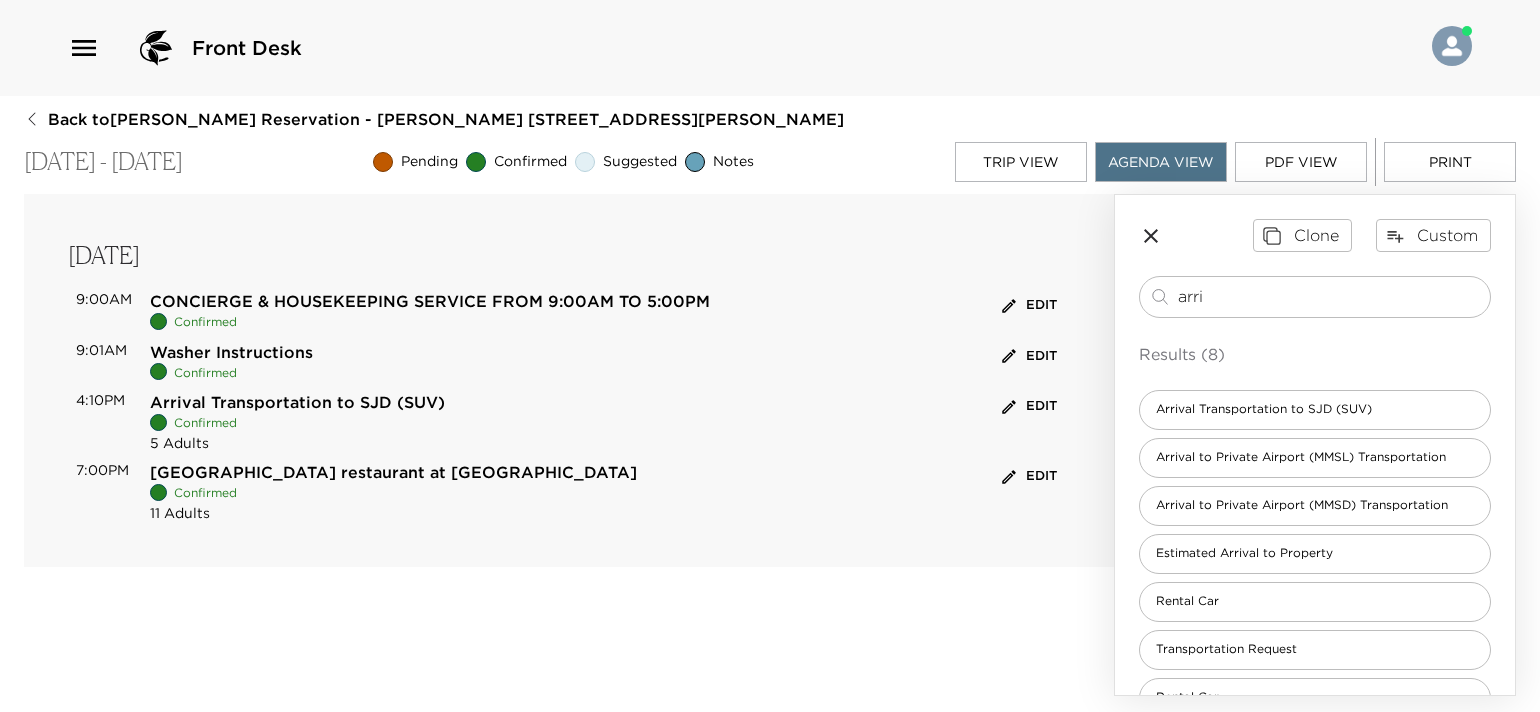 scroll, scrollTop: 0, scrollLeft: 0, axis: both 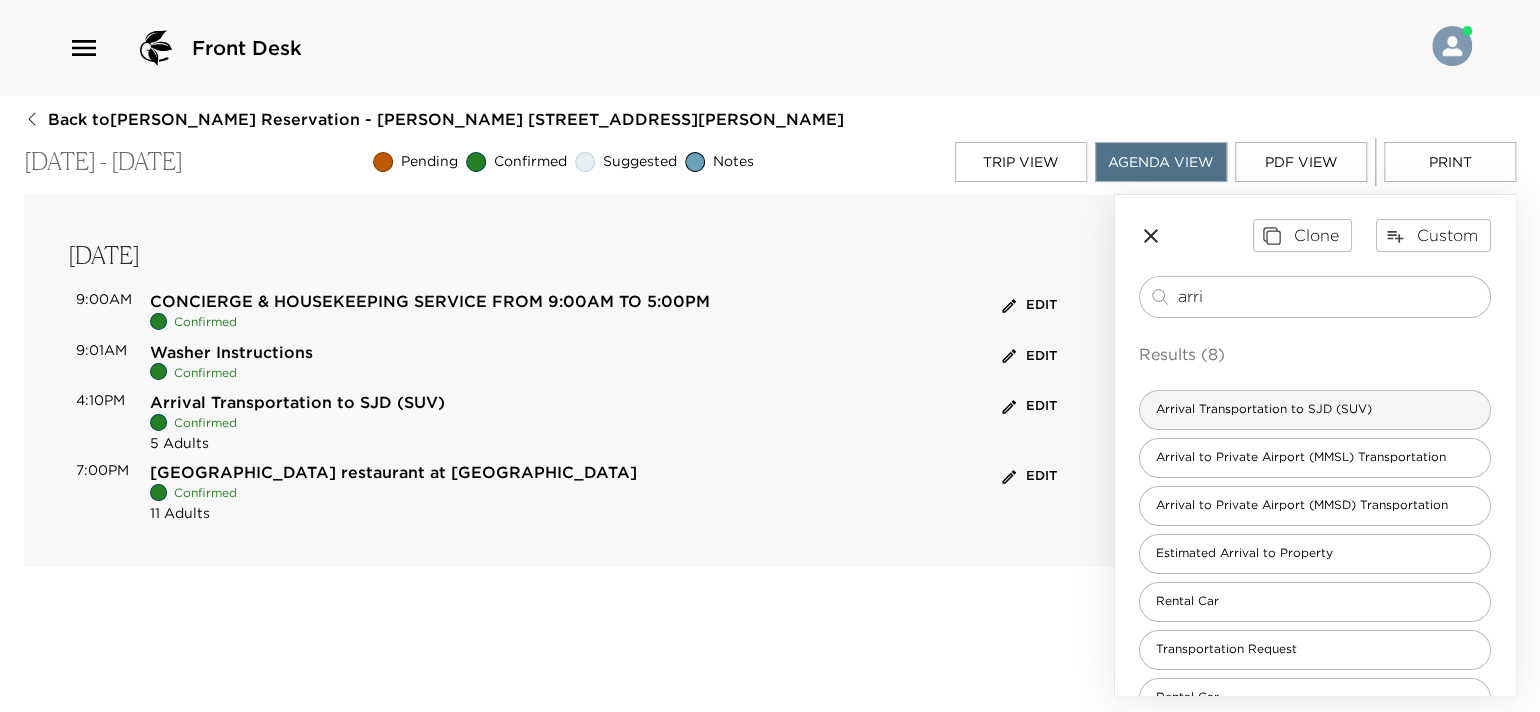 click on "Arrival Transportation to SJD (SUV)" at bounding box center [1264, 409] 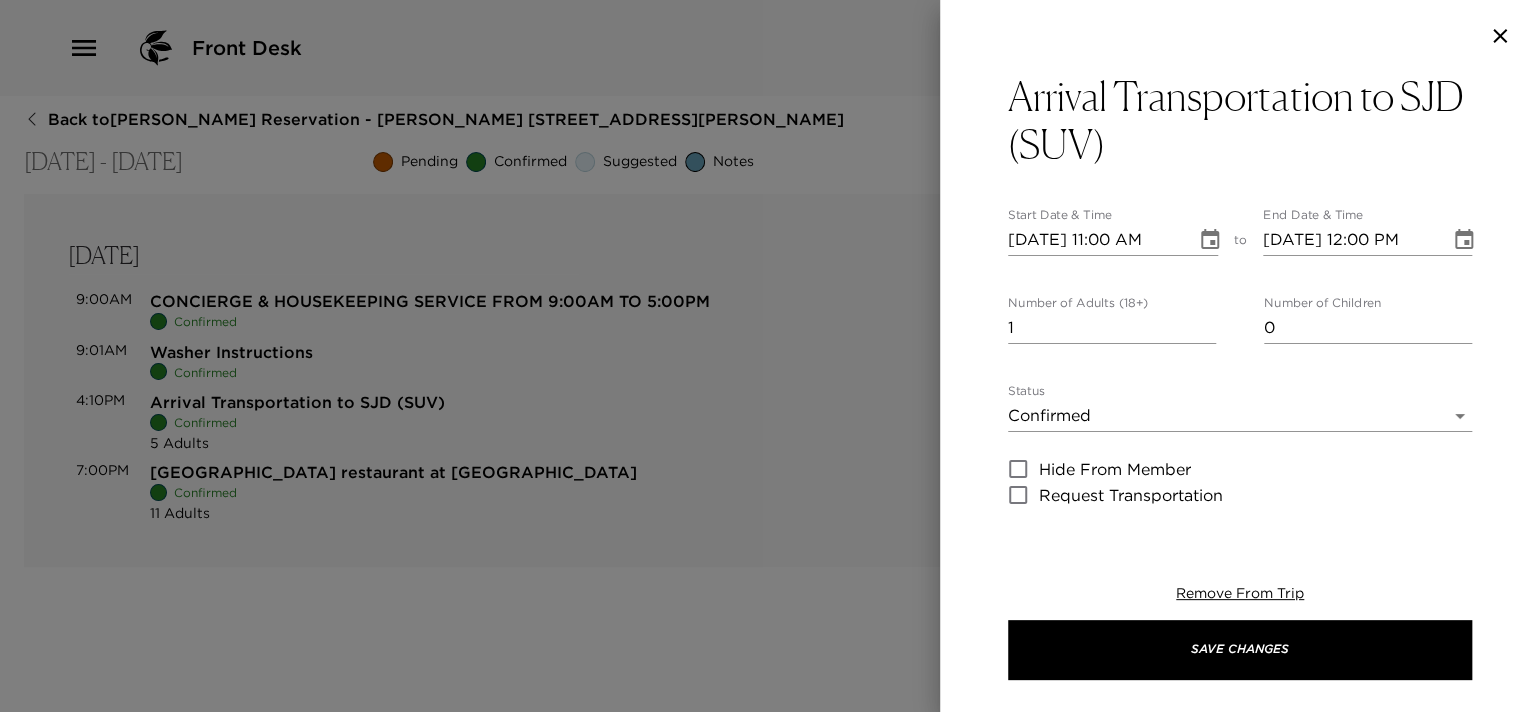 click 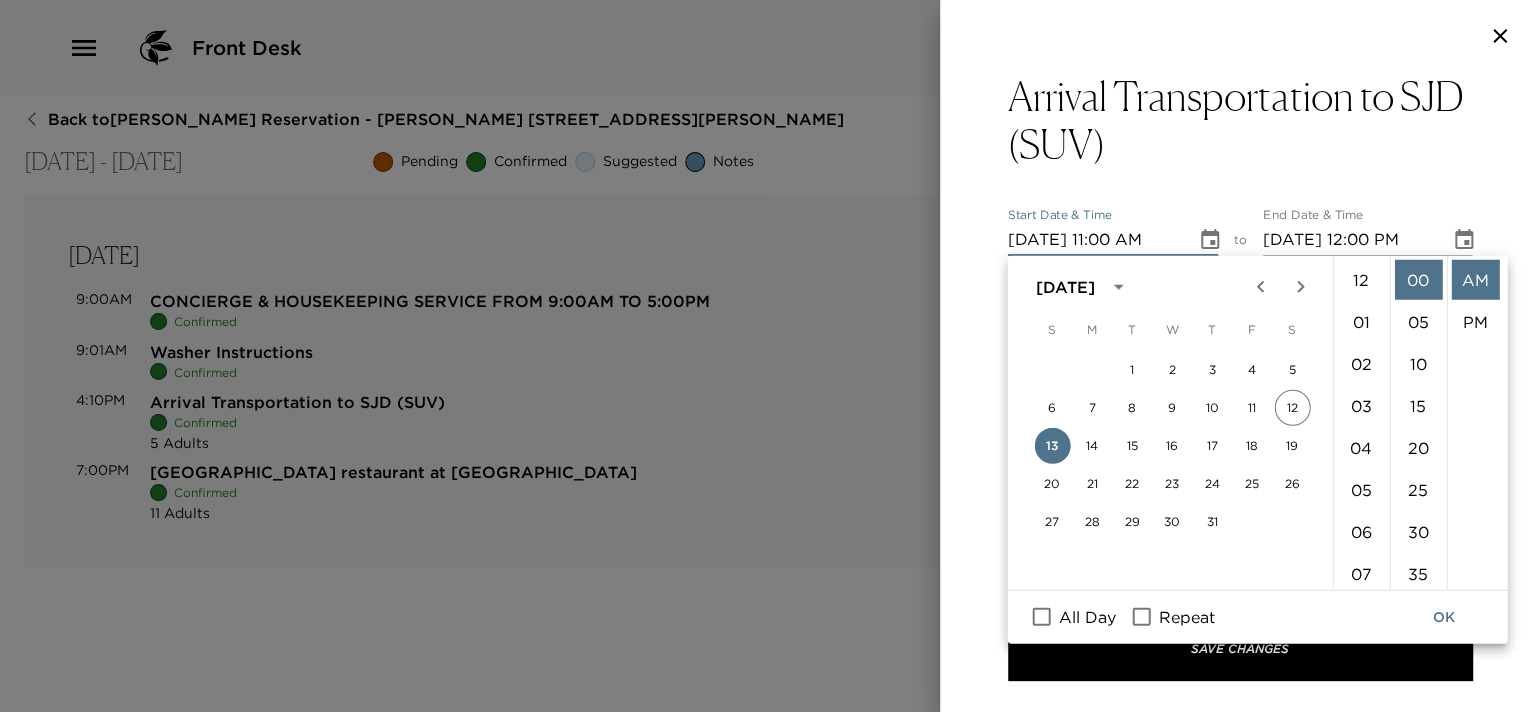 scroll, scrollTop: 461, scrollLeft: 0, axis: vertical 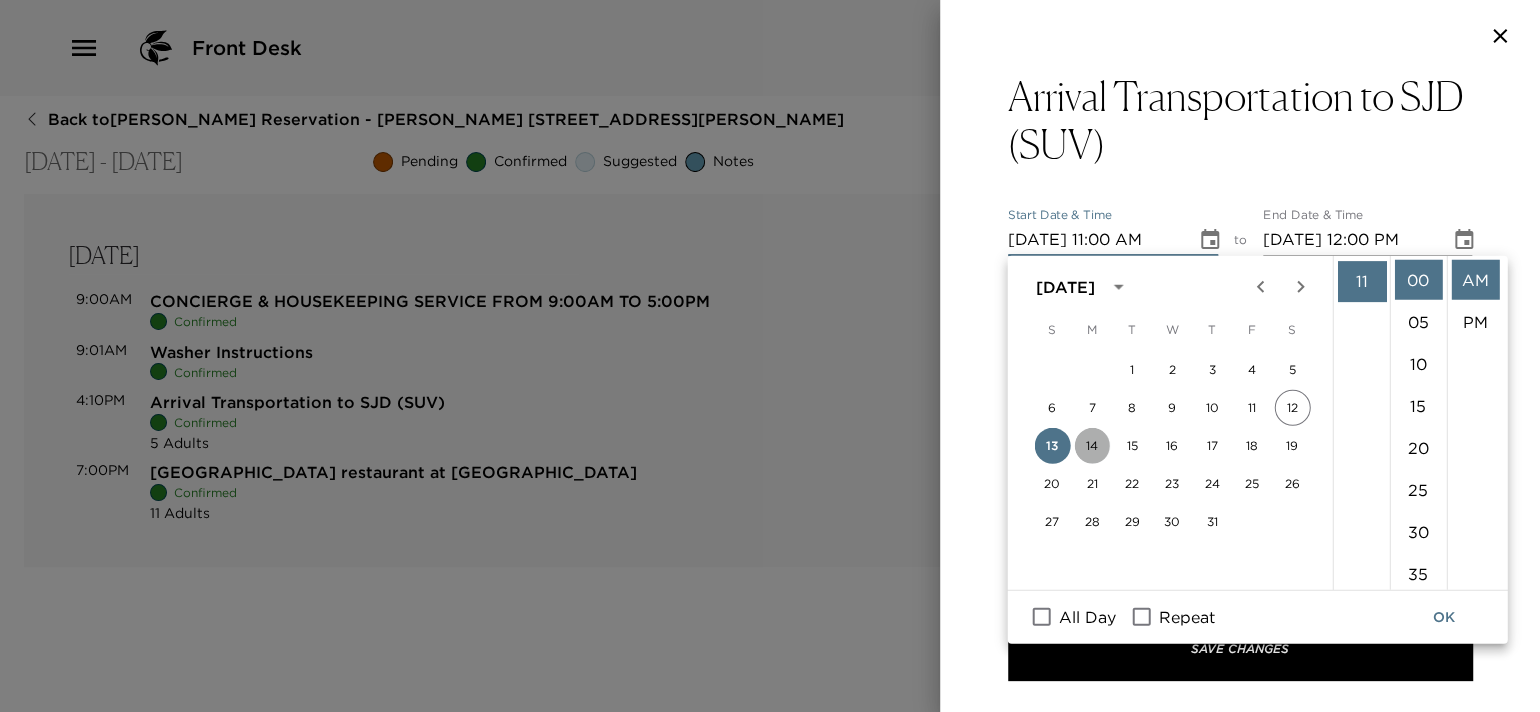 click on "14" at bounding box center (1092, 446) 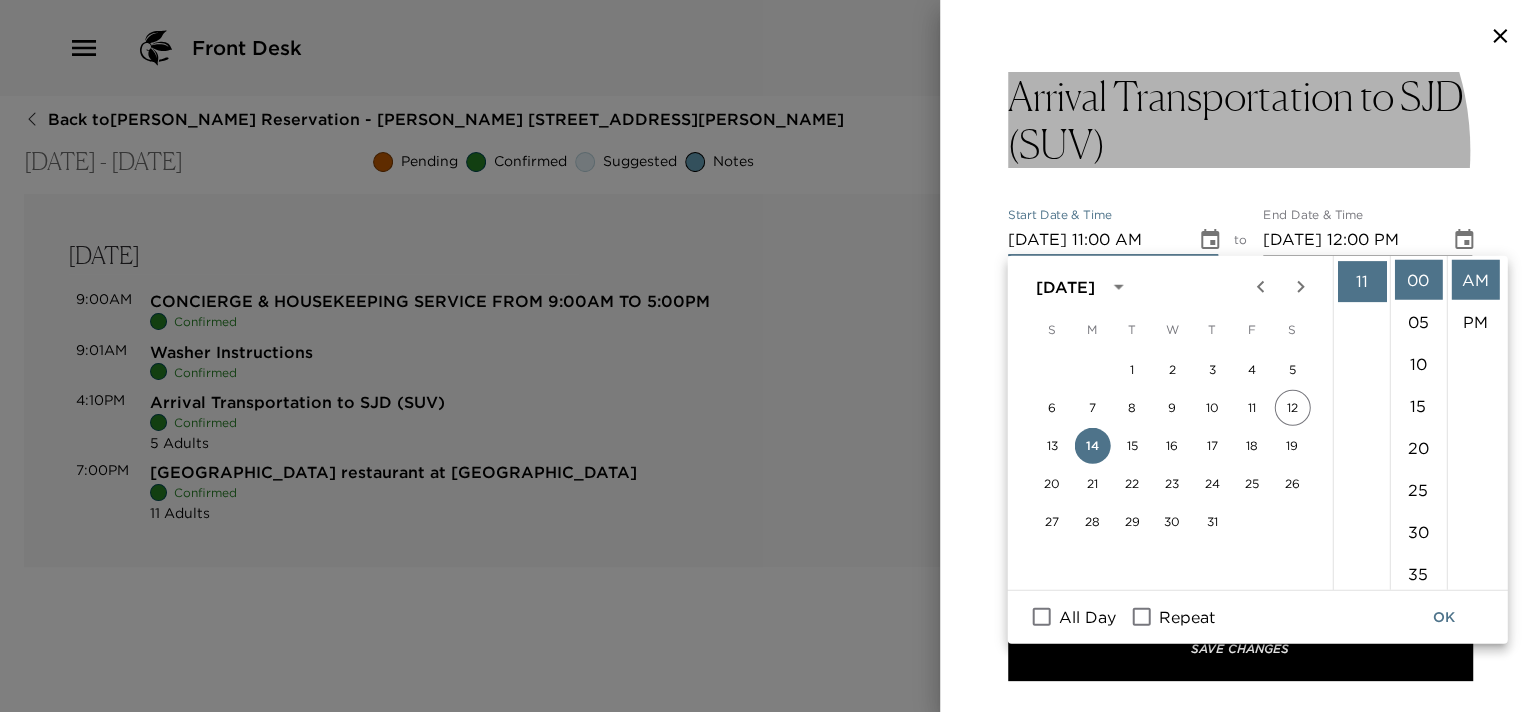 click on "Arrival Transportation to SJD (SUV)" at bounding box center [1240, 120] 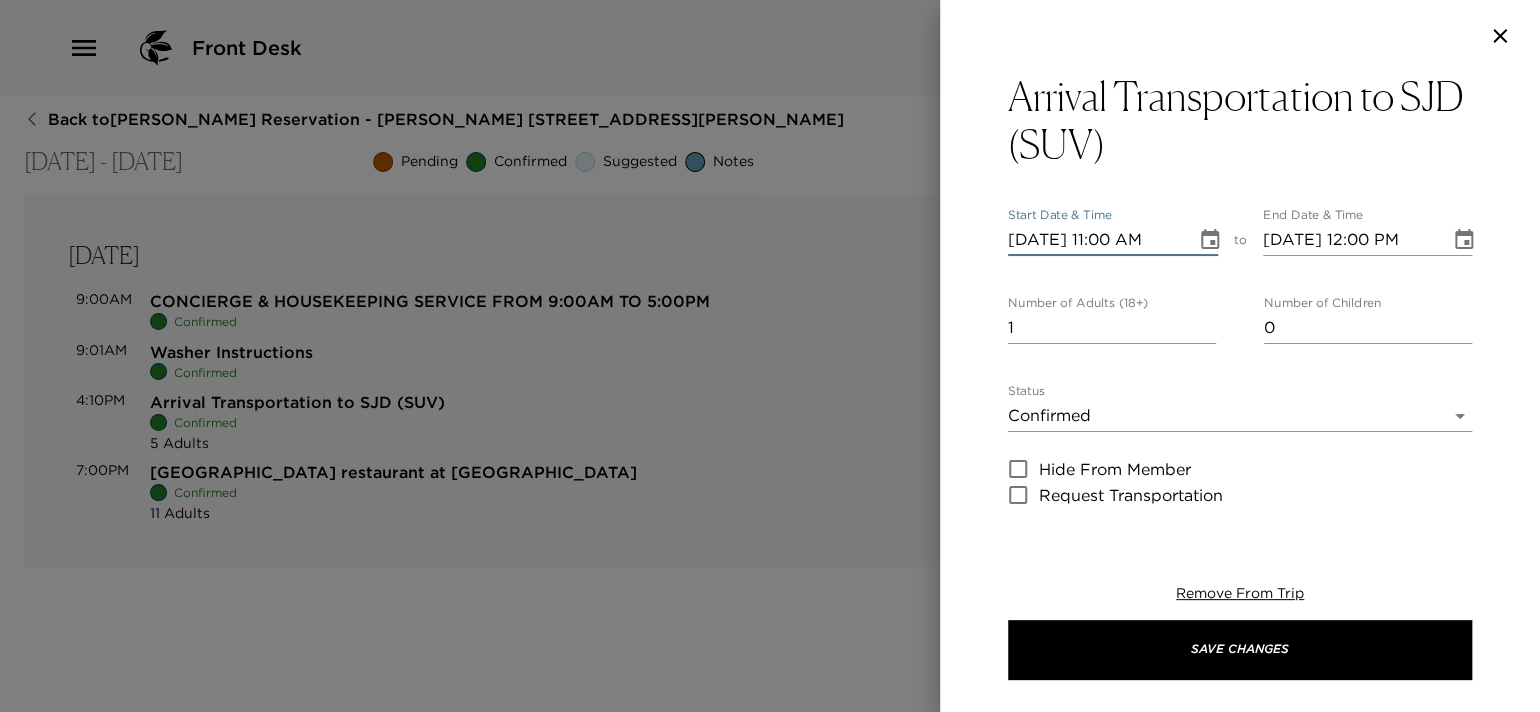click on "[DATE] 11:00 AM" at bounding box center (1095, 240) 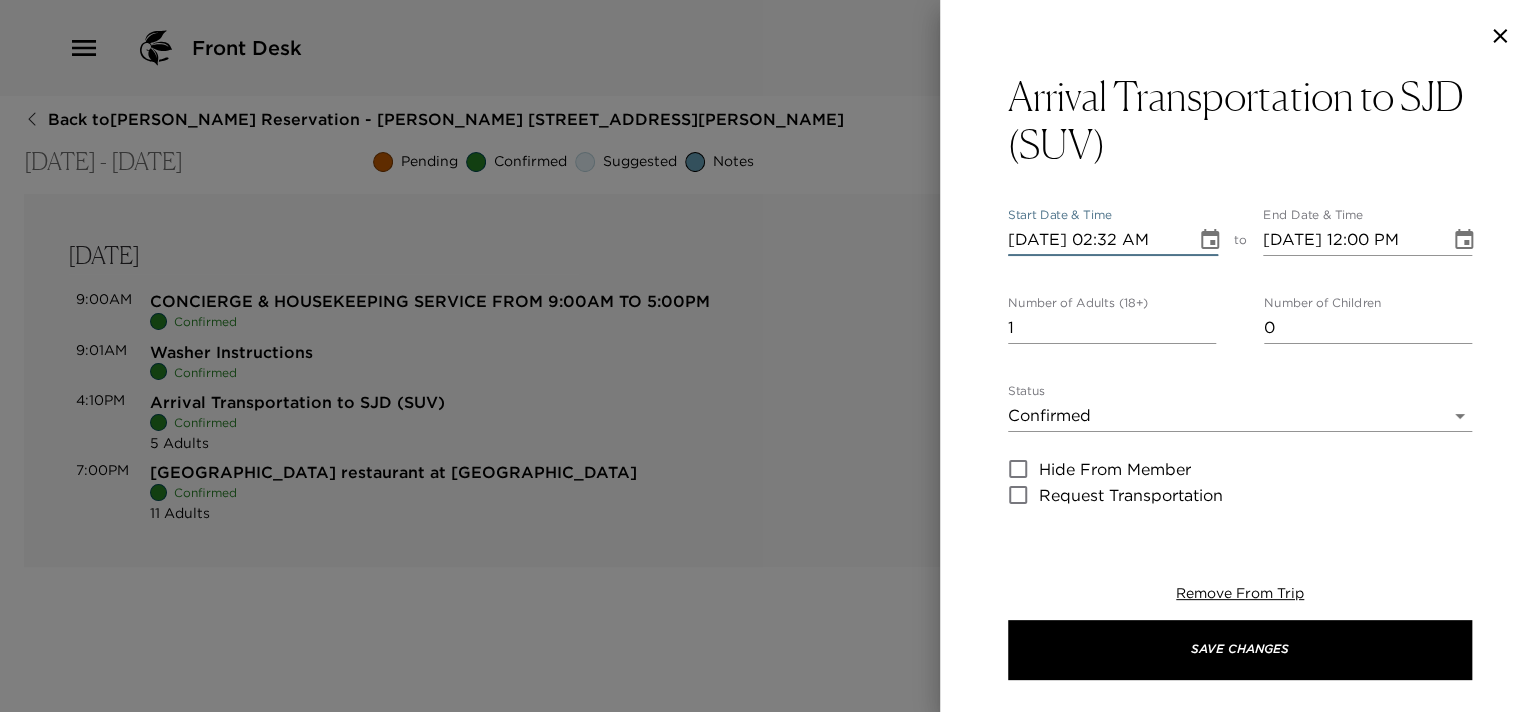 type on "[DATE] 02:32 PM" 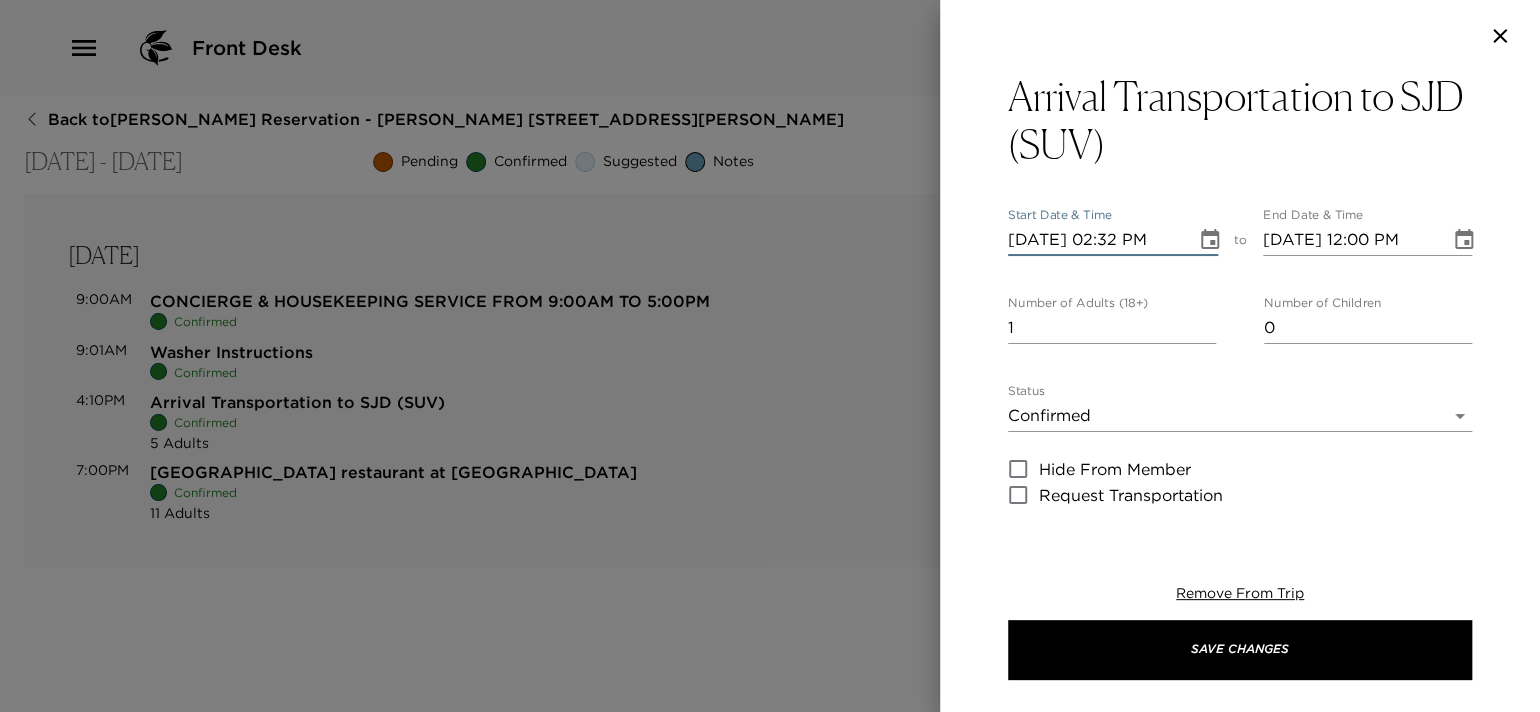type on "[DATE] 03:32 PM" 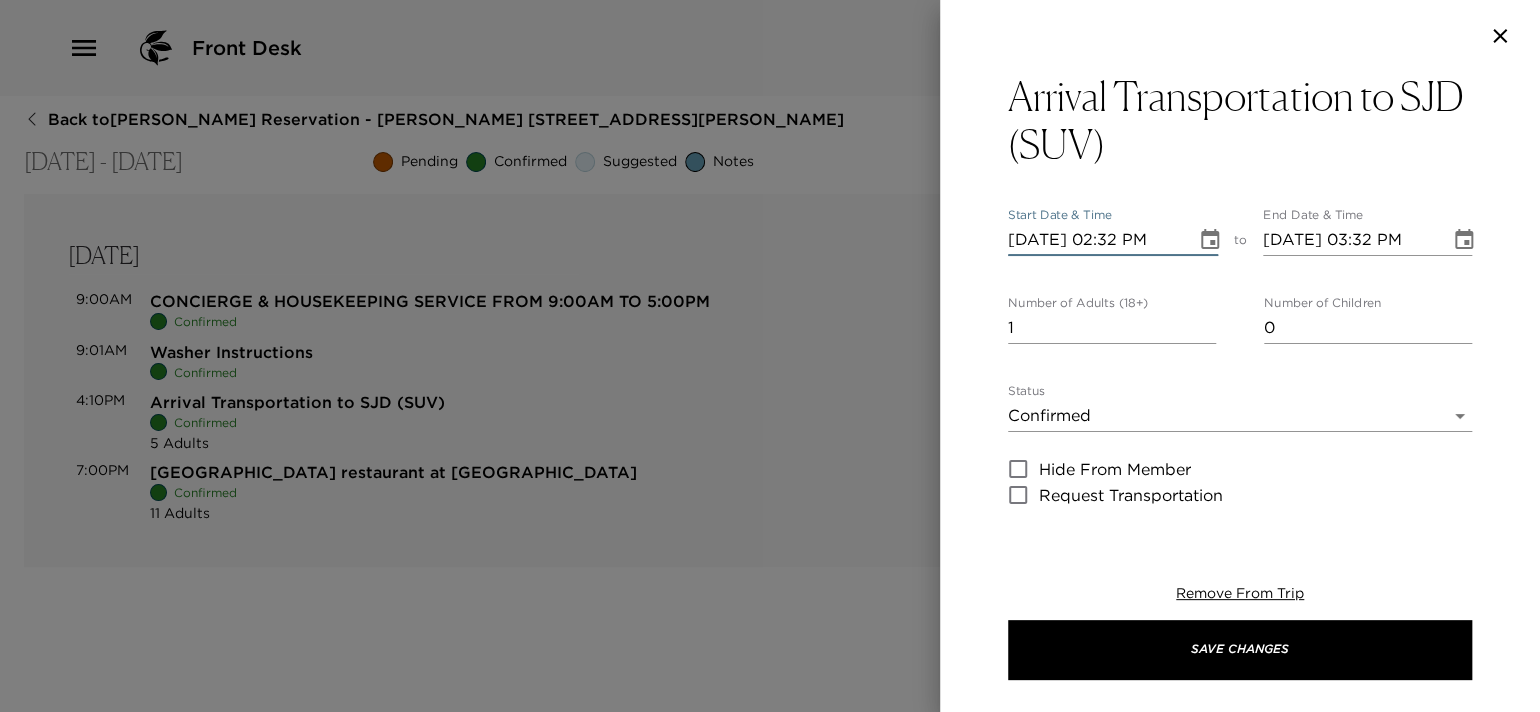 type on "[DATE] 02:32 PM" 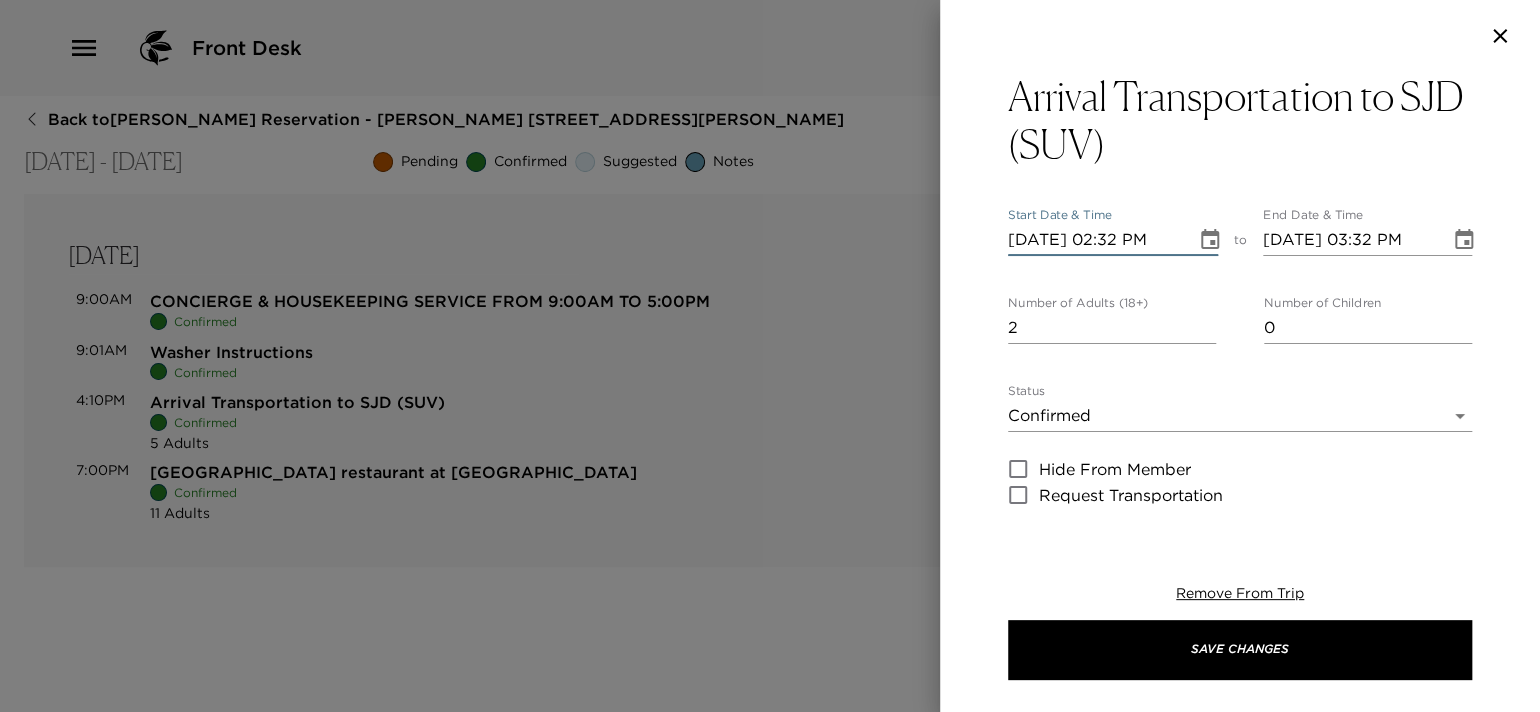 type on "2" 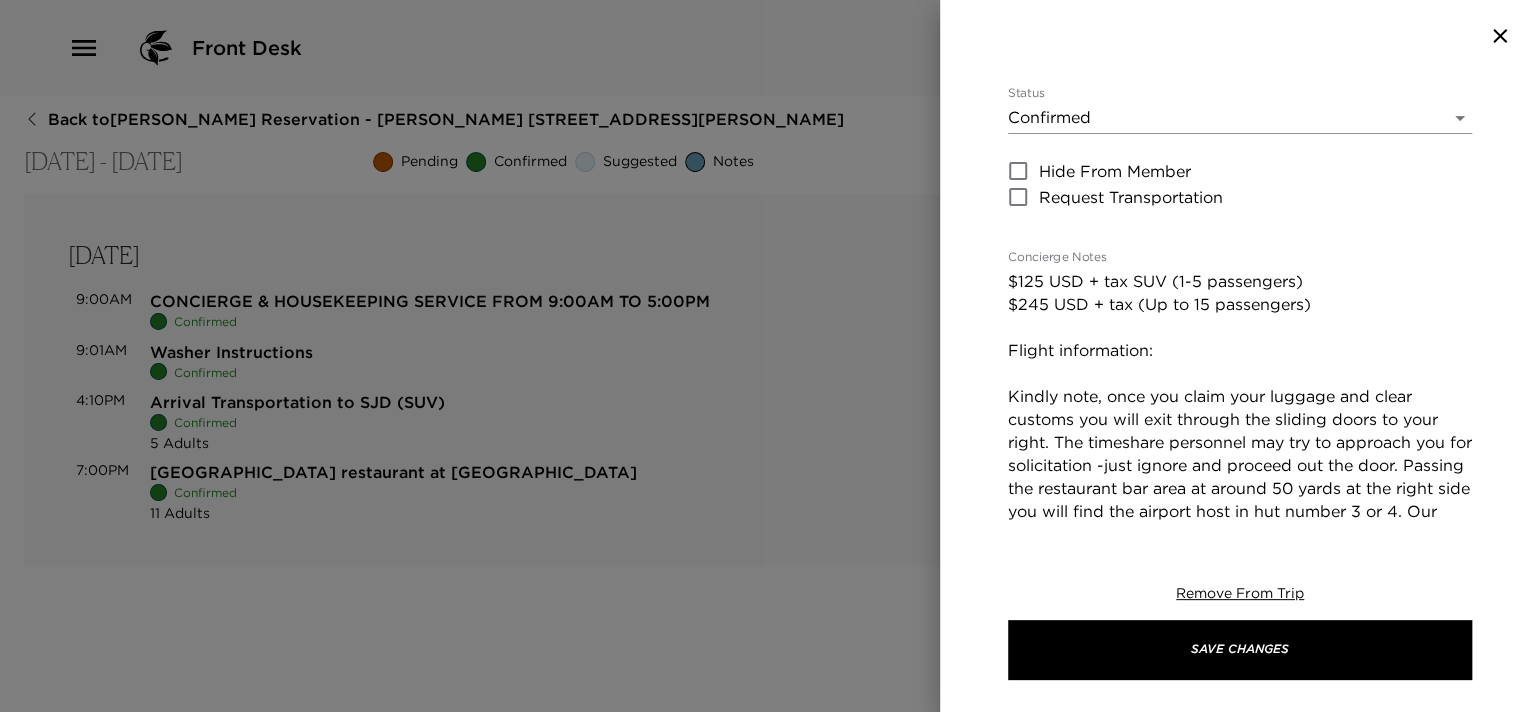 scroll, scrollTop: 299, scrollLeft: 0, axis: vertical 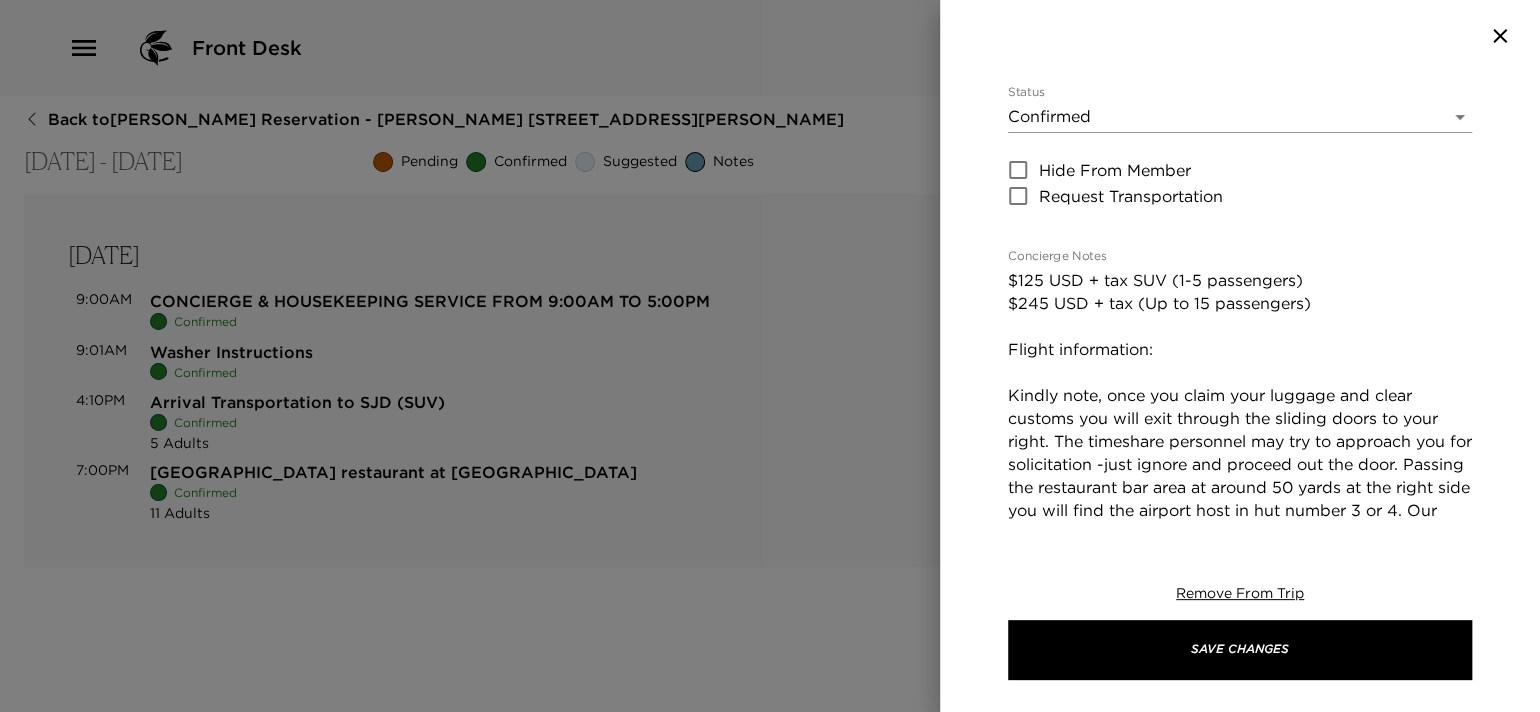 click on "$125 USD + tax SUV (1-5 passengers)
$245 USD + tax (Up to 15 passengers)
Flight information:
Kindly note, once you claim your luggage and clear customs you will exit through the sliding doors to your right. The timeshare personnel may try to approach you for solicitation -just ignore and proceed out the door. Passing the restaurant bar area at around 50 yards at the right side you will find the airport host in hut number 3 or 4. Our airport hosts are not allowed to enter the terminal for security reasons but will receive you outside the terminal. They are dressed in a lilac shirt and beige pants and will be holding a sign that says '[PERSON_NAME]'.
Should you wish to cancel the service, please give us a 24-hour notice to avoid being charged your service in full." at bounding box center [1240, 499] 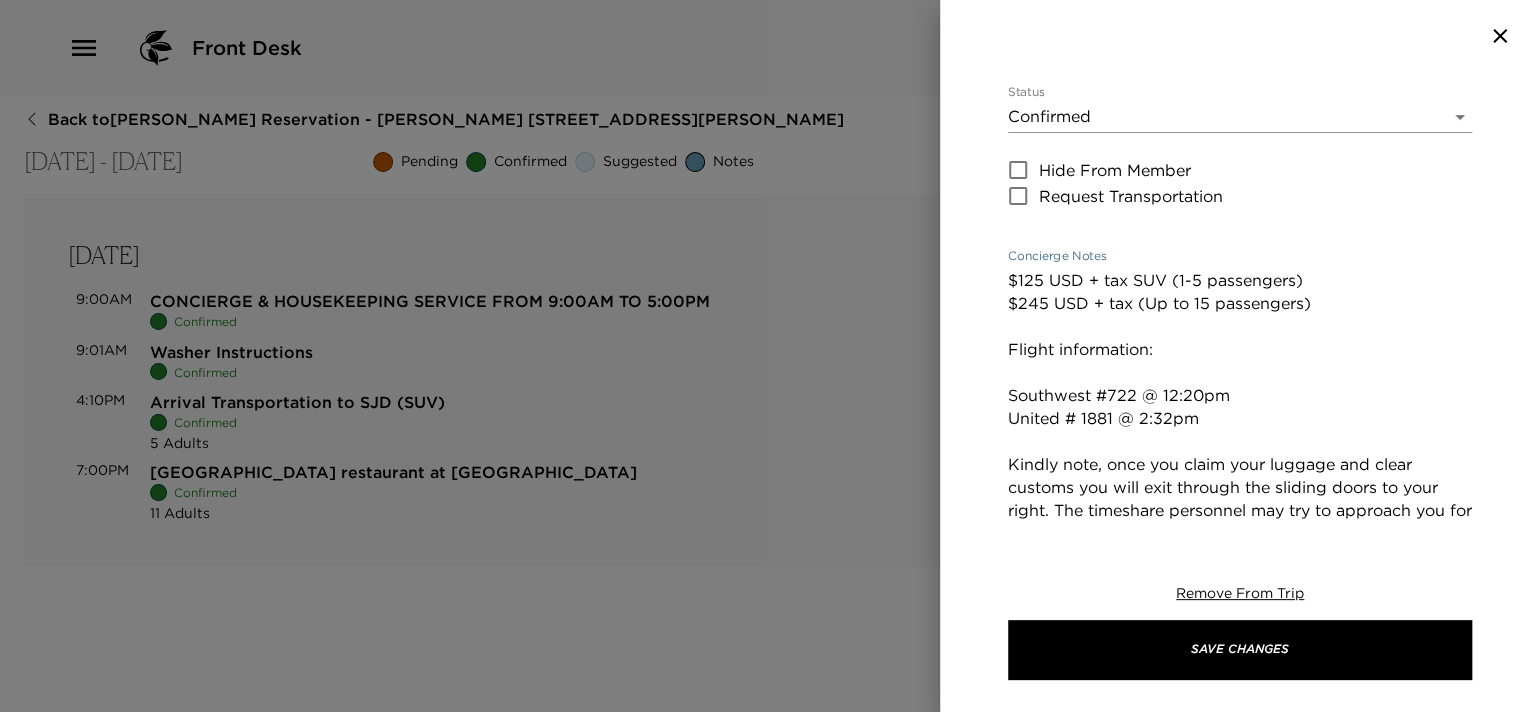 scroll, scrollTop: 0, scrollLeft: 0, axis: both 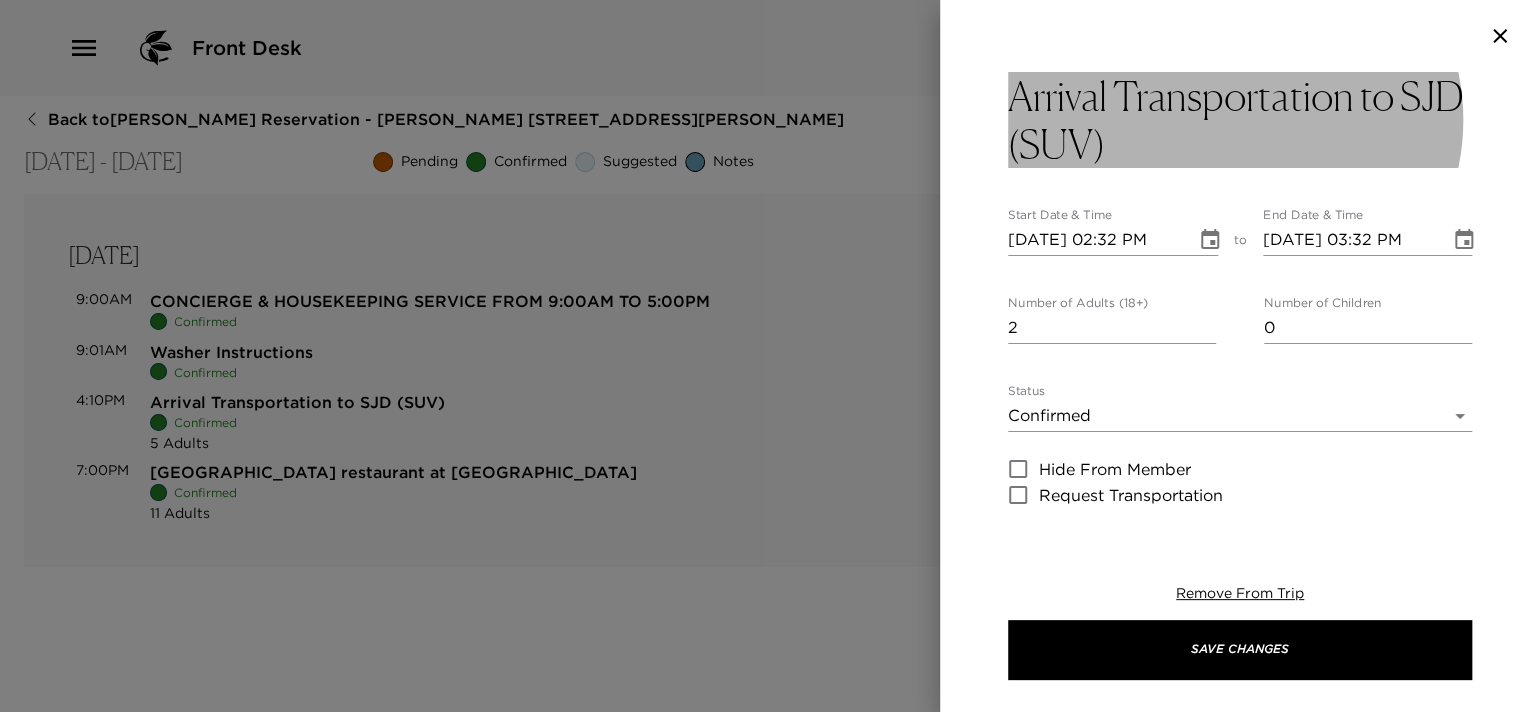 type on "$125 USD + tax SUV (1-5 passengers)
$245 USD + tax (Up to 15 passengers)
Flight information:
Southwest #722 @ 12:20pm
United # 1881 @ 2:32pm
Kindly note, once you claim your luggage and clear customs you will exit through the sliding doors to your right. The timeshare personnel may try to approach you for solicitation -just ignore and proceed out the door. Passing the restaurant bar area at around 50 yards at the right side you will find the airport host in hut number 3 or 4. Our airport hosts are not allowed to enter the terminal for security reasons but will receive you outside the terminal. They are dressed in a lilac shirt and beige pants and will be holding a sign that says '[PERSON_NAME]'.
Should you wish to cancel the service, please give us a 24-hour notice to avoid being charged your service in full." 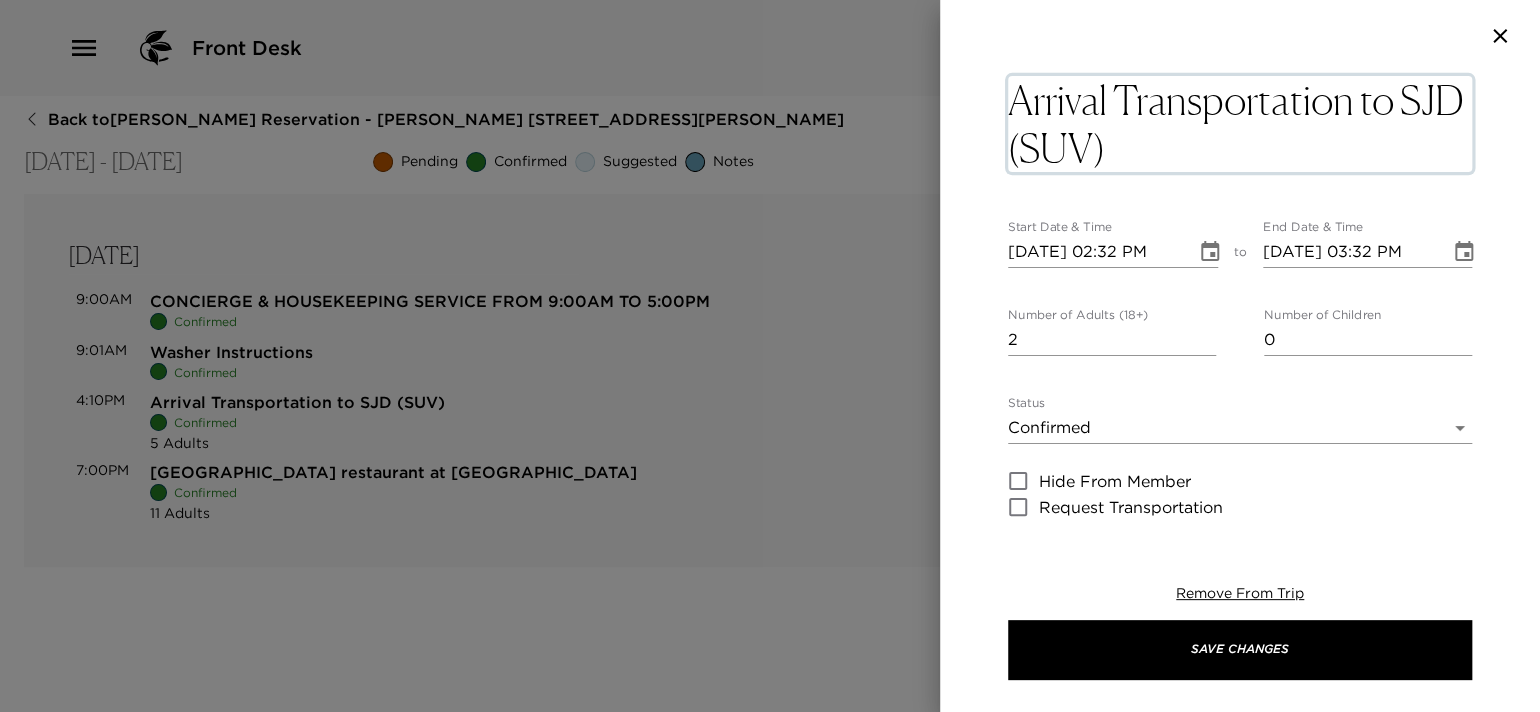 click on "Arrival Transportation to SJD (SUV)" at bounding box center [1240, 124] 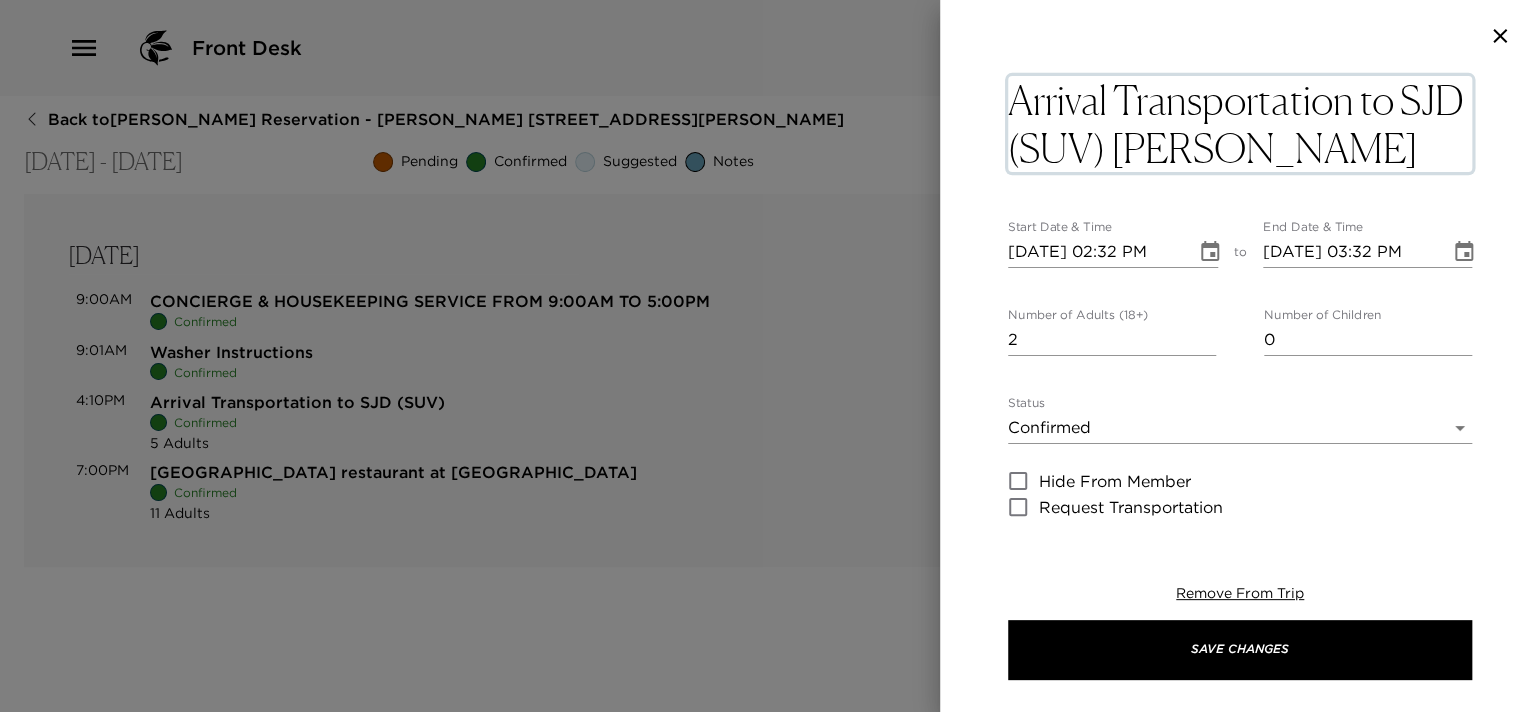 type on "Arrival Transportation to SJD (SUV) [PERSON_NAME]" 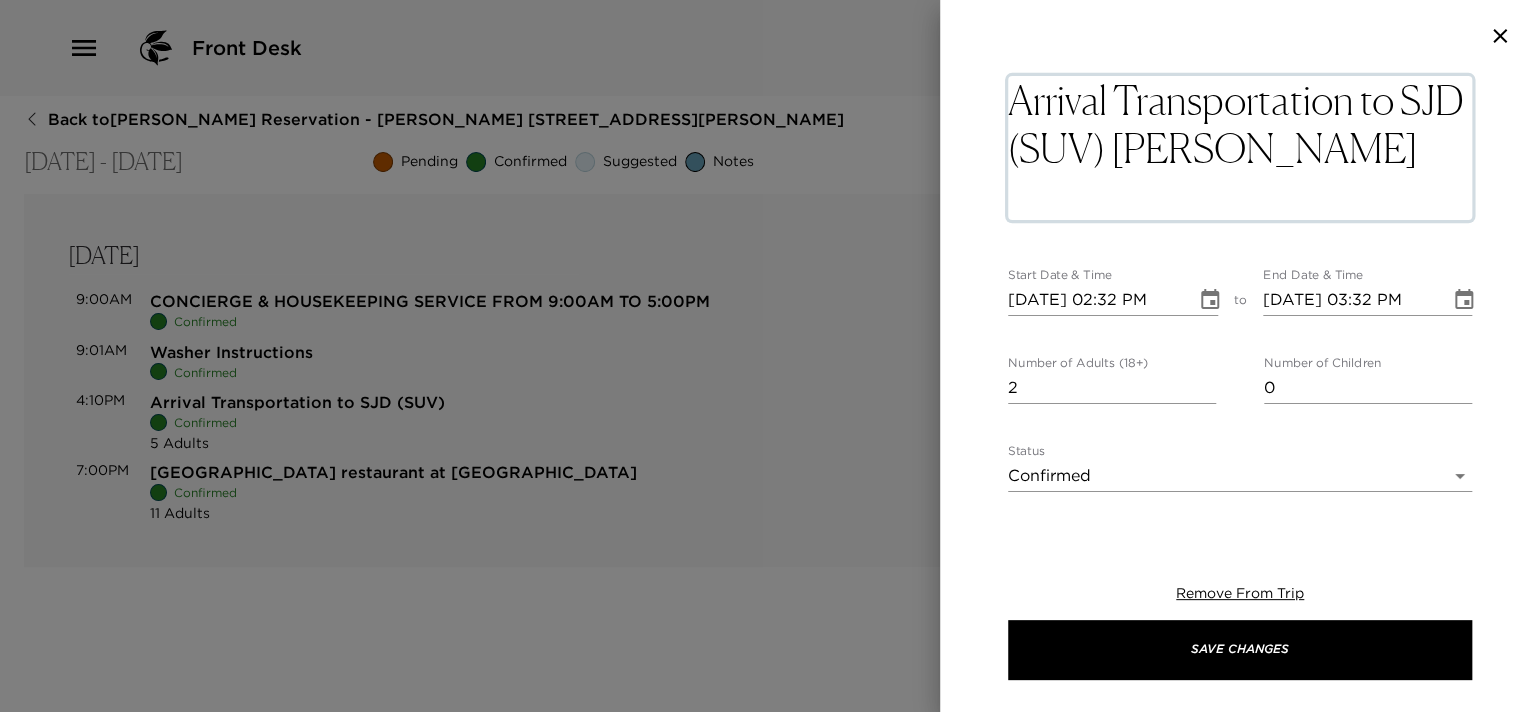 click on "Arrival Transportation to SJD (SUV) [PERSON_NAME]
x Start Date & Time [DATE] 02:32 PM to End Date & Time [DATE] 03:32 PM Number of Adults (18+) 2 Number of Children 0 Status Confirmed Confirmed Hide From Member Request Transportation Concierge Notes x Cost ​ x Address ​ KM 7 Carretera Transpeninsular
[GEOGRAPHIC_DATA][PERSON_NAME] [GEOGRAPHIC_DATA][US_STATE] x Phone Number ​ [PHONE_NUMBER] Email ​ Website ​ [URL][DOMAIN_NAME][PERSON_NAME] Cancellation Policy 24hr 24hr Recommended Attire Other - See Notes for Details Other - See Notes for Details Age Range All Ages All Ages Remove From Trip Save Changes" at bounding box center [1240, 296] 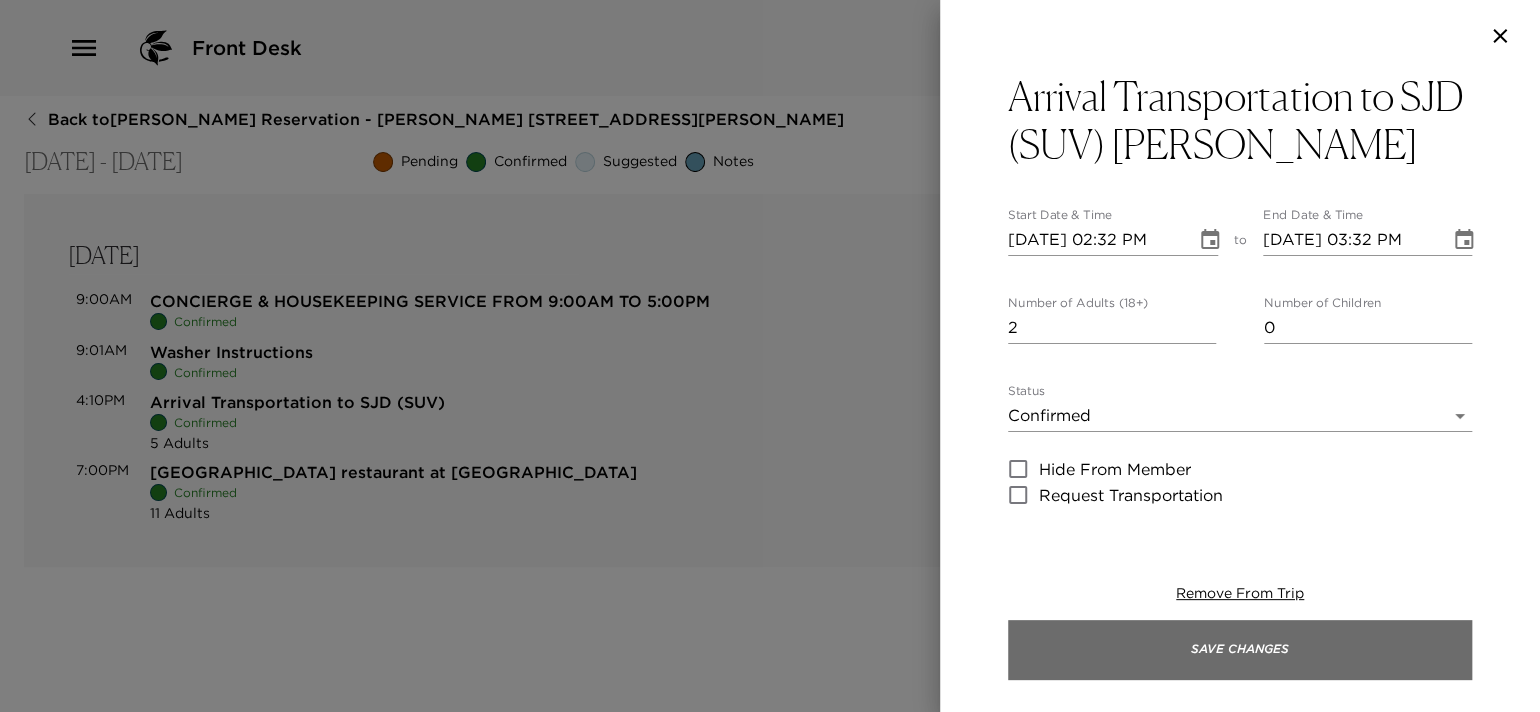 click on "Save Changes" at bounding box center (1240, 650) 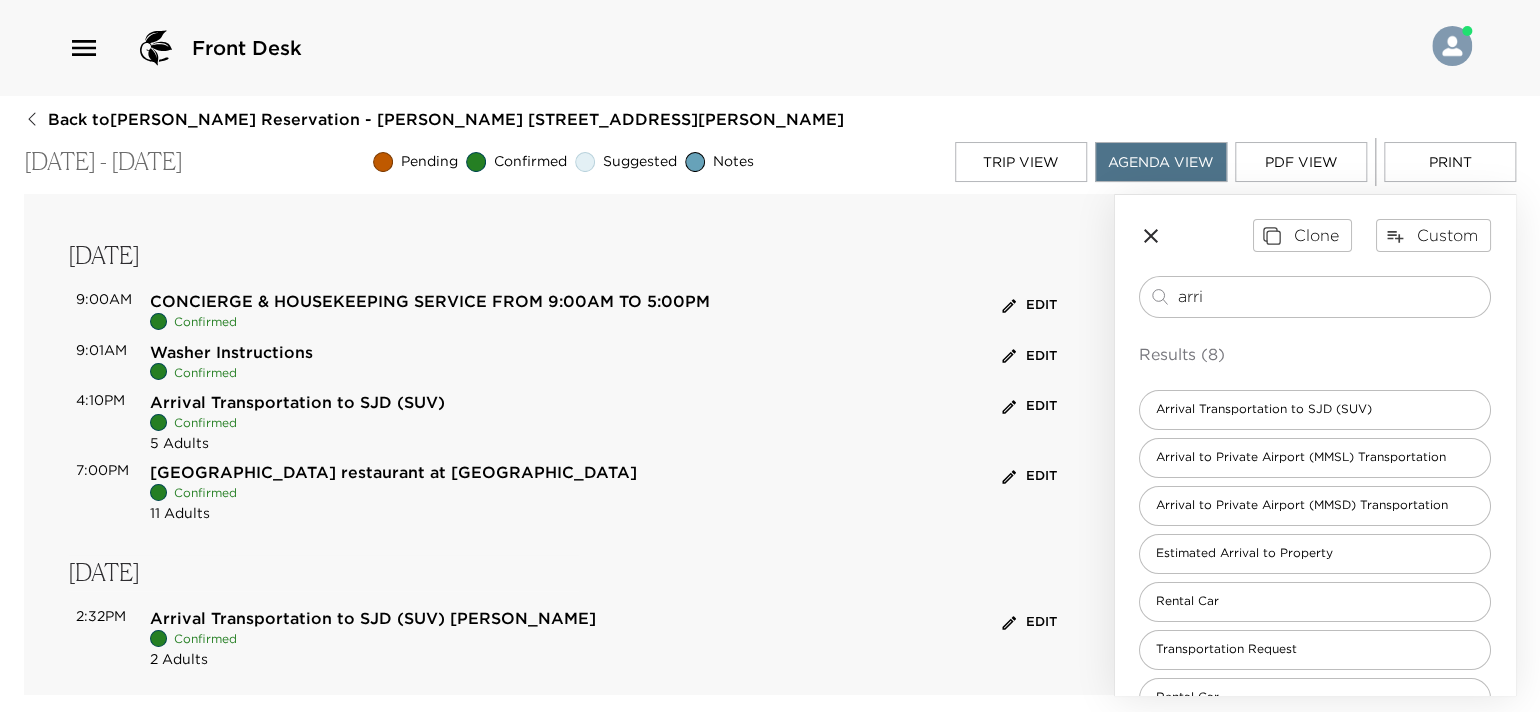 scroll, scrollTop: 19, scrollLeft: 0, axis: vertical 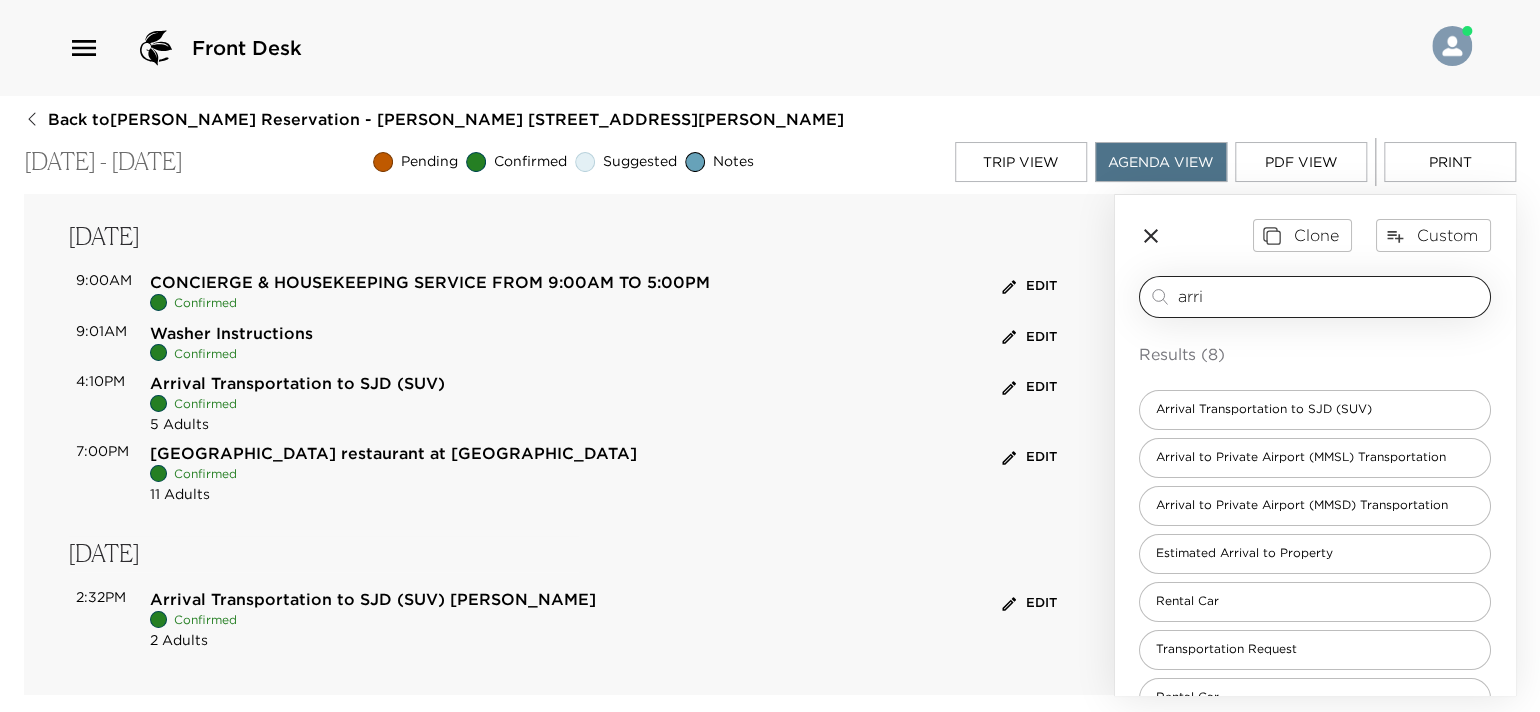 drag, startPoint x: 1253, startPoint y: 297, endPoint x: 1205, endPoint y: 295, distance: 48.04165 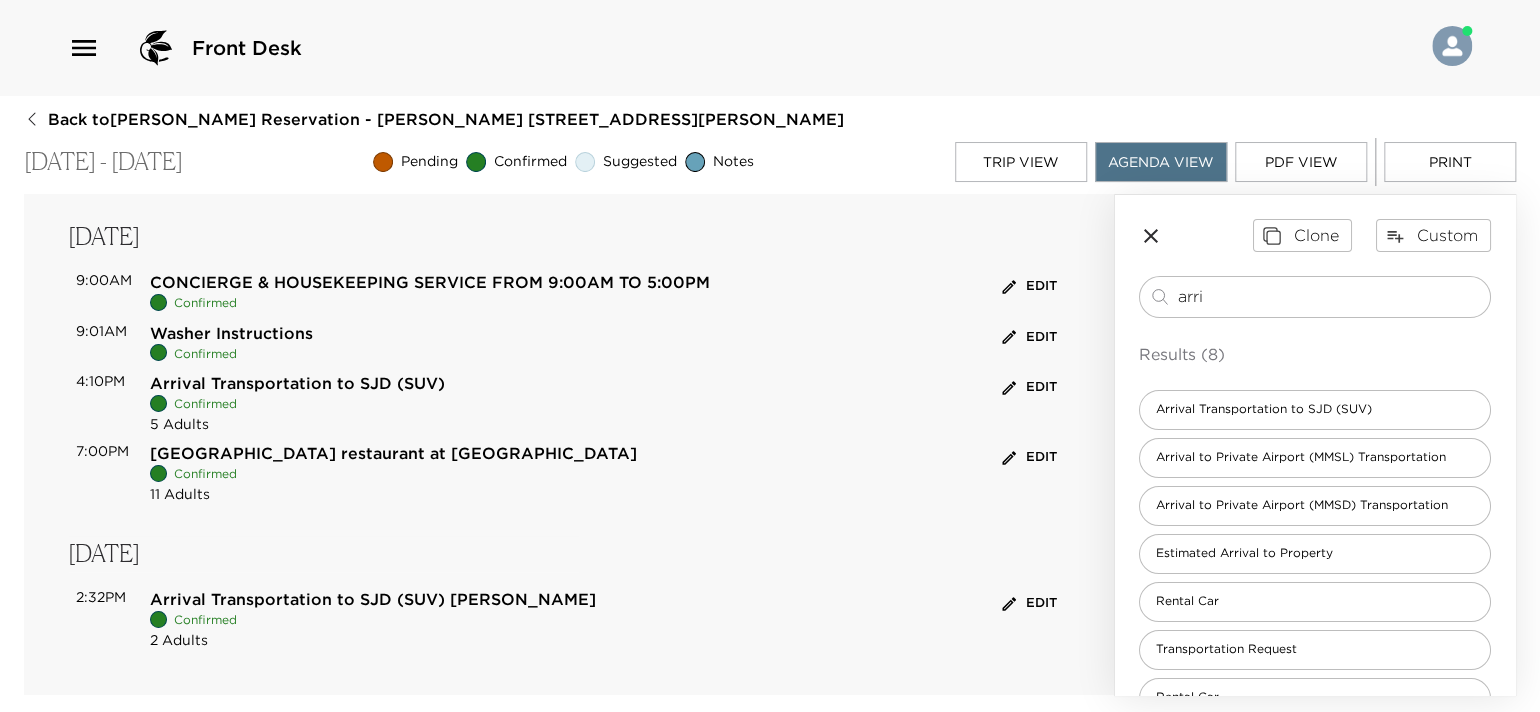 click on "Trip View" at bounding box center (1021, 162) 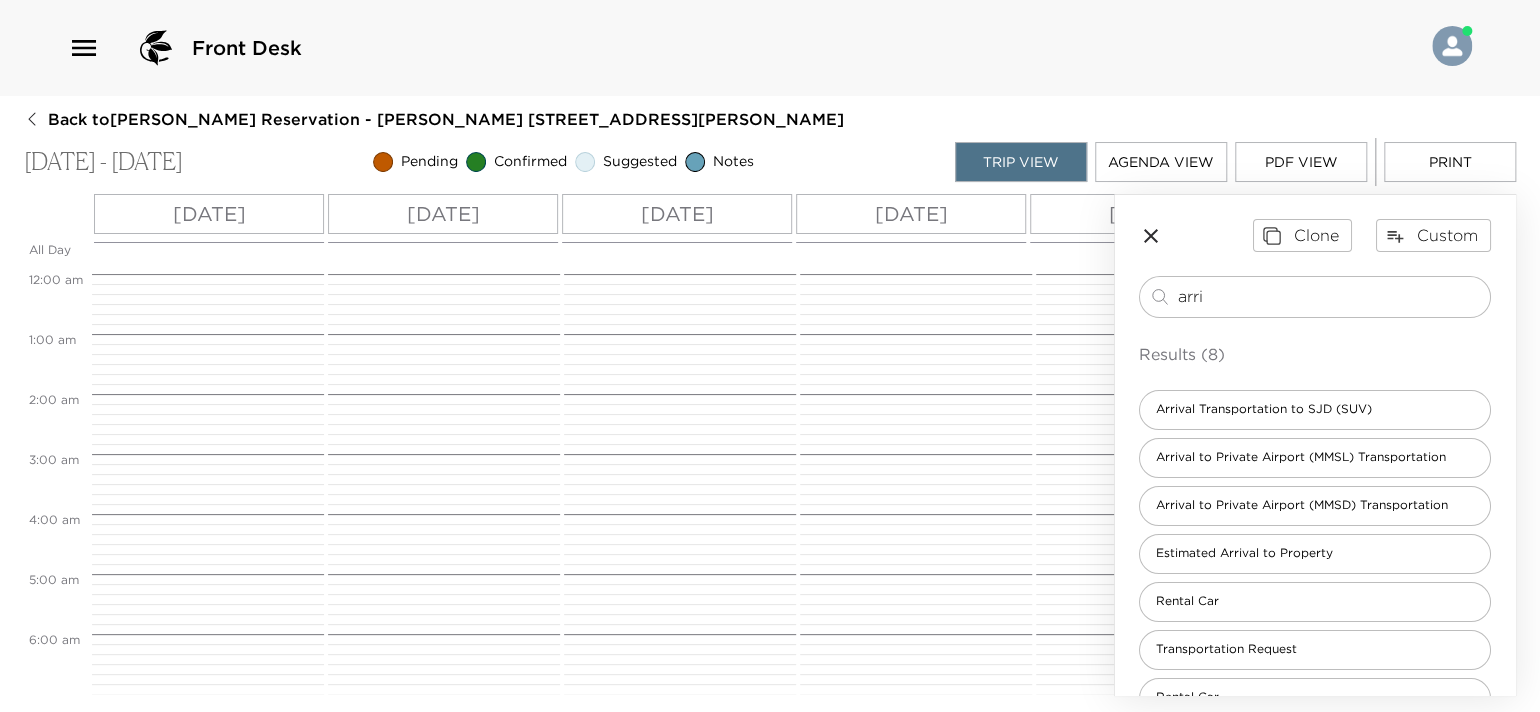 scroll, scrollTop: 540, scrollLeft: 0, axis: vertical 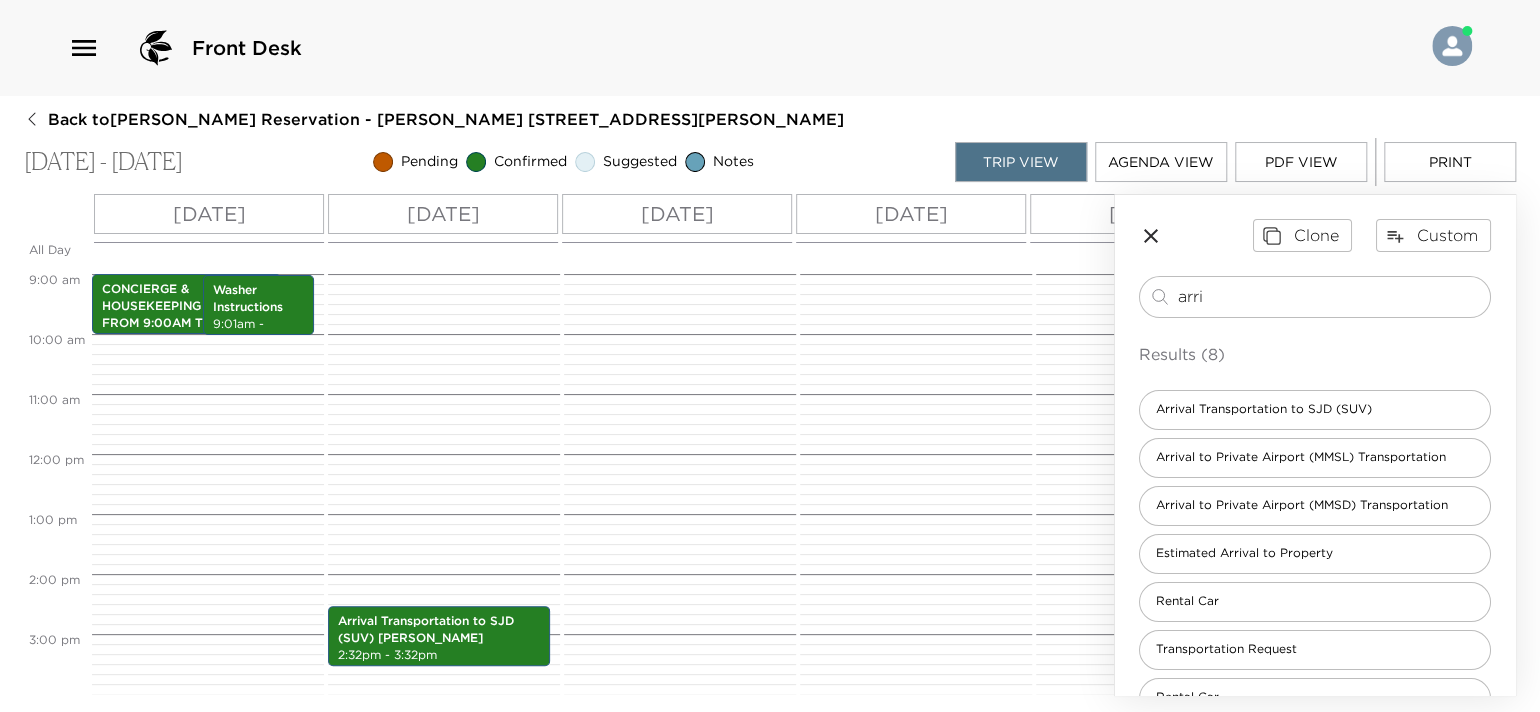 click on "[DATE]" at bounding box center (443, 214) 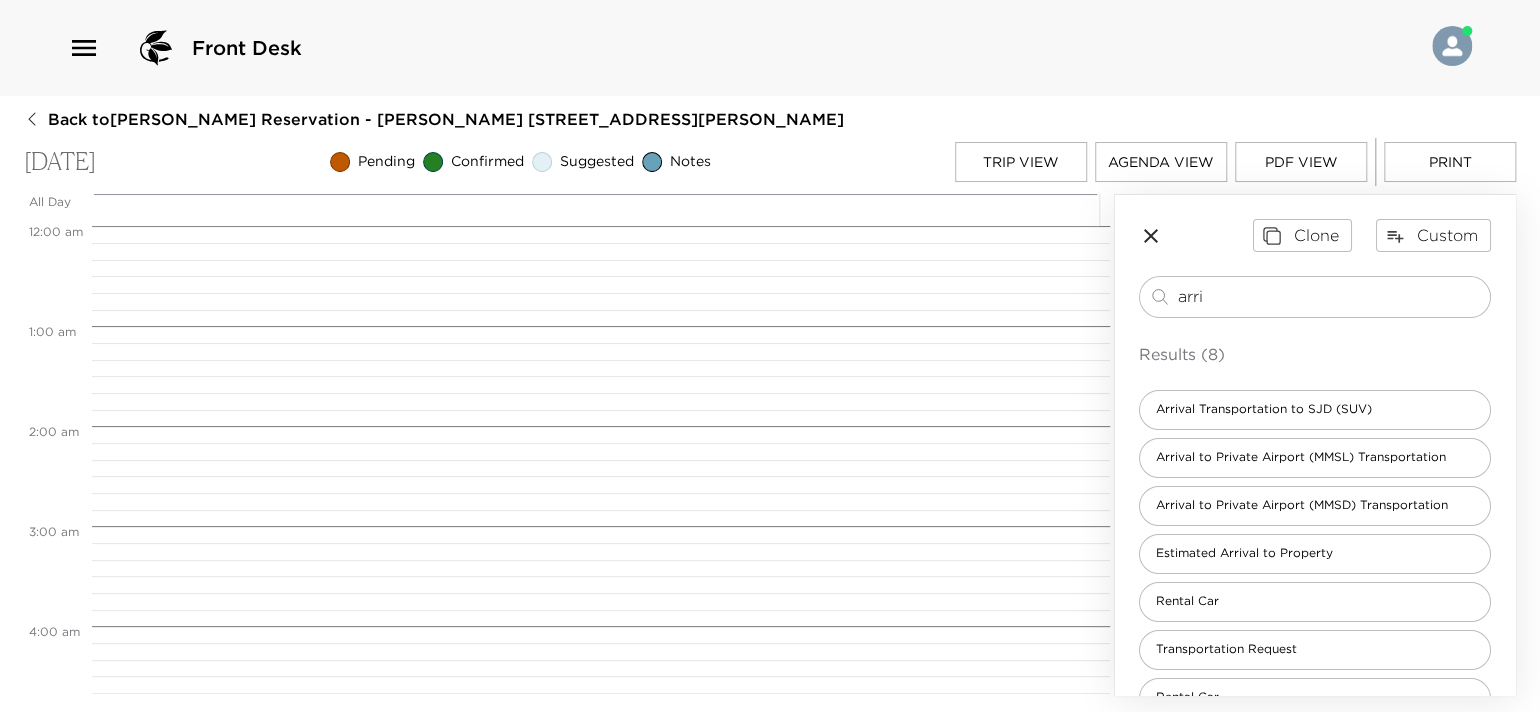 scroll, scrollTop: 1453, scrollLeft: 0, axis: vertical 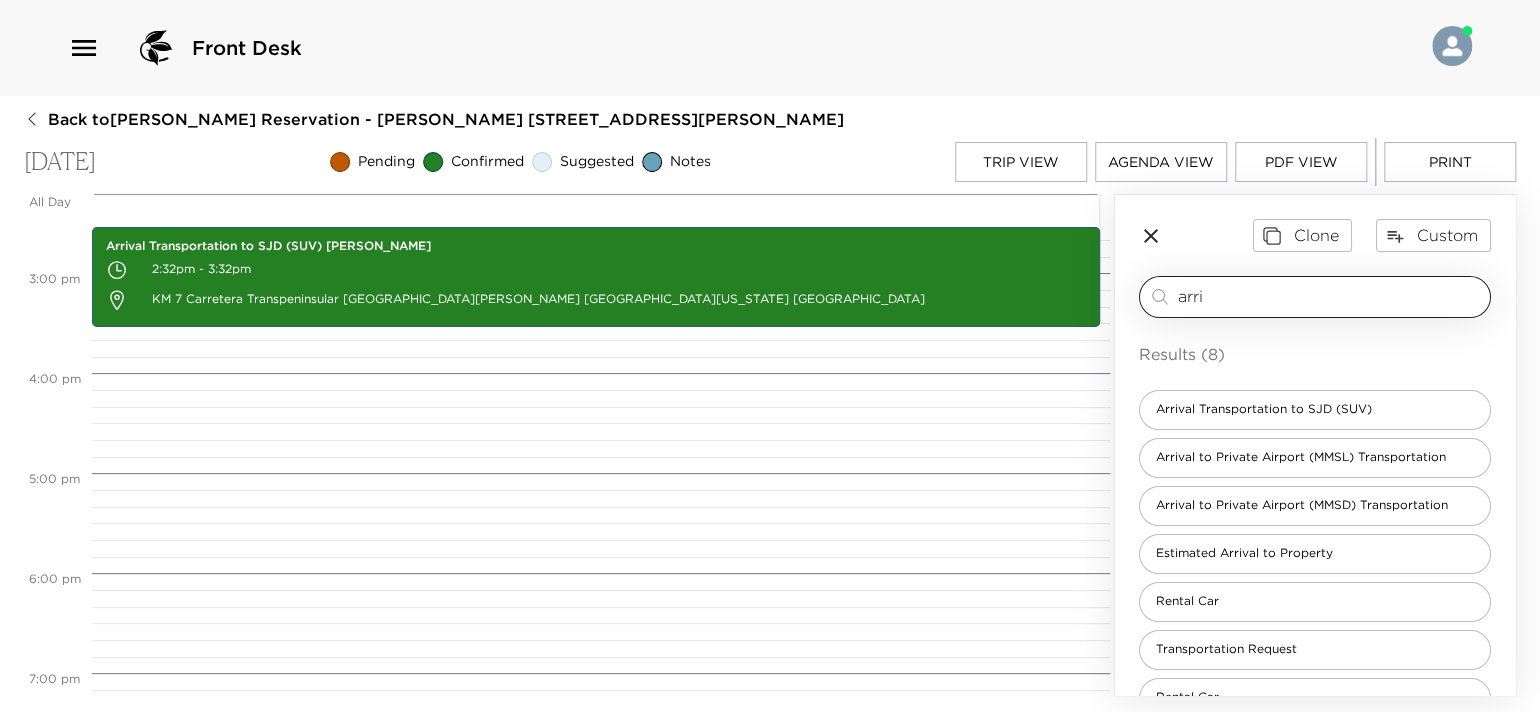 drag, startPoint x: 1211, startPoint y: 291, endPoint x: 1142, endPoint y: 298, distance: 69.354164 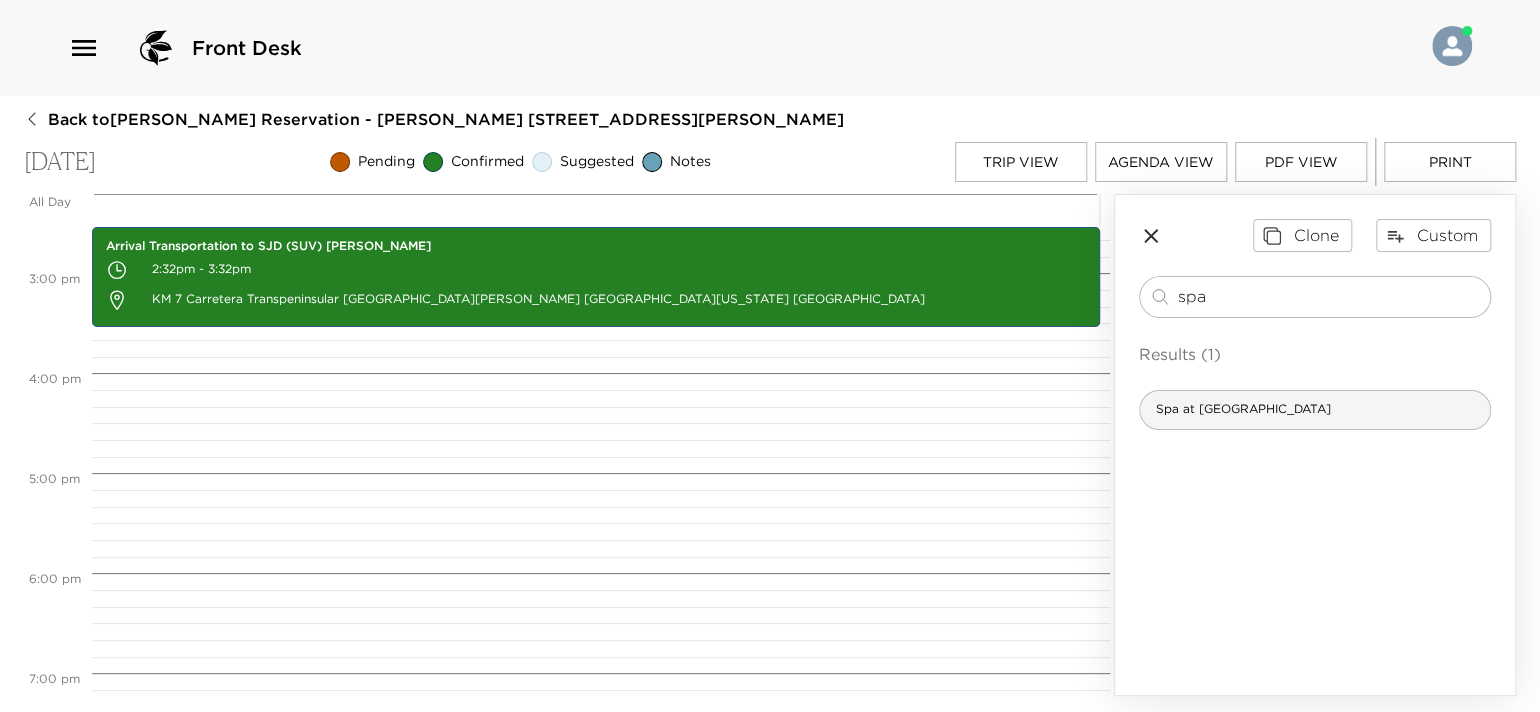 type on "spa" 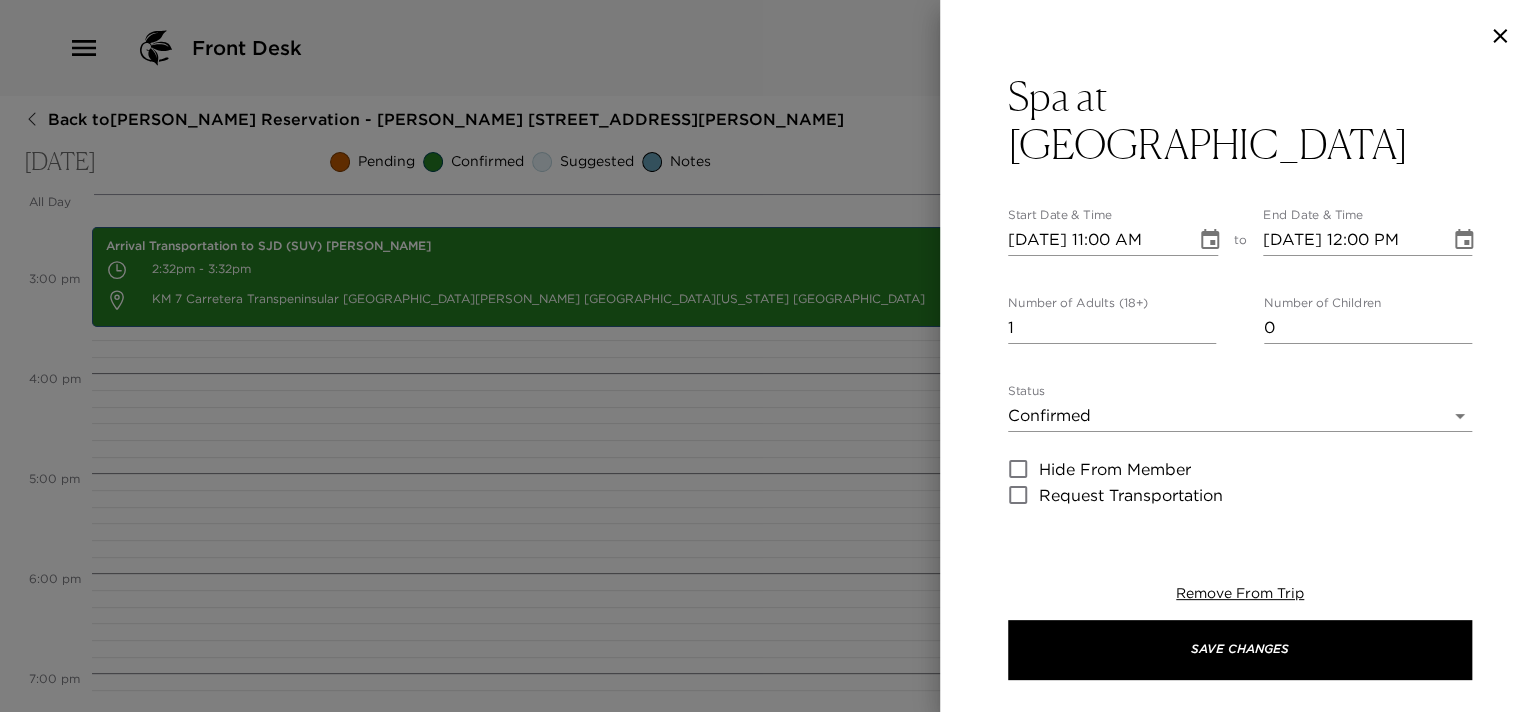 type on "Your Spa Service is confirmed.
Service:
Time:
Duration of Service: (60/90 minutes)
We invite you to check in 30 min prior to your appointment to enjoy [PERSON_NAME]'s signature water experiemce. If it is neccesary to change or cancel your appointment please give us a 5-hour notice to avoid being charge for your service in full." 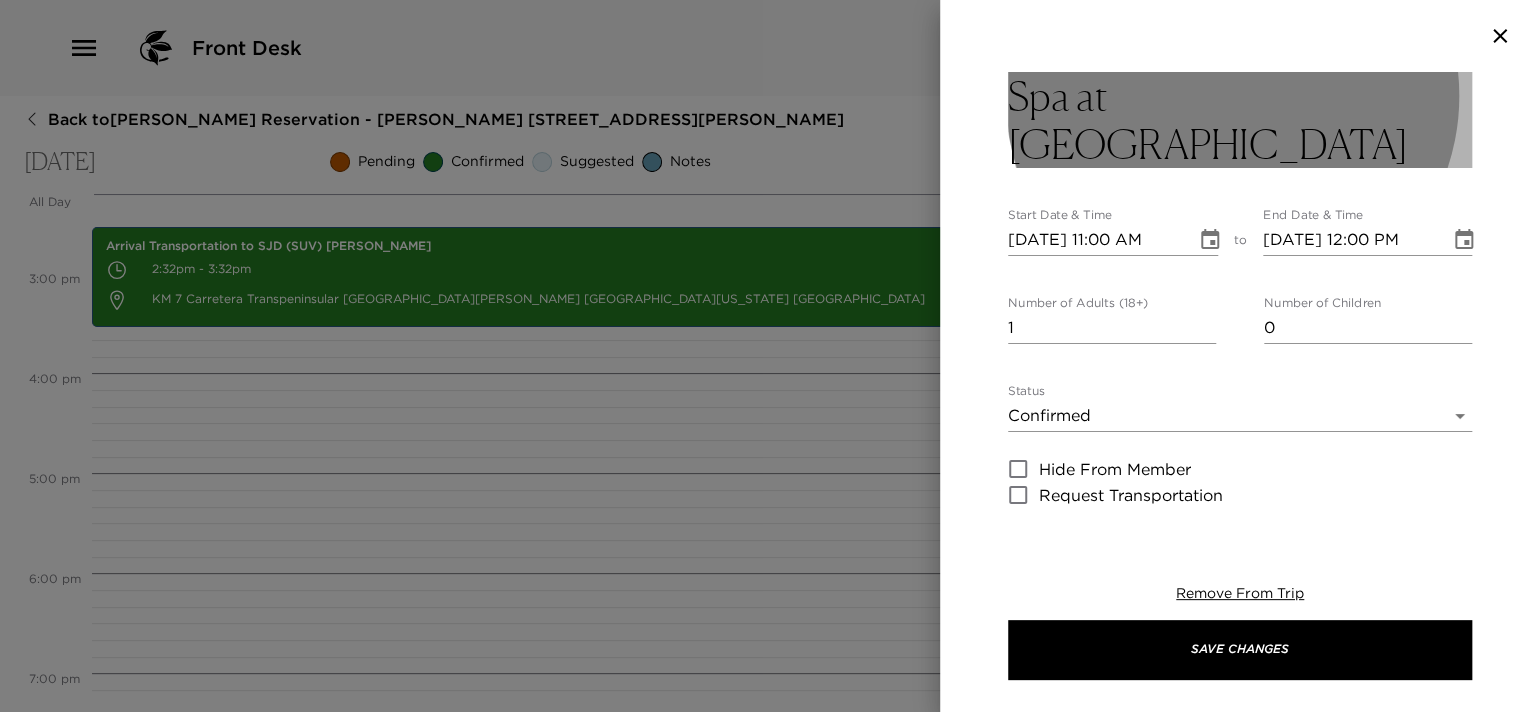 click on "Spa at [GEOGRAPHIC_DATA]" at bounding box center (1240, 120) 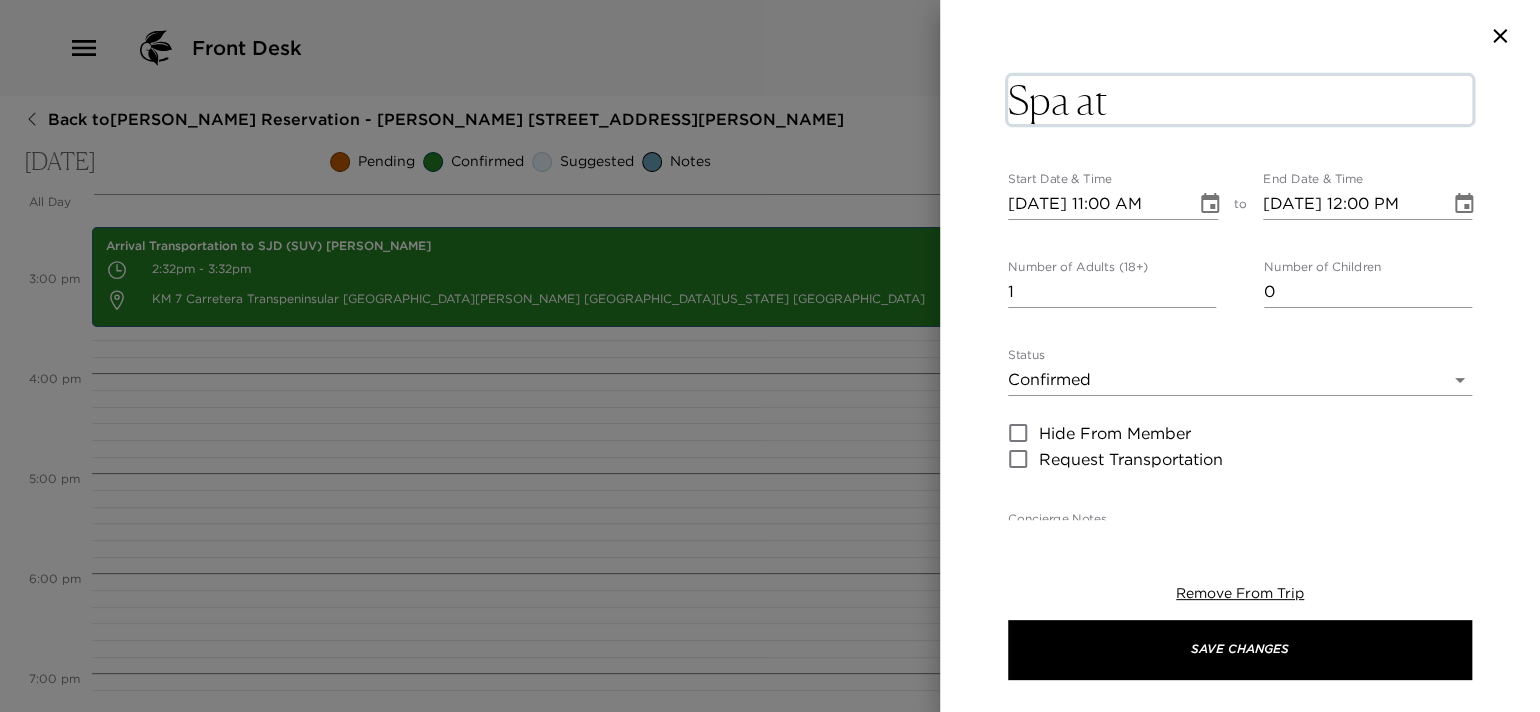 click on "Spa at [GEOGRAPHIC_DATA]" at bounding box center (1240, 100) 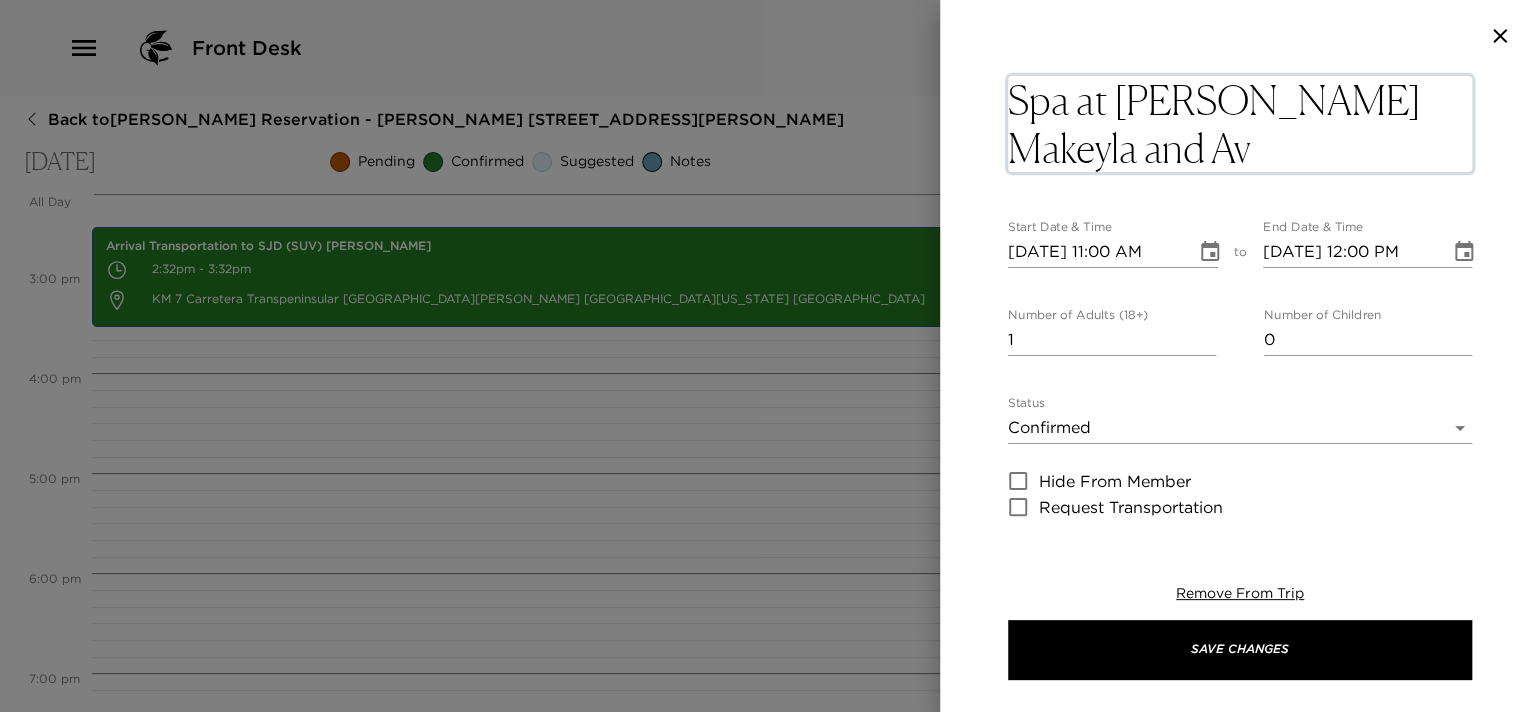 type on "Spa at [PERSON_NAME] and Ava" 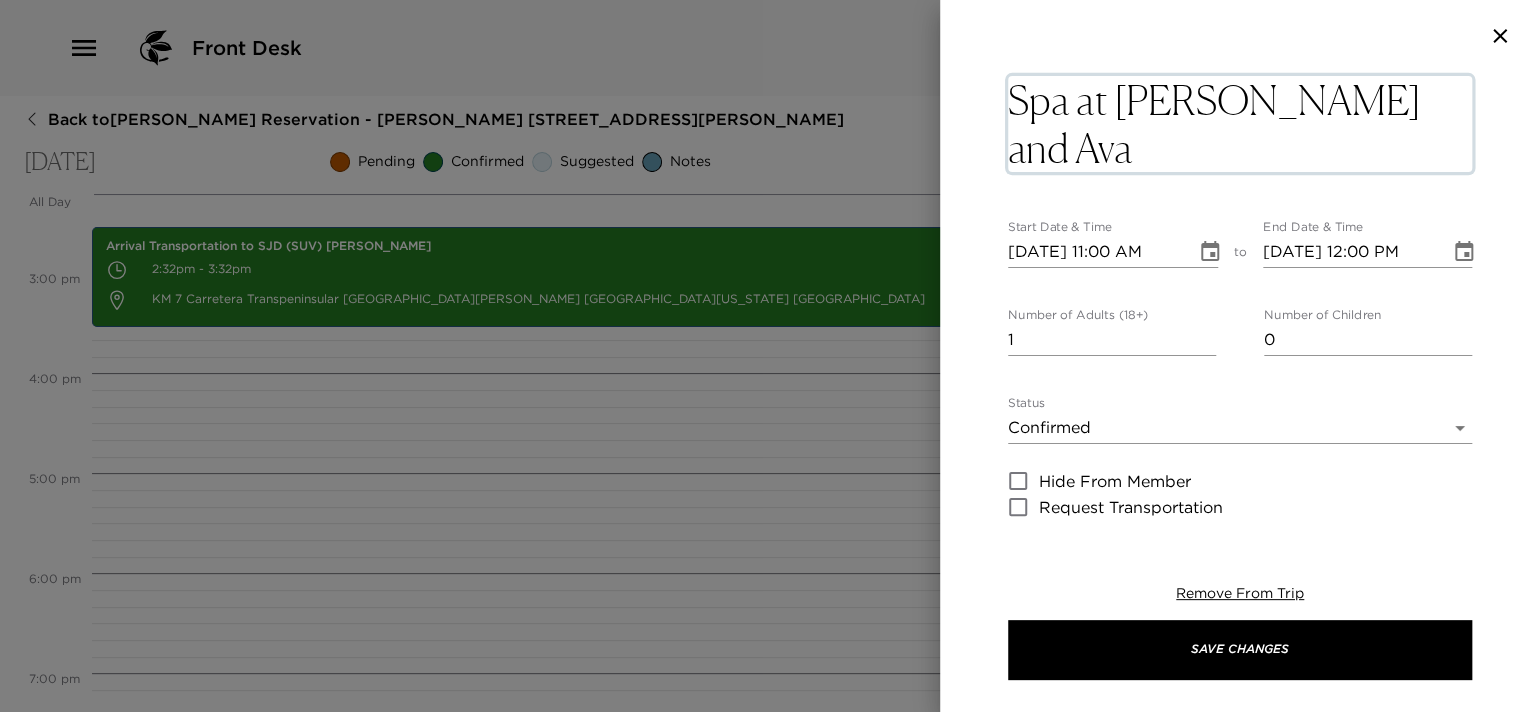 click on "[DATE] 11:00 AM" at bounding box center (1095, 252) 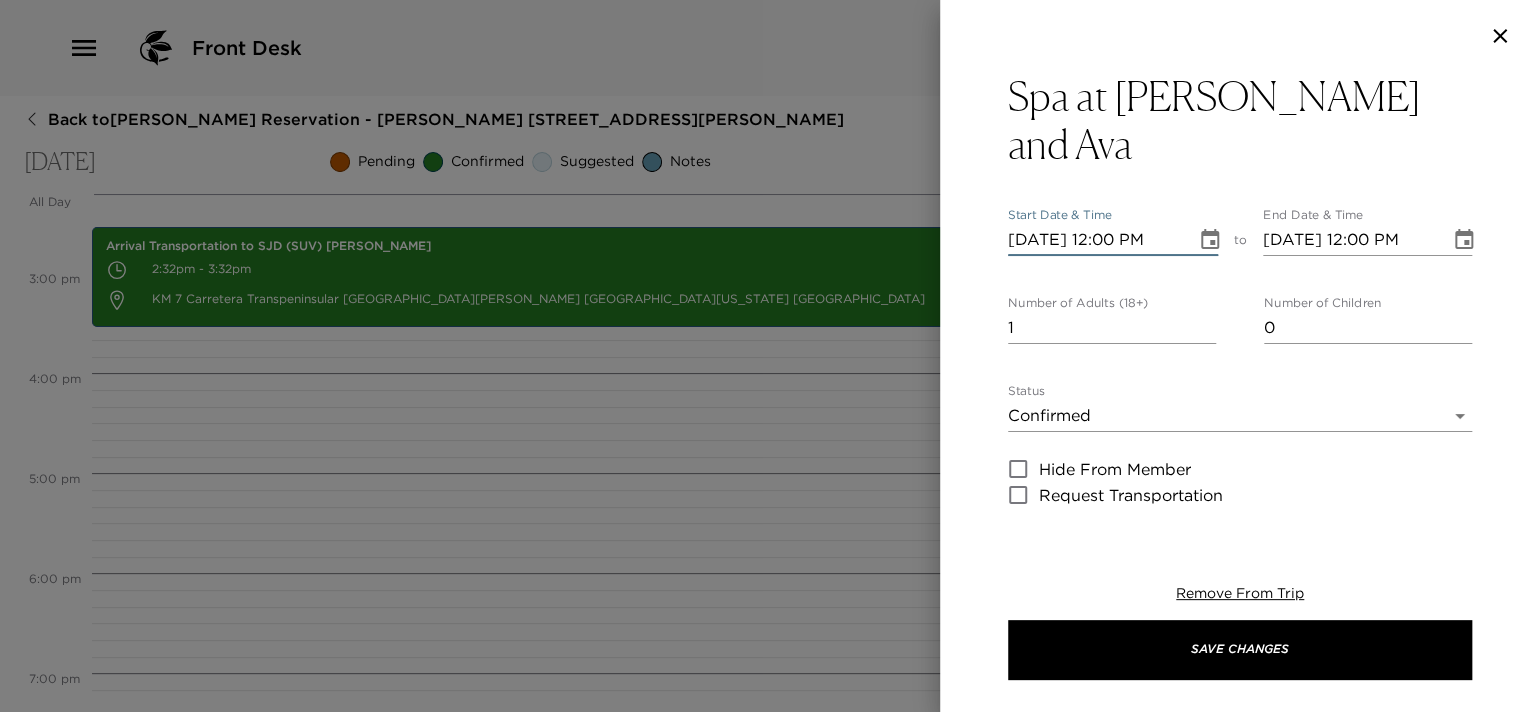 type on "[DATE] 12:00 PM" 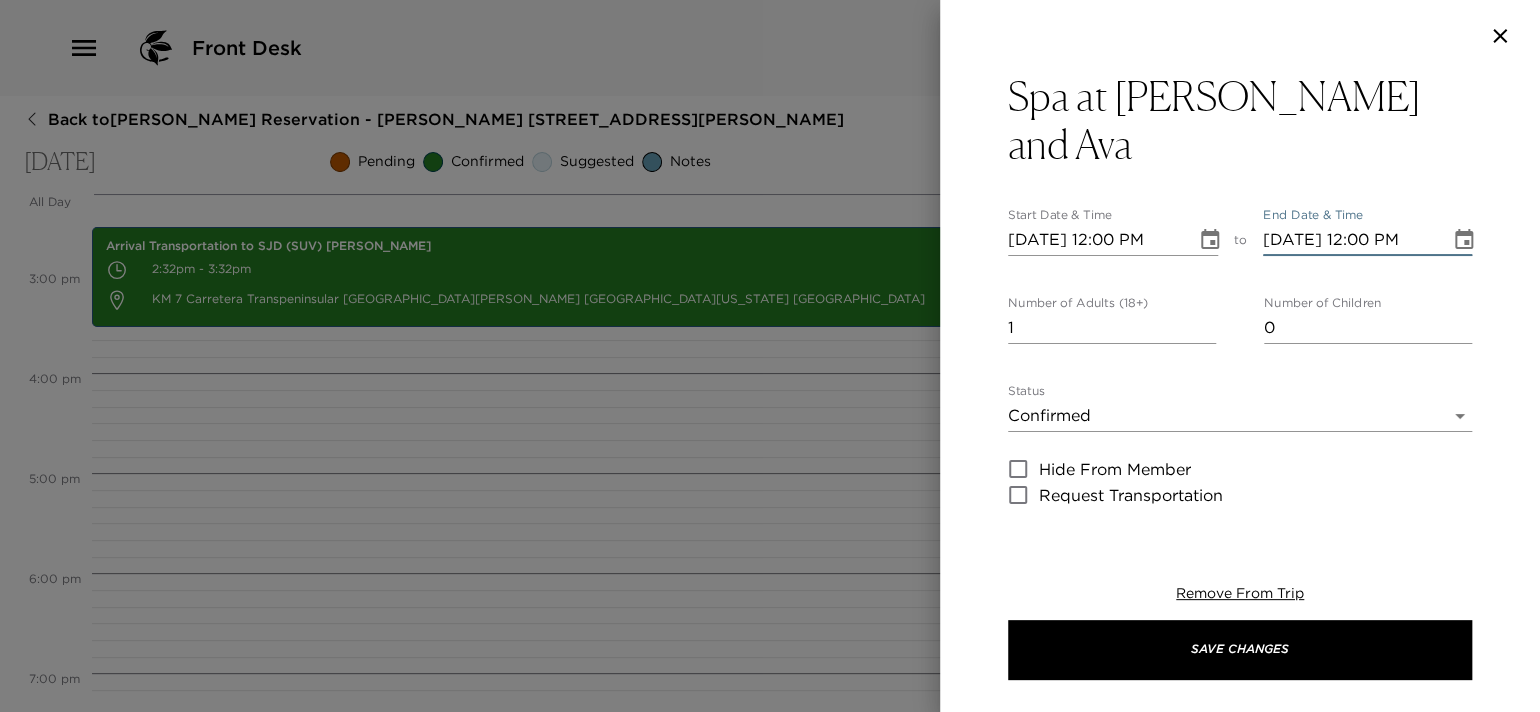 click on "[DATE] 12:00 PM" at bounding box center [1350, 240] 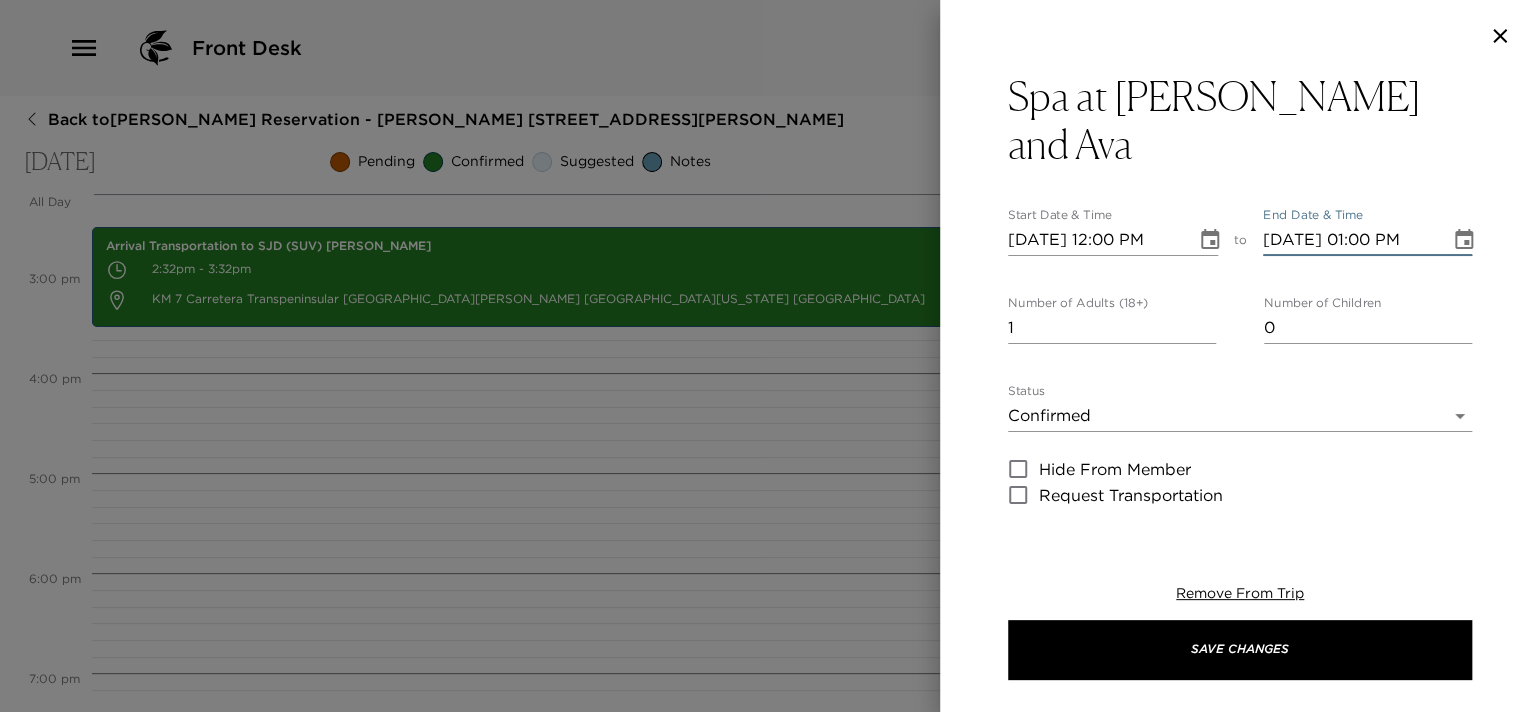 type on "[DATE] 01:00 PM" 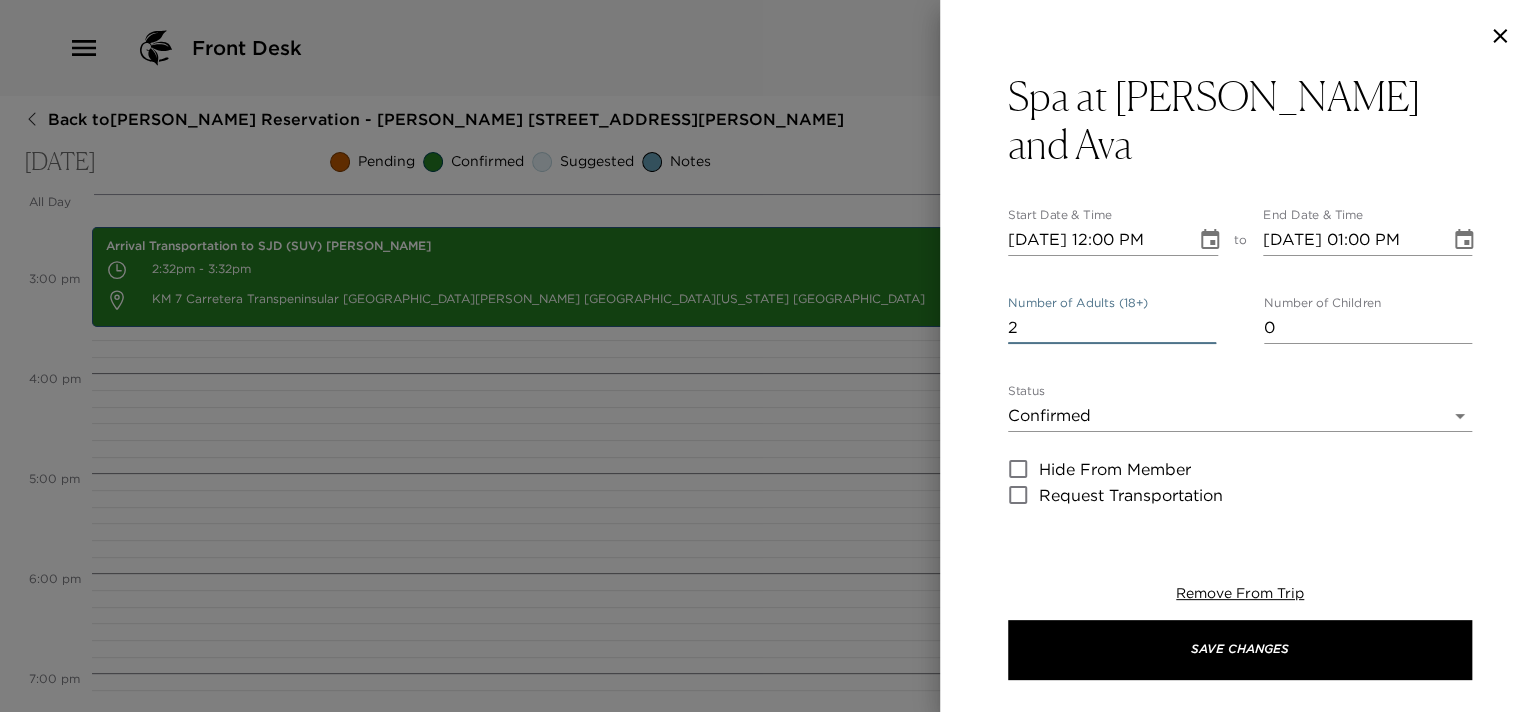click on "2" at bounding box center [1112, 328] 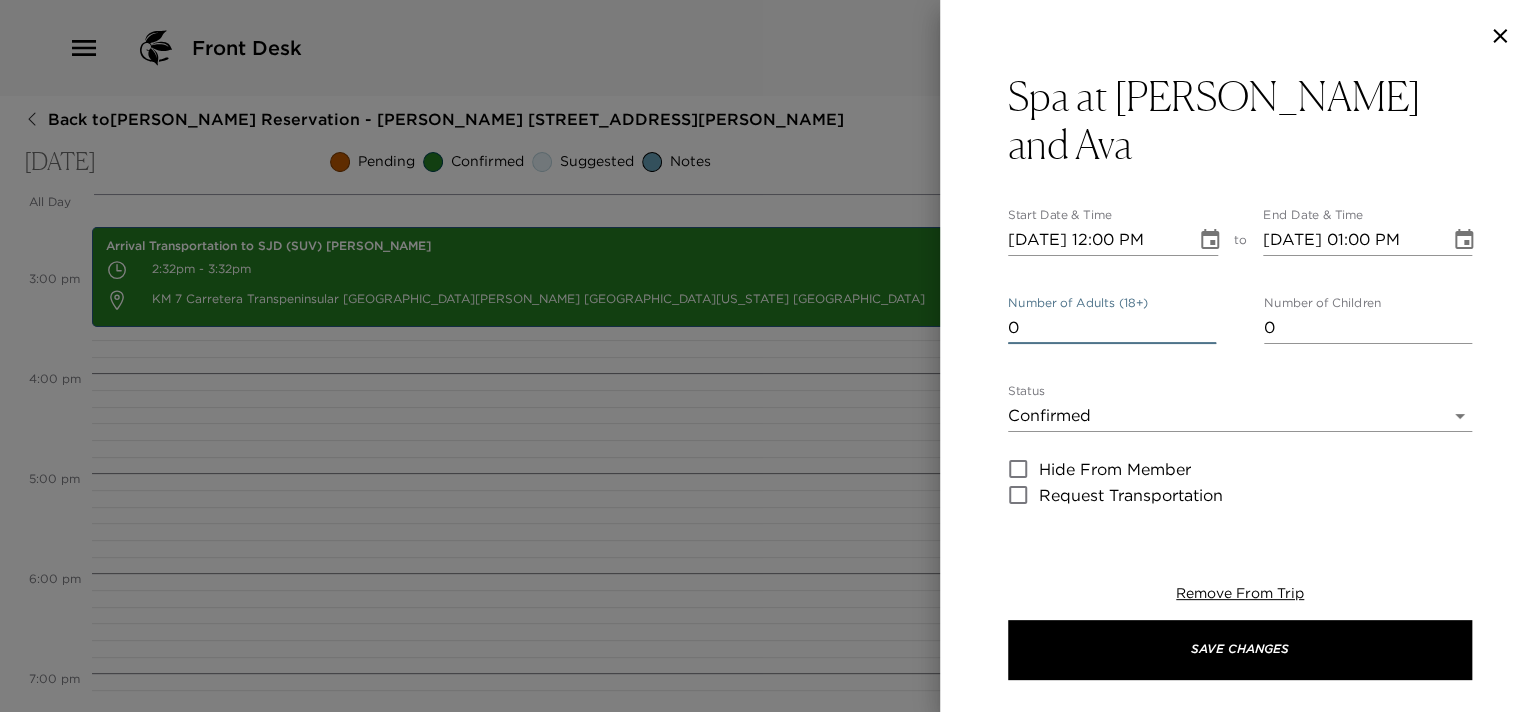 scroll, scrollTop: 299, scrollLeft: 0, axis: vertical 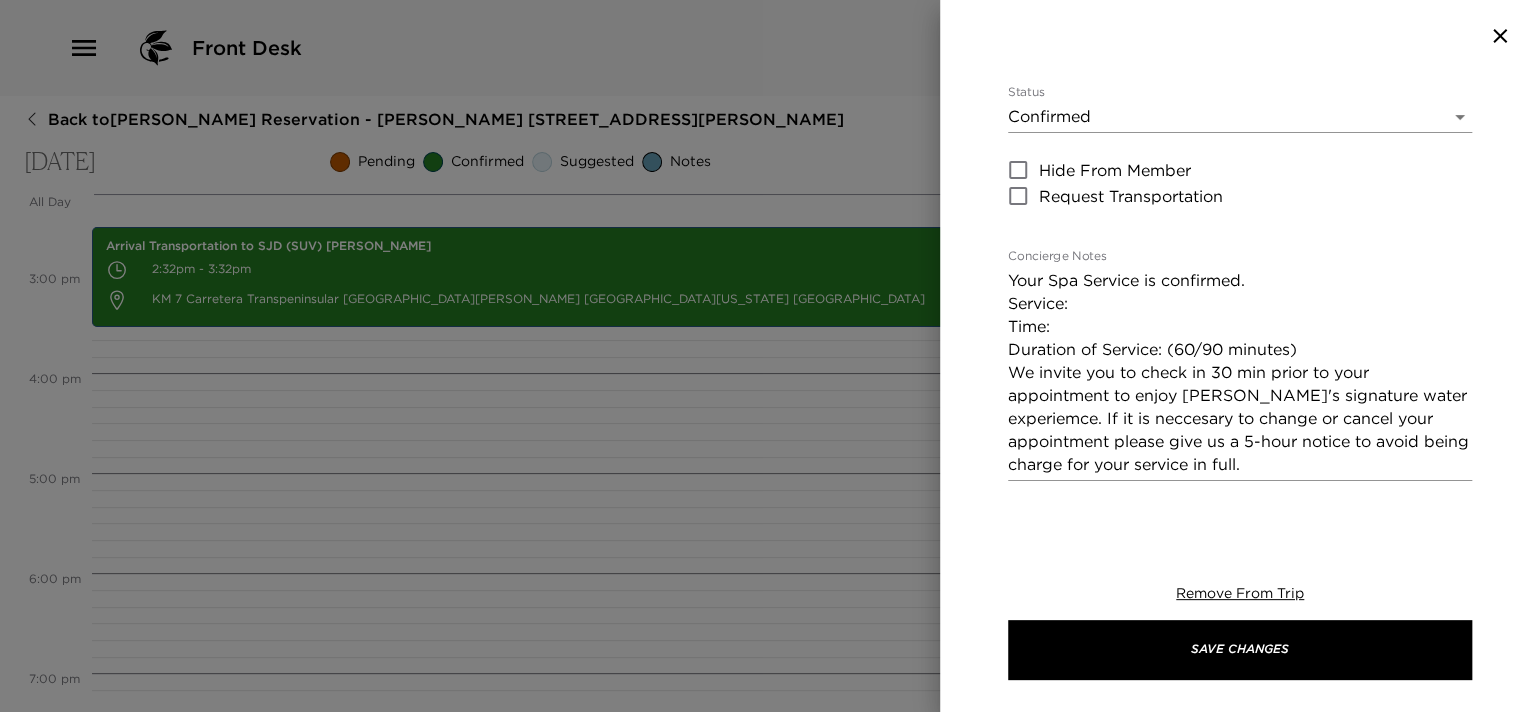 type on "0" 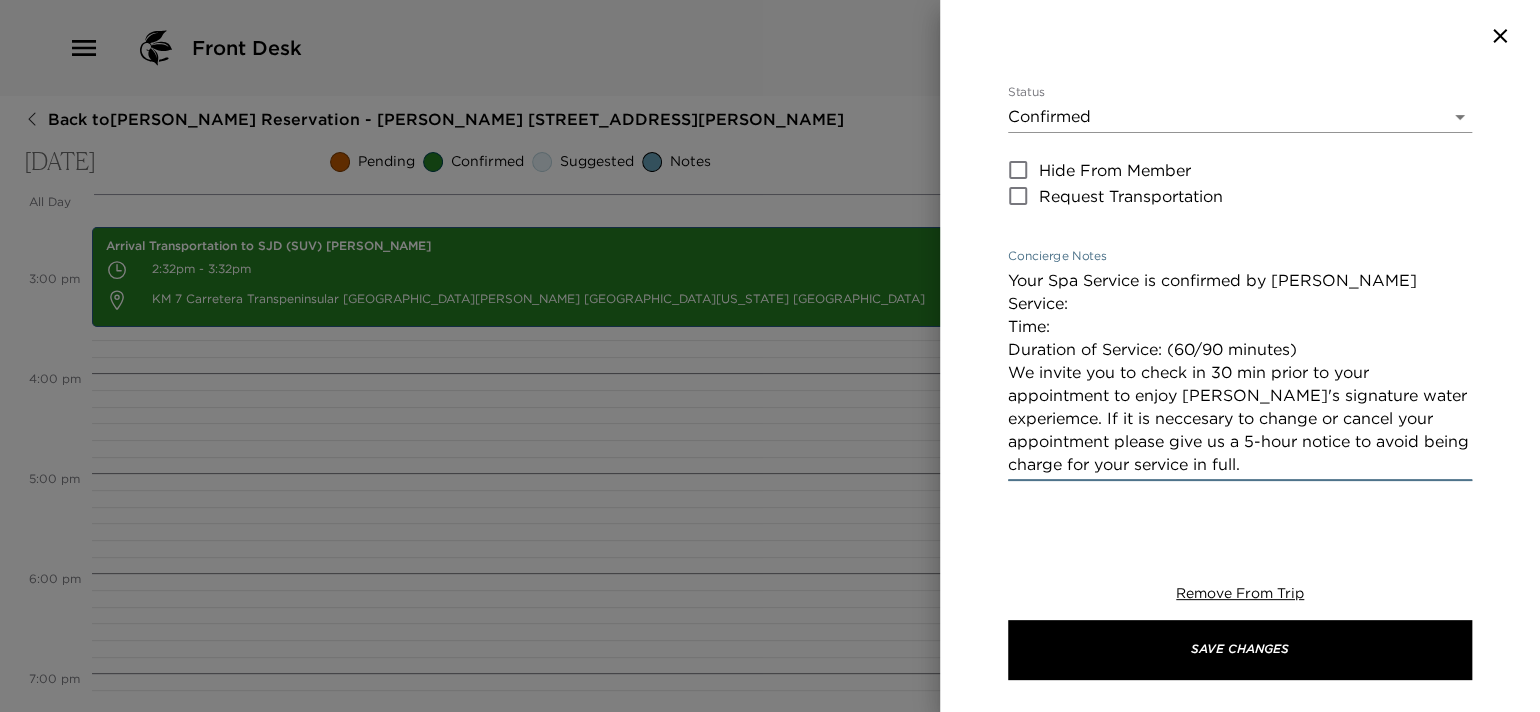 click on "Your Spa Service is confirmed by [PERSON_NAME]
Service:
Time:
Duration of Service: (60/90 minutes)
We invite you to check in 30 min prior to your appointment to enjoy [PERSON_NAME]'s signature water experiemce. If it is neccesary to change or cancel your appointment please give us a 5-hour notice to avoid being charge for your service in full." at bounding box center [1240, 372] 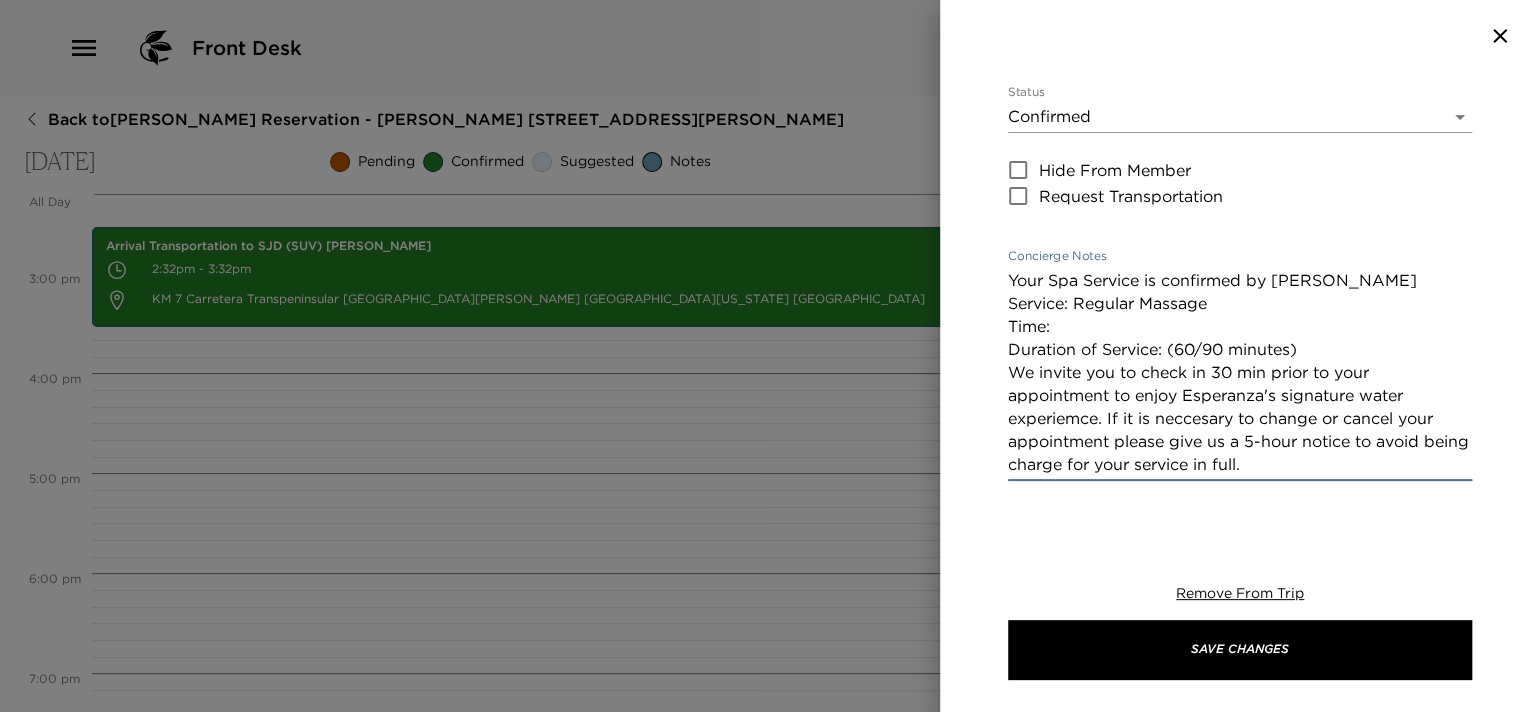 click on "Your Spa Service is confirmed by [PERSON_NAME]
Service: Regular Massage
Time:
Duration of Service: (60/90 minutes)
We invite you to check in 30 min prior to your appointment to enjoy Esperanza's signature water experiemce. If it is neccesary to change or cancel your appointment please give us a 5-hour notice to avoid being charge for your service in full." at bounding box center [1240, 372] 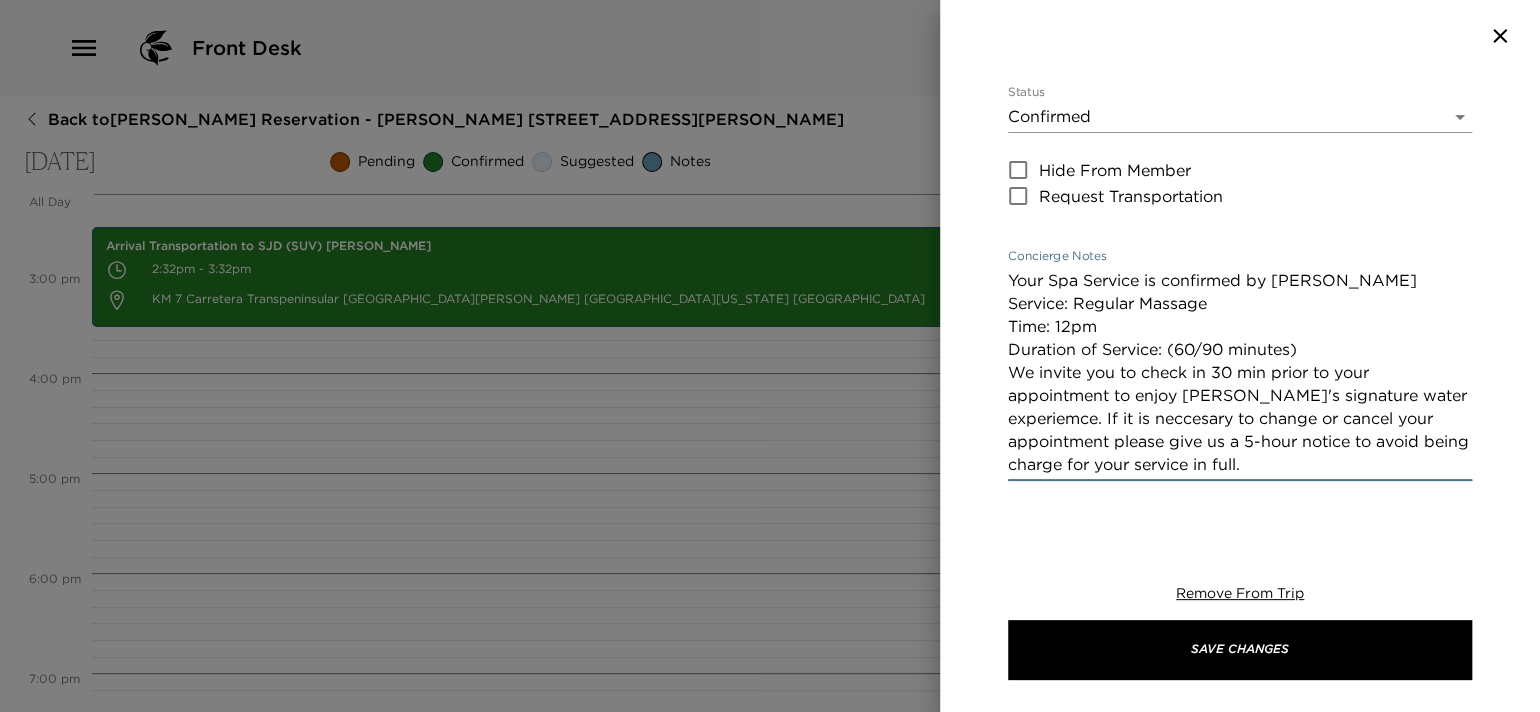 click on "Your Spa Service is confirmed by [PERSON_NAME]
Service: Regular Massage
Time: 12pm
Duration of Service: (60/90 minutes)
We invite you to check in 30 min prior to your appointment to enjoy [PERSON_NAME]'s signature water experiemce. If it is neccesary to change or cancel your appointment please give us a 5-hour notice to avoid being charge for your service in full." at bounding box center (1240, 372) 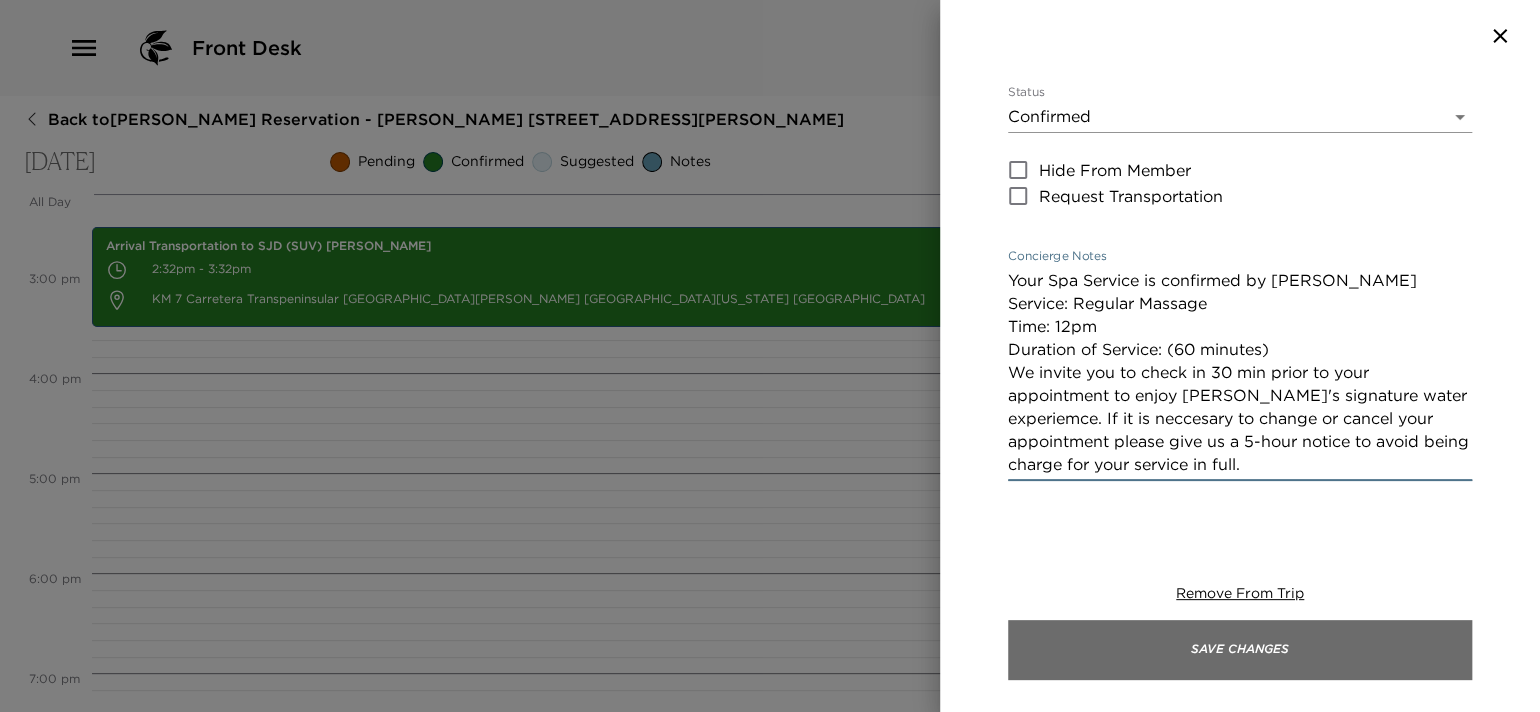 type on "Your Spa Service is confirmed by [PERSON_NAME]
Service: Regular Massage
Time: 12pm
Duration of Service: (60 minutes)
We invite you to check in 30 min prior to your appointment to enjoy [PERSON_NAME]'s signature water experiemce. If it is neccesary to change or cancel your appointment please give us a 5-hour notice to avoid being charge for your service in full." 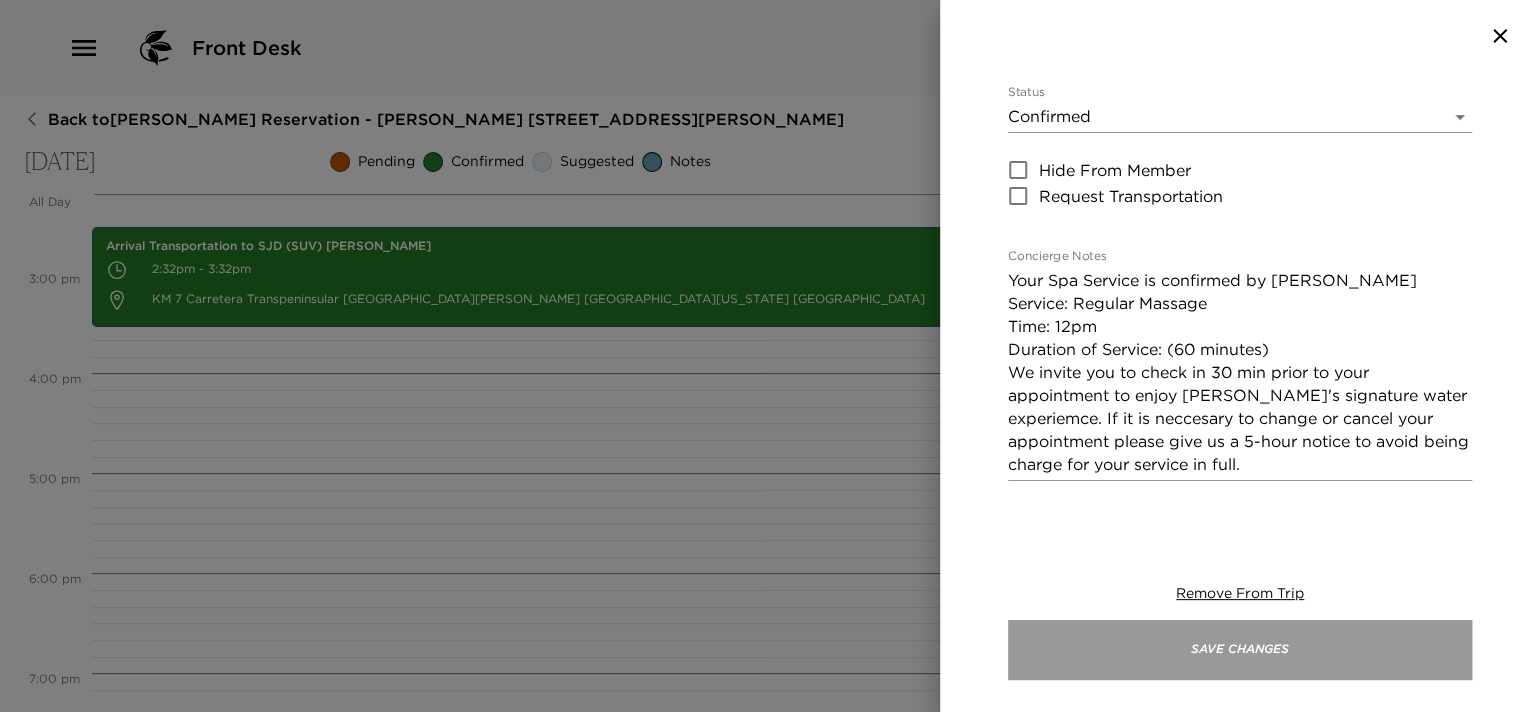 click on "Save Changes" at bounding box center [1240, 650] 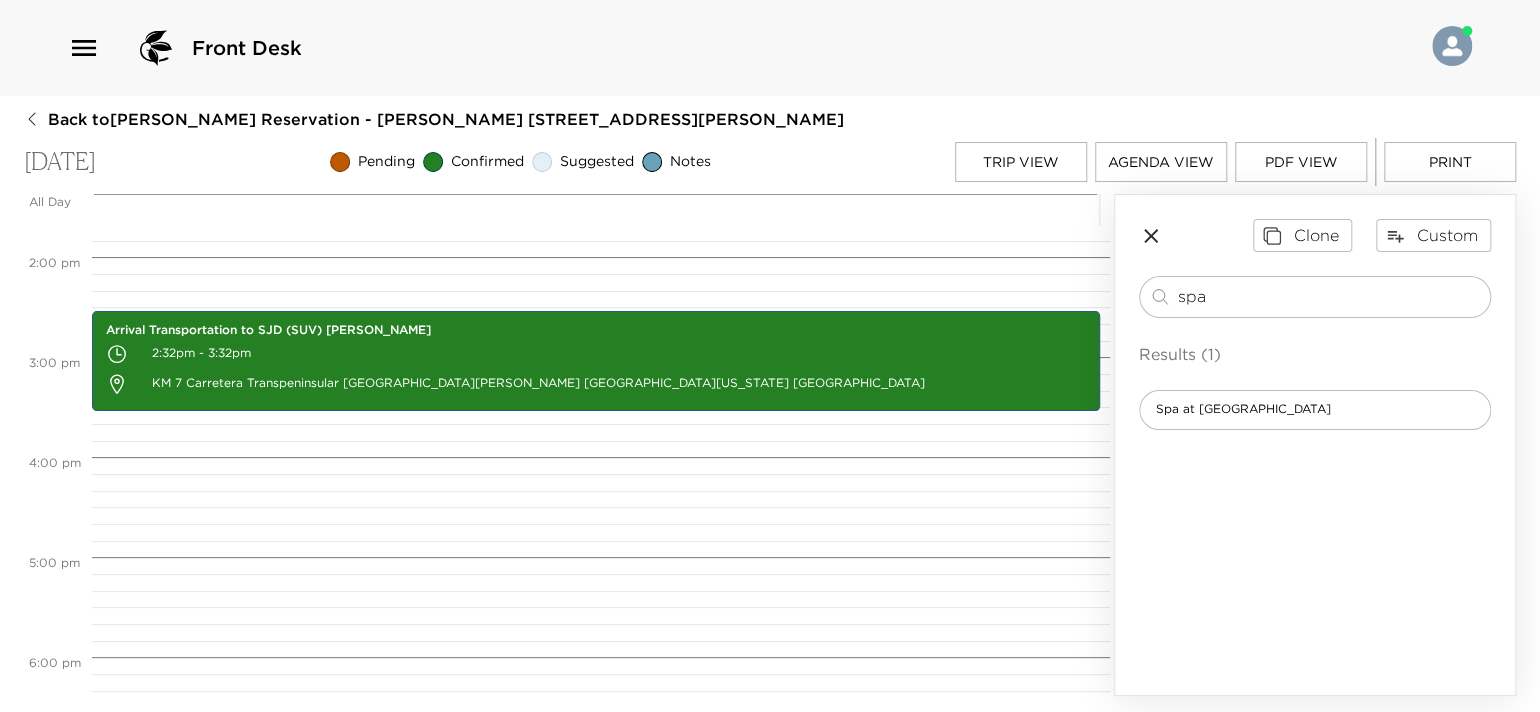 scroll, scrollTop: 1453, scrollLeft: 0, axis: vertical 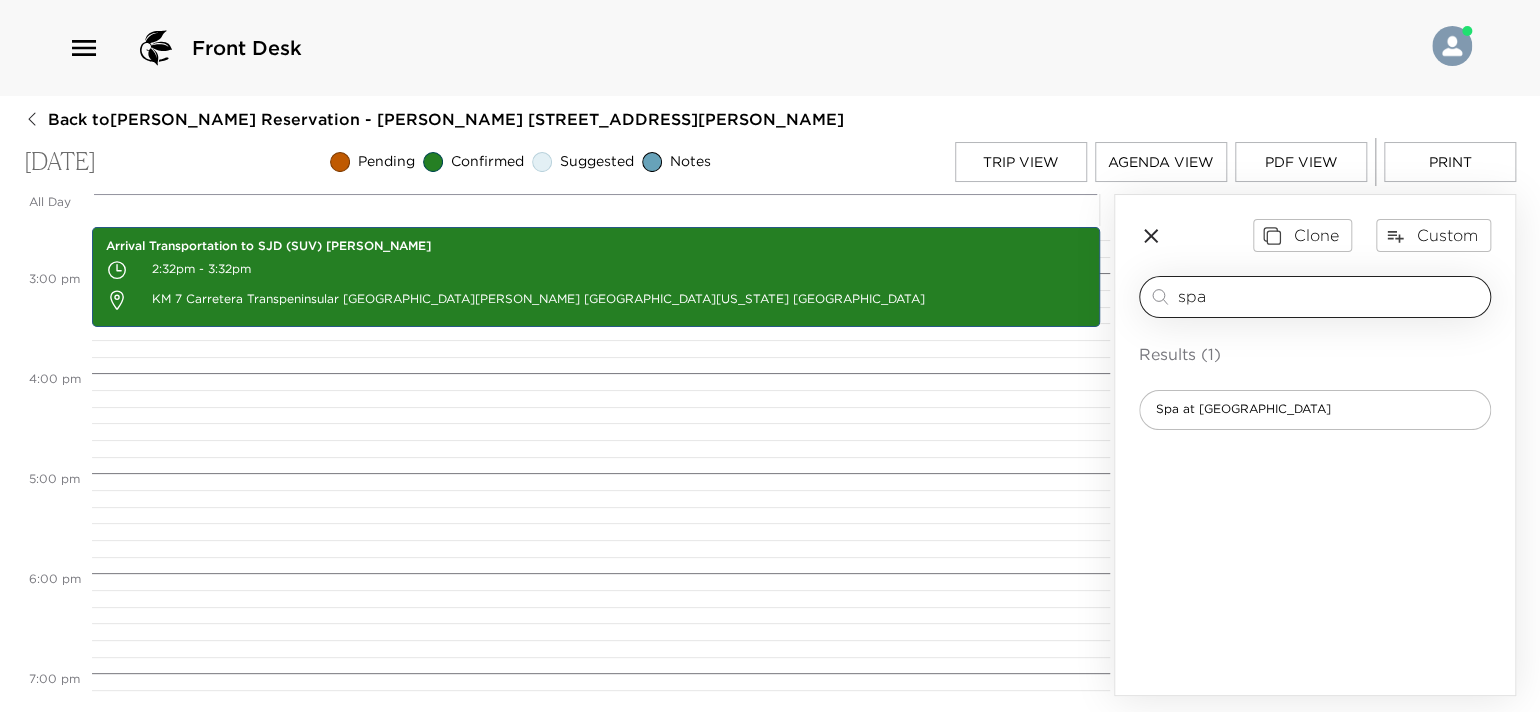 drag, startPoint x: 1268, startPoint y: 294, endPoint x: 1166, endPoint y: 294, distance: 102 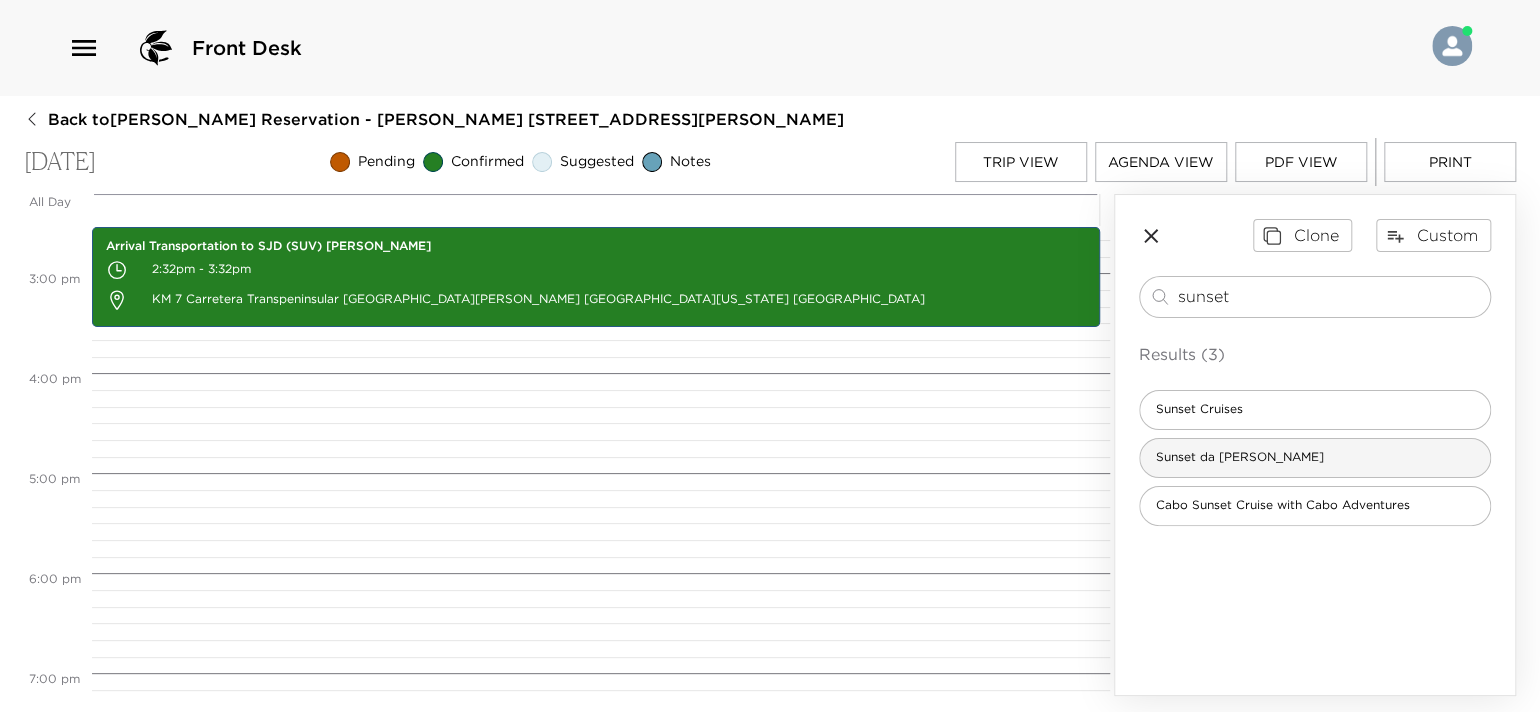 type on "sunset" 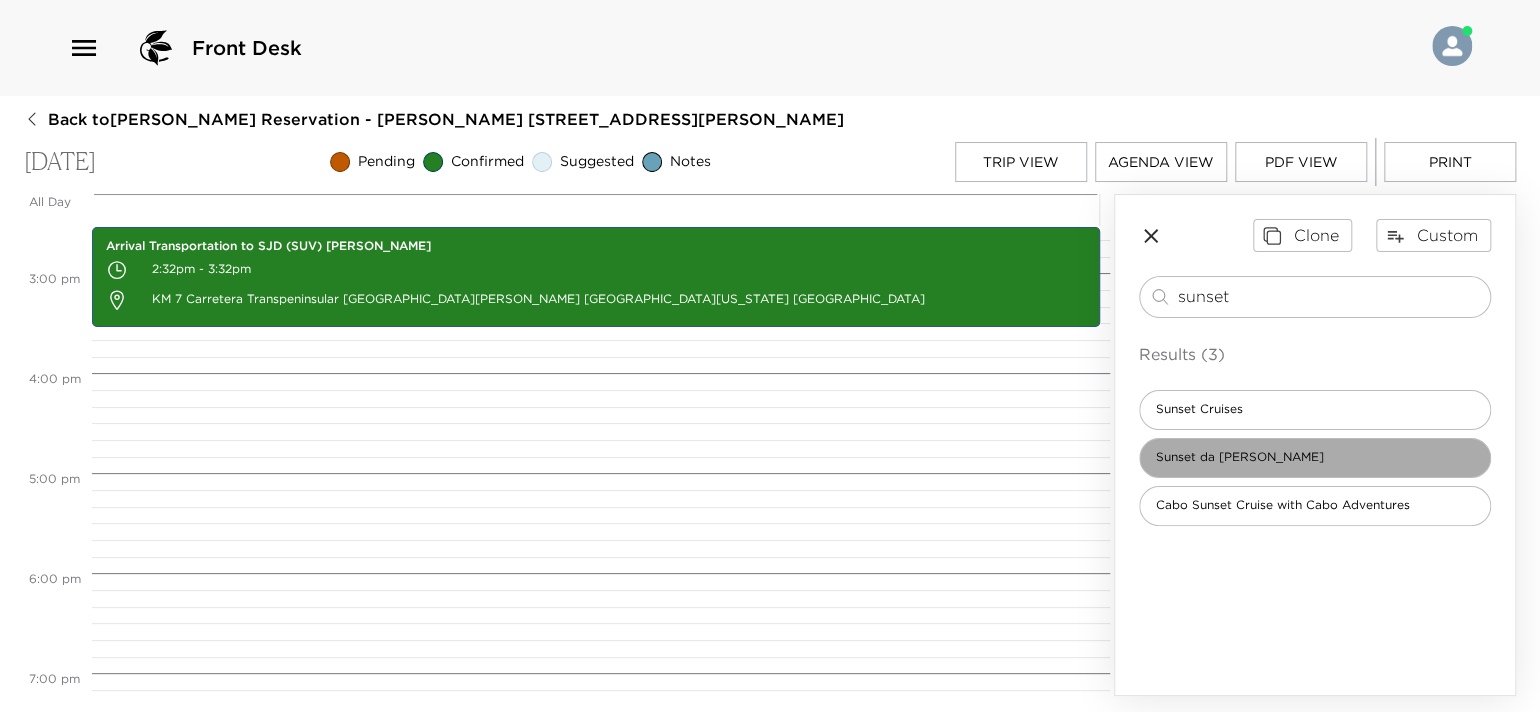 click on "Sunset da [PERSON_NAME]" at bounding box center (1315, 458) 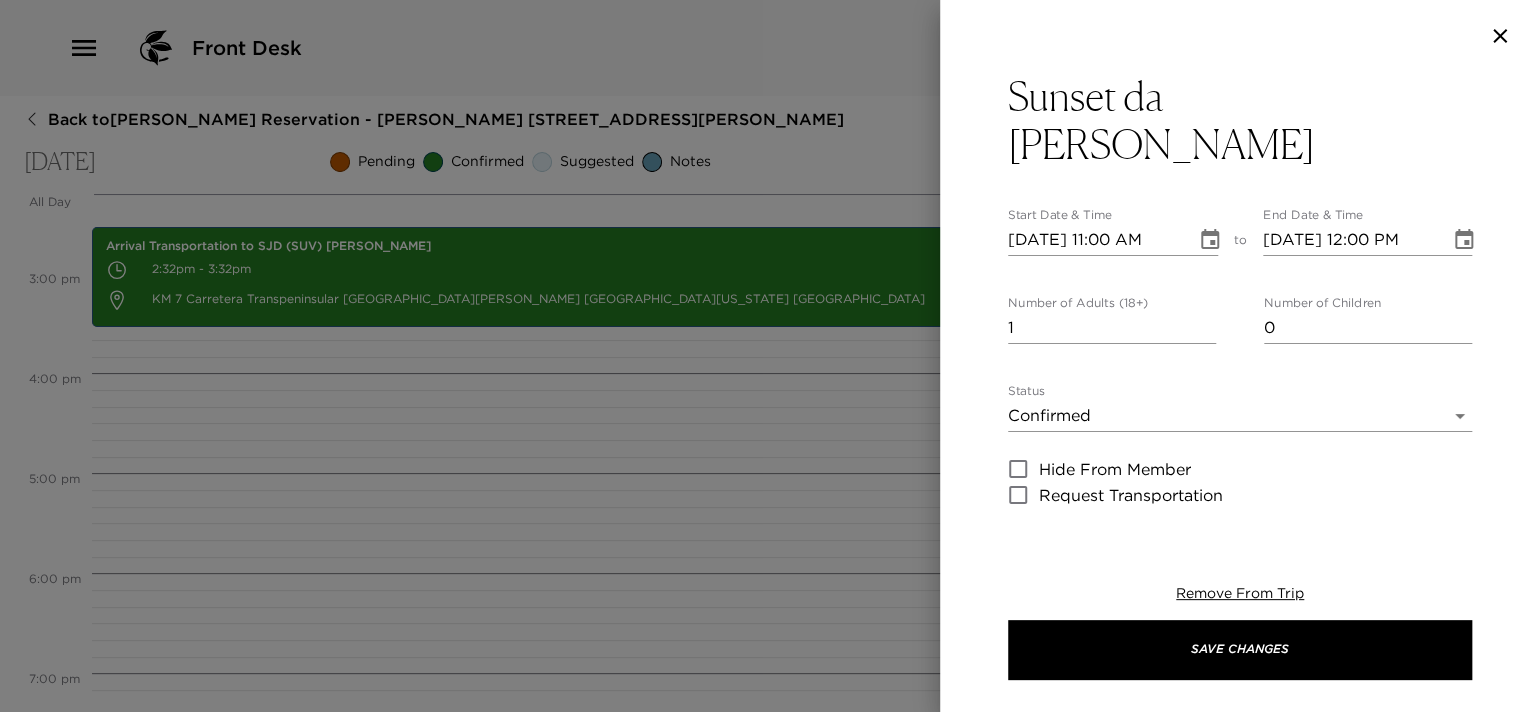 click on "[DATE] 11:00 AM" at bounding box center [1095, 240] 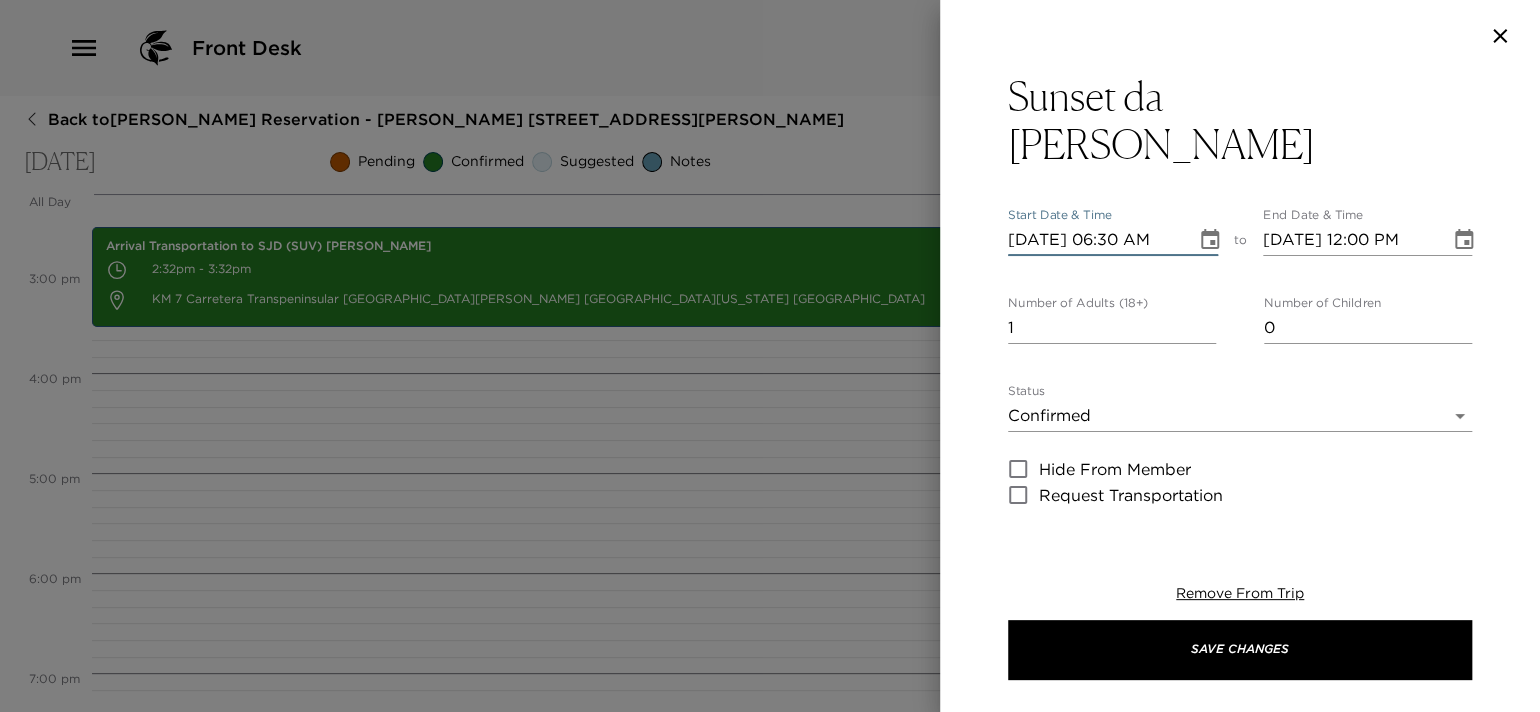 type on "[DATE] 06:30 PM" 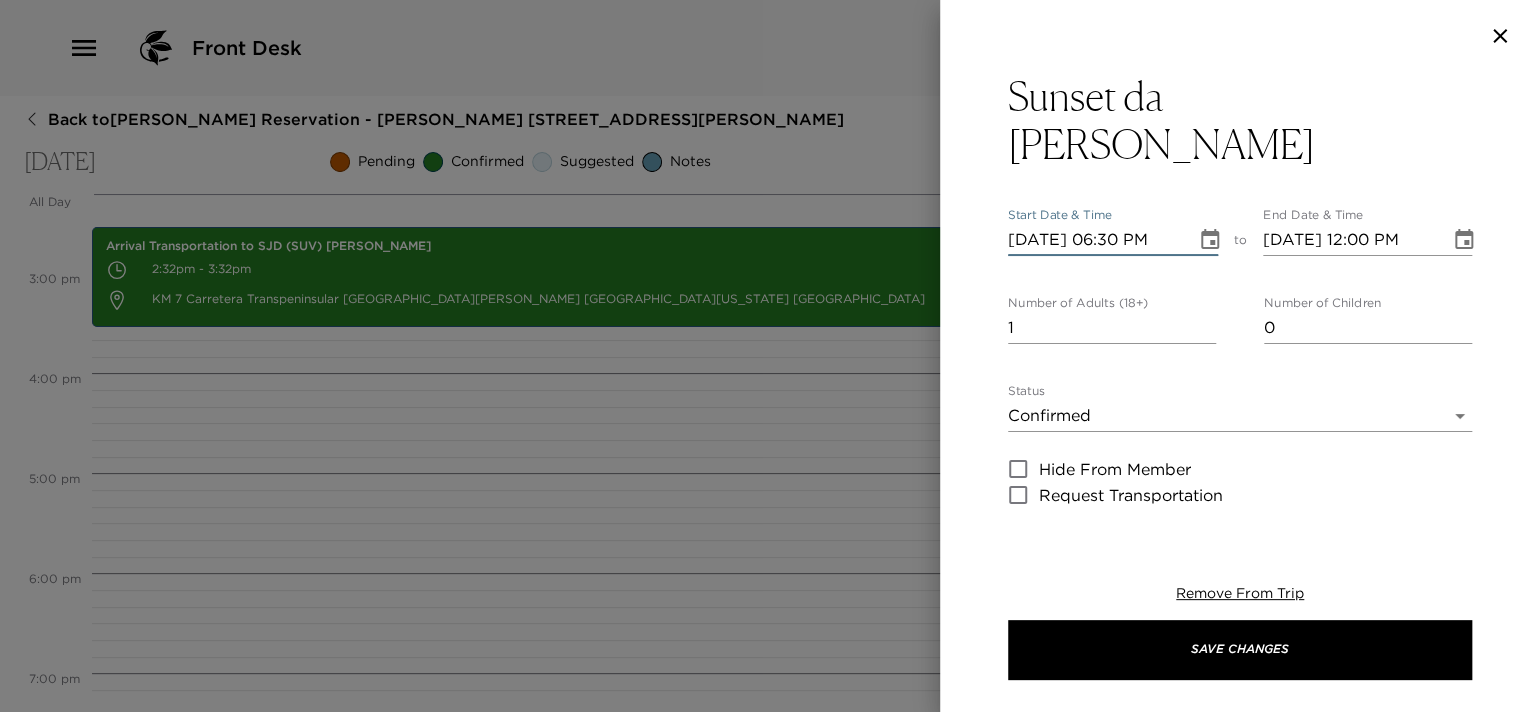 type on "[DATE] 07:30 PM" 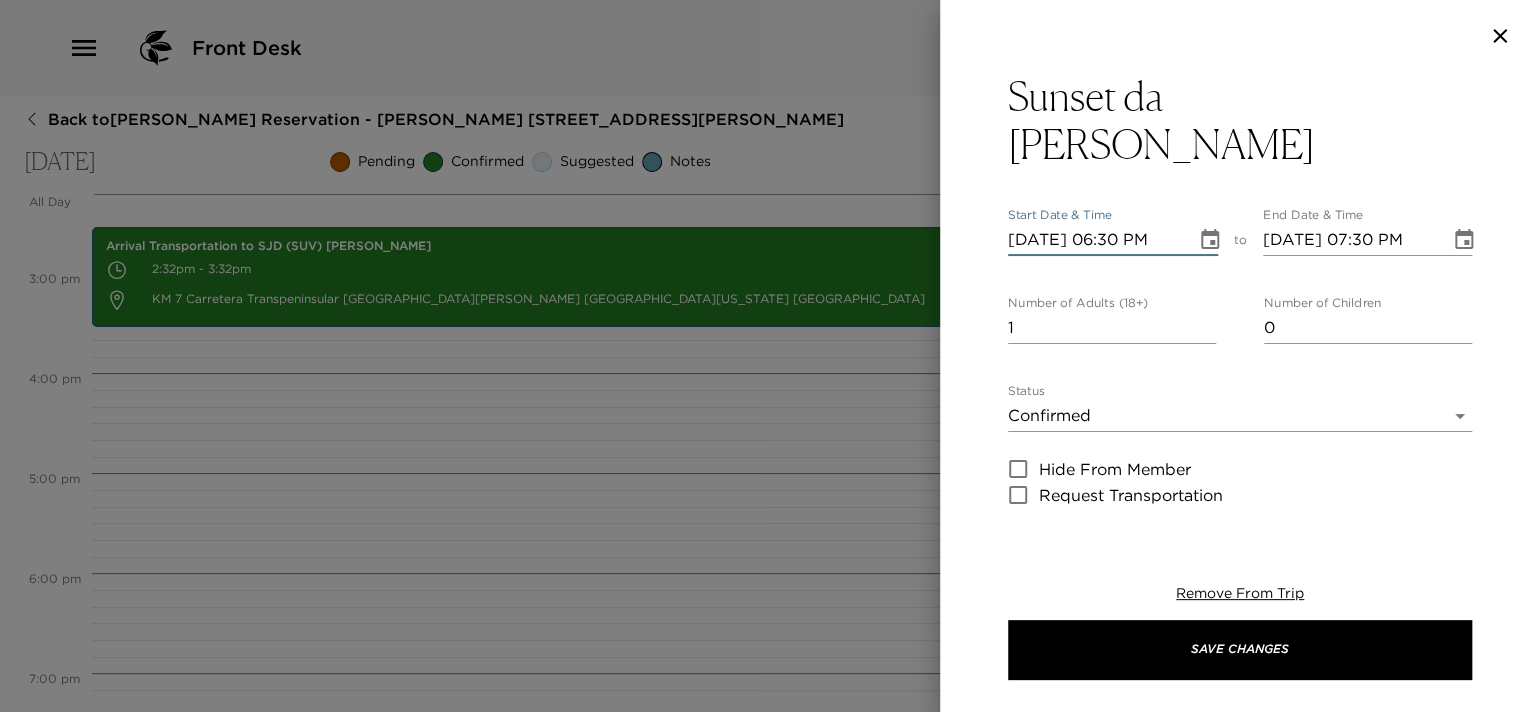 type on "[DATE] 06:30 PM" 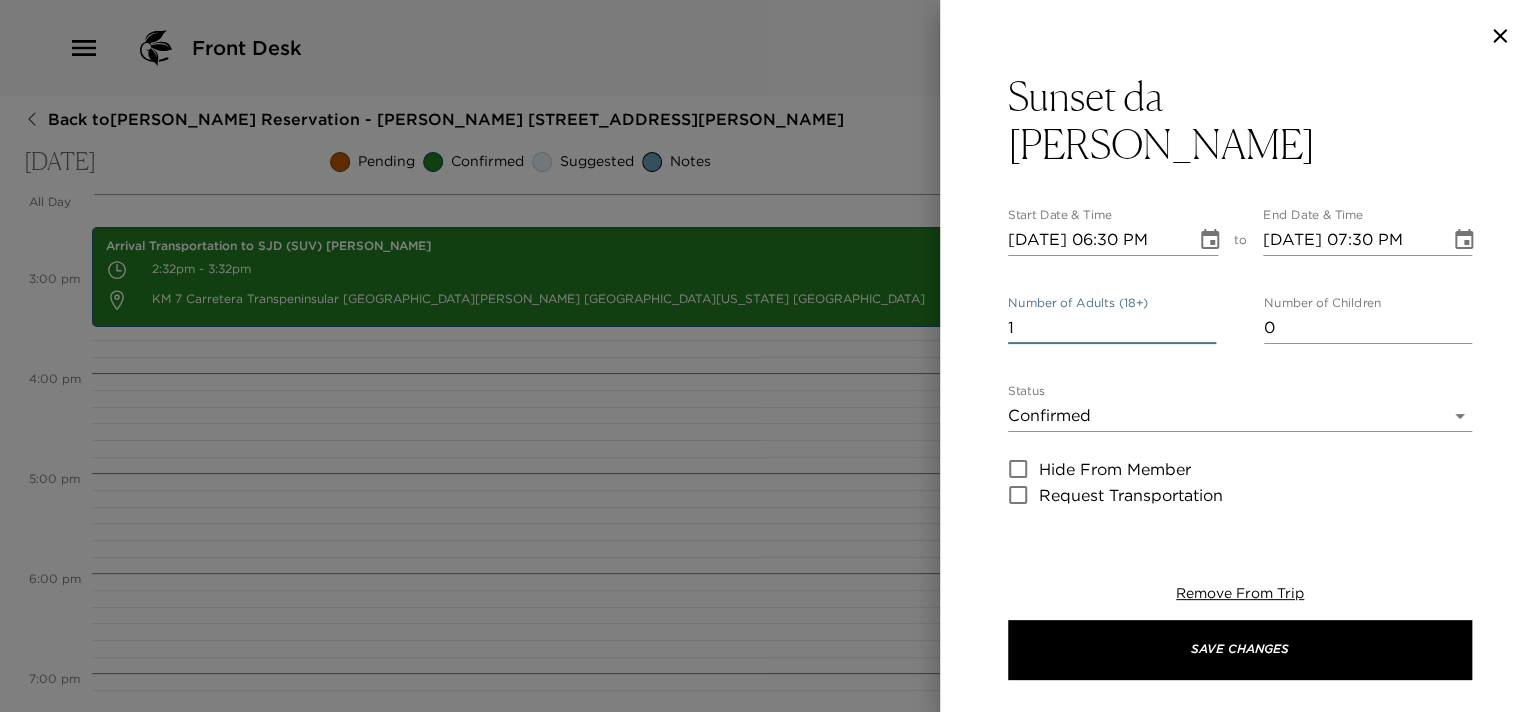click on "1" at bounding box center (1112, 328) 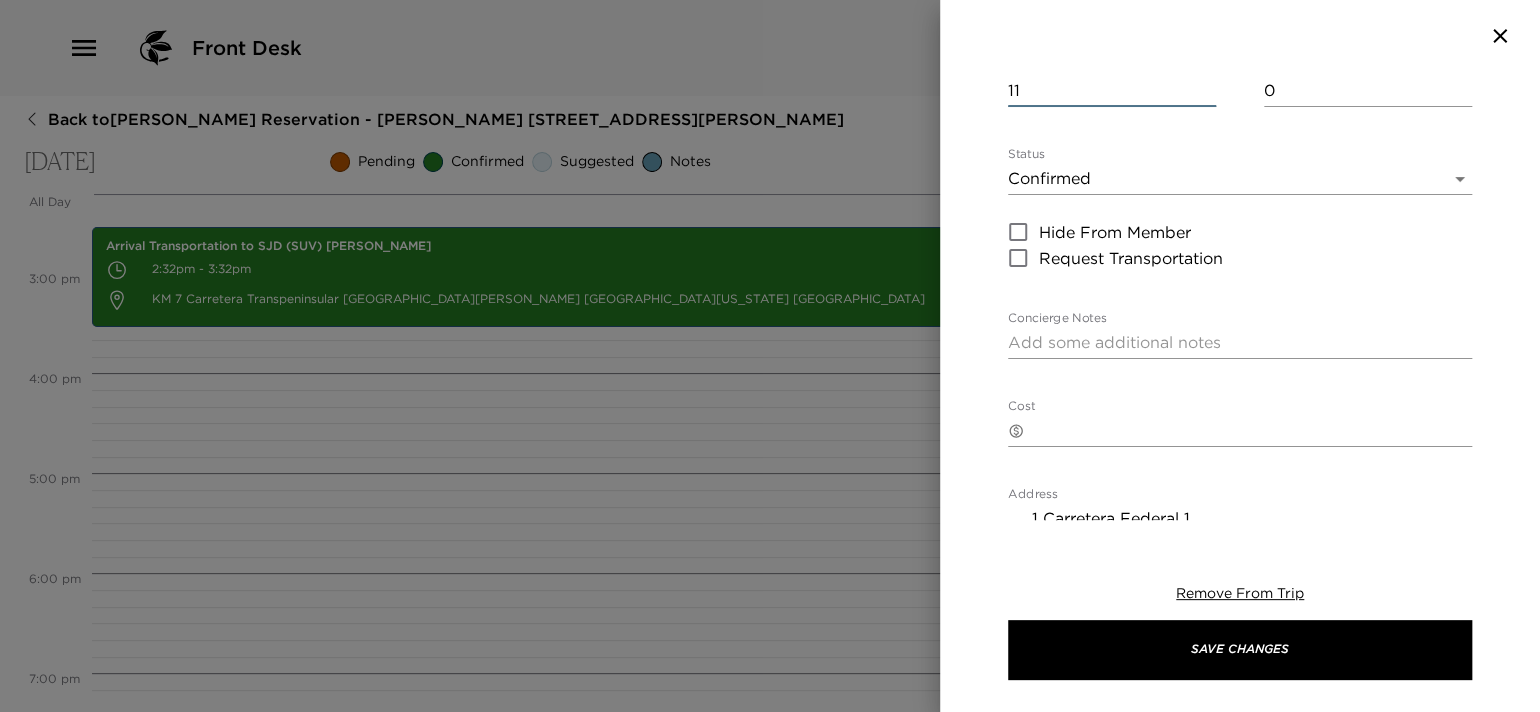 scroll, scrollTop: 399, scrollLeft: 0, axis: vertical 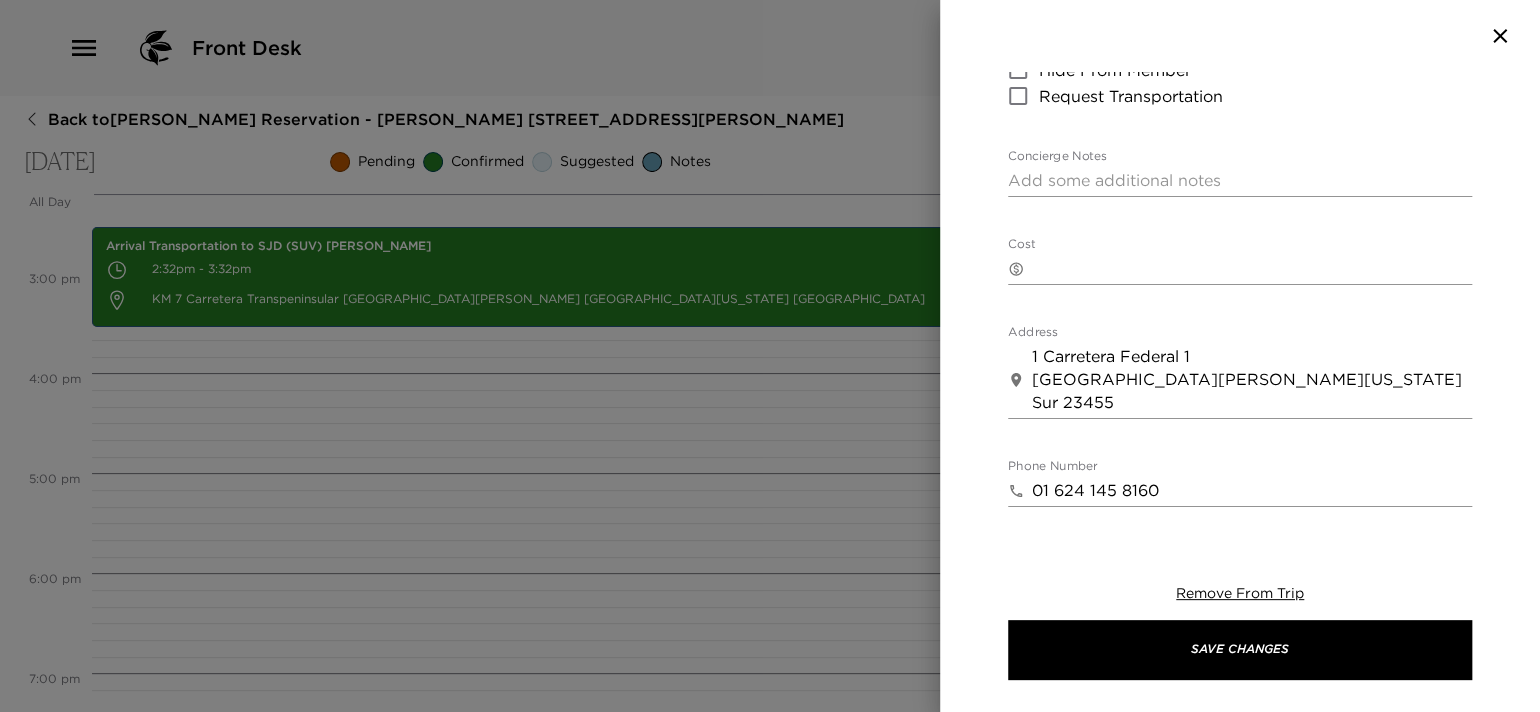type on "11" 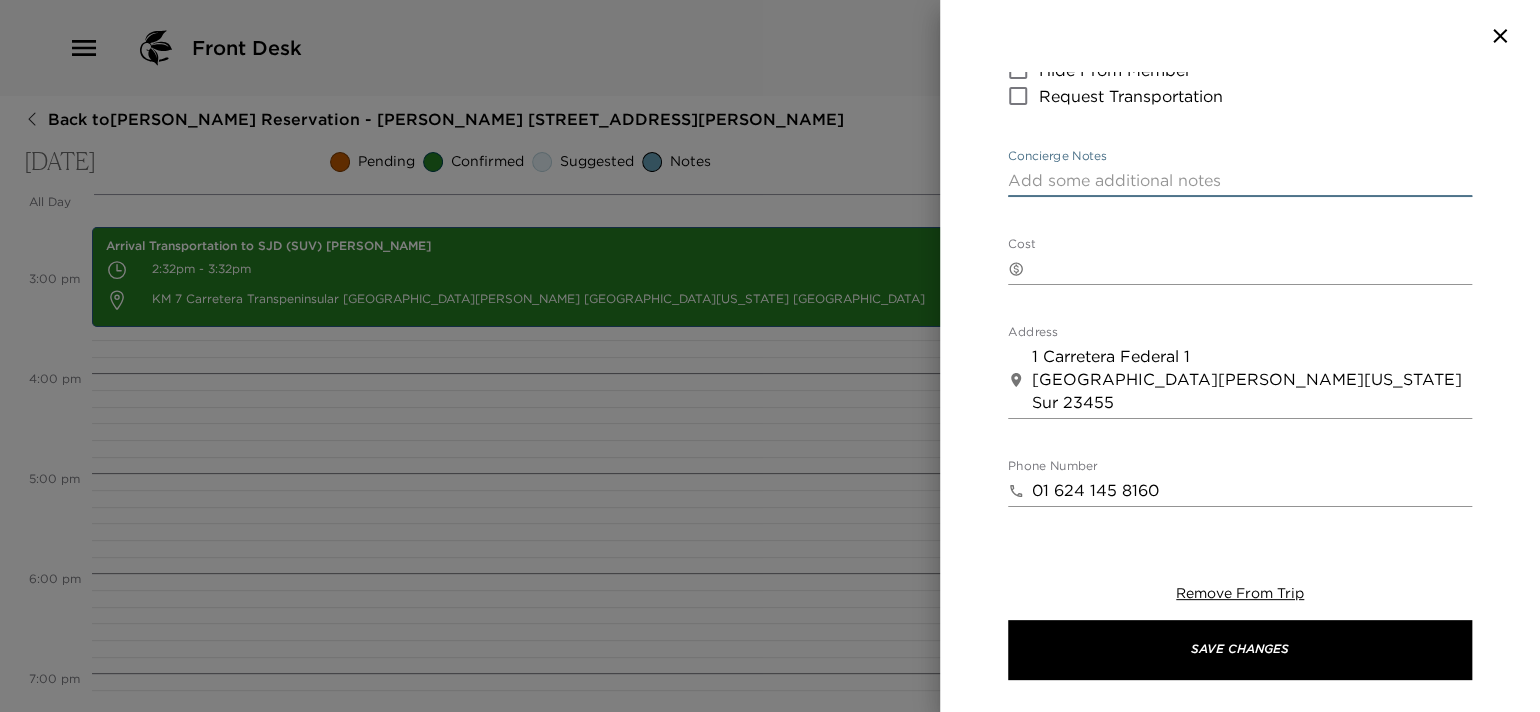 click on "Concierge Notes" at bounding box center [1240, 180] 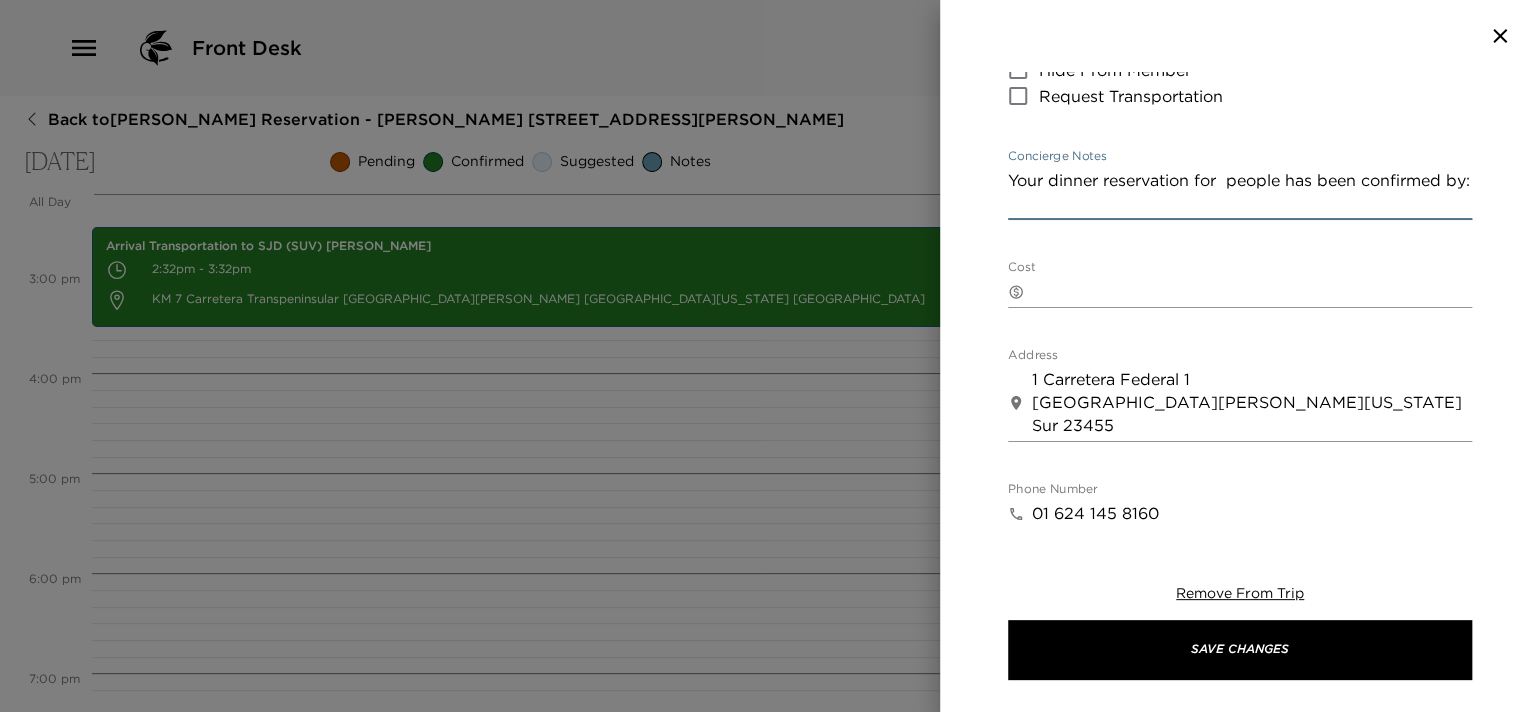 click on "Your dinner reservation for  people has been confirmed by:" at bounding box center [1240, 192] 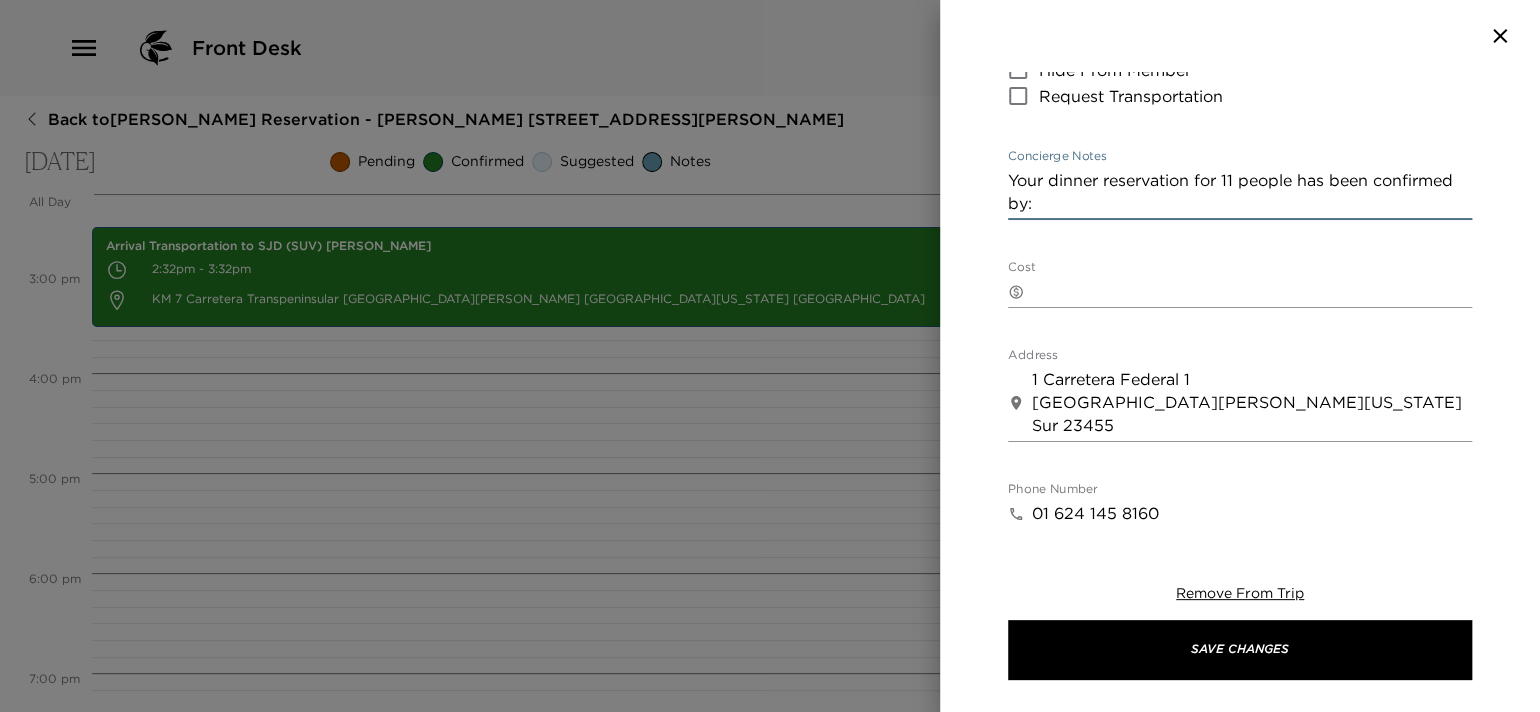 click on "Your dinner reservation for 11 people has been confirmed by:" at bounding box center [1240, 192] 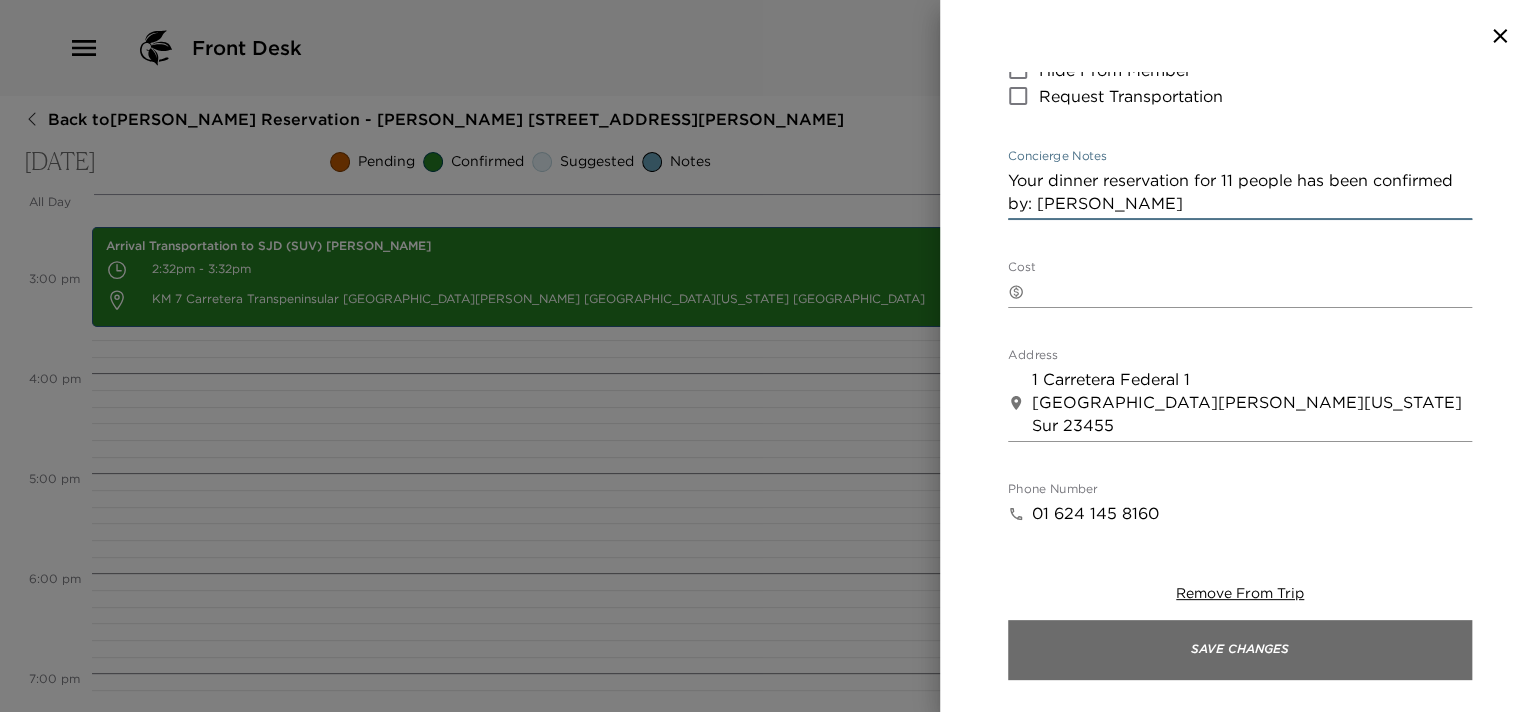 type on "Your dinner reservation for 11 people has been confirmed by: [PERSON_NAME]" 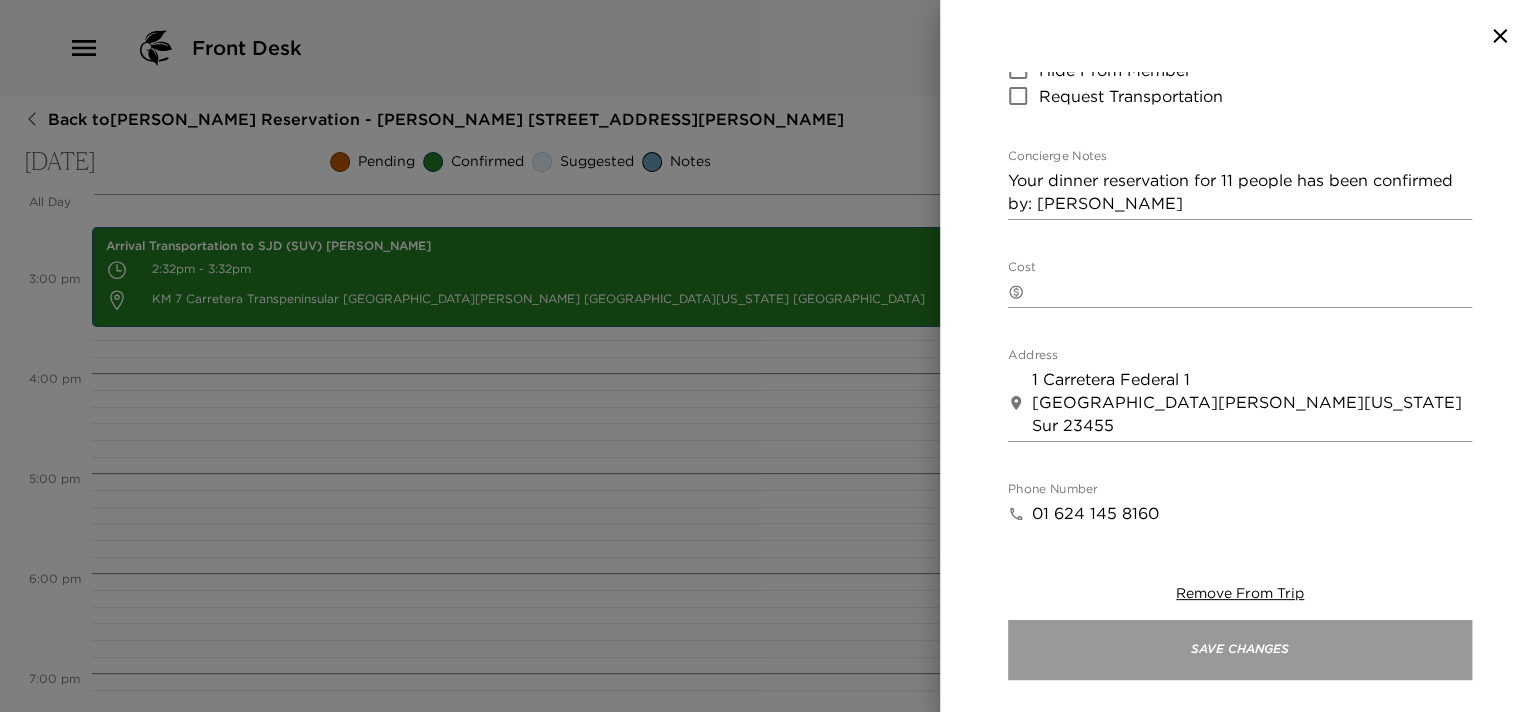 click on "Save Changes" at bounding box center [1240, 650] 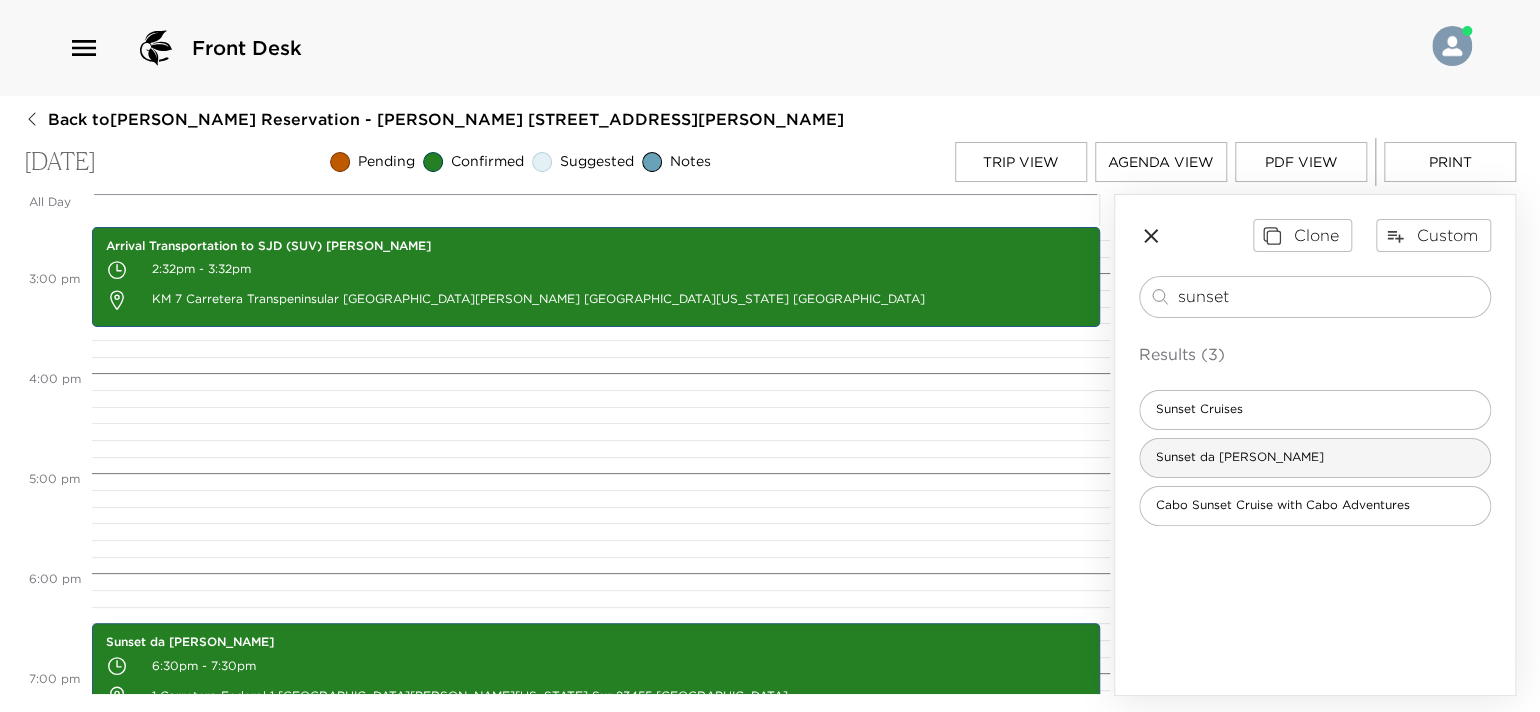 click on "Sunset da [PERSON_NAME]" at bounding box center [1315, 458] 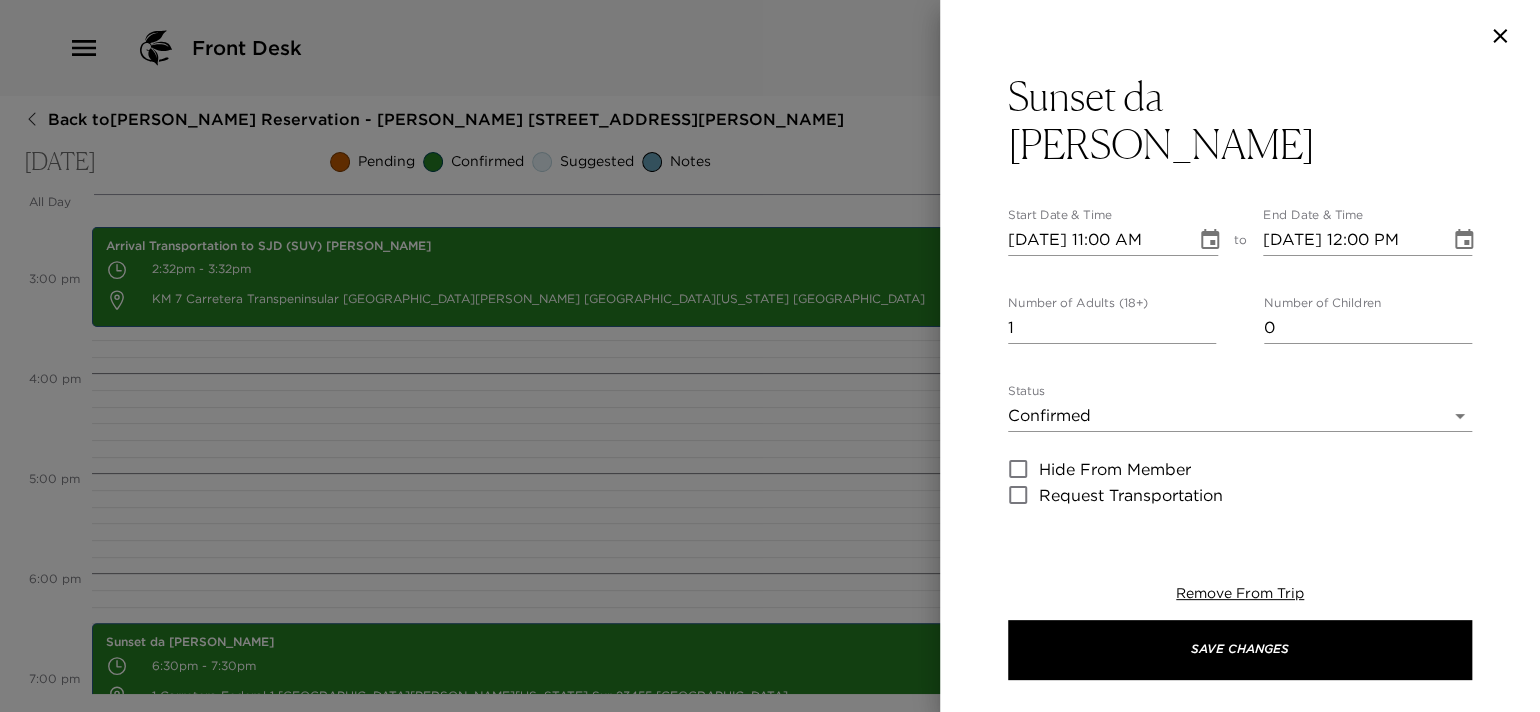 click on "[DATE] 11:00 AM" at bounding box center (1095, 240) 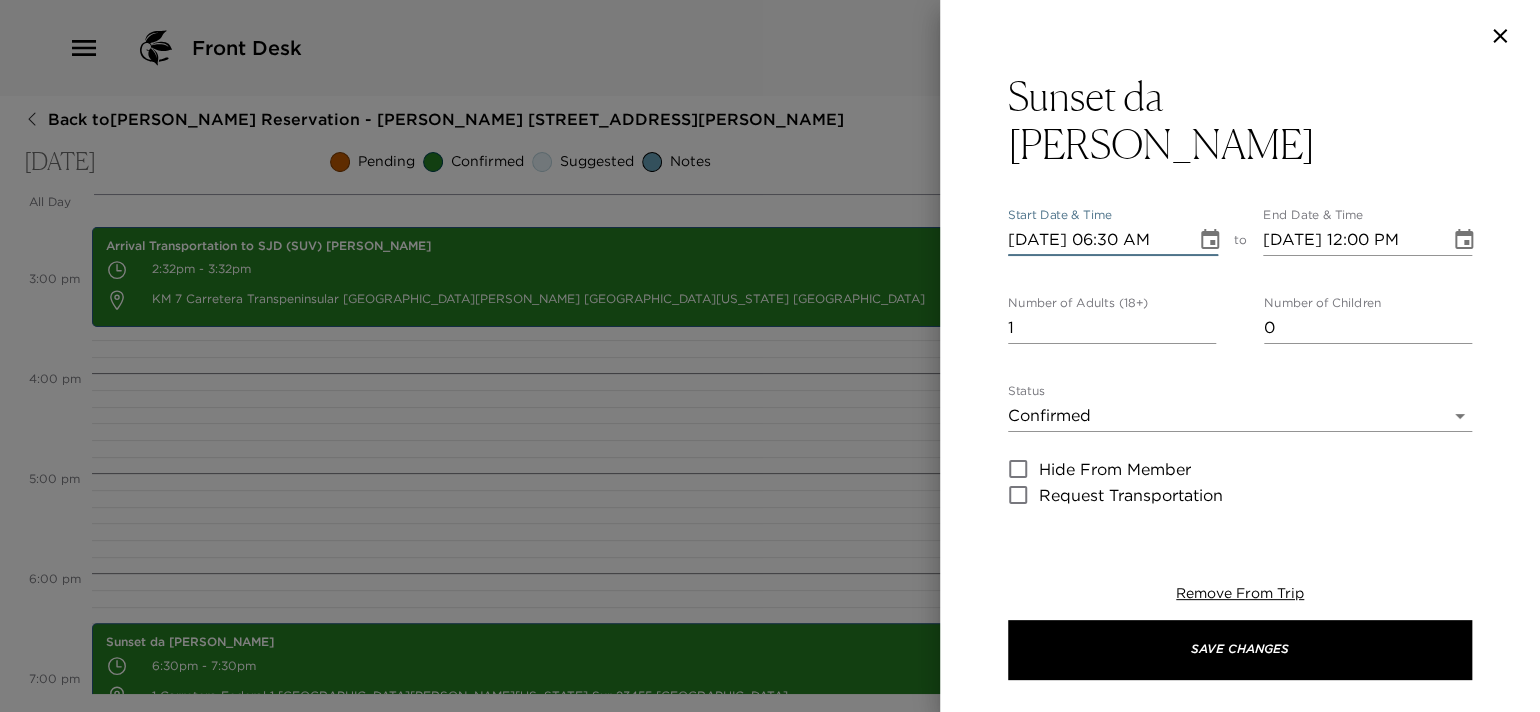 type on "[DATE] 06:30 PM" 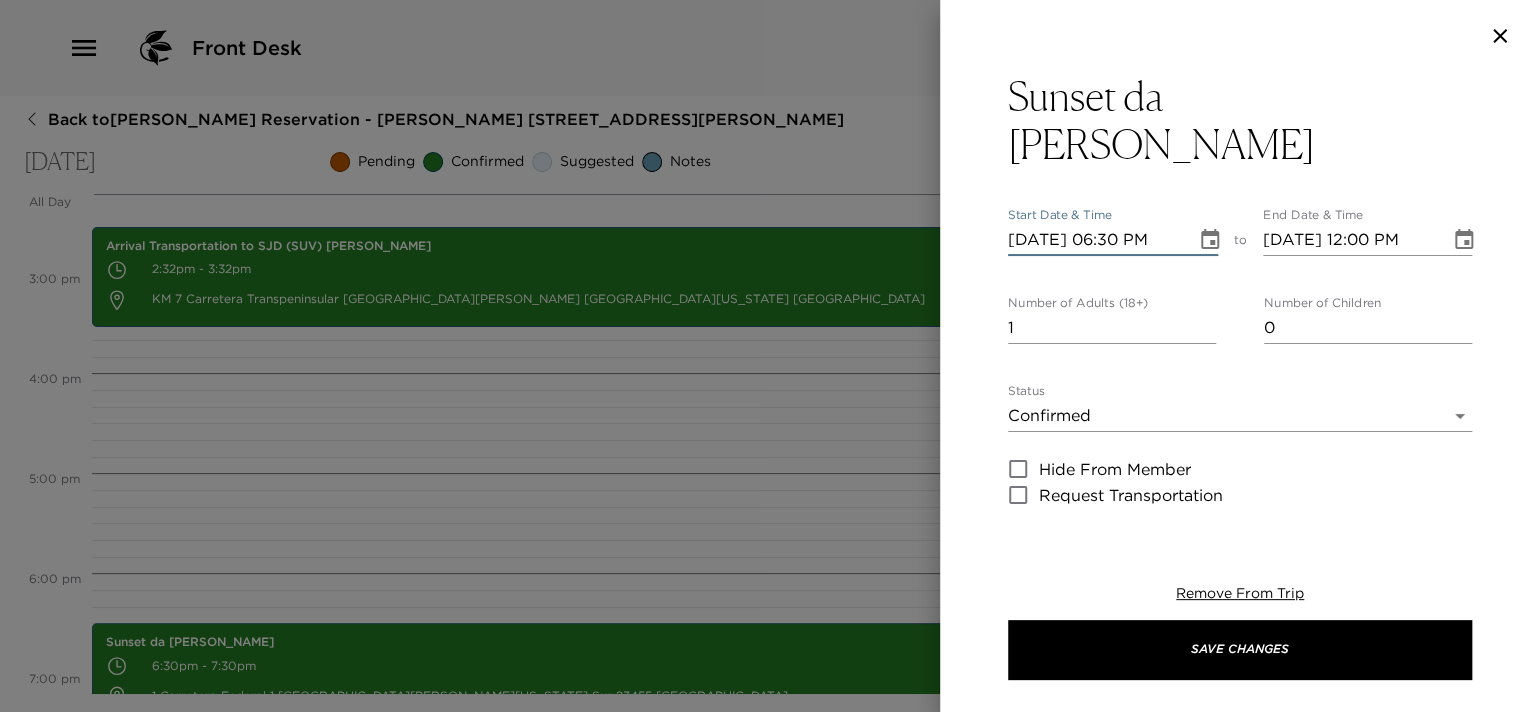 type on "[DATE] 07:30 PM" 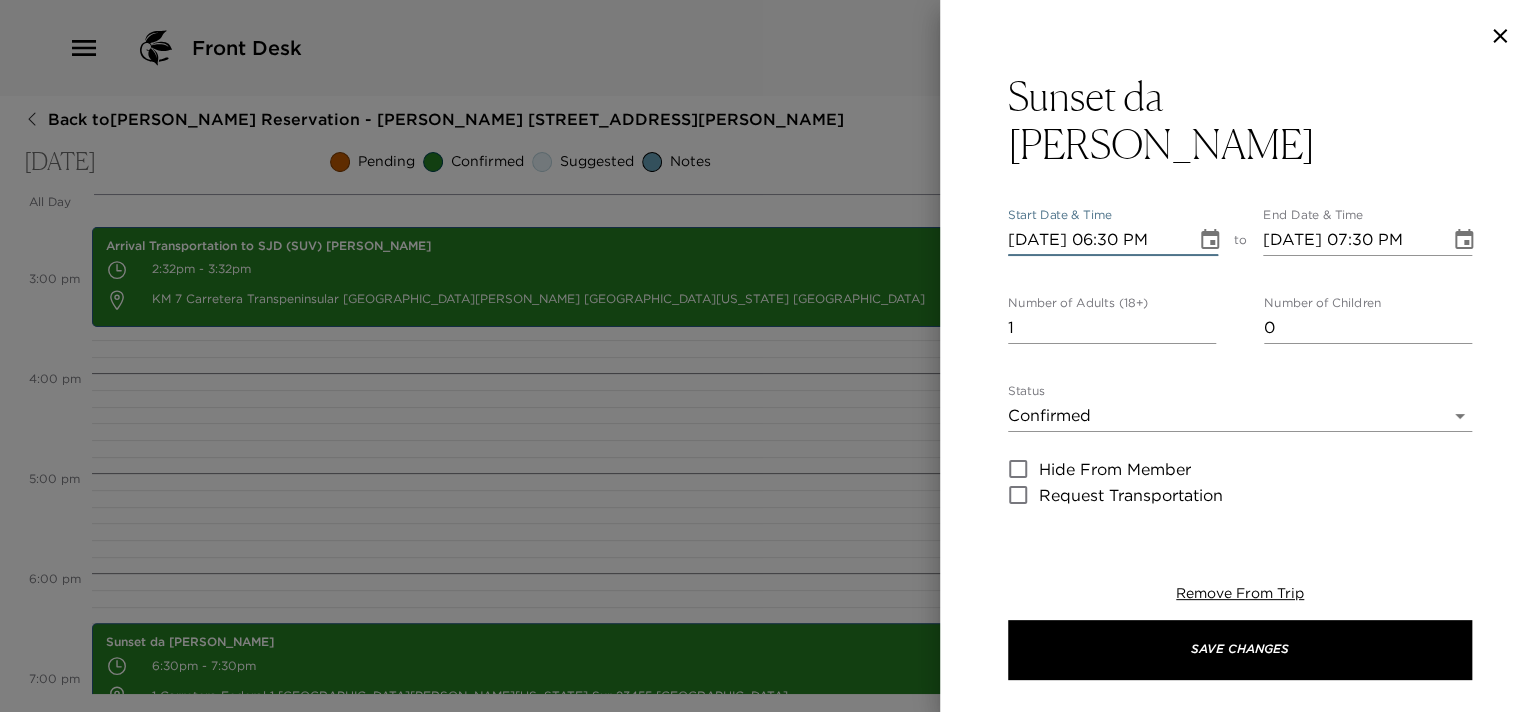 type on "[DATE] 06:30 PM" 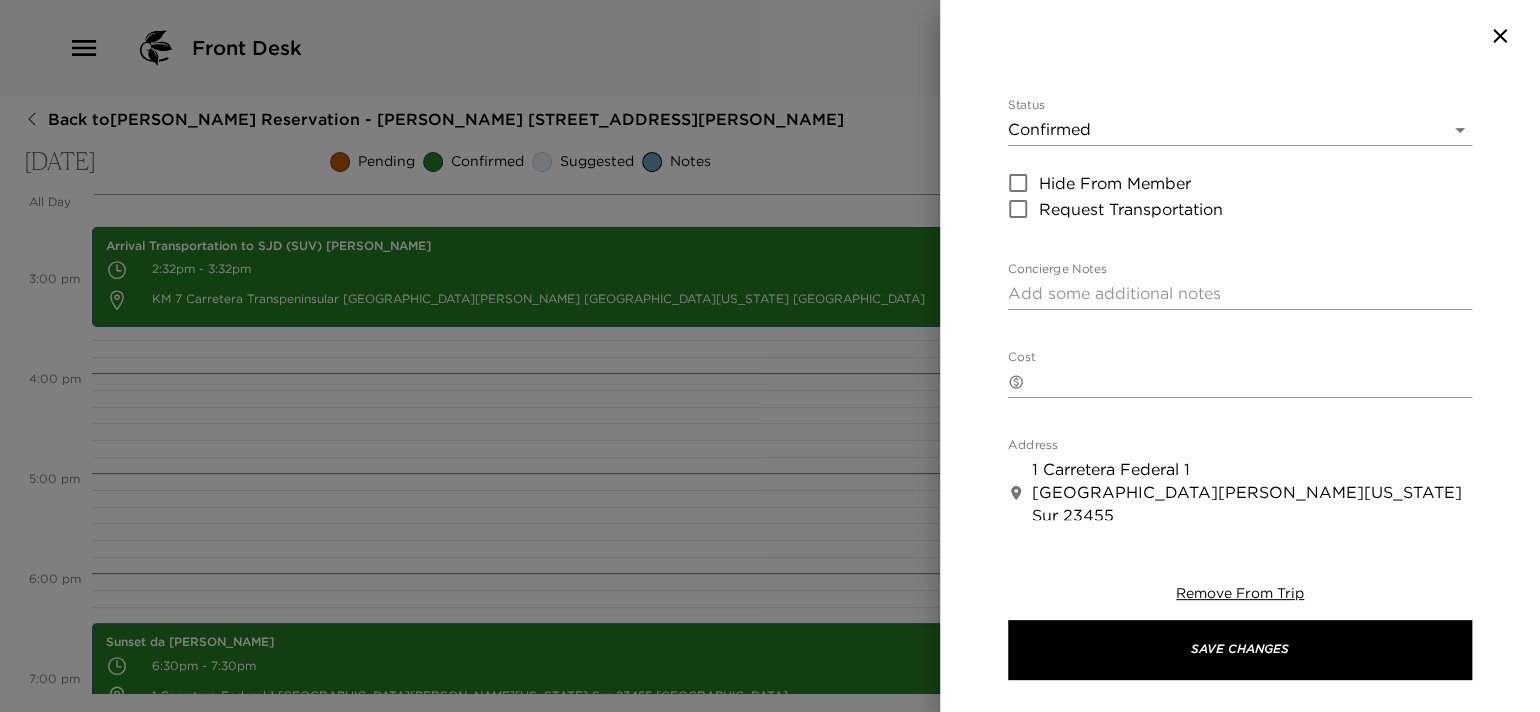 scroll, scrollTop: 300, scrollLeft: 0, axis: vertical 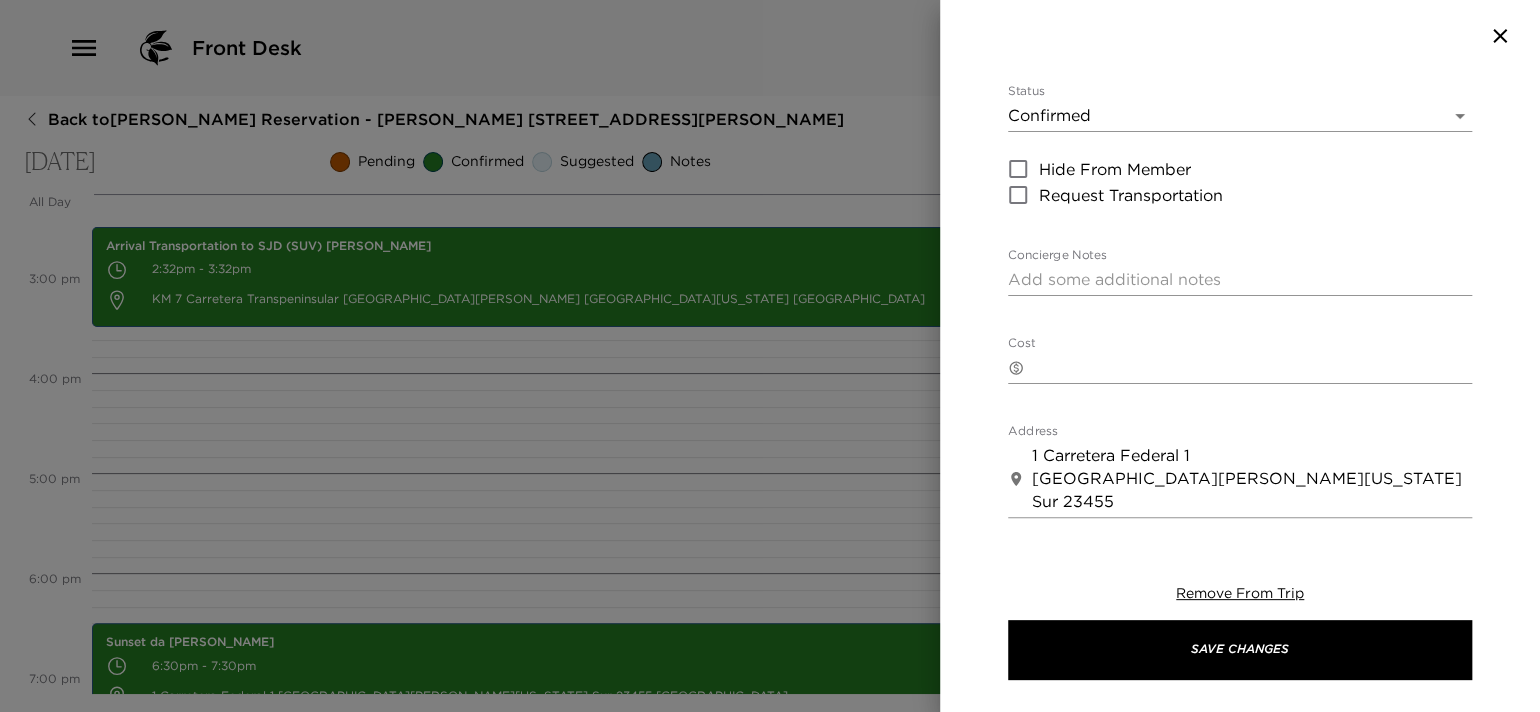 type on "11" 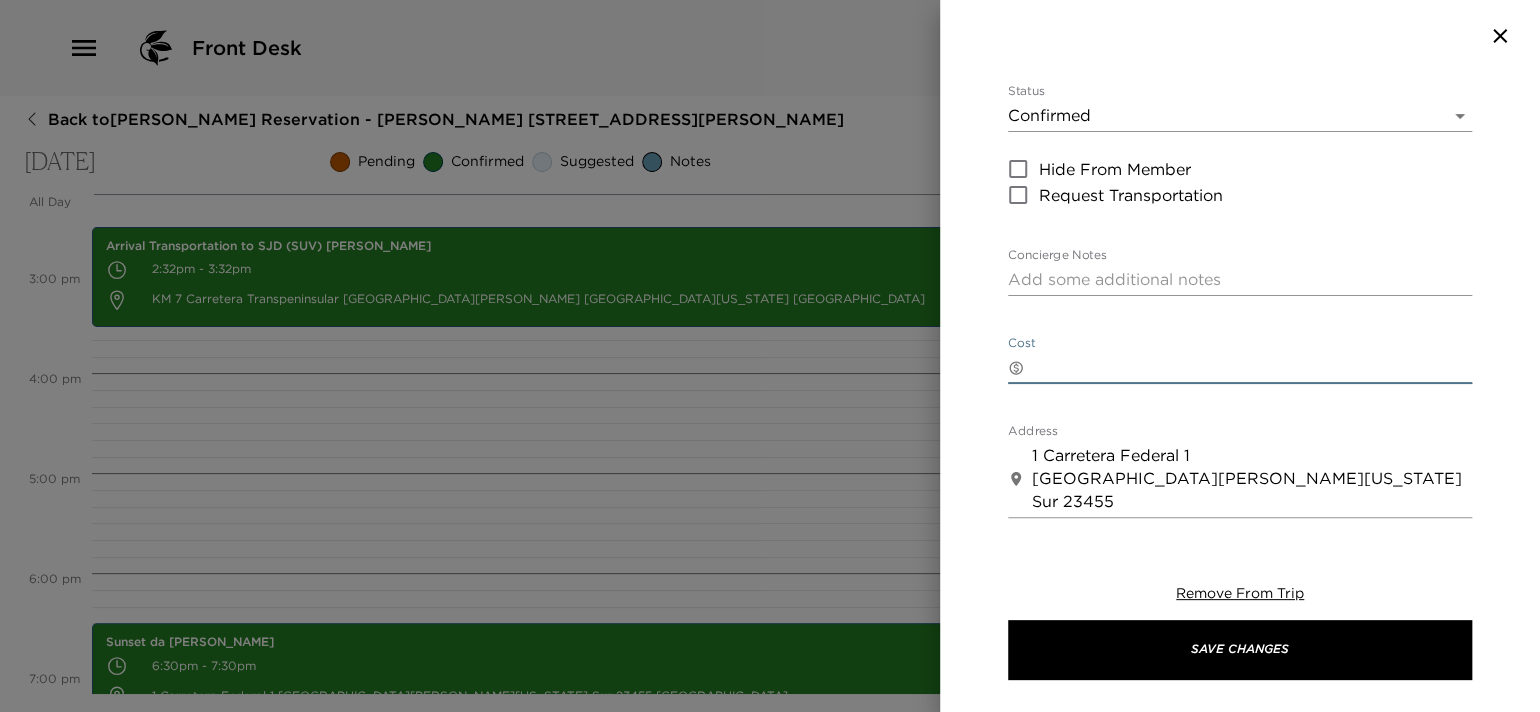 click on "Cost" at bounding box center (1252, 367) 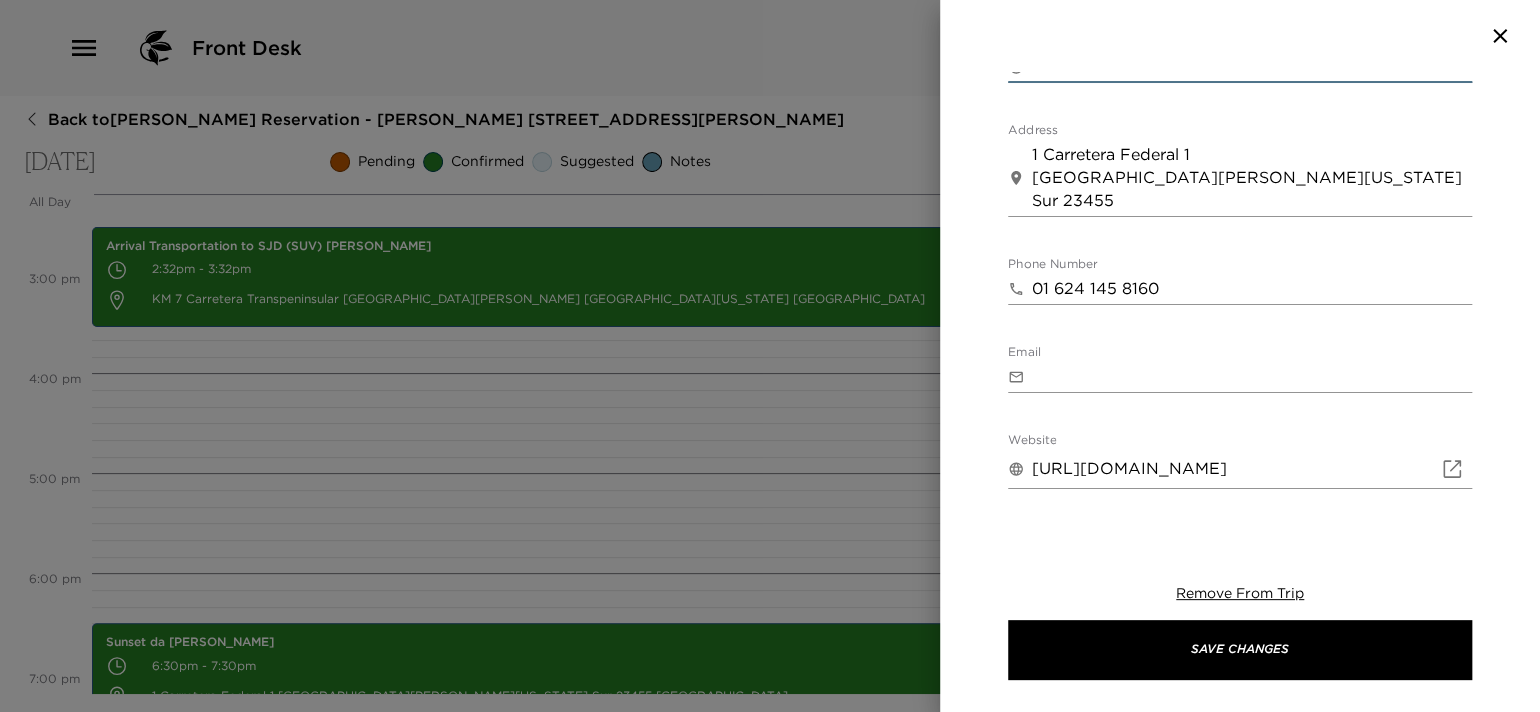 scroll, scrollTop: 700, scrollLeft: 0, axis: vertical 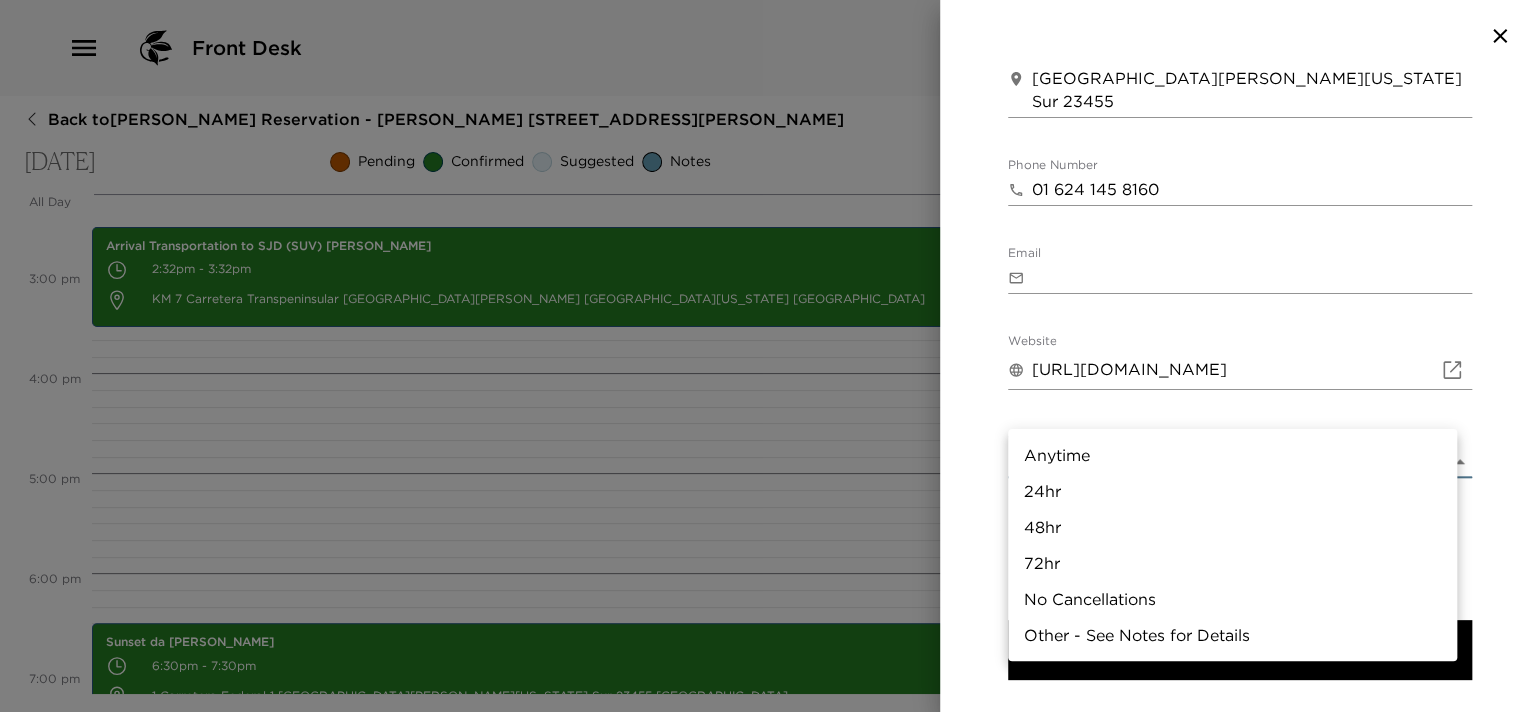 click on "Front Desk Back to  [PERSON_NAME][GEOGRAPHIC_DATA] - [PERSON_NAME] [STREET_ADDRESS] - [GEOGRAPHIC_DATA] [DATE] Pending Confirmed Suggested Notes Trip View Agenda View PDF View Print All Day [DATE] 12:00 AM 1:00 AM 2:00 AM 3:00 AM 4:00 AM 5:00 AM 6:00 AM 7:00 AM 8:00 AM 9:00 AM 10:00 AM 11:00 AM 12:00 PM 1:00 PM 2:00 PM 3:00 PM 4:00 PM 5:00 PM 6:00 PM 7:00 PM 8:00 PM 9:00 PM 10:00 PM 11:00 PM Spa at [GEOGRAPHIC_DATA] Makeyla and [GEOGRAPHIC_DATA] 12:00pm - 1:00pm [GEOGRAPHIC_DATA][PERSON_NAME] [GEOGRAPHIC_DATA][US_STATE] 23410
[GEOGRAPHIC_DATA] Arrival Transportation to [GEOGRAPHIC_DATA] (SUV) [PERSON_NAME] 2:32pm - 3:32pm KM 7 Carretera Transpeninsular
[GEOGRAPHIC_DATA][PERSON_NAME] [GEOGRAPHIC_DATA][US_STATE] [GEOGRAPHIC_DATA]
[GEOGRAPHIC_DATA] Sunset da [PERSON_NAME] 6:30pm - 7:30pm 1 Carretera Federal 1
[GEOGRAPHIC_DATA][PERSON_NAME] [GEOGRAPHIC_DATA][US_STATE] Sur 23455
[GEOGRAPHIC_DATA] Clone Custom sunset ​ Results (3) Sunset Cruises Sunset da [PERSON_NAME] Cabo Sunset Cruise with Cabo Adventures Sunset da [PERSON_NAME] Start Date & Time [DATE] 06:30 PM to End Date & Time [DATE] 07:30 PM Number of Adults (18+) 11 Number of Children 0 Status Confirmed Confirmed" at bounding box center (770, 356) 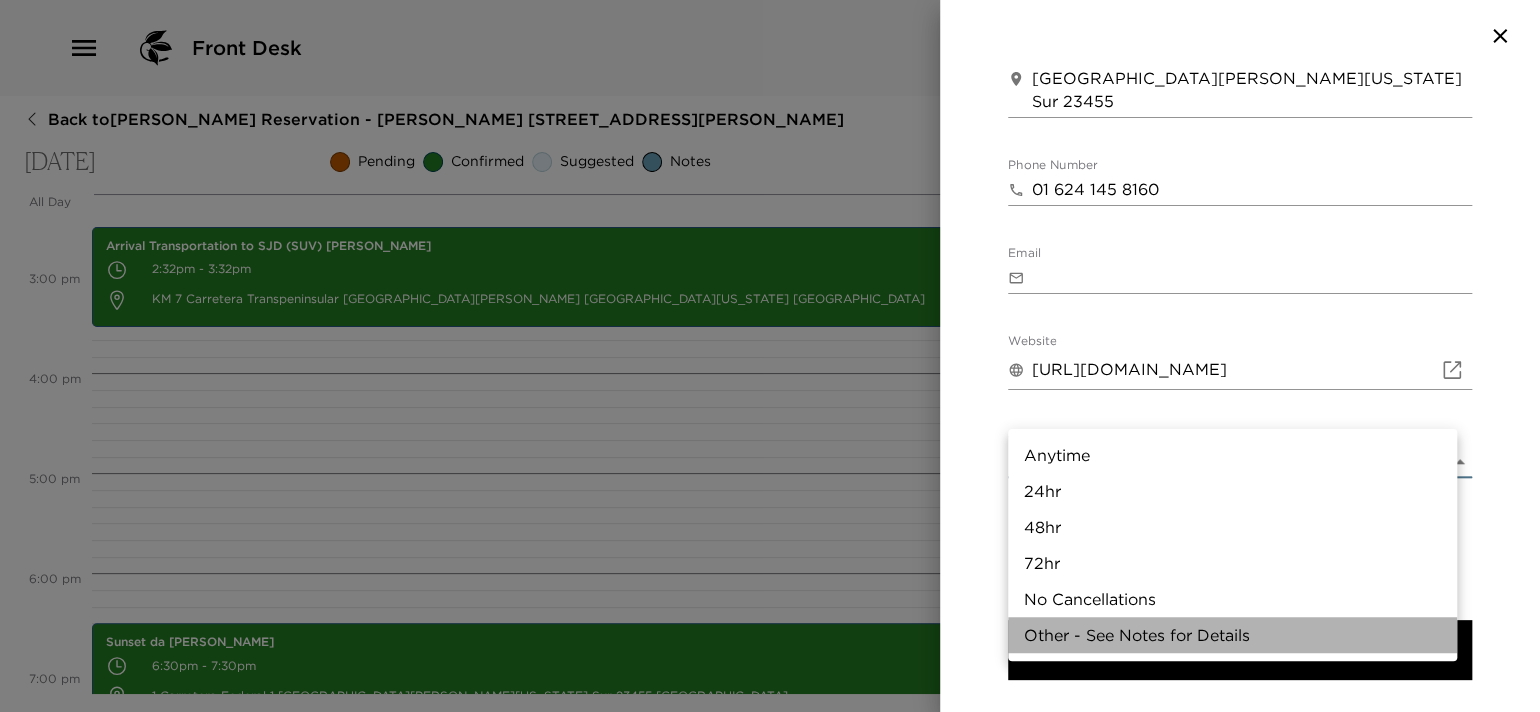 click on "Other - See Notes for Details" at bounding box center [1232, 635] 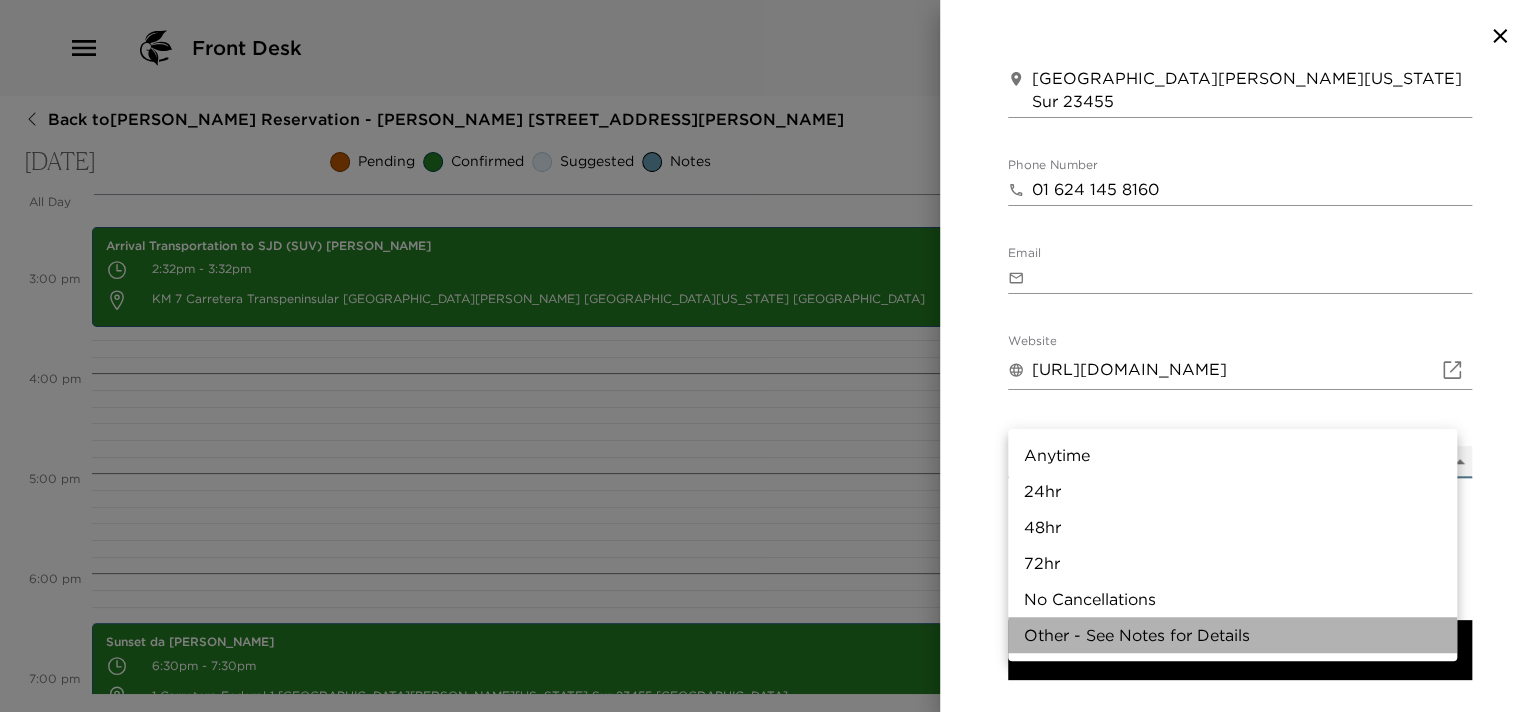 type on "Other - See Notes for Details" 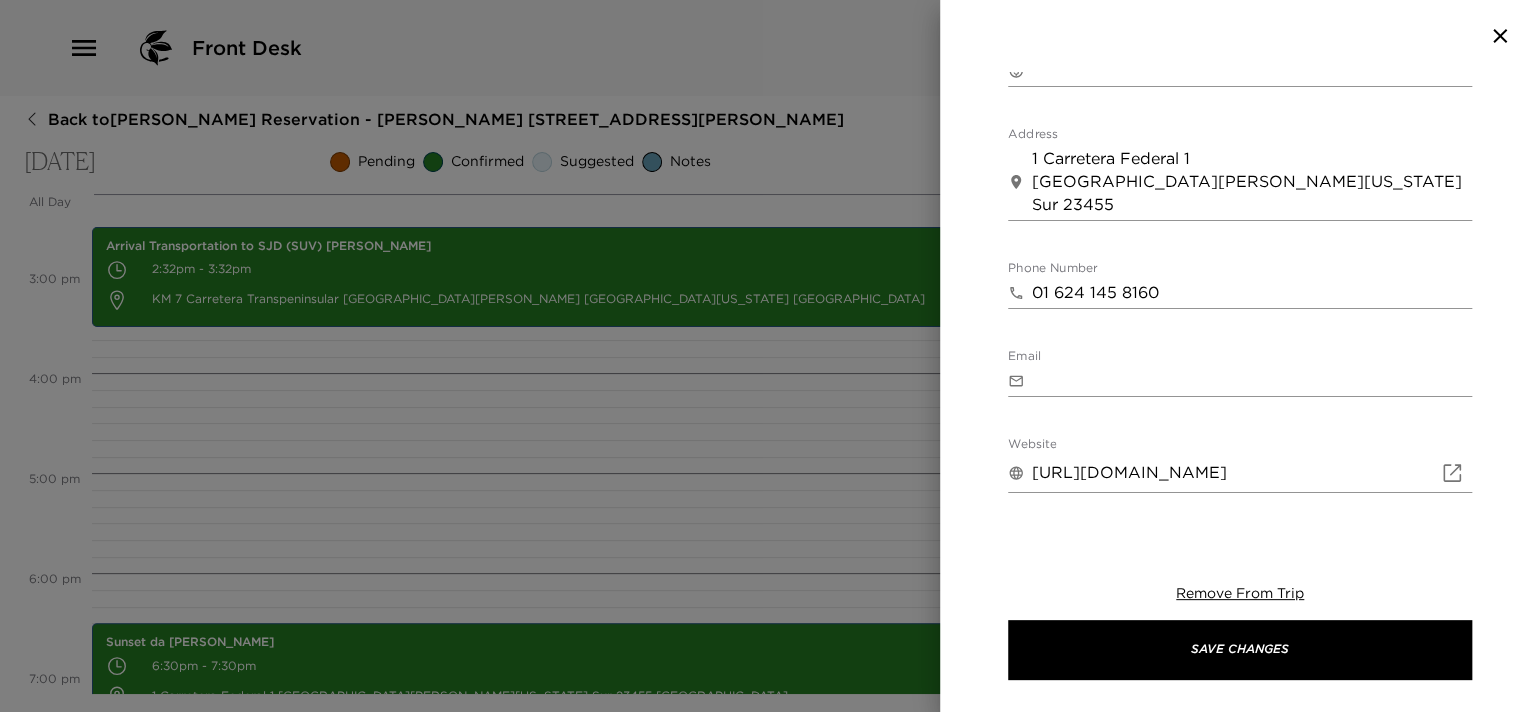 scroll, scrollTop: 400, scrollLeft: 0, axis: vertical 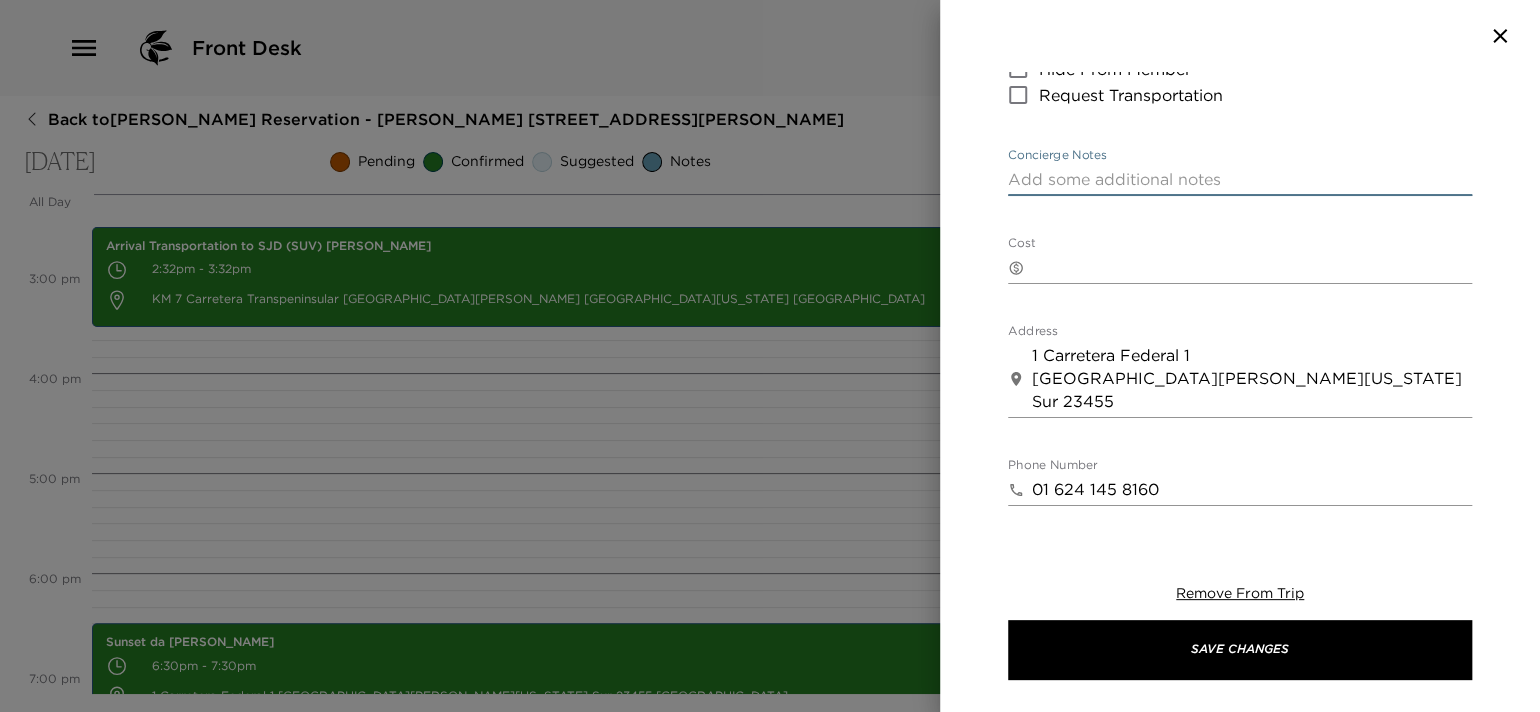 click on "Concierge Notes" at bounding box center (1240, 179) 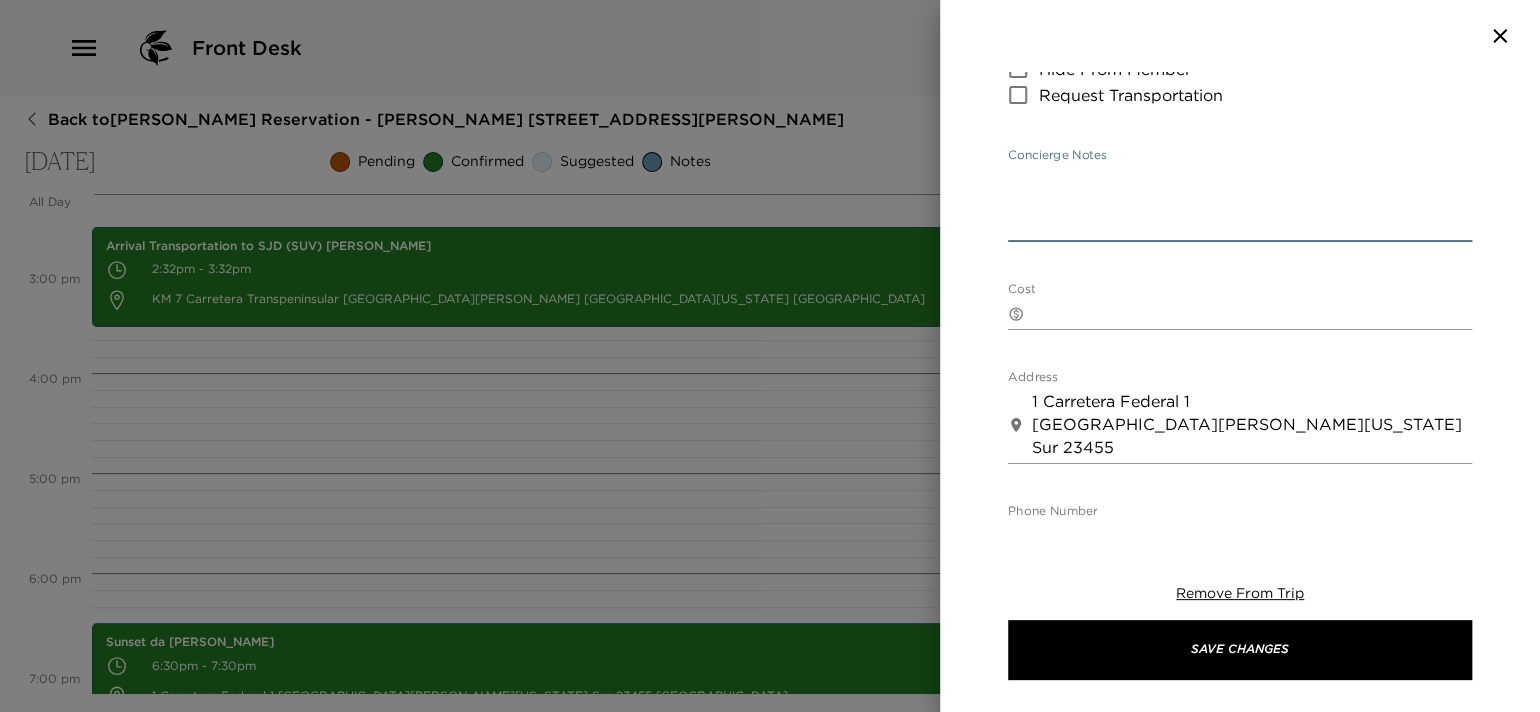 paste on "No-shows or cancellations less than 48 hours in advance will be subject to a charge of $360 per person. Changes to guest count made less than 48 hours in advance will be subject to a charge of $360 per person" 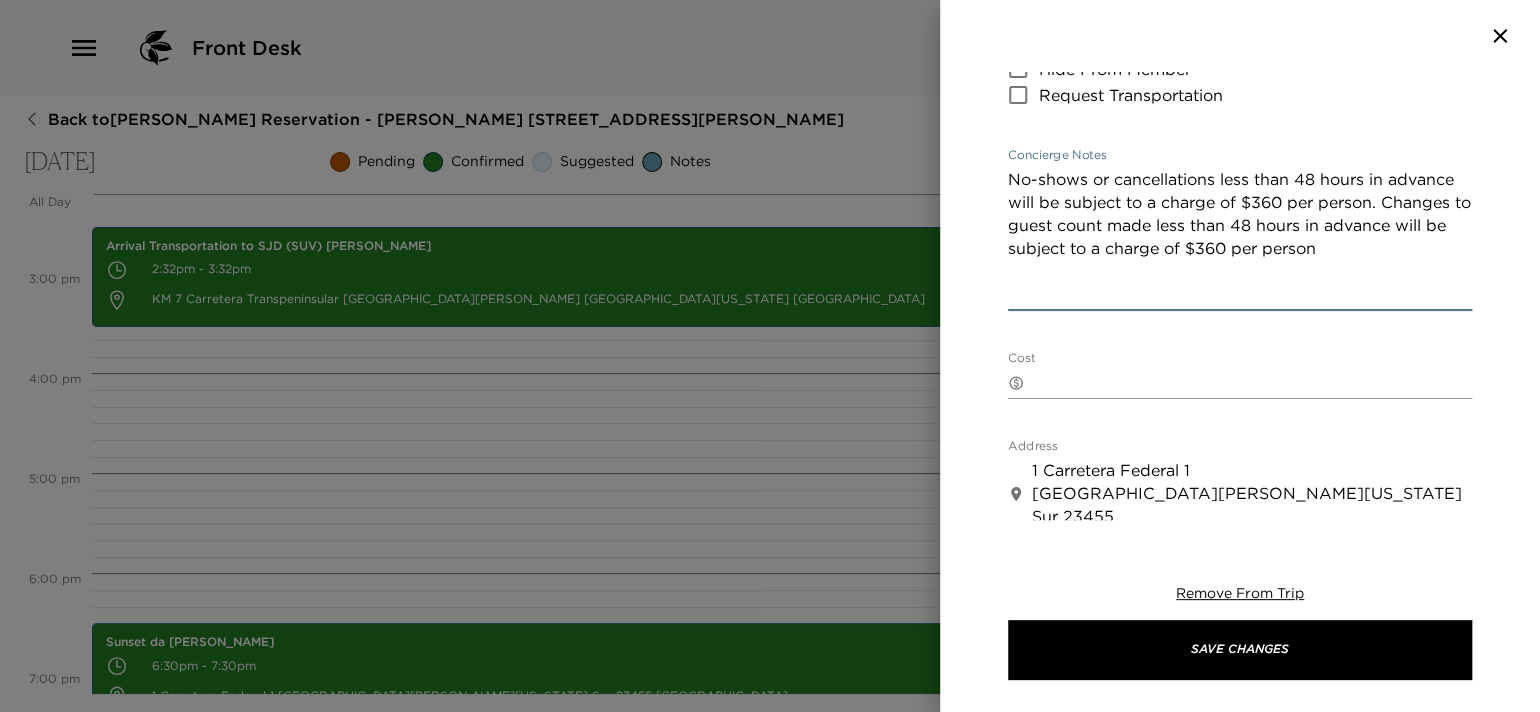 click on "No-shows or cancellations less than 48 hours in advance will be subject to a charge of $360 per person. Changes to guest count made less than 48 hours in advance will be subject to a charge of $360 per person" at bounding box center [1240, 237] 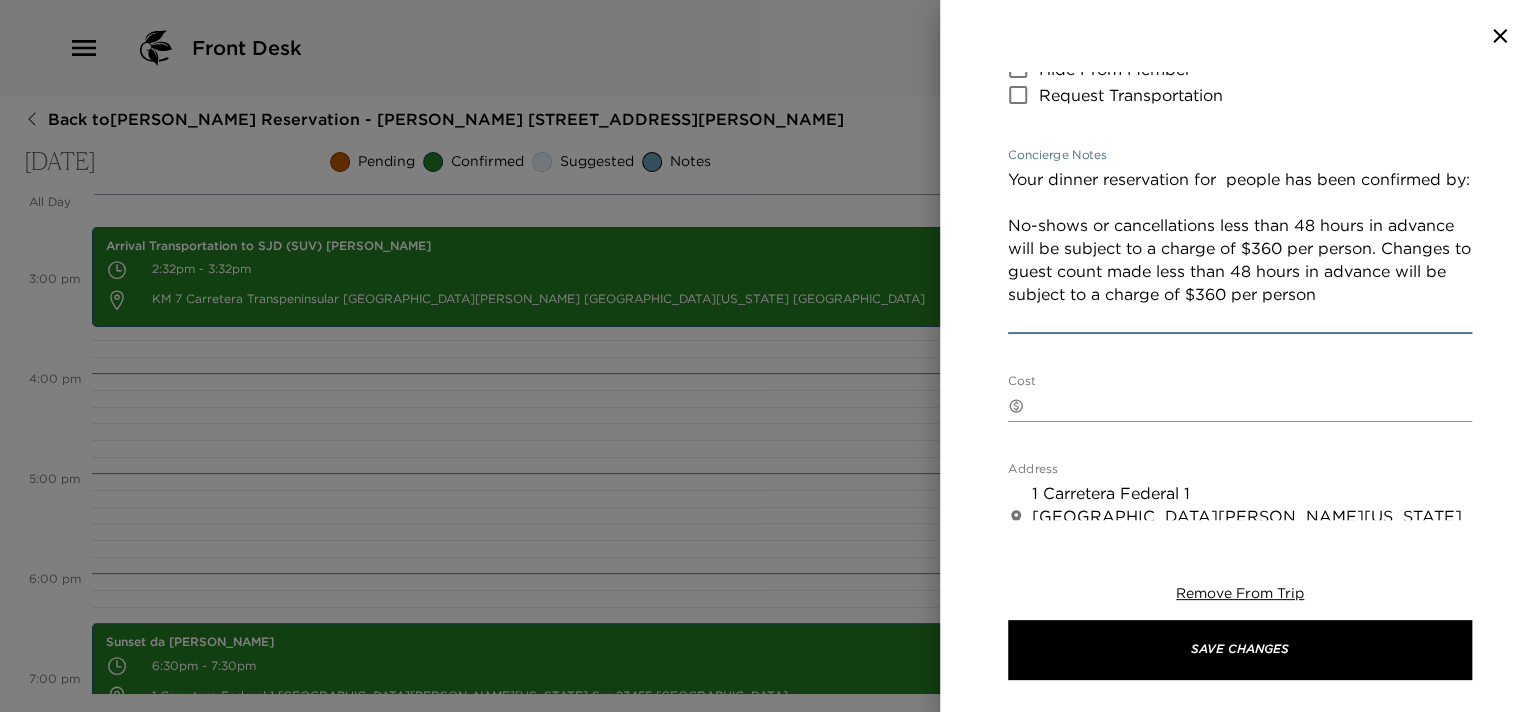 click on "Your dinner reservation for  people has been confirmed by:
No-shows or cancellations less than 48 hours in advance will be subject to a charge of $360 per person. Changes to guest count made less than 48 hours in advance will be subject to a charge of $360 per person" at bounding box center (1240, 248) 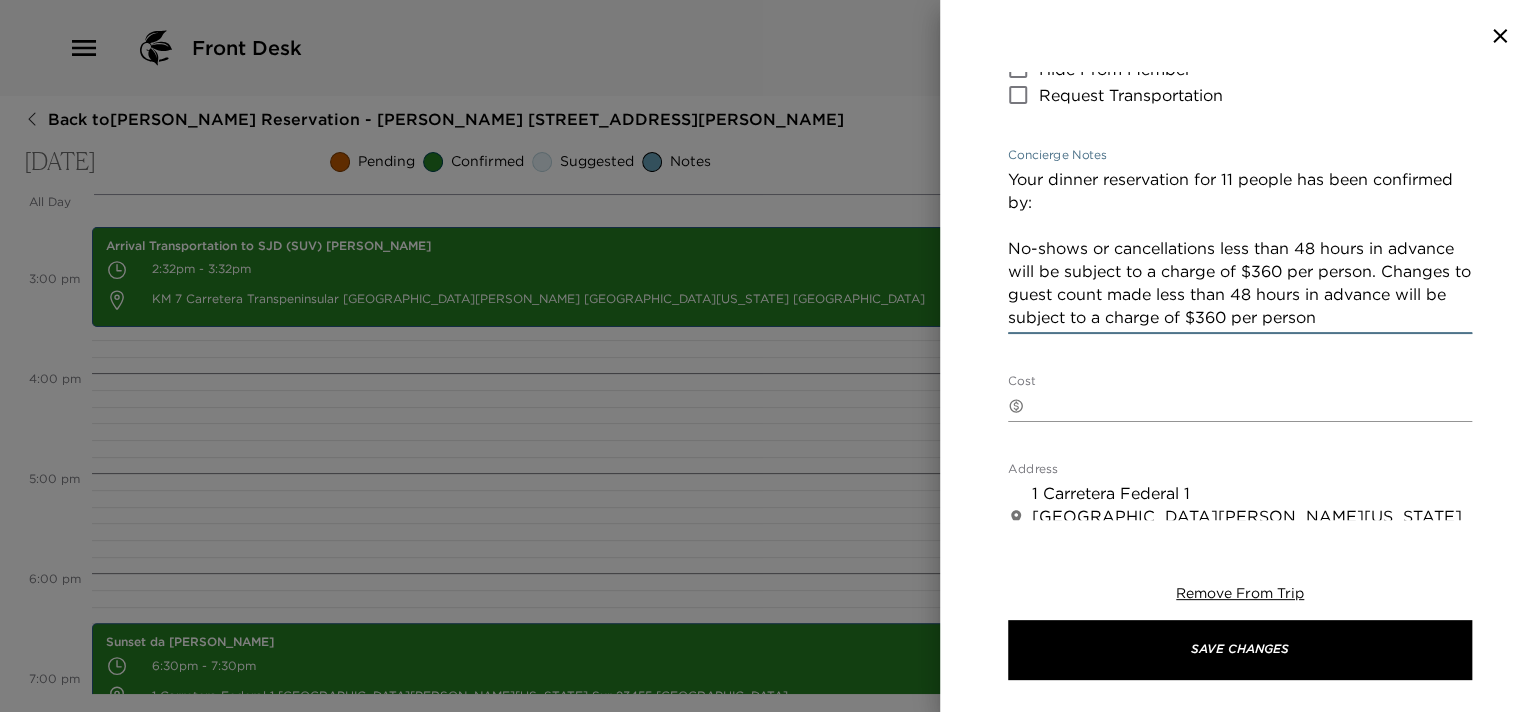 click on "Your dinner reservation for 11 people has been confirmed by:
No-shows or cancellations less than 48 hours in advance will be subject to a charge of $360 per person. Changes to guest count made less than 48 hours in advance will be subject to a charge of $360 per person" at bounding box center (1240, 248) 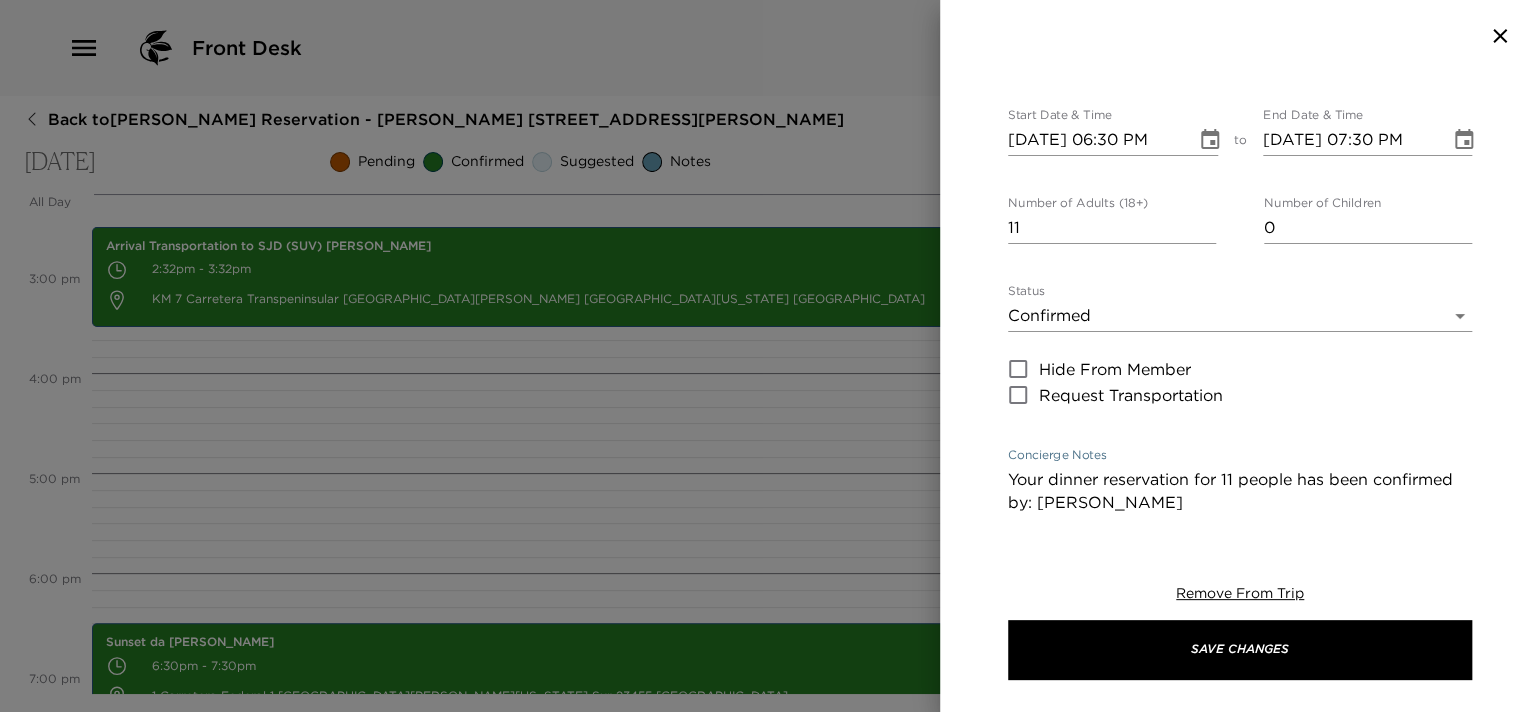 scroll, scrollTop: 0, scrollLeft: 0, axis: both 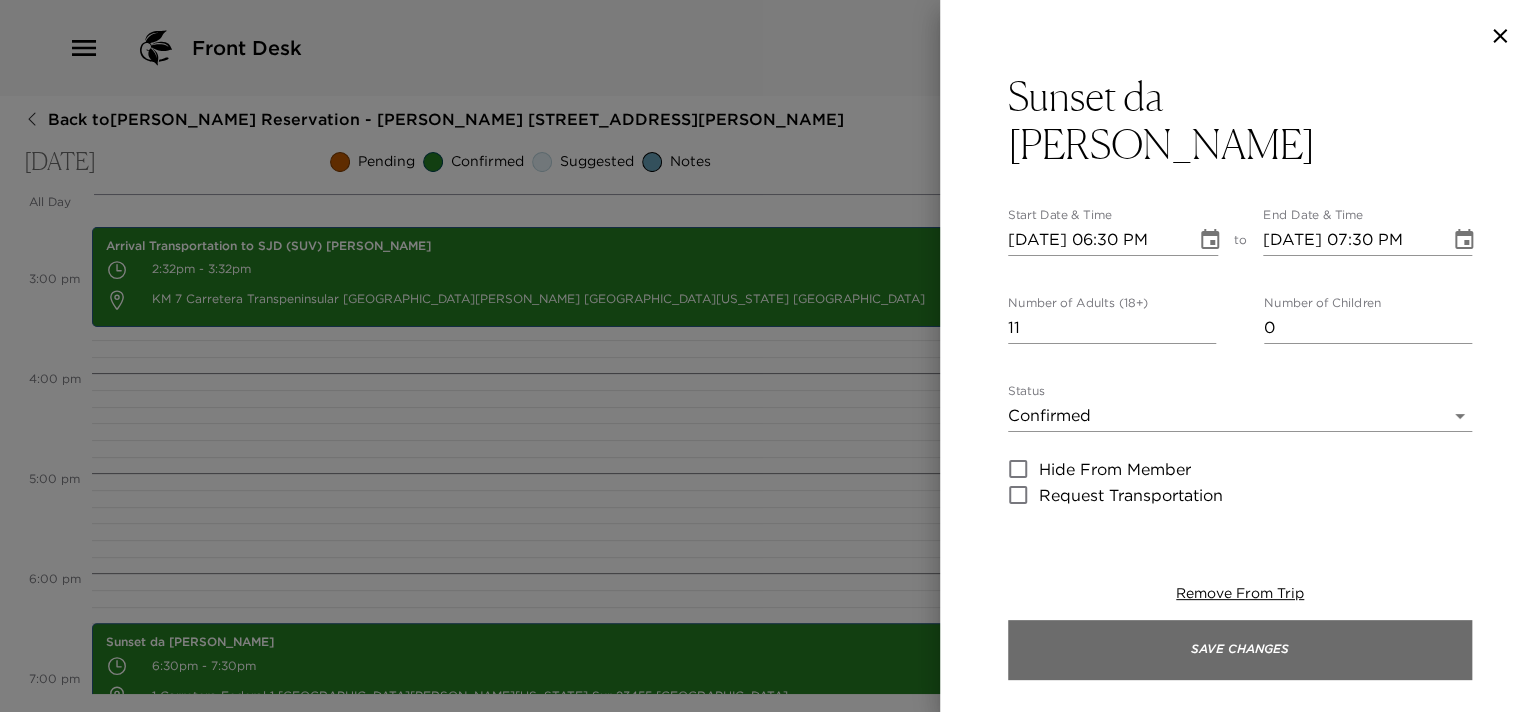 type on "Your dinner reservation for 11 people has been confirmed by: [PERSON_NAME]
No-shows or cancellations less than 48 hours in advance will be subject to a charge of $360 per person. Changes to guest count made less than 48 hours in advance will be subject to a charge of $360 per person" 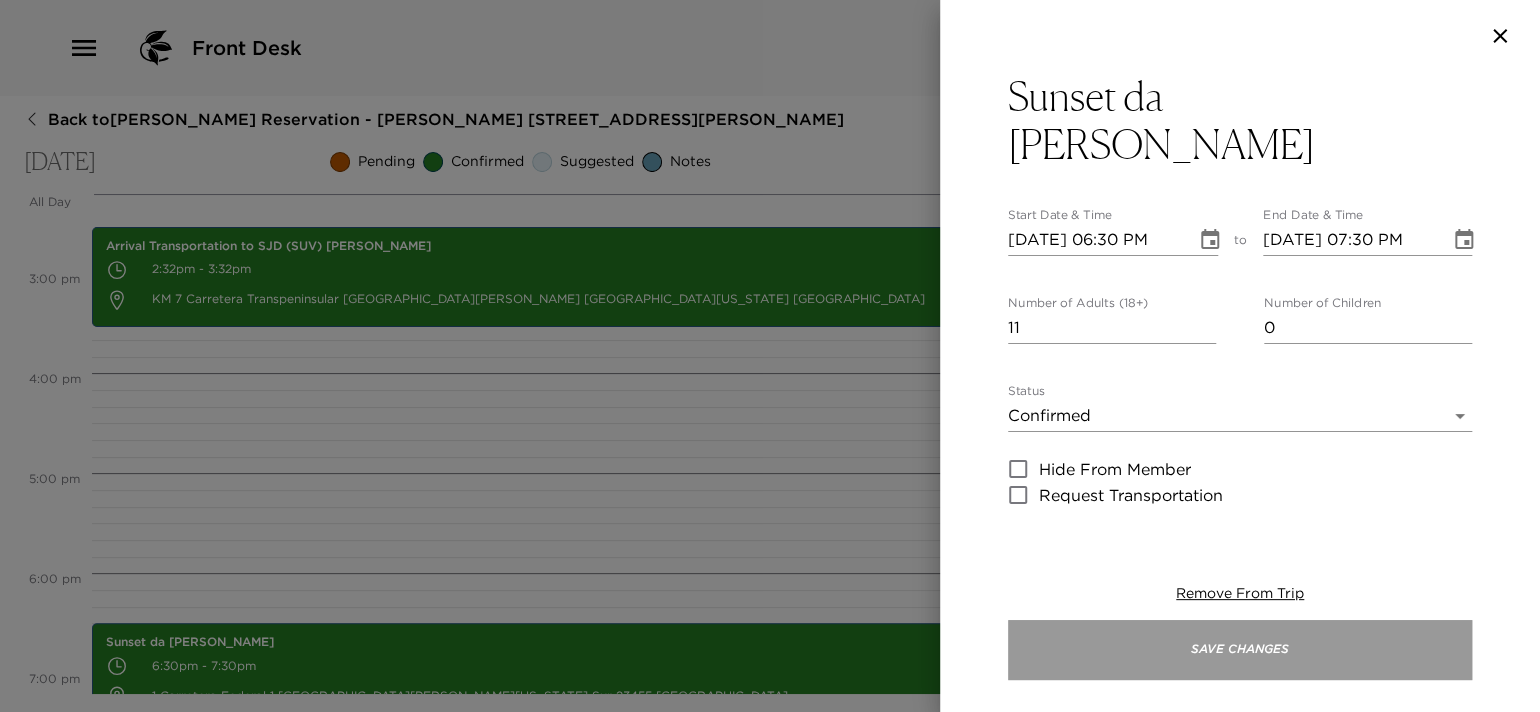 click on "Save Changes" at bounding box center [1240, 650] 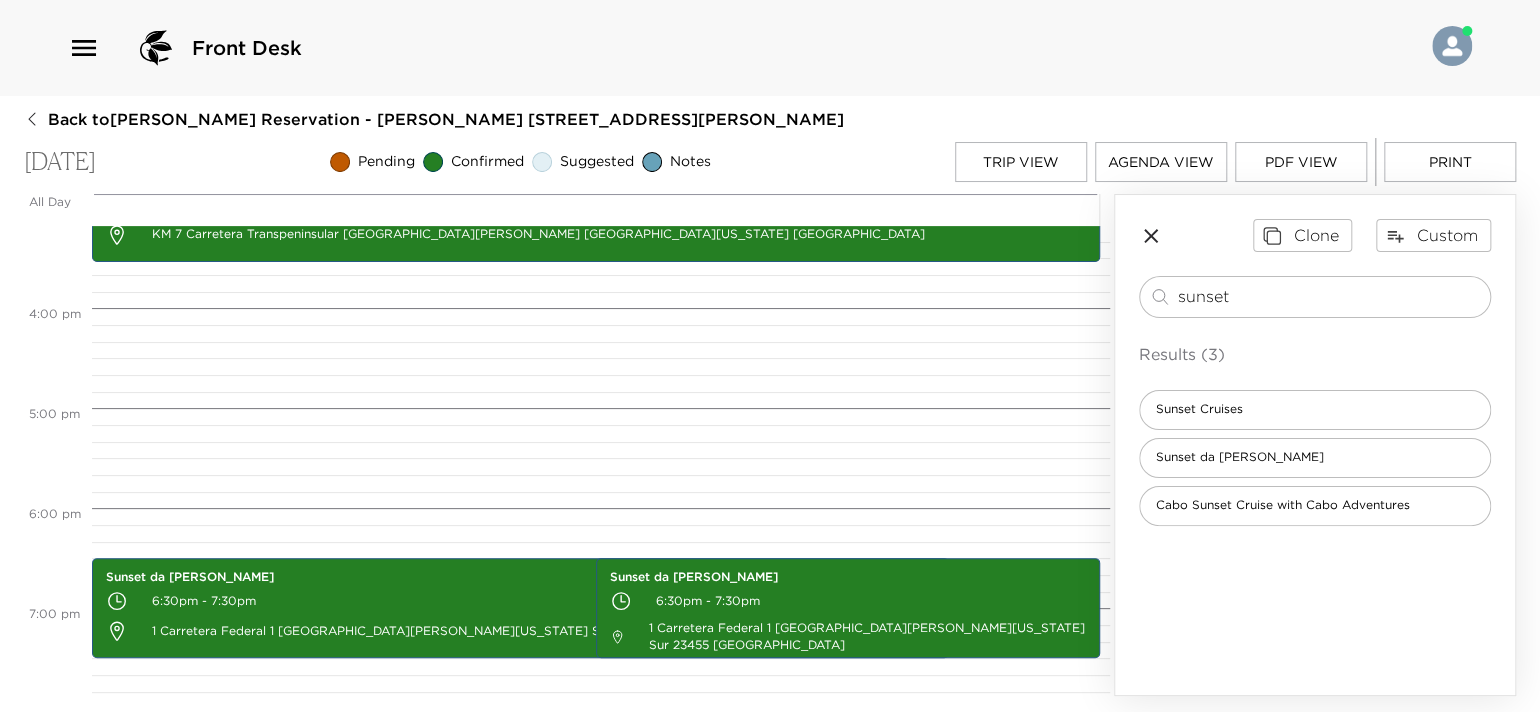 scroll, scrollTop: 1553, scrollLeft: 0, axis: vertical 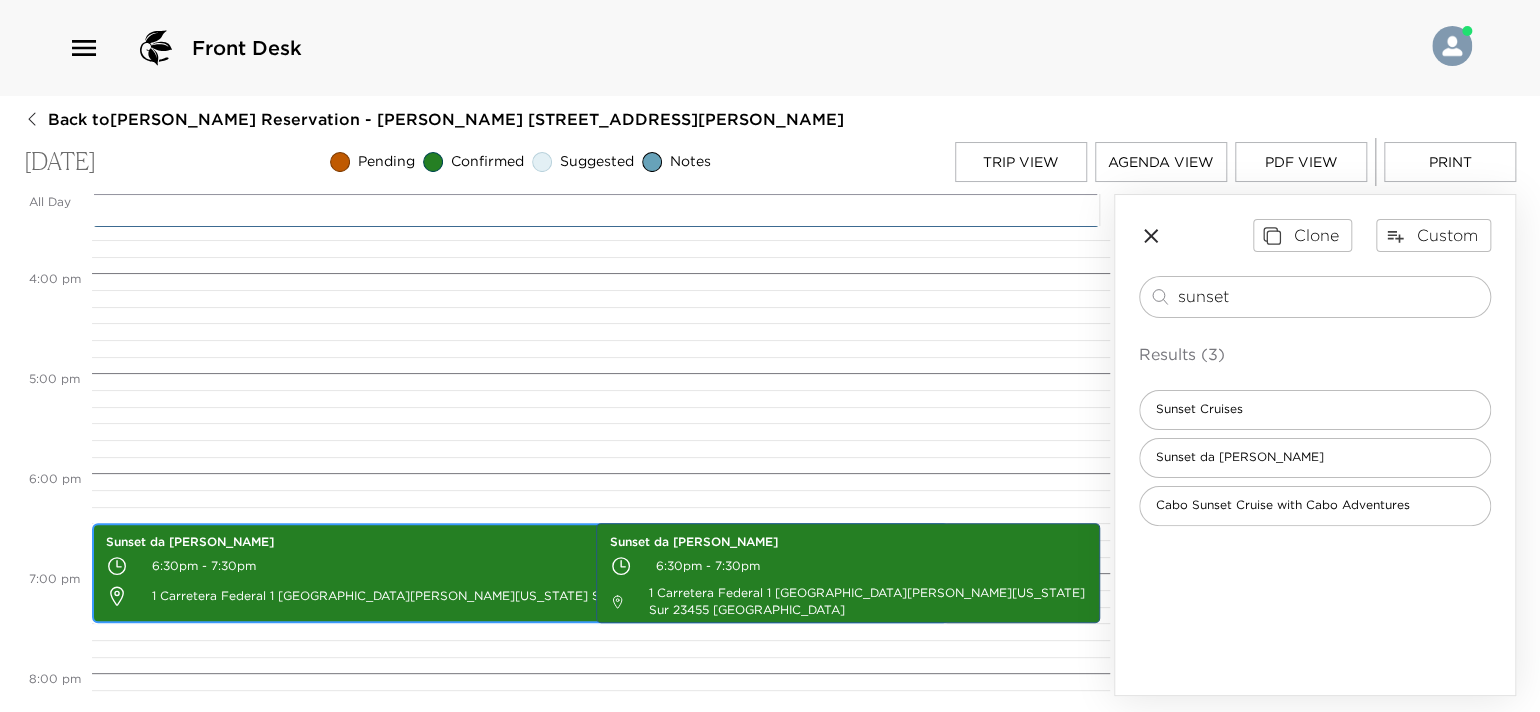 click on "6:30pm - 7:30pm" at bounding box center [520, 566] 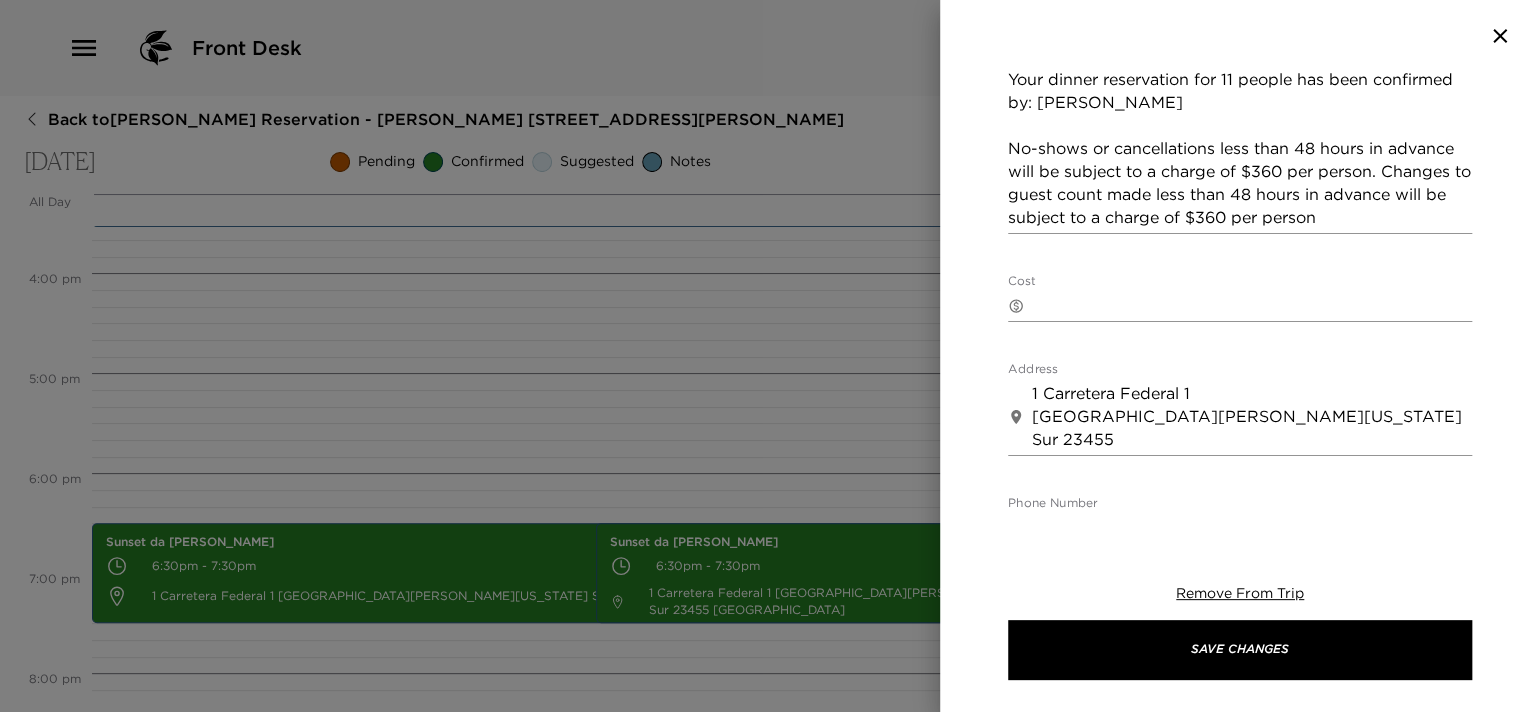 scroll, scrollTop: 699, scrollLeft: 0, axis: vertical 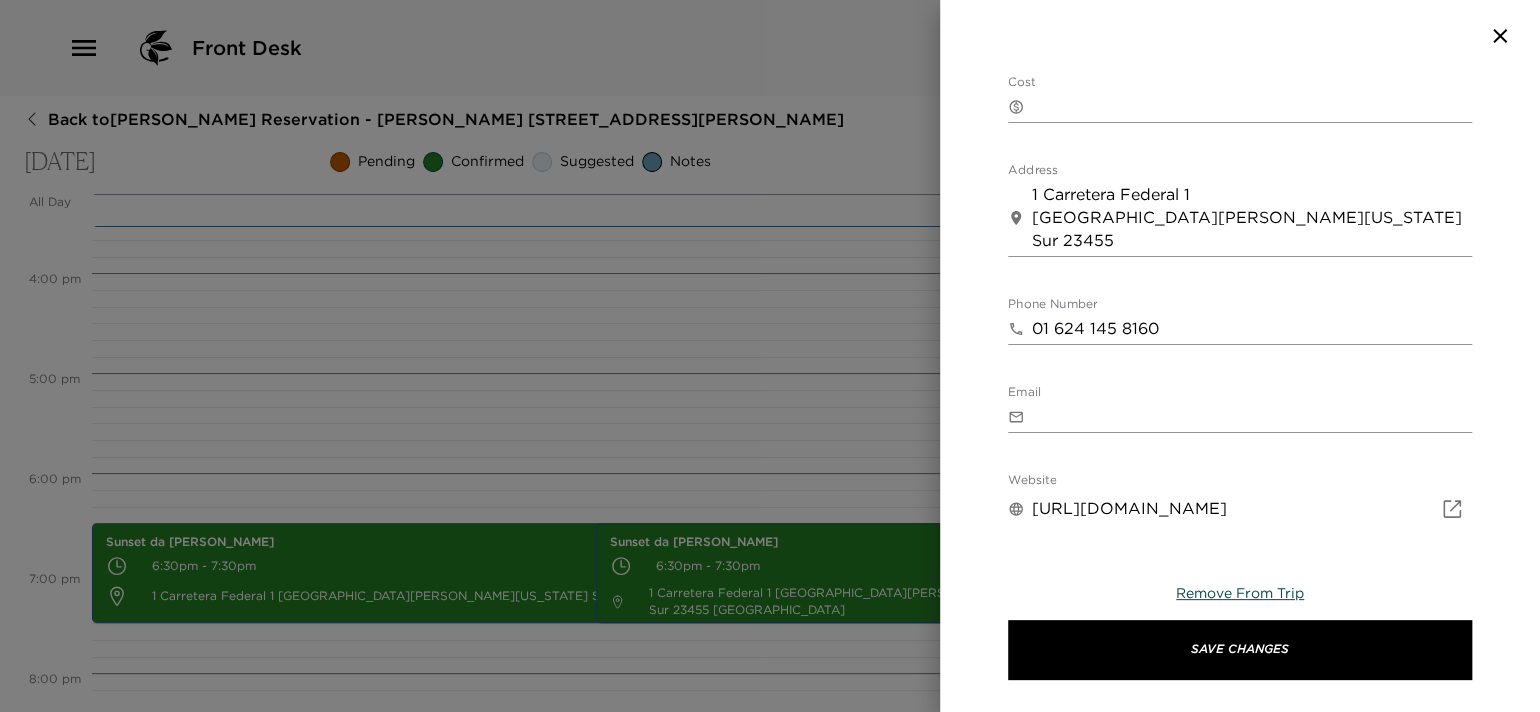 click on "Remove From Trip" at bounding box center [1240, 593] 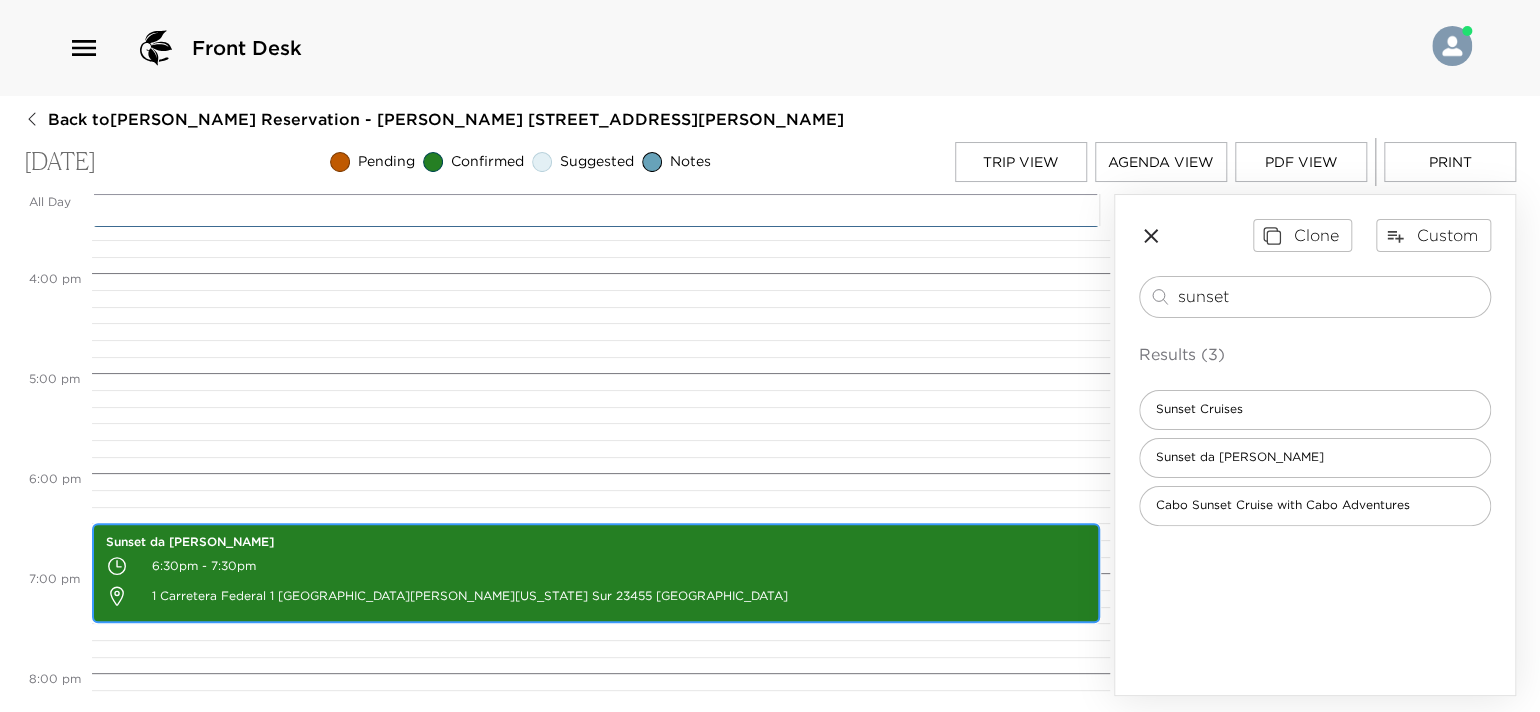 click on "6:30pm - 7:30pm" at bounding box center (596, 566) 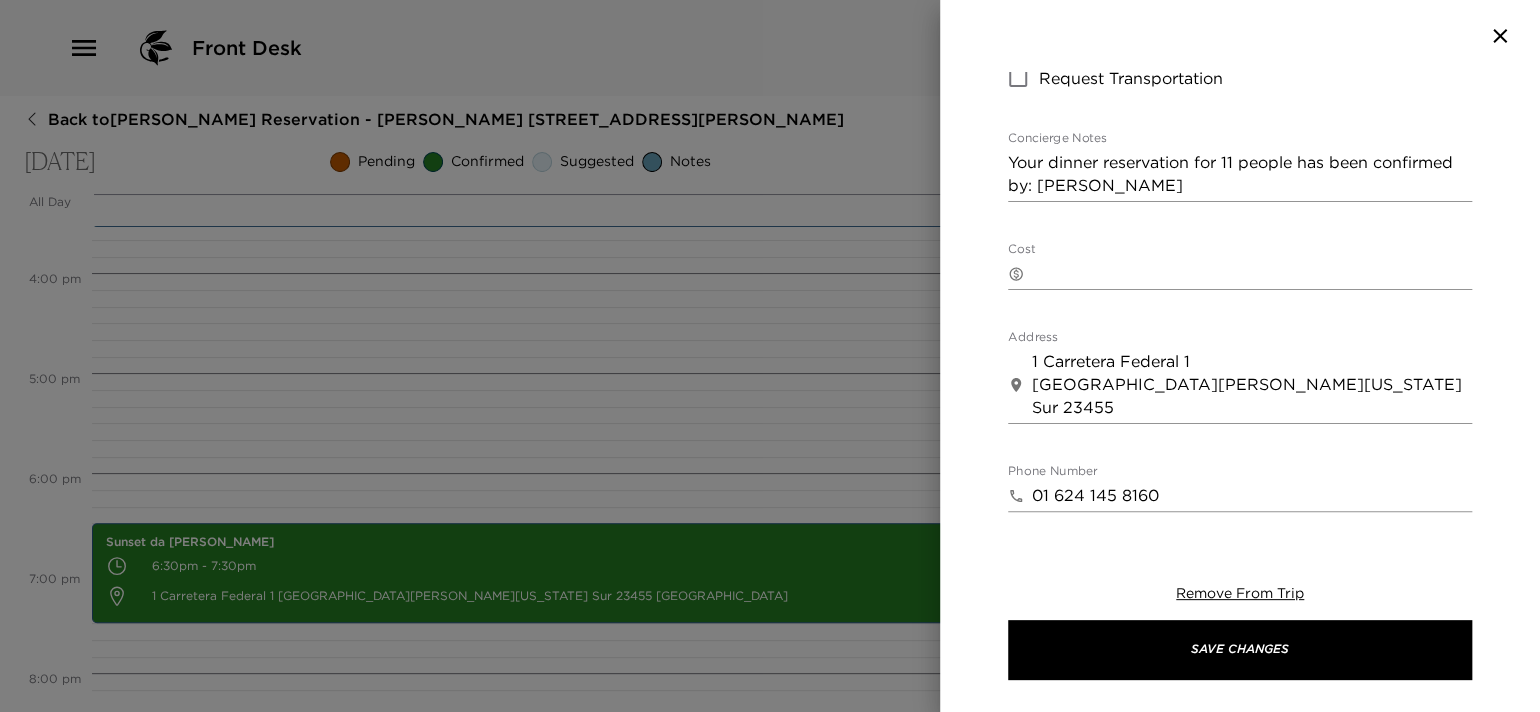 scroll, scrollTop: 299, scrollLeft: 0, axis: vertical 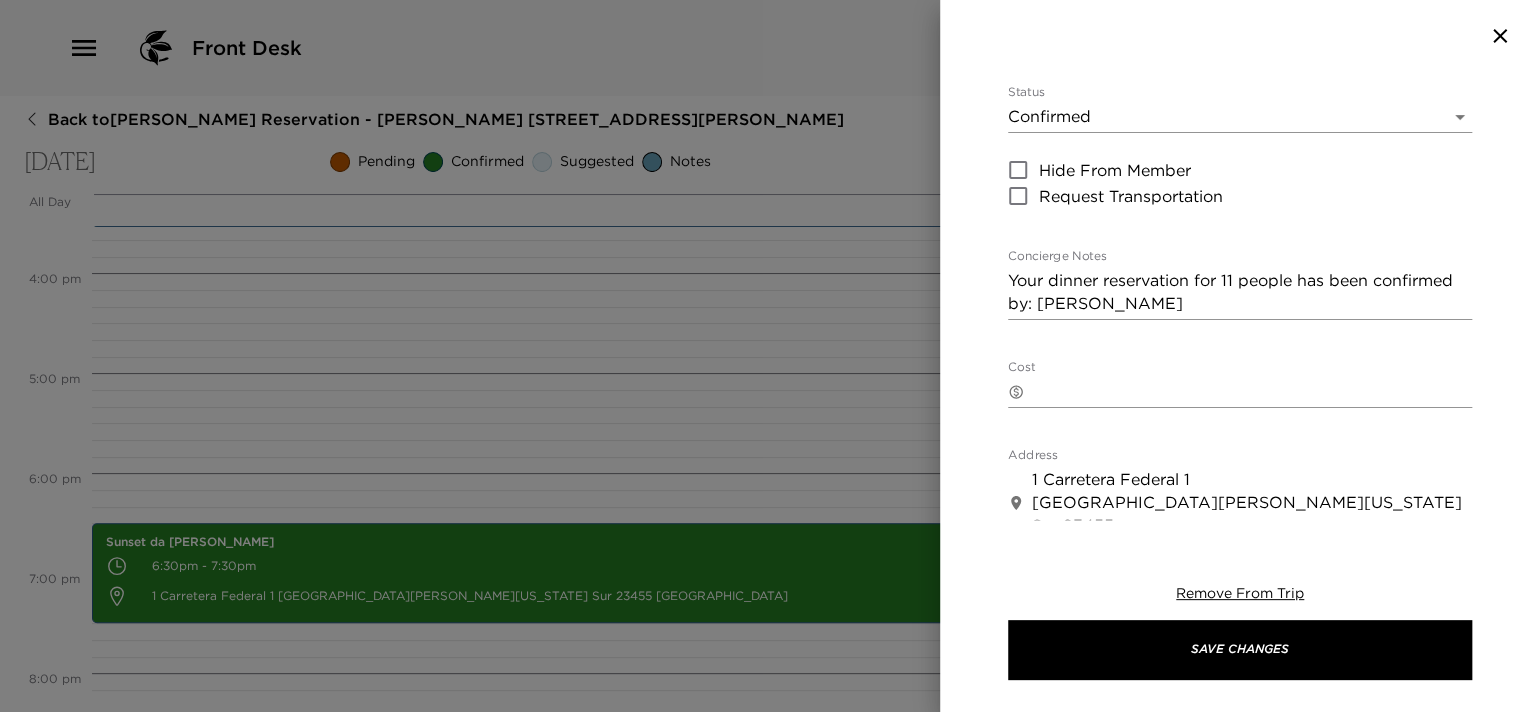 click on "​ x" at bounding box center [1240, 392] 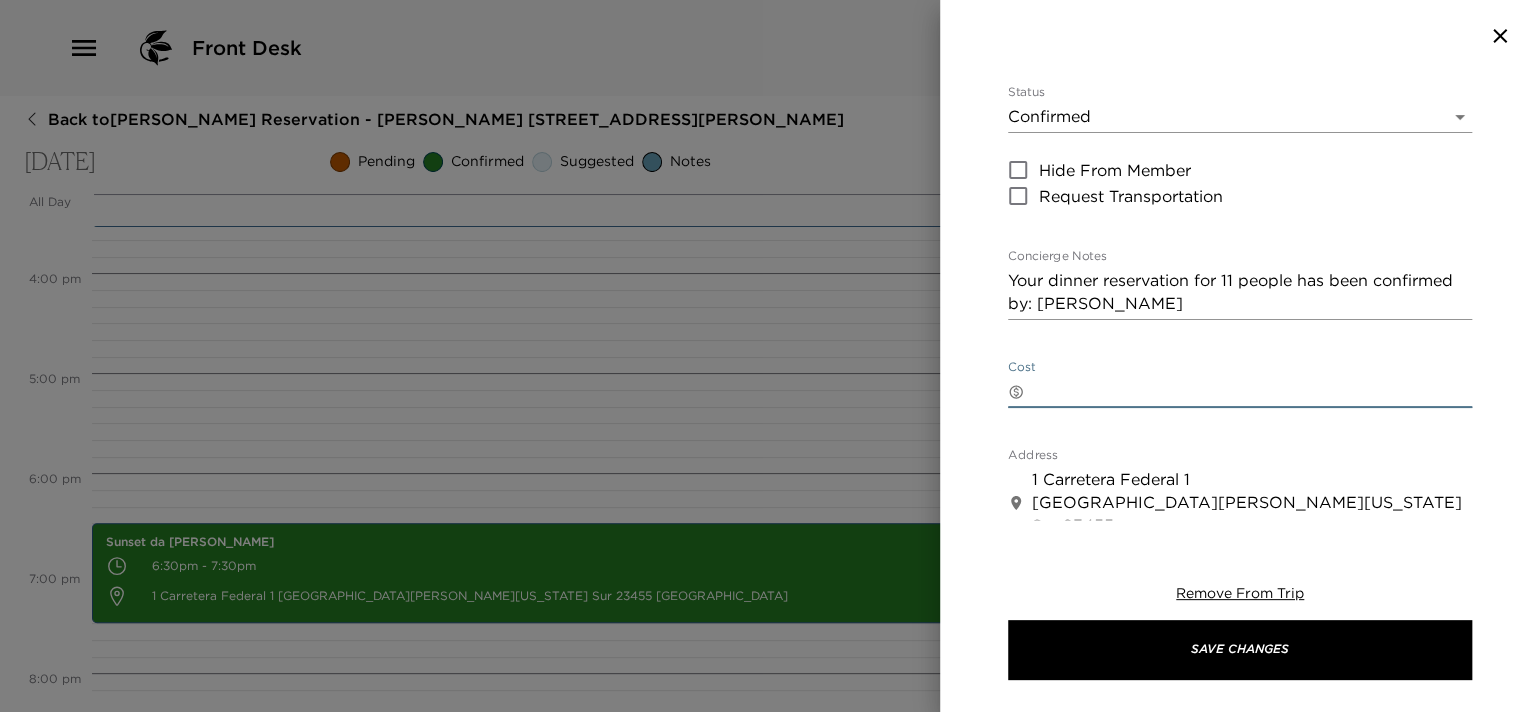paste on "Your dinner reservation for  people has been confirmed by:" 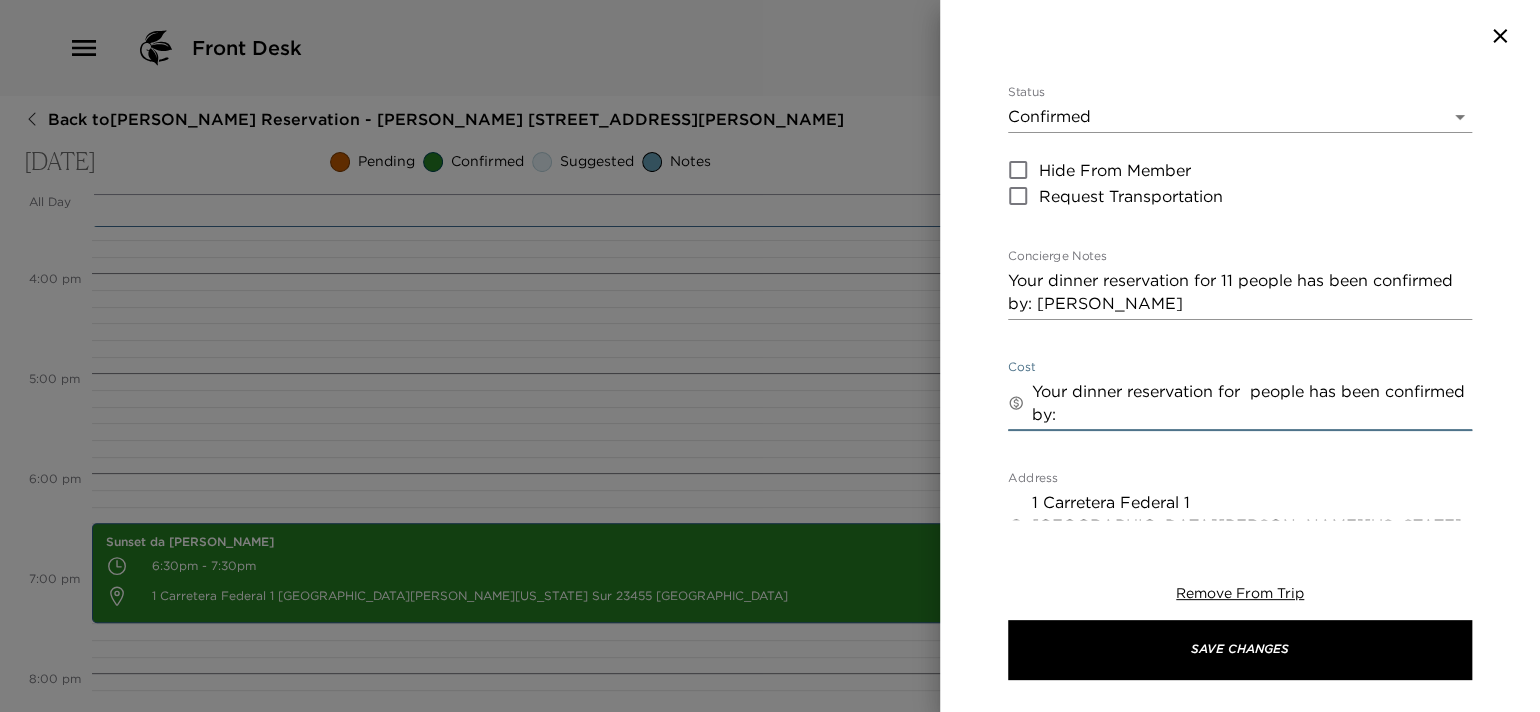 click on "Your dinner reservation for  people has been confirmed by:" at bounding box center [1252, 403] 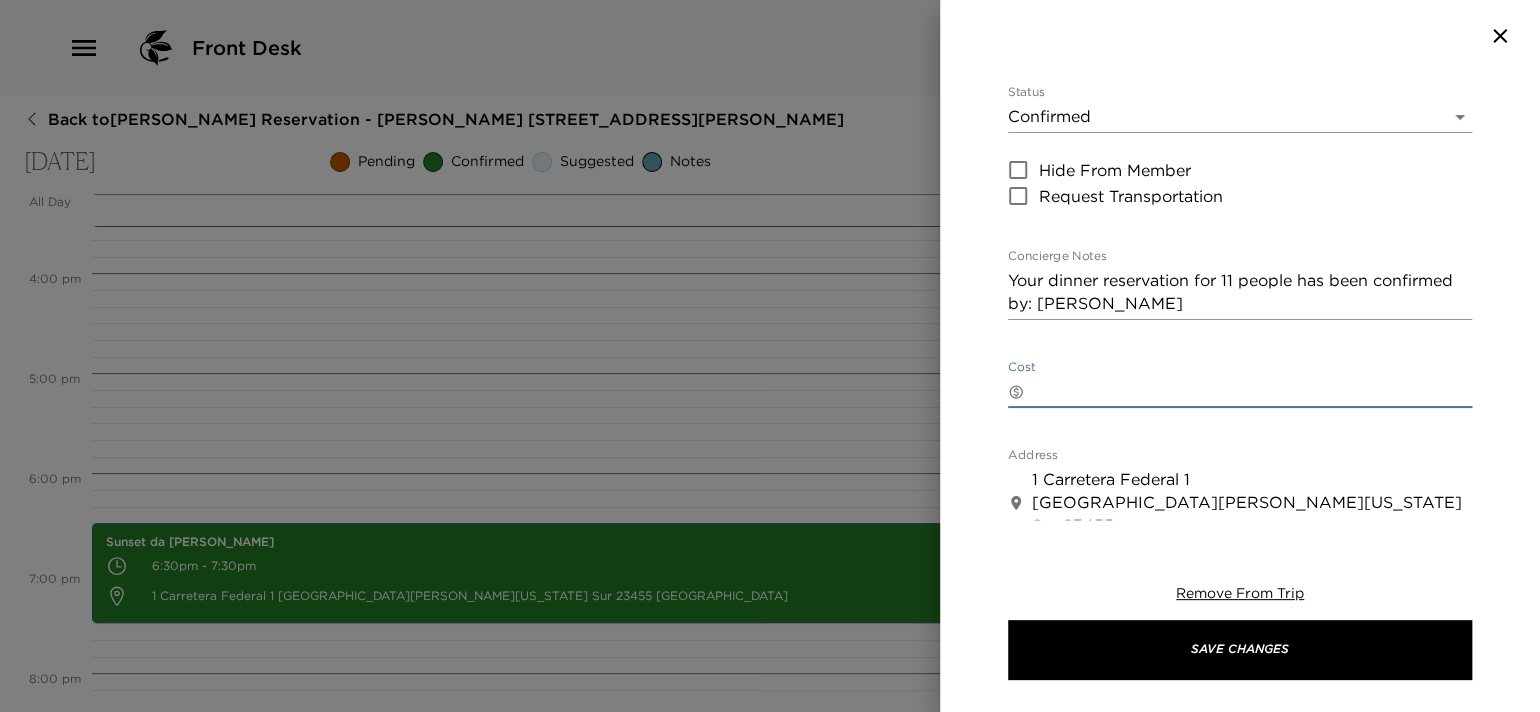 paste on "No-shows or cancellations less than 48 hours in advance will be subject to a charge of $360 per person. Changes to guest count made less than 48 hours in advance will be subject to a charge of $360 per person" 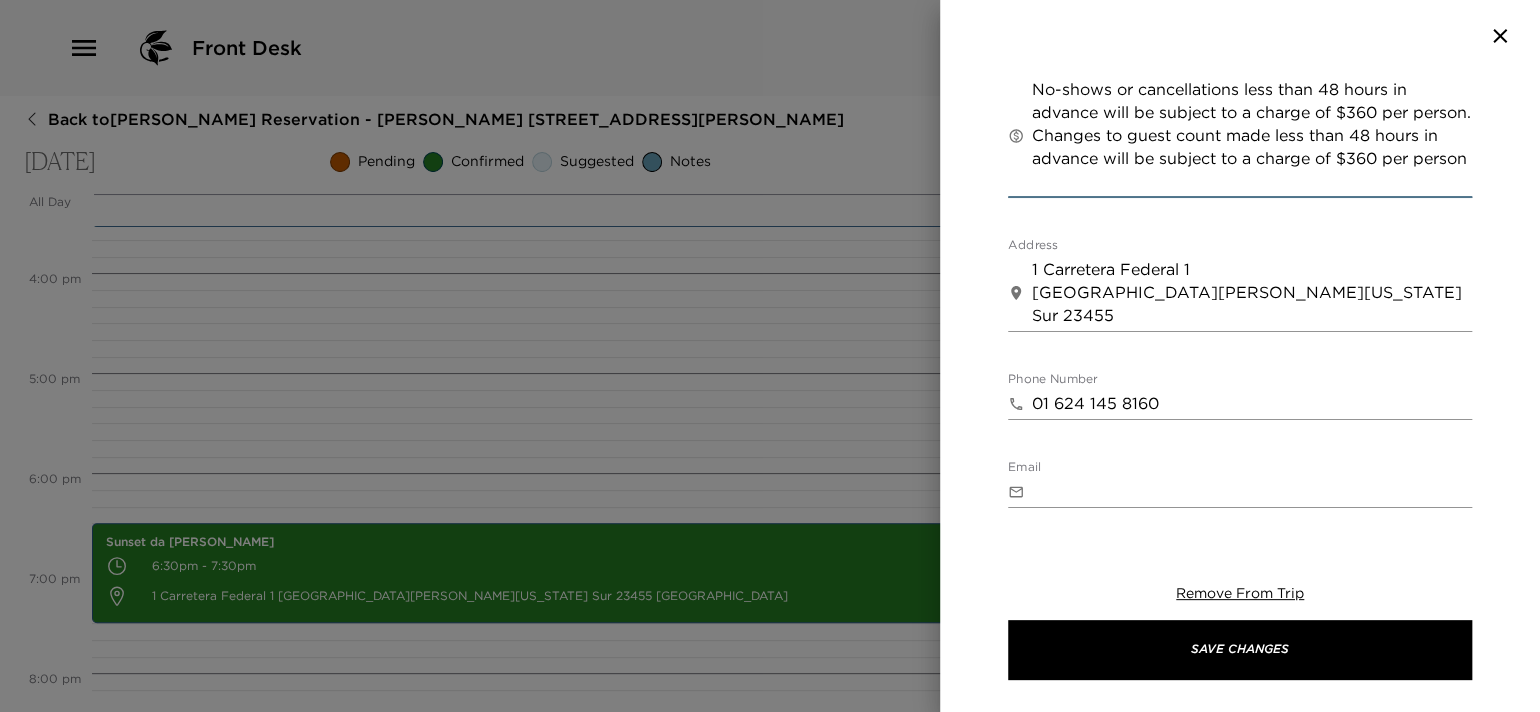 scroll, scrollTop: 900, scrollLeft: 0, axis: vertical 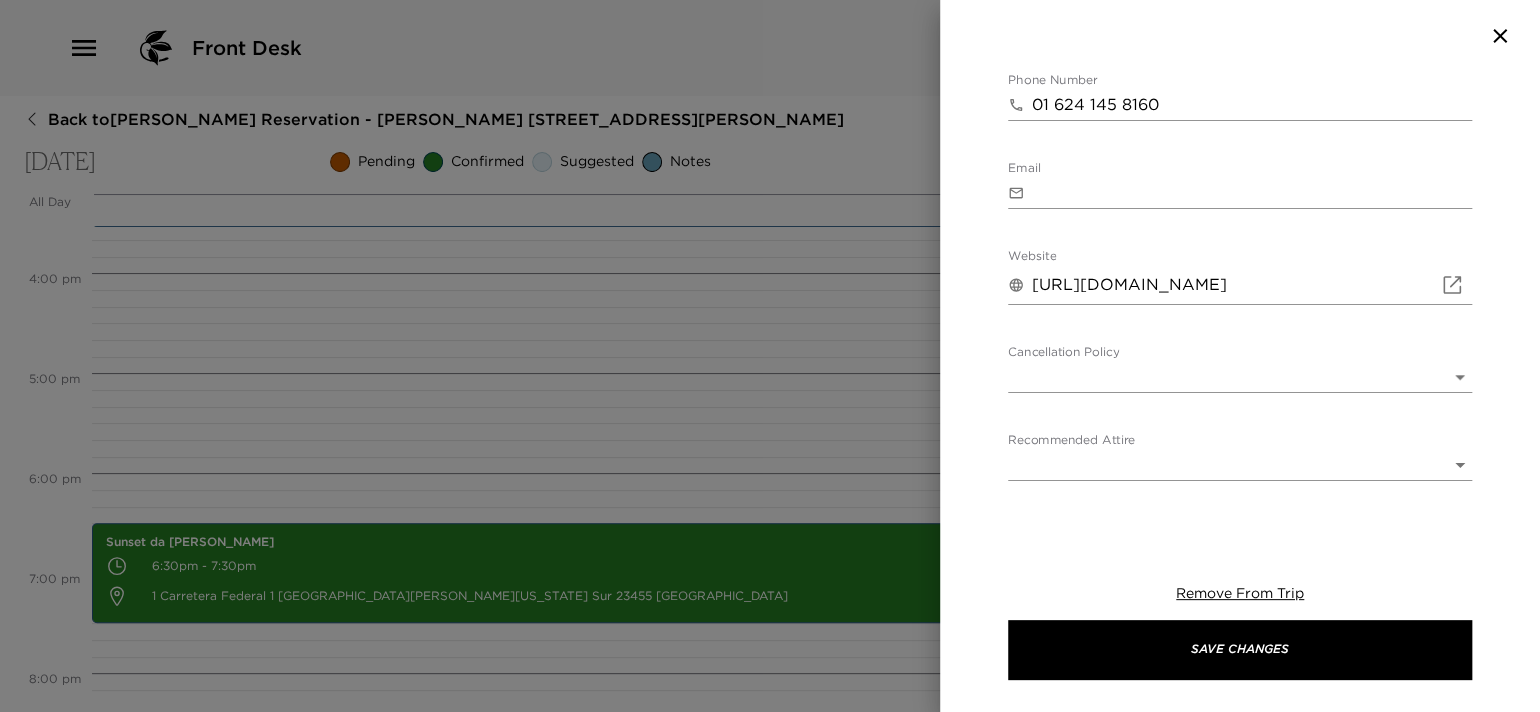 type on "No-shows or cancellations less than 48 hours in advance will be subject to a charge of $360 per person. Changes to guest count made less than 48 hours in advance will be subject to a charge of $360 per person" 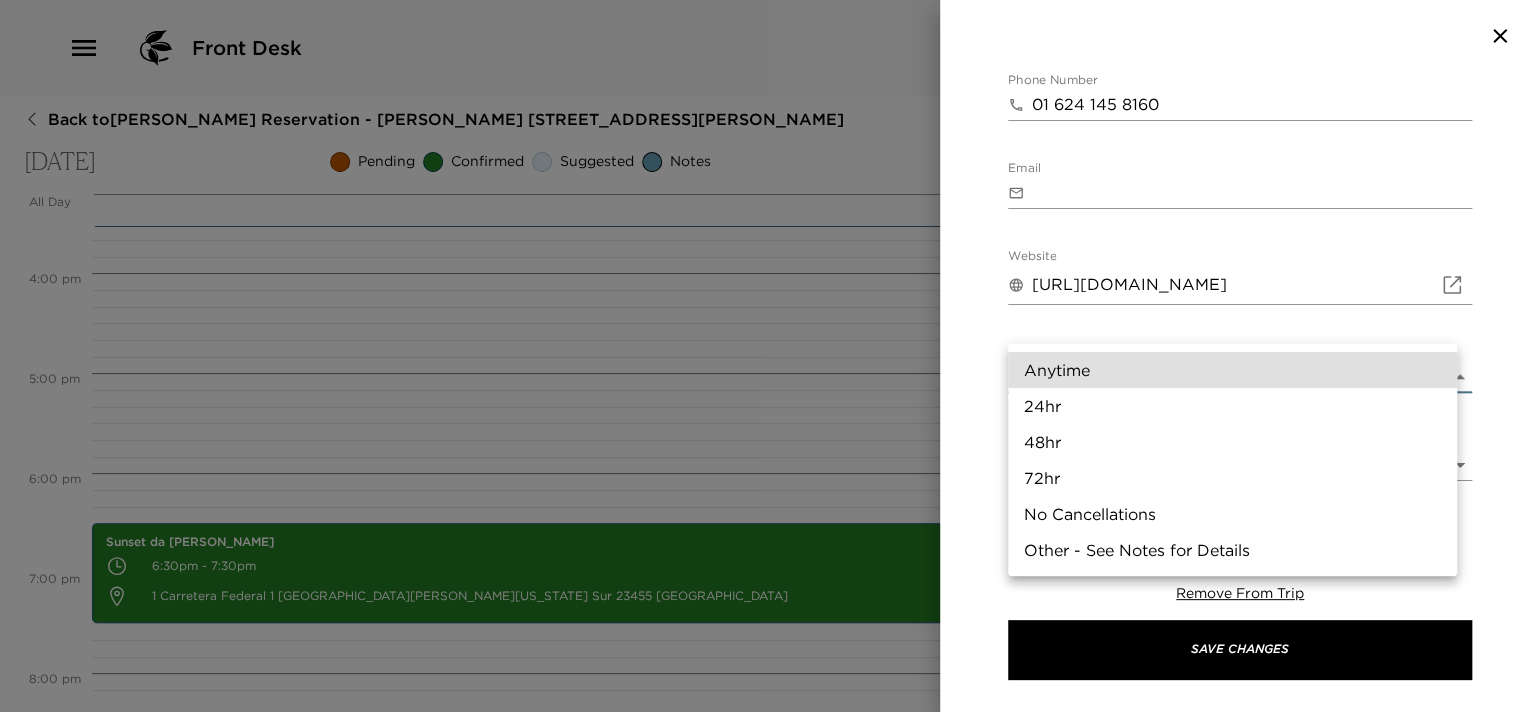 click on "Front Desk Back to  [PERSON_NAME][GEOGRAPHIC_DATA] - [PERSON_NAME] [STREET_ADDRESS] - [GEOGRAPHIC_DATA] [DATE] Pending Confirmed Suggested Notes Trip View Agenda View PDF View Print All Day [DATE] 12:00 AM 1:00 AM 2:00 AM 3:00 AM 4:00 AM 5:00 AM 6:00 AM 7:00 AM 8:00 AM 9:00 AM 10:00 AM 11:00 AM 12:00 PM 1:00 PM 2:00 PM 3:00 PM 4:00 PM 5:00 PM 6:00 PM 7:00 PM 8:00 PM 9:00 PM 10:00 PM 11:00 PM Spa at [GEOGRAPHIC_DATA] Makeyla and [GEOGRAPHIC_DATA] 12:00pm - 1:00pm [GEOGRAPHIC_DATA][PERSON_NAME] [GEOGRAPHIC_DATA][US_STATE] 23410
[GEOGRAPHIC_DATA] Arrival Transportation to [GEOGRAPHIC_DATA] (SUV) [PERSON_NAME] 2:32pm - 3:32pm KM 7 Carretera Transpeninsular
[GEOGRAPHIC_DATA][PERSON_NAME] [GEOGRAPHIC_DATA][US_STATE] [GEOGRAPHIC_DATA]
[GEOGRAPHIC_DATA] Sunset da [PERSON_NAME] 6:30pm - 7:30pm 1 Carretera Federal 1
[GEOGRAPHIC_DATA][PERSON_NAME] [GEOGRAPHIC_DATA][US_STATE] Sur 23455
[GEOGRAPHIC_DATA] Clone Custom sunset ​ Results (3) Sunset Cruises Sunset da [PERSON_NAME] Cabo Sunset Cruise with Cabo Adventures Sunset da [PERSON_NAME] Start Date & Time [DATE] 06:30 PM to End Date & Time [DATE] 07:30 PM Number of Adults (18+) 11 Number of Children 0 Status Confirmed Confirmed" at bounding box center [770, 356] 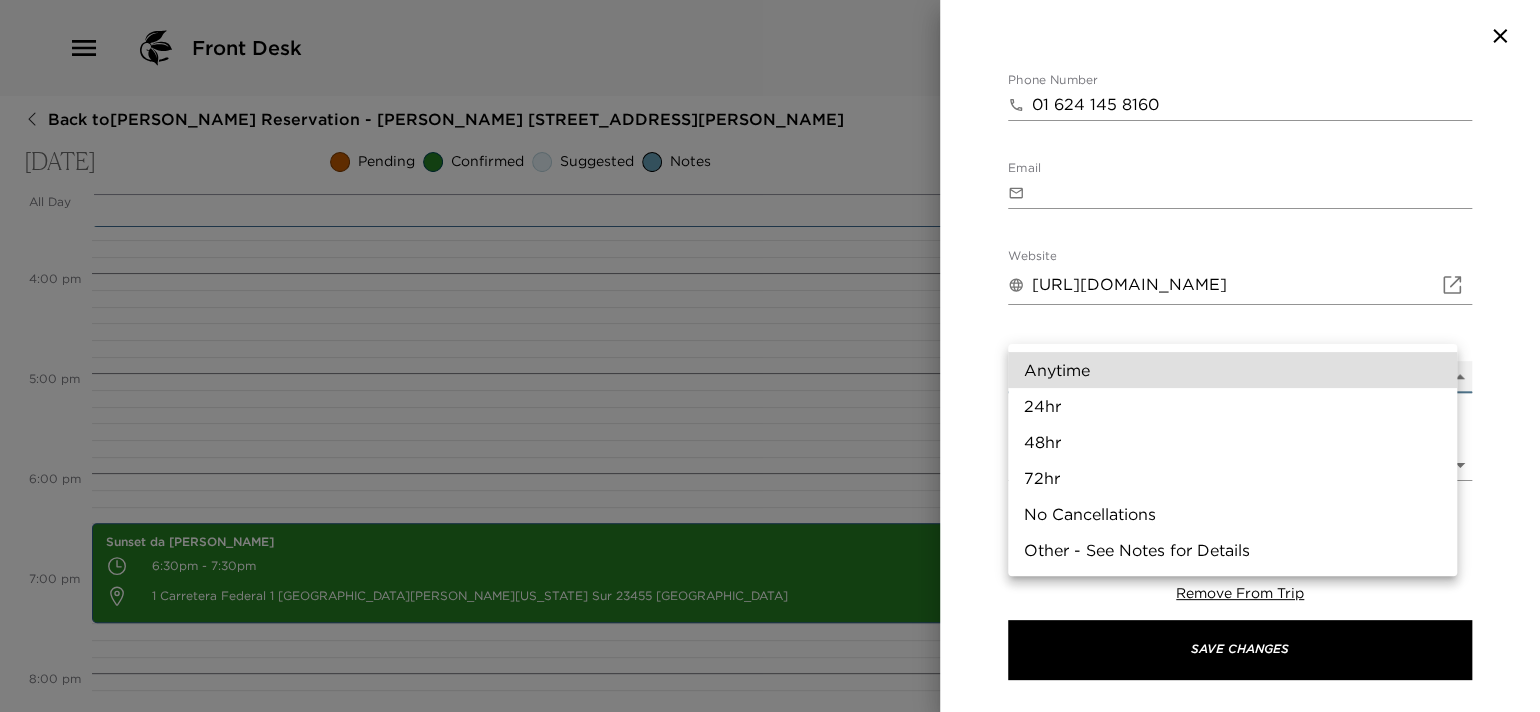 type on "Other - See Notes for Details" 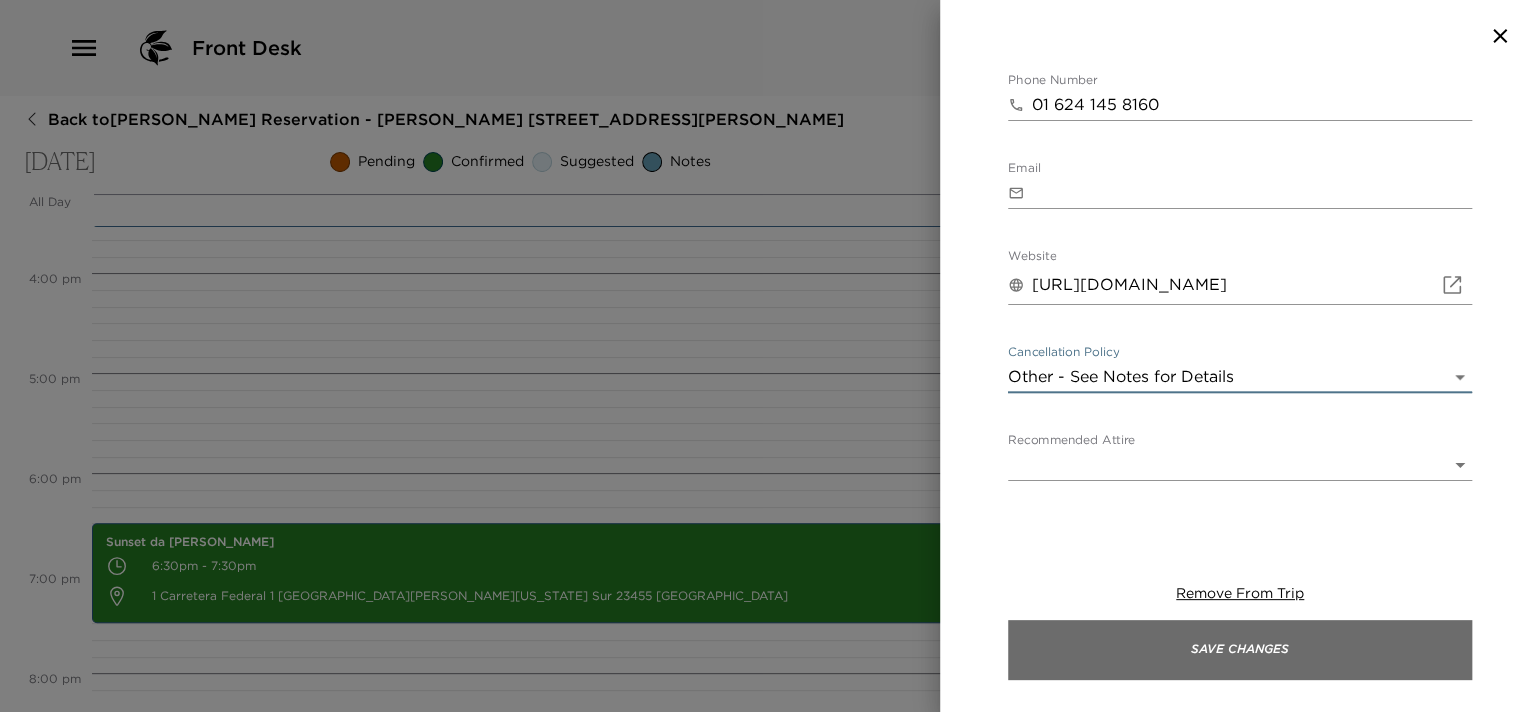 click on "Save Changes" at bounding box center [1240, 650] 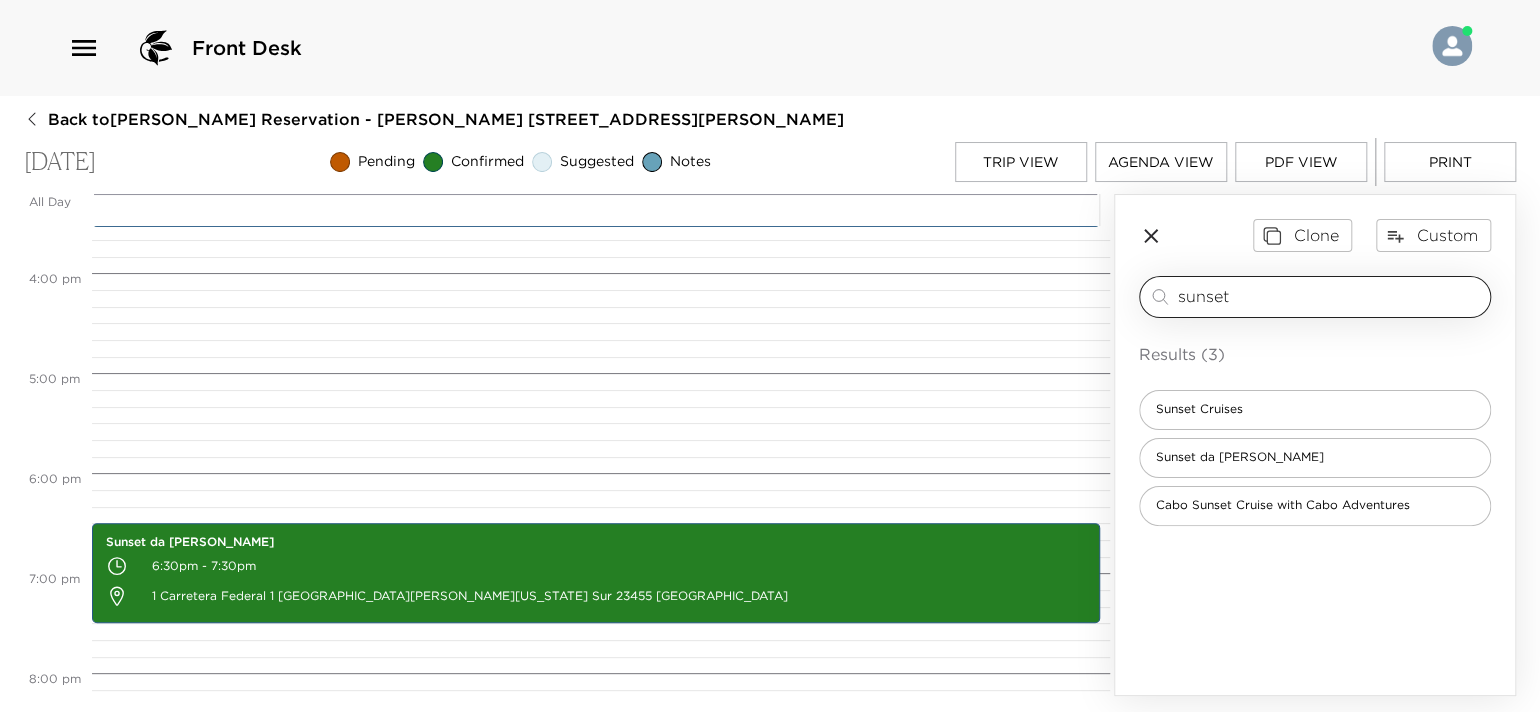 drag, startPoint x: 1243, startPoint y: 290, endPoint x: 1162, endPoint y: 299, distance: 81.49847 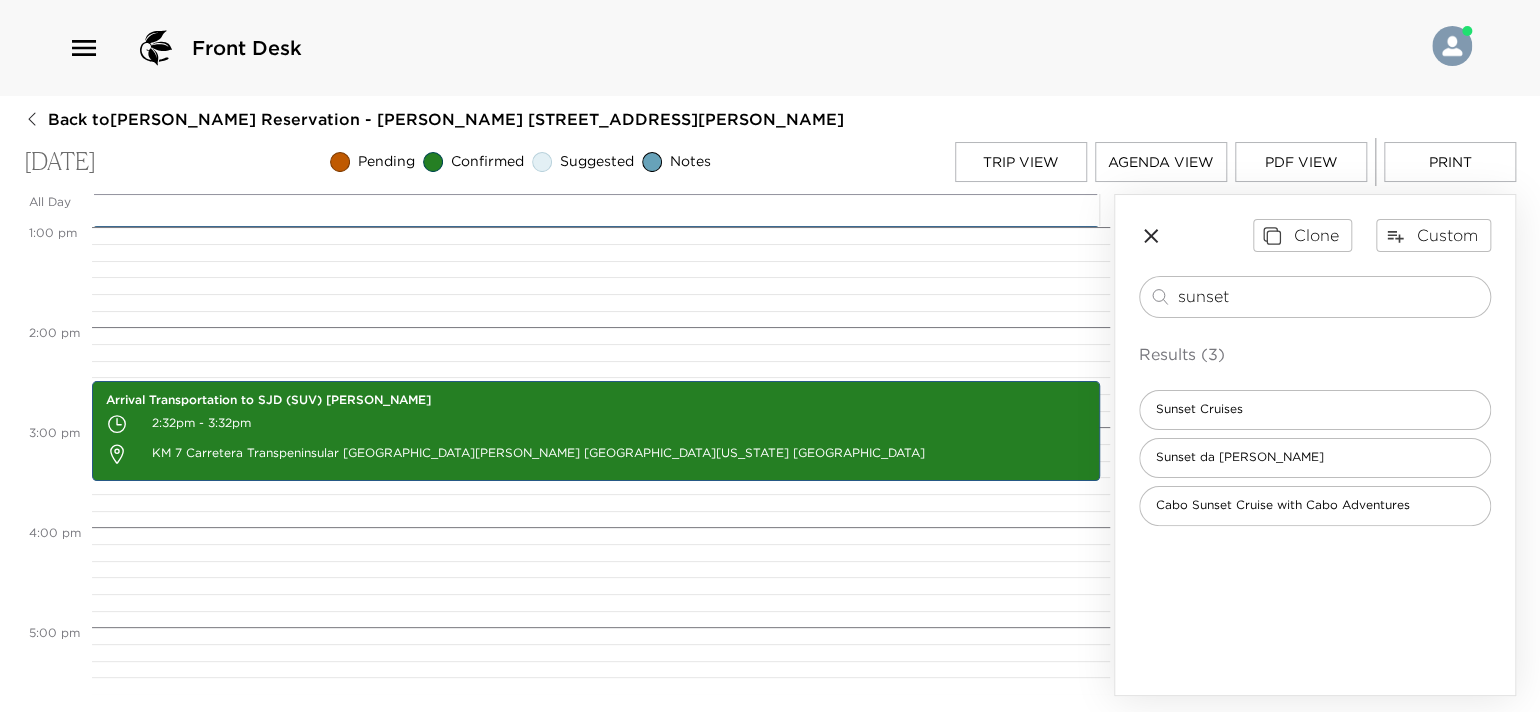 scroll, scrollTop: 1931, scrollLeft: 0, axis: vertical 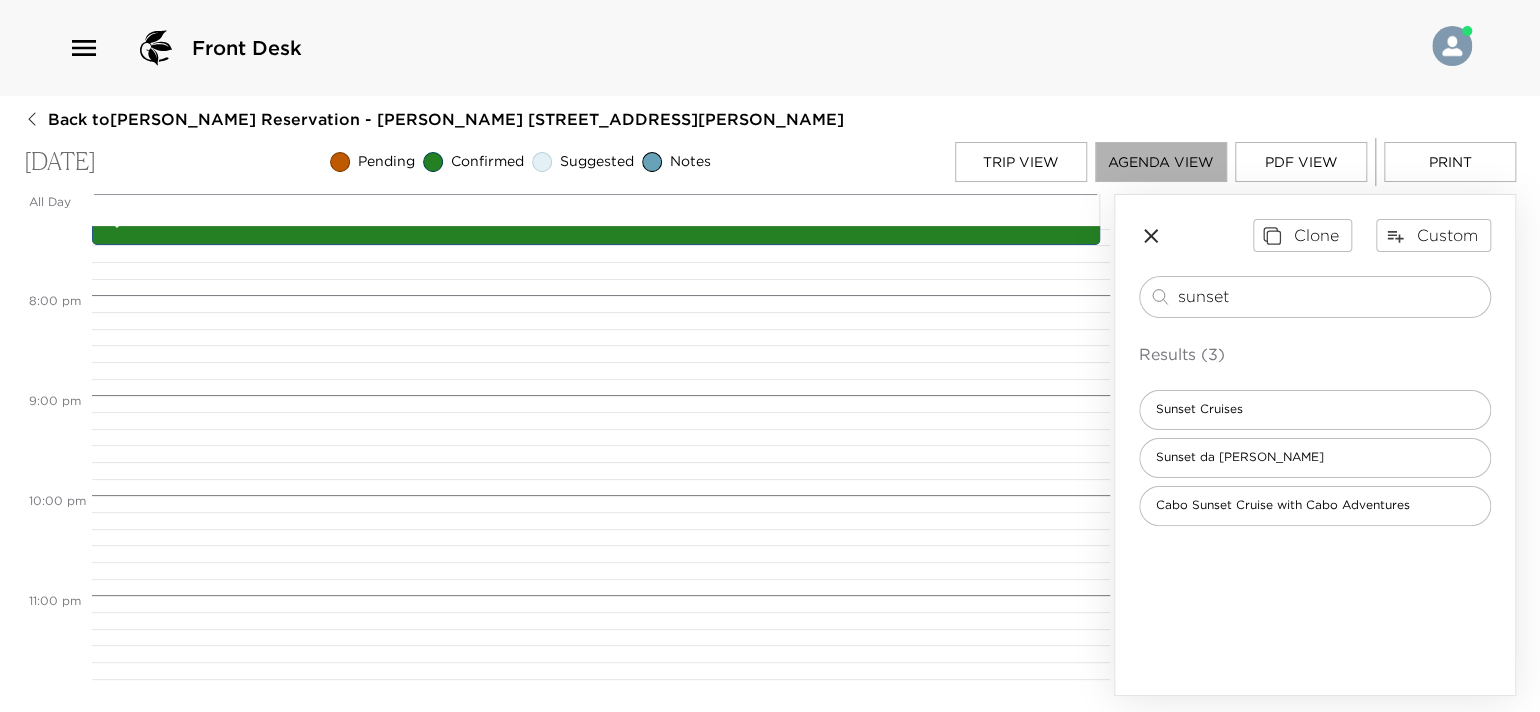 click on "Agenda View" at bounding box center (1161, 162) 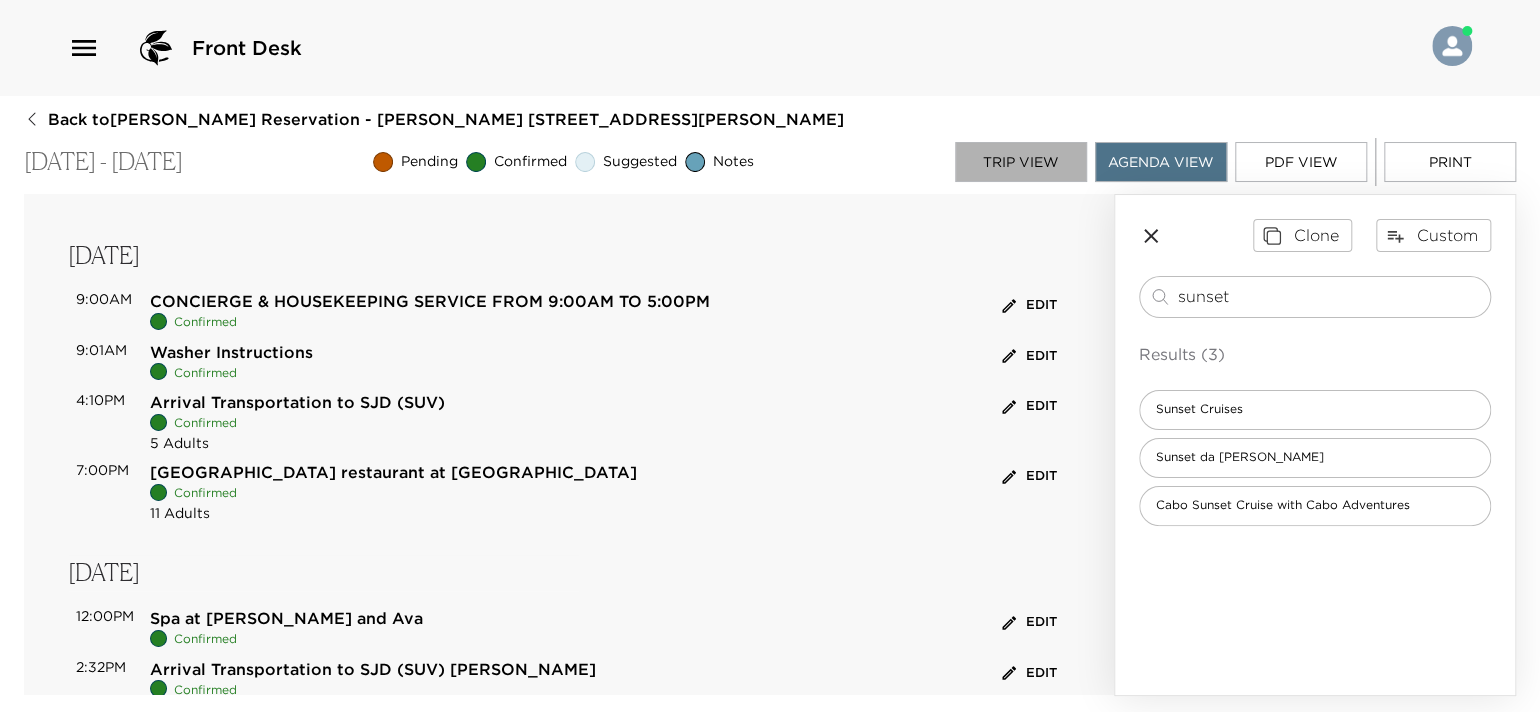 click on "Trip View" at bounding box center [1021, 162] 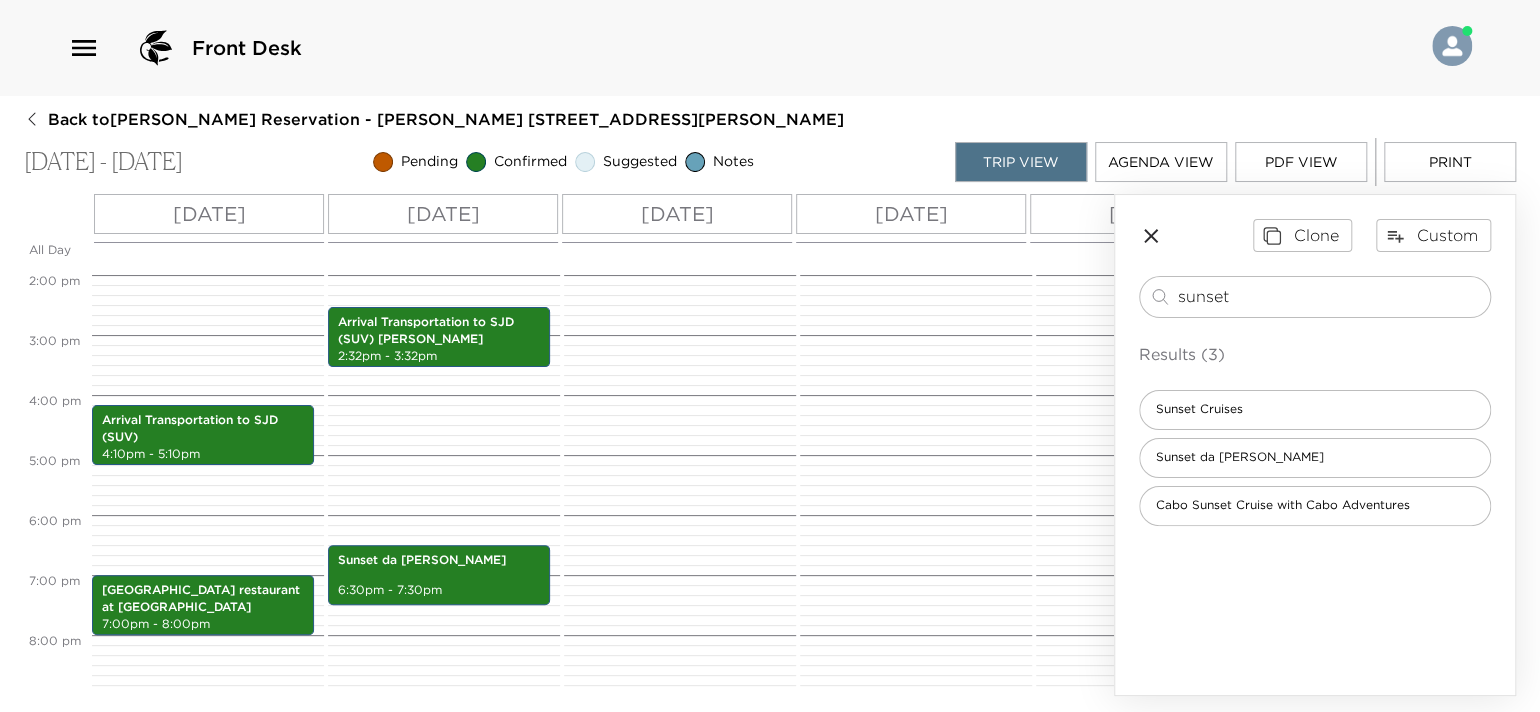 scroll, scrollTop: 835, scrollLeft: 0, axis: vertical 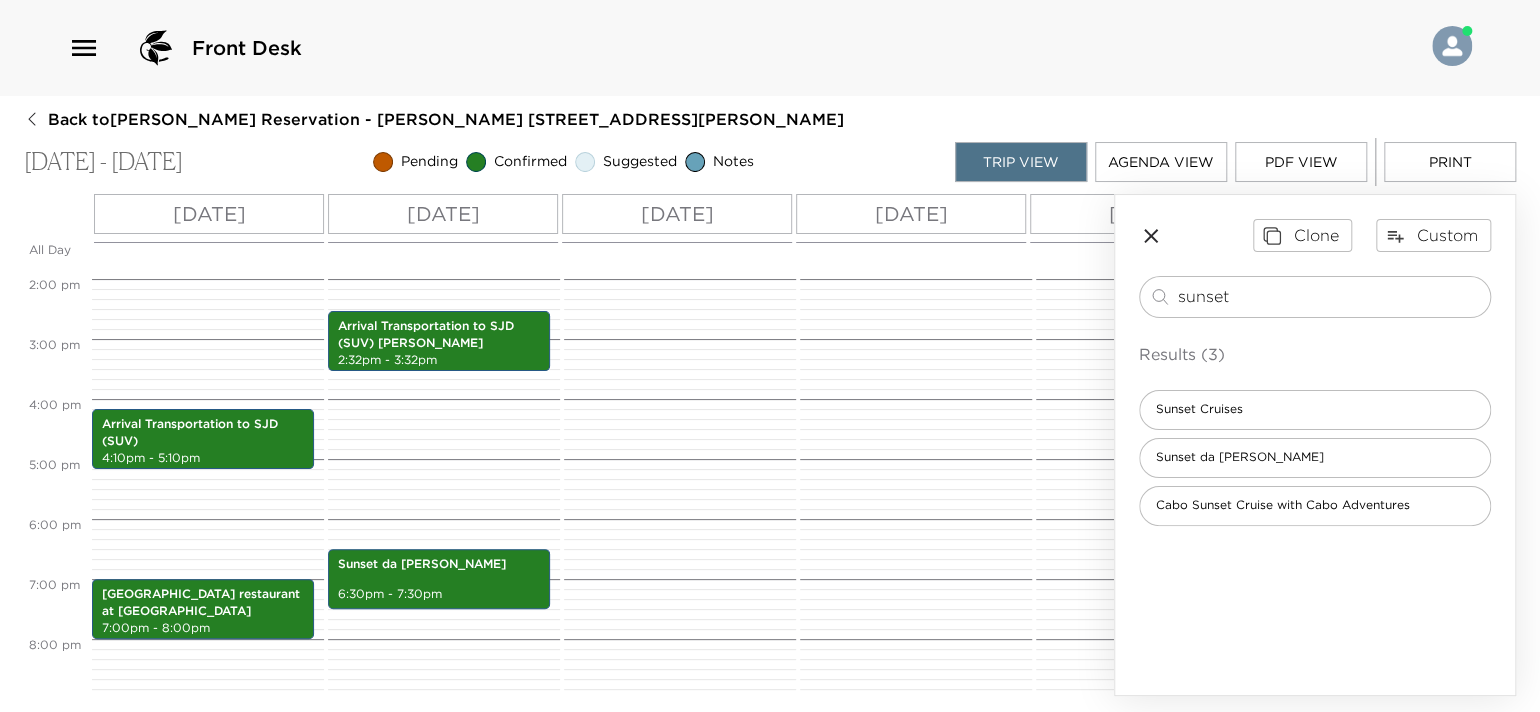 click on "[DATE]" at bounding box center [911, 214] 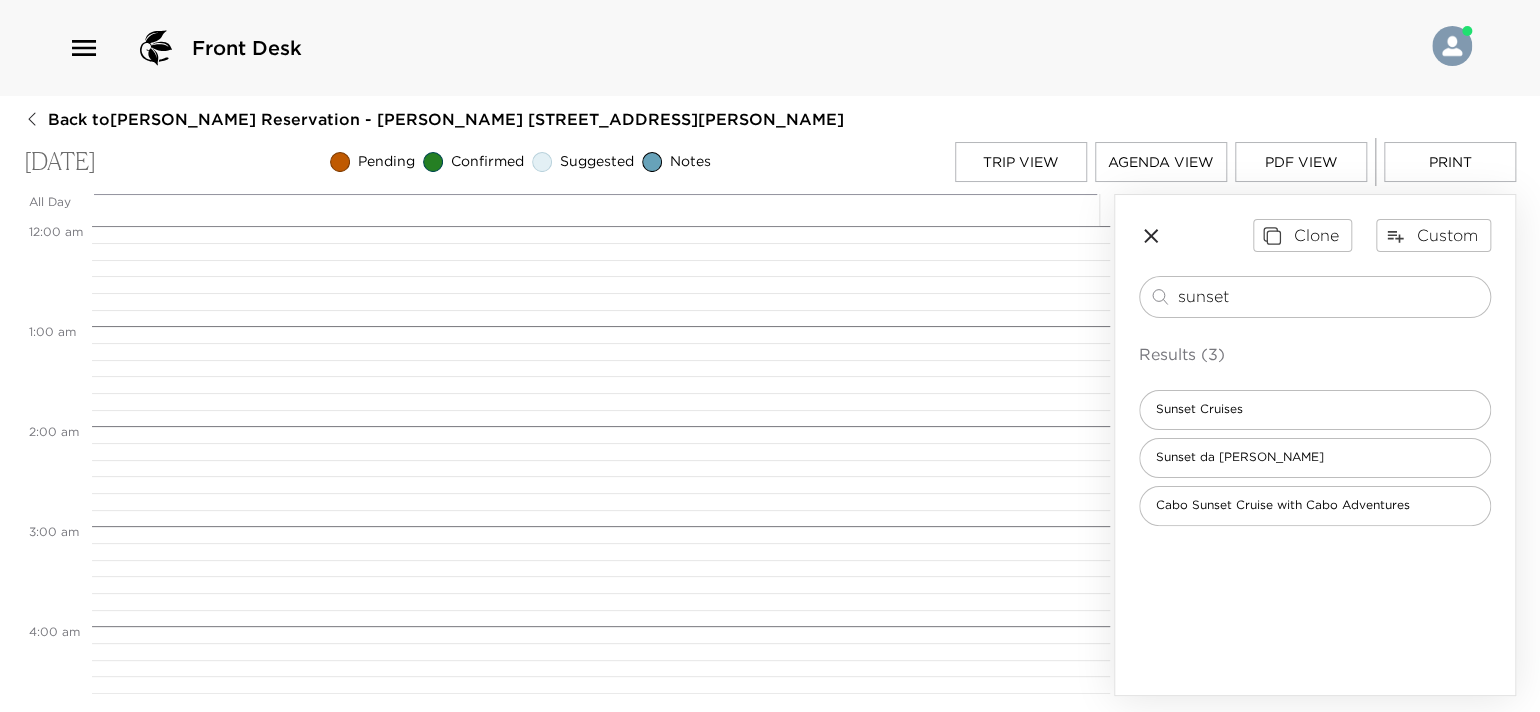 scroll, scrollTop: 799, scrollLeft: 0, axis: vertical 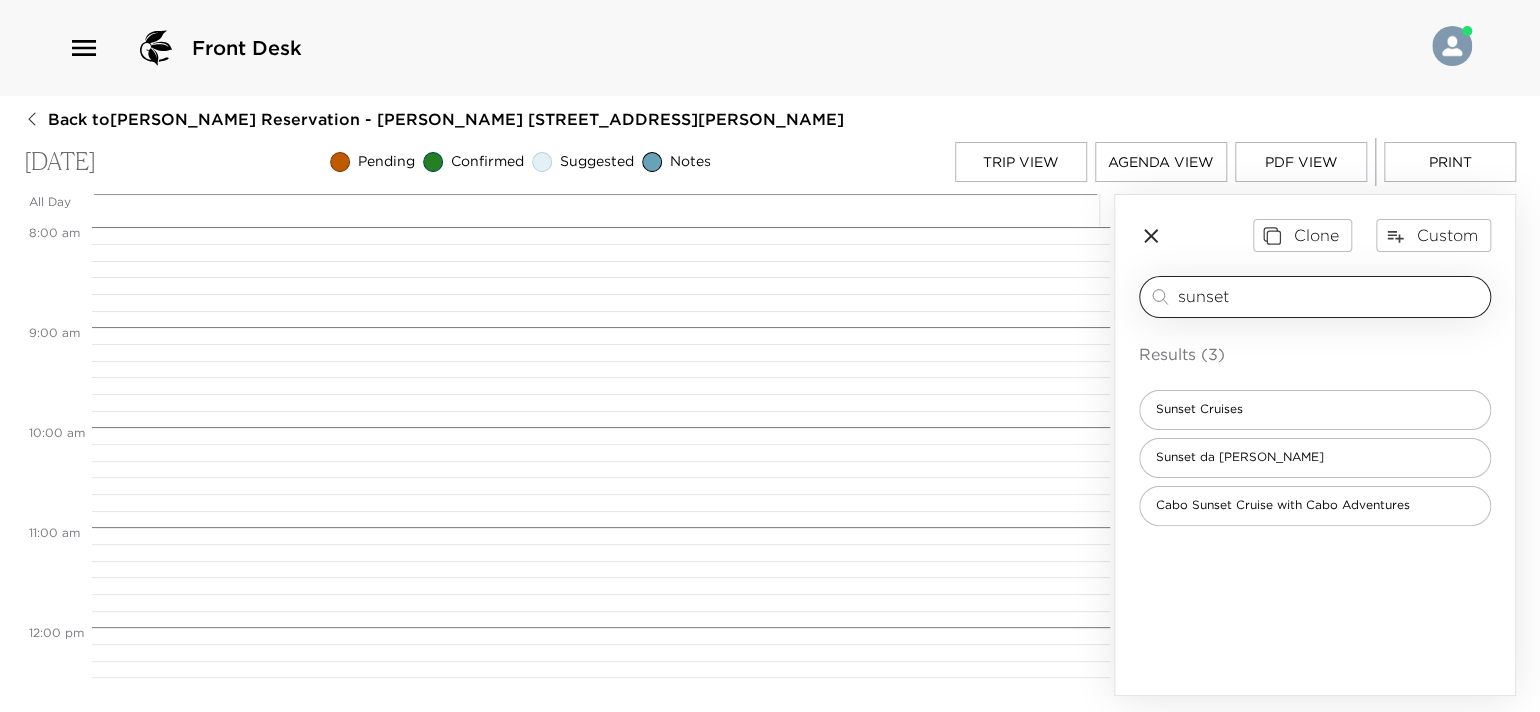drag, startPoint x: 1256, startPoint y: 306, endPoint x: 1166, endPoint y: 306, distance: 90 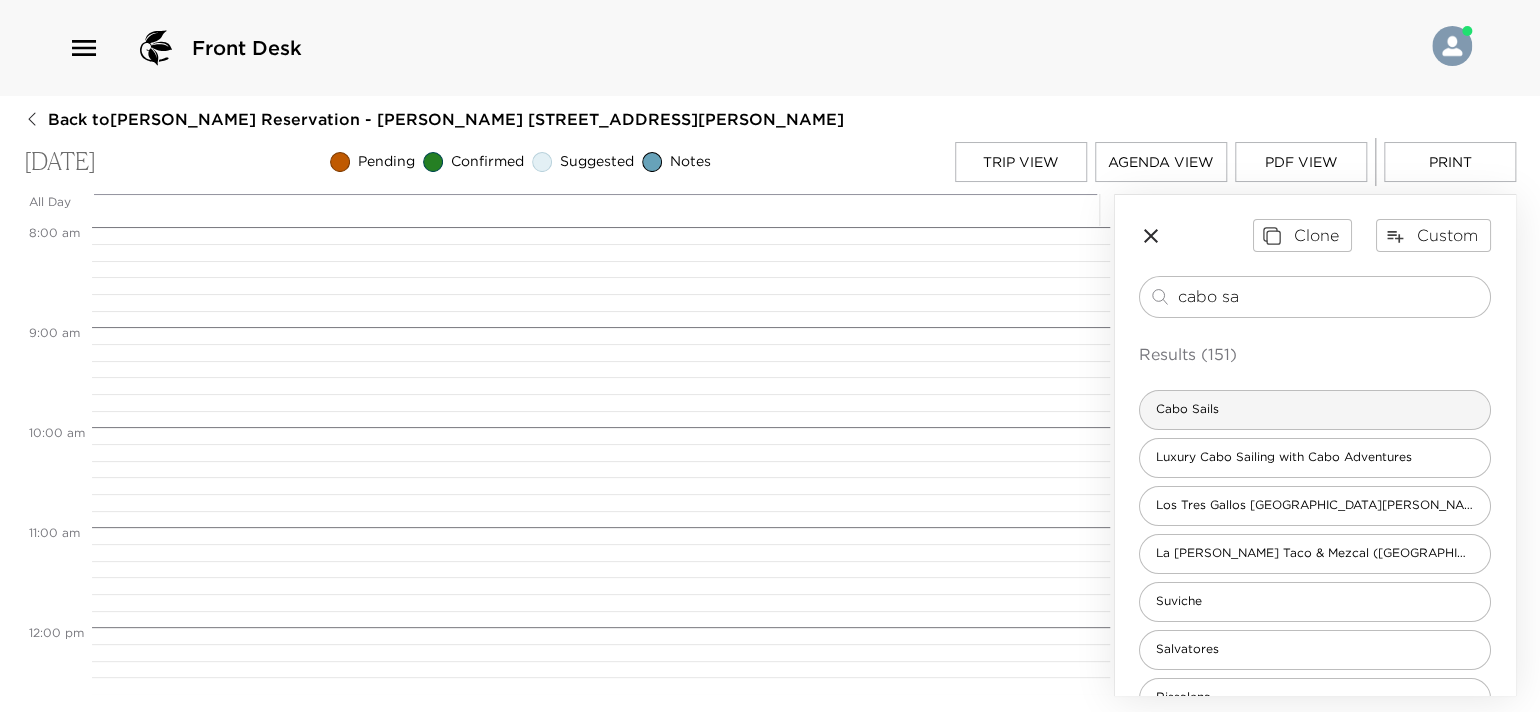 type on "cabo sa" 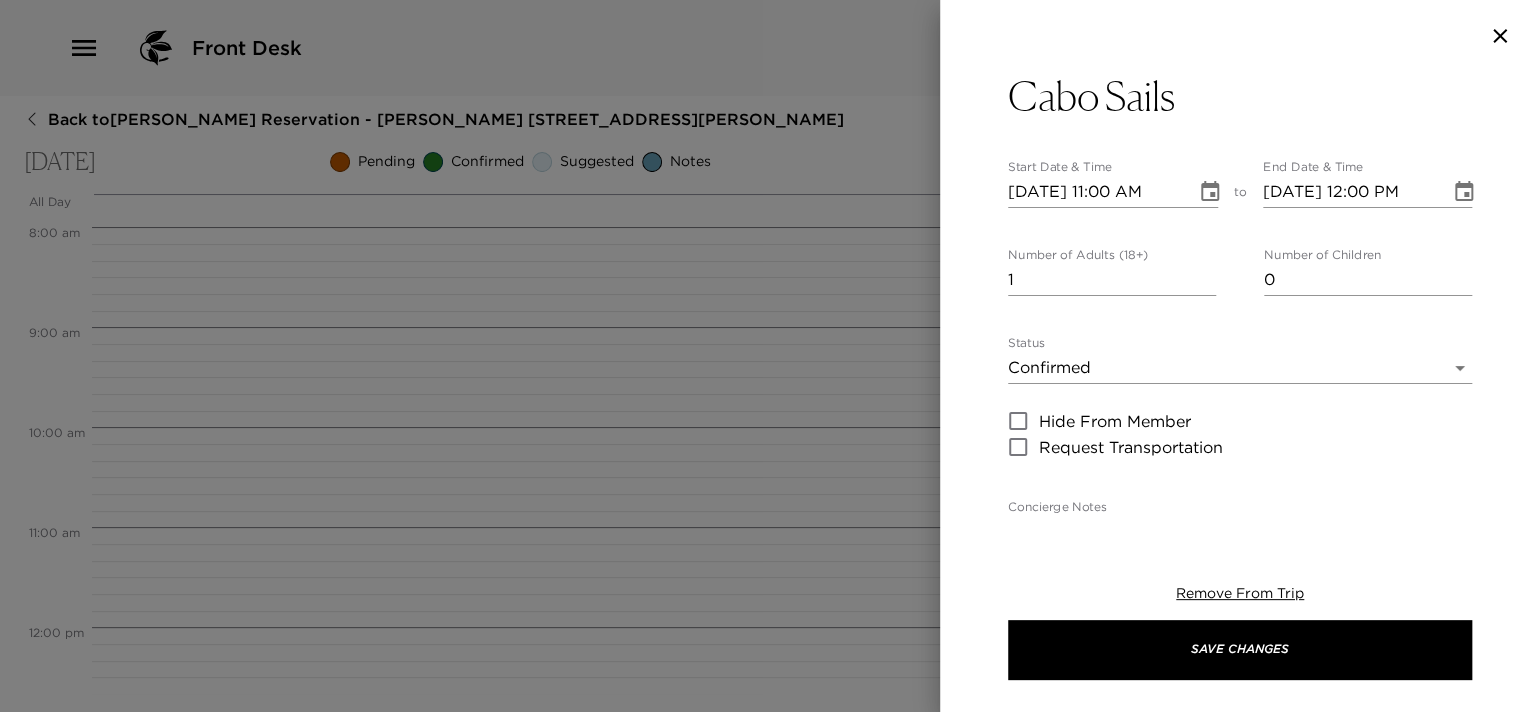 type on "Your boat has been confirmed as follows:
Boat:
Price:
Pick up time:" 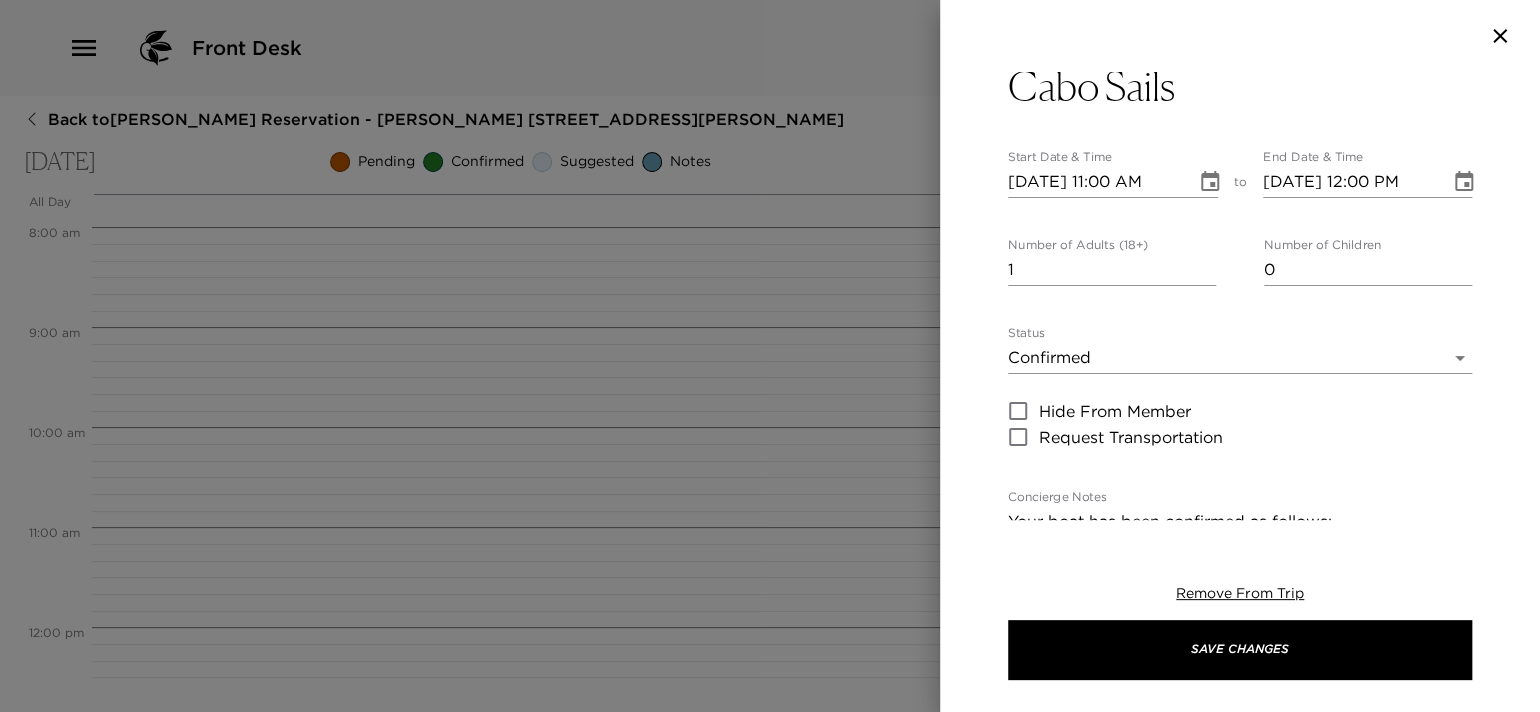 scroll, scrollTop: 0, scrollLeft: 0, axis: both 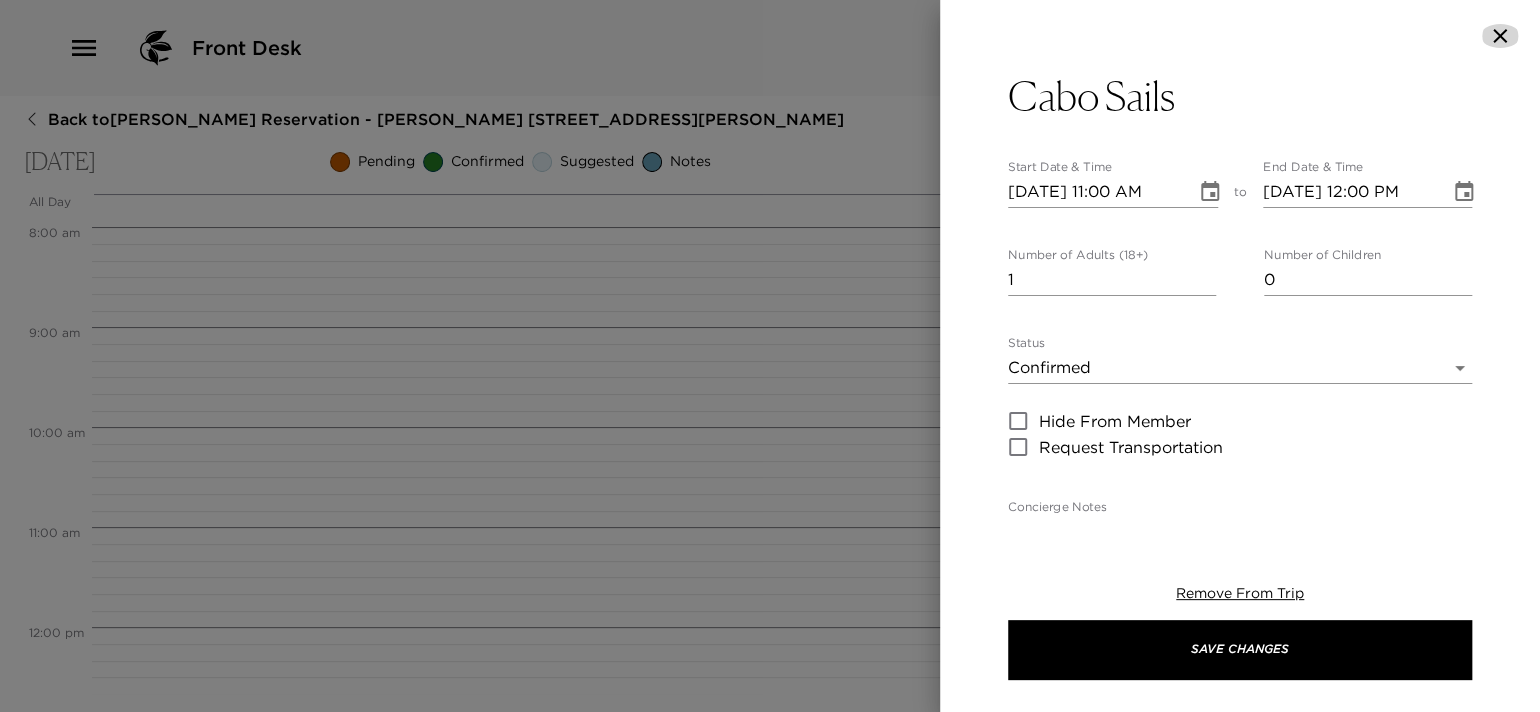 click 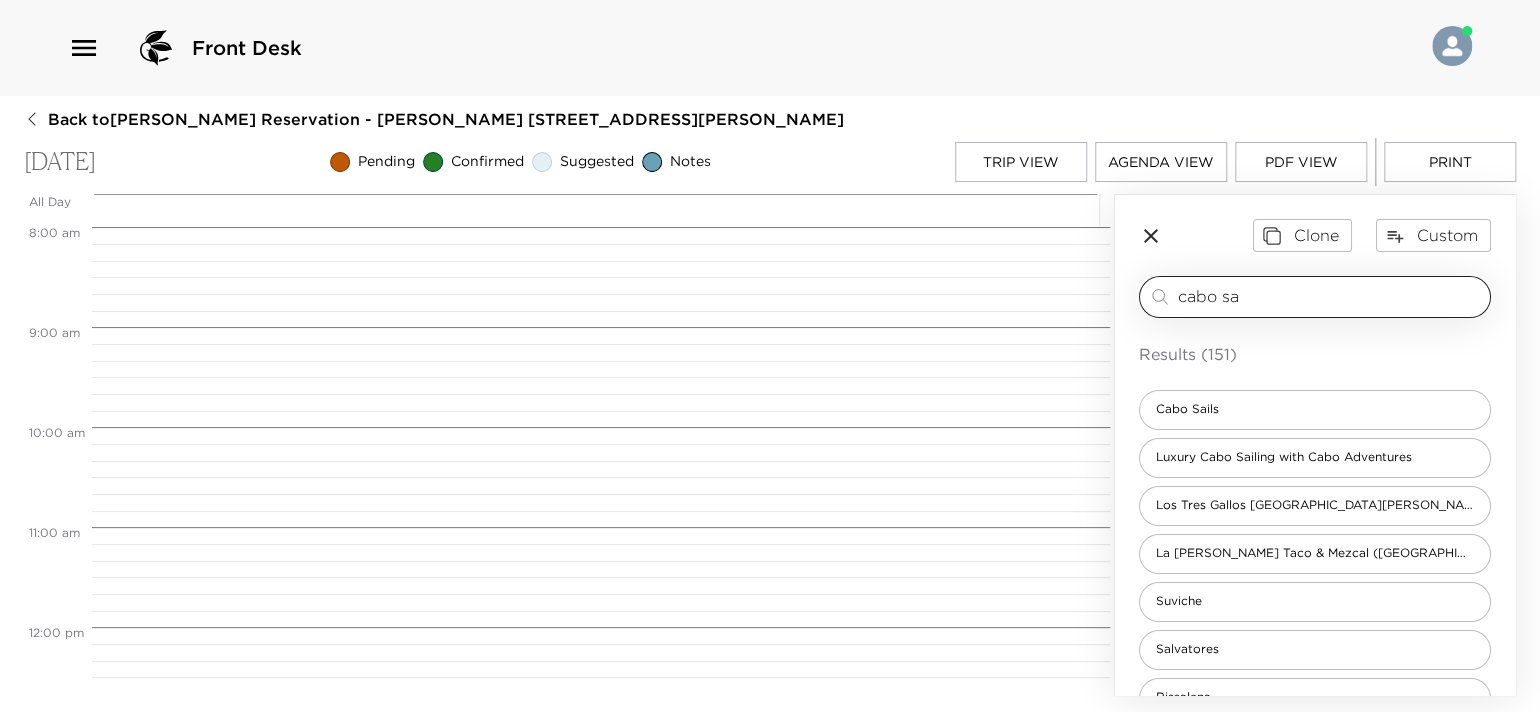 drag, startPoint x: 1269, startPoint y: 295, endPoint x: 1259, endPoint y: 294, distance: 10.049875 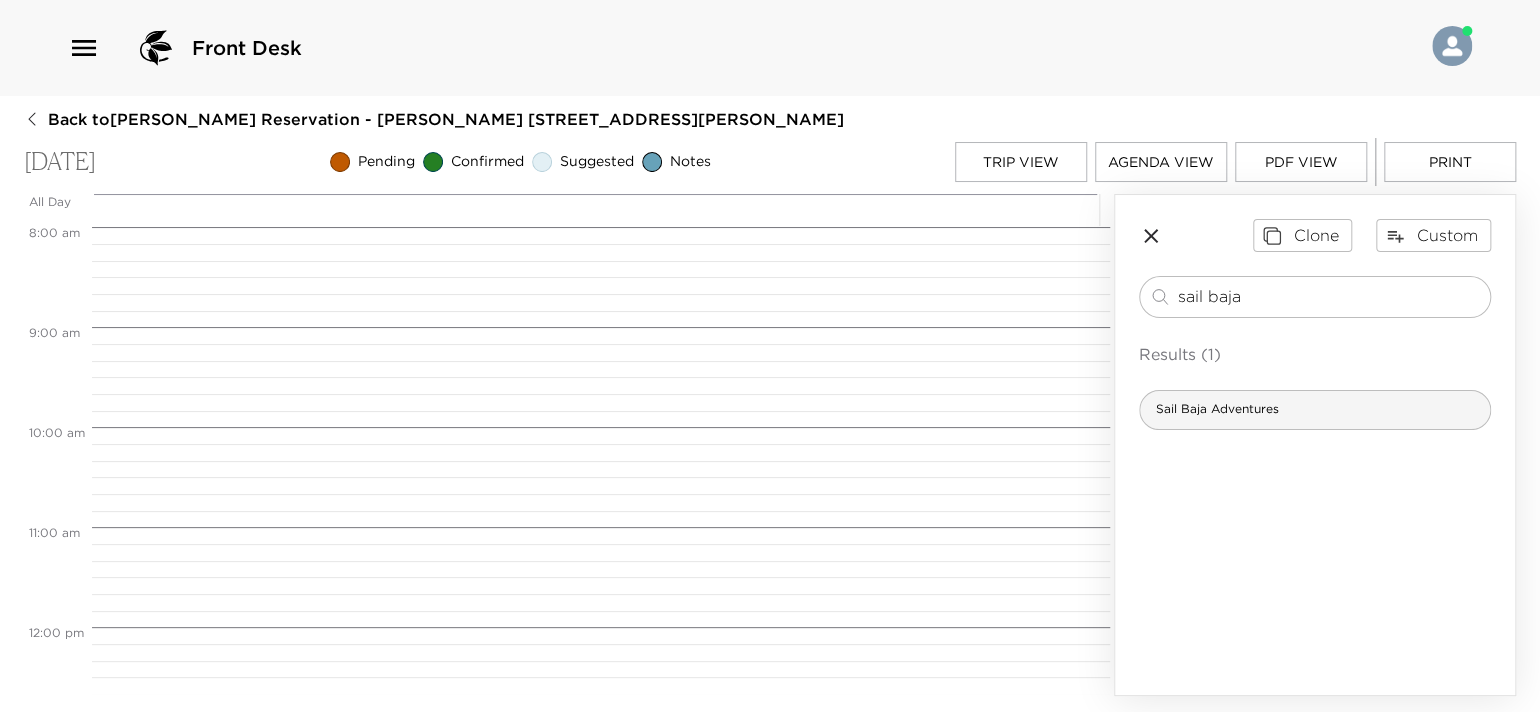 type on "sail baja" 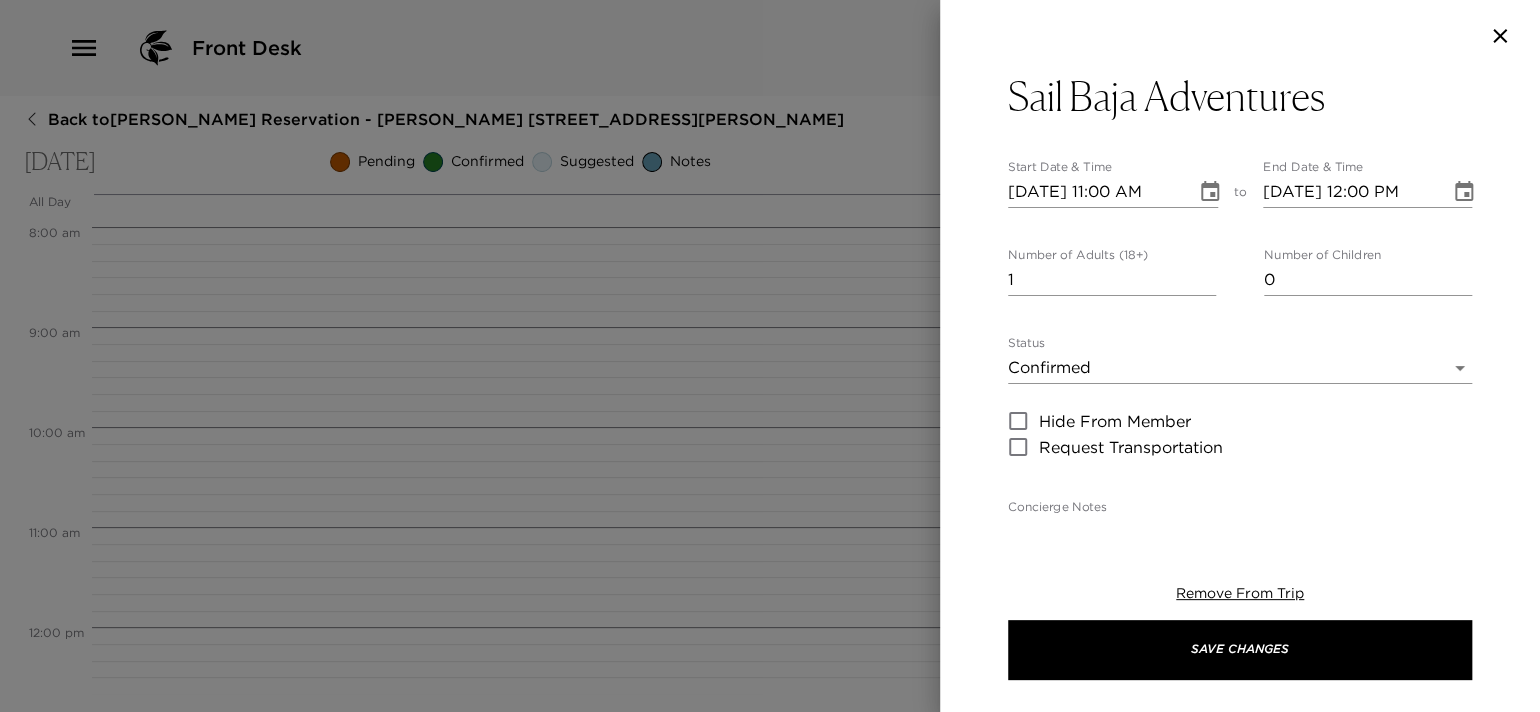 type on "Loremipsu do
Sita $9971.44 con adip elit 83% sed do eiu tem inci ut labore etdo
Mag Ali” Enimadmin
Veniam 50” Quisnost Exerc Ull
Lab Nis al exeac co Duis au iru inre vo vel essecill fugiatnullapa ex sin occa cupidatat Nonproide/suntculp. Quioffic des mollita idest labo per unde omnisisten errorv Acc Dolor lau tot Remaperia ea Ipsa Quaeabillo Inv verita qua arch beataevitae di expl nemoen. Ipsamqu, volupta, asperna!. Au odit 8 fugit co magnidolor eosration sequin nequ por quis doloremadip numquam ei Modi Tem Incid, Mag Quaerate min Sol Nobi eli Opti. Cum nihilimp qu pl facere p ass re t aute quibusdamo de rer necess sae evenietv re re ita earumhict sa delec reic.
VOL MAIORESAL PERF do asper repellatm no exer ulla corporiss laboriosa aliq com cons qu maximem M.H.Q rerumfaci. Exp Distinc na Liber Tempor Cumsoluta nob eli Optioc/Nihi im minu quodmaxim pl fac possim omn lo ips dolo sitam.
CON ADIPI eli 523% seddoeiusm, temporin ut laboreetdo mag aliqua enimadm, veniam qui nostr. Exe ullam laboris ni ali exe..." 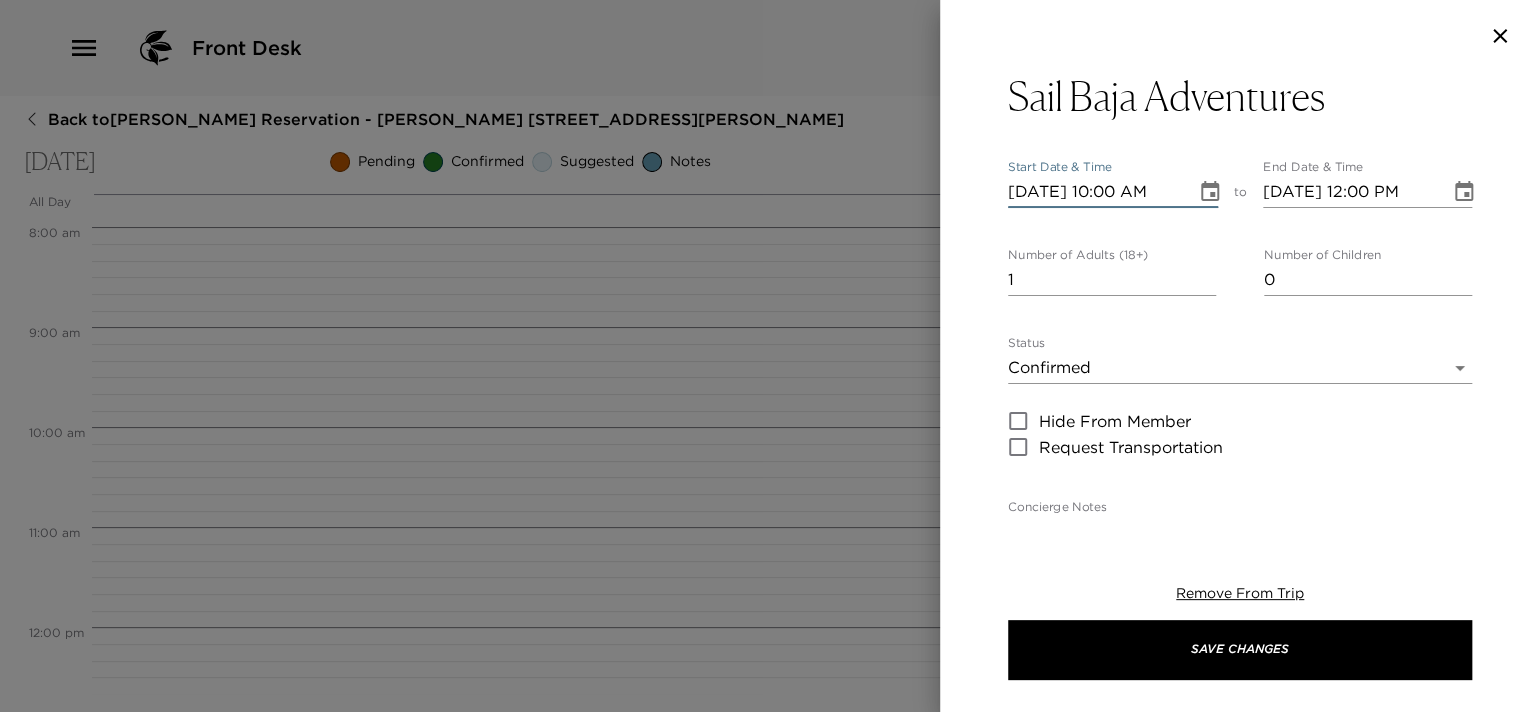 type on "[DATE] 10:00 AM" 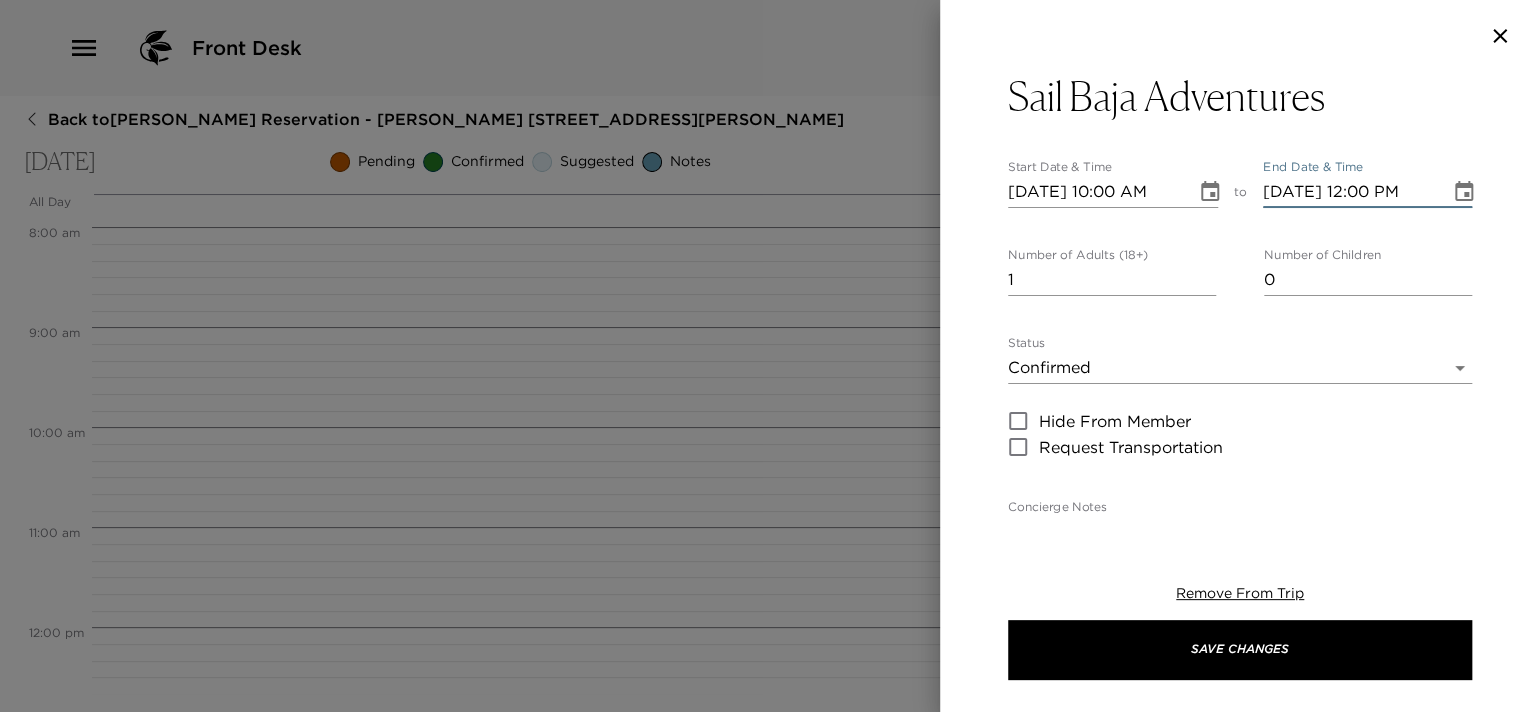 click on "[DATE] 12:00 PM" at bounding box center (1350, 192) 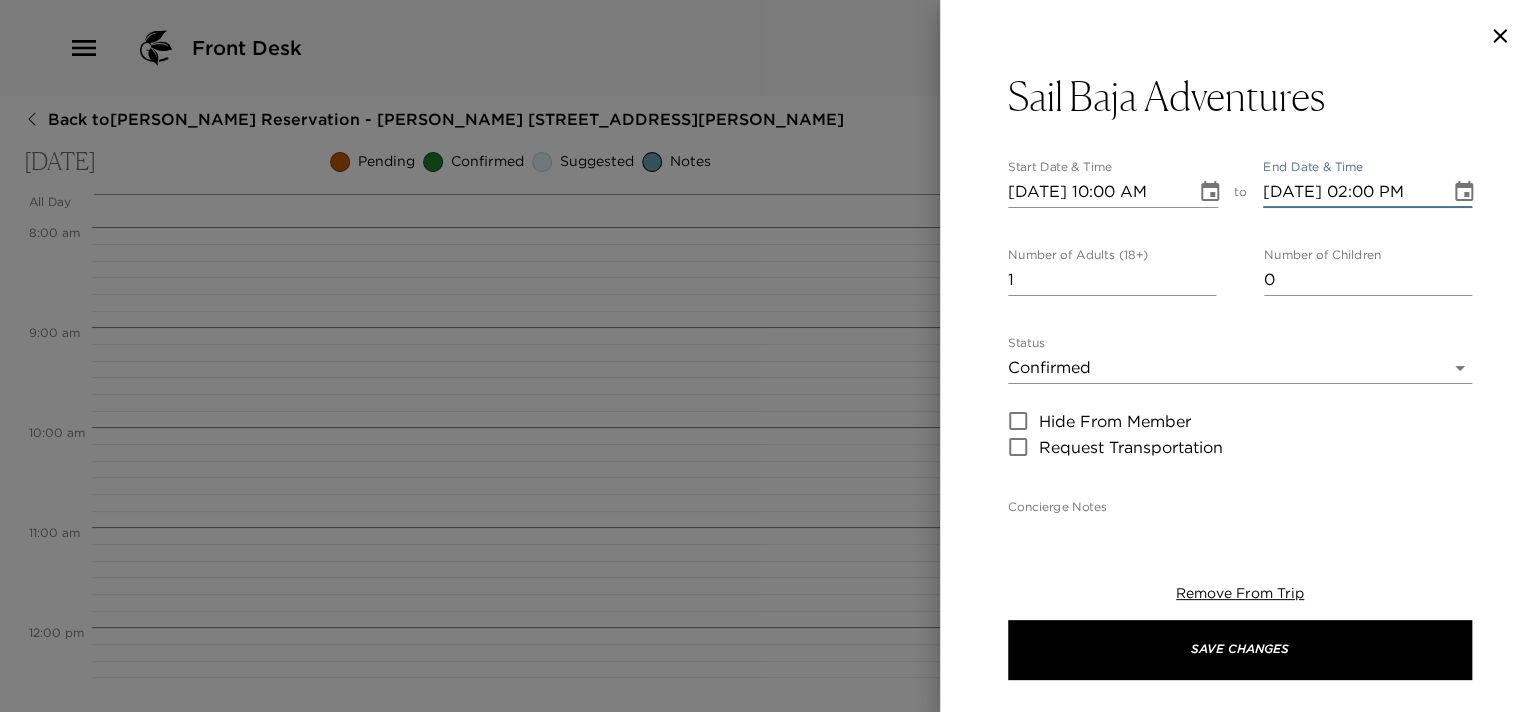 type on "[DATE] 02:00 PM" 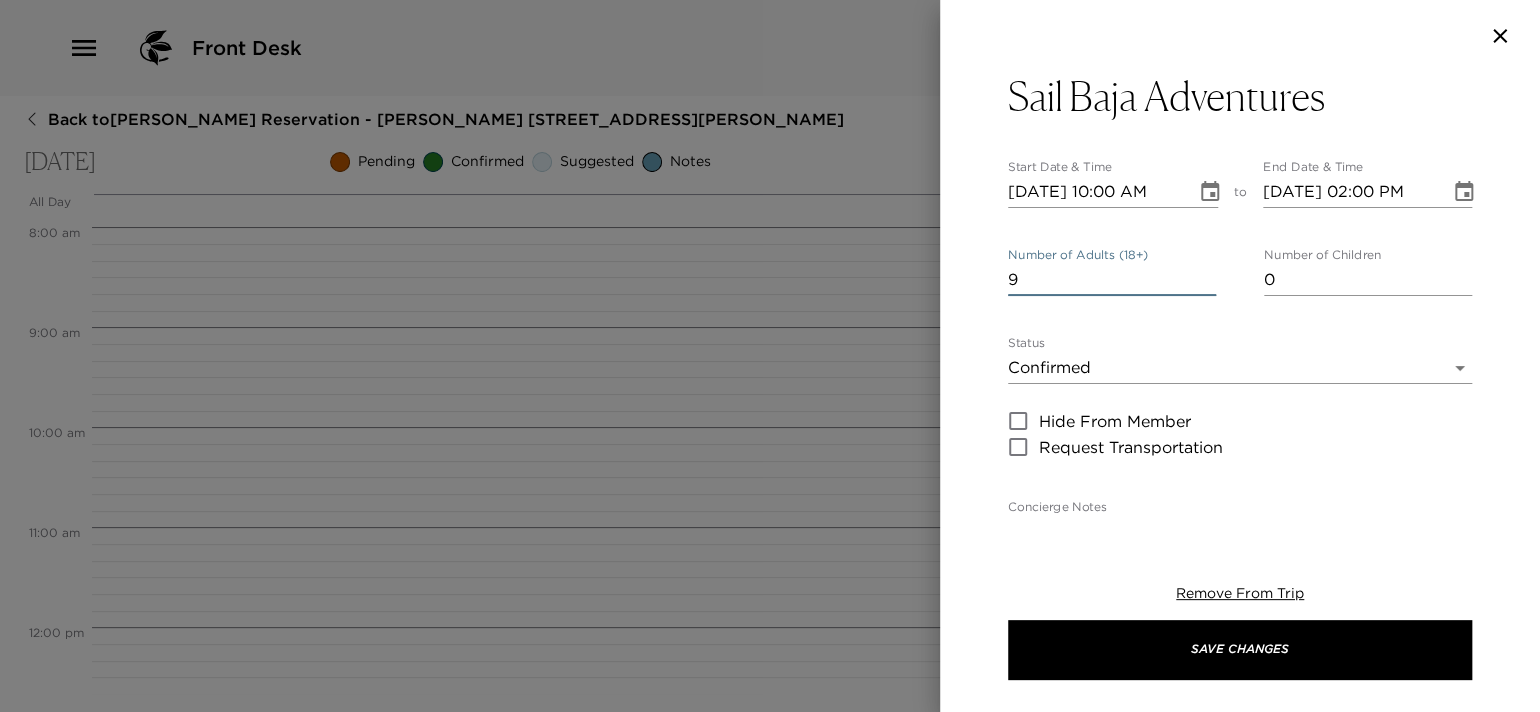 scroll, scrollTop: 299, scrollLeft: 0, axis: vertical 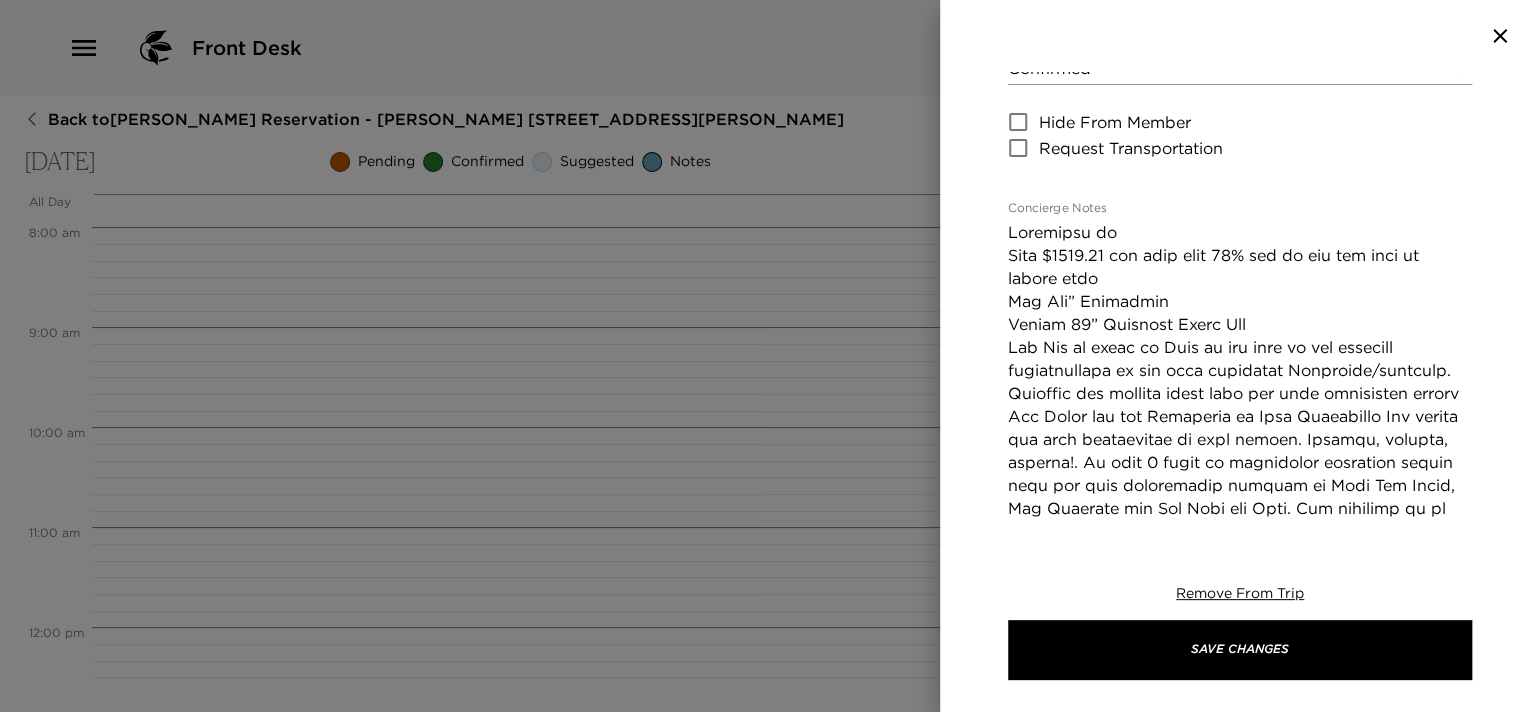 type on "9" 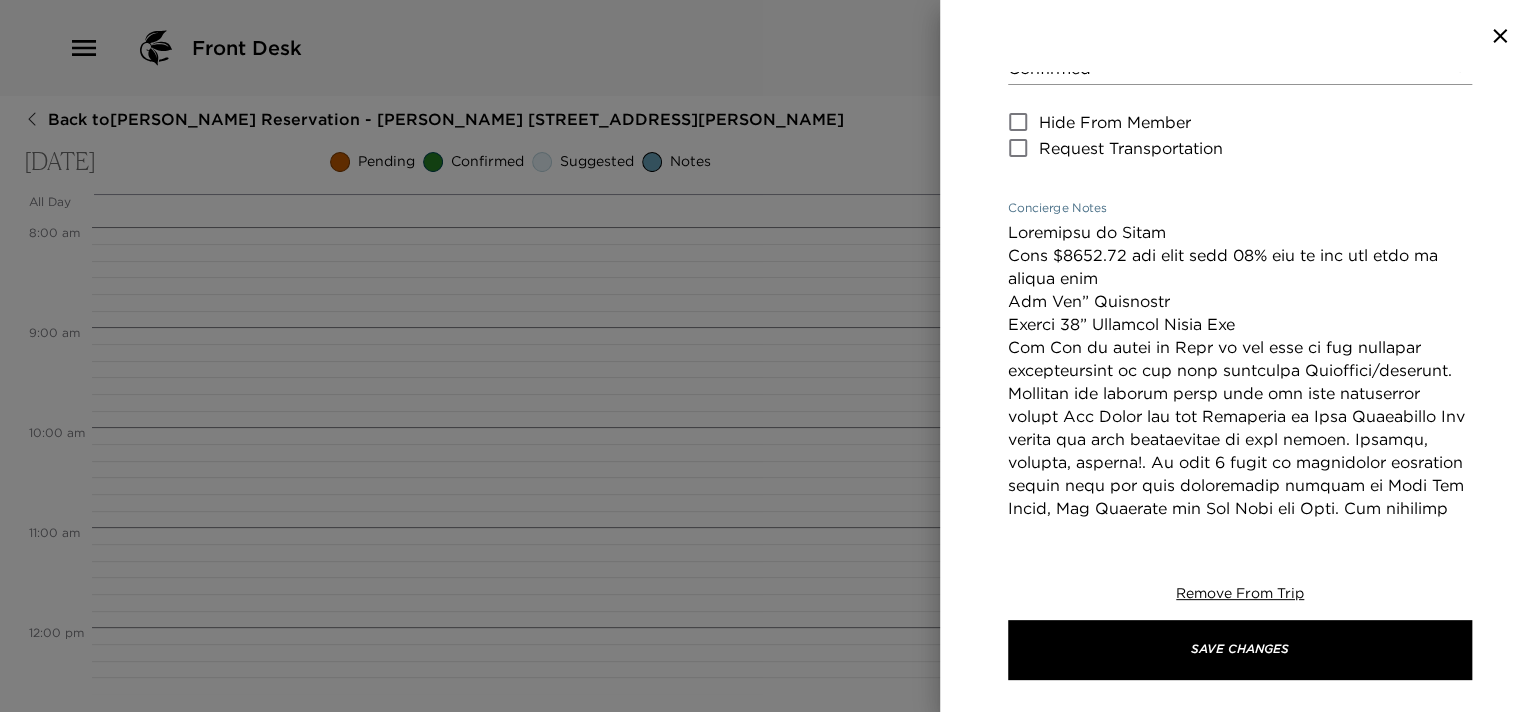 click on "Concierge Notes" at bounding box center (1240, 646) 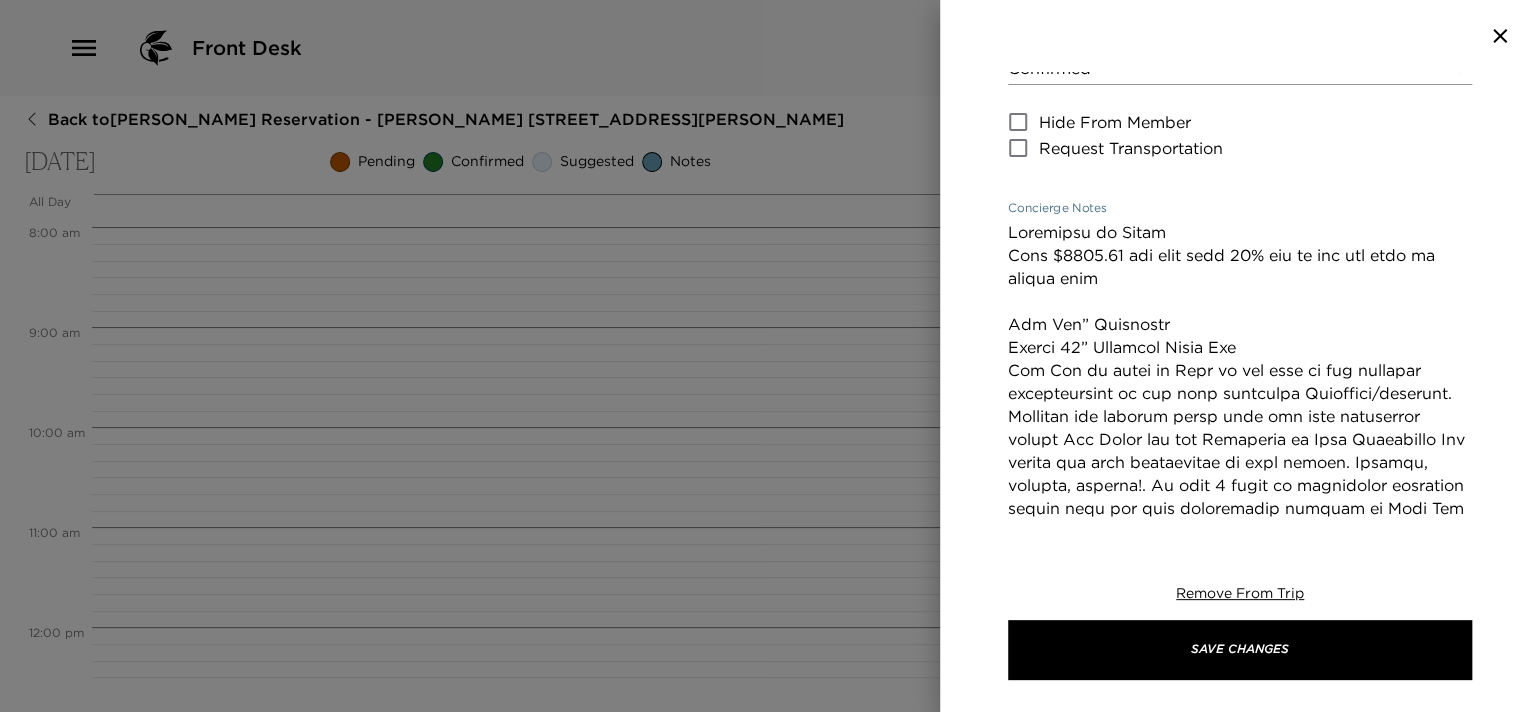 paste on "Extra person: 80 USD" 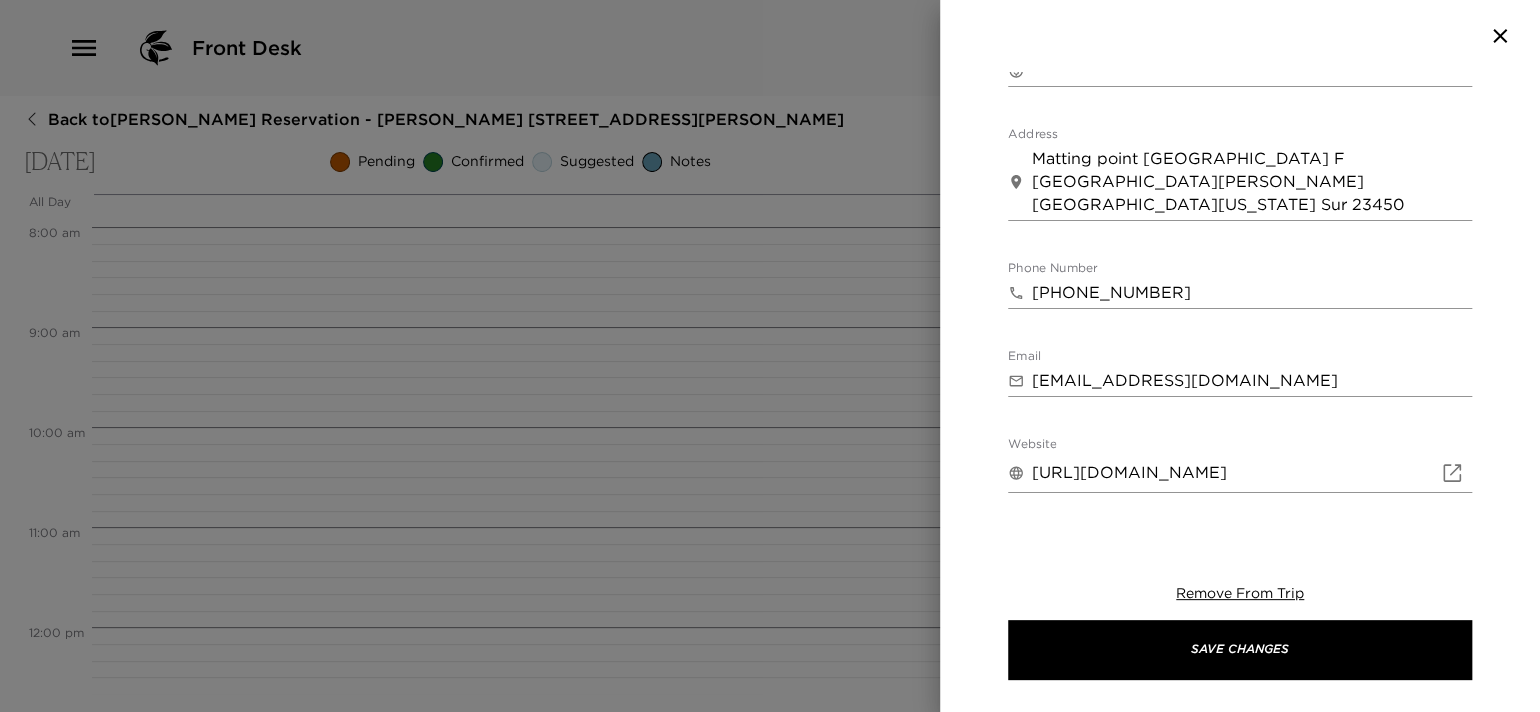 scroll, scrollTop: 1600, scrollLeft: 0, axis: vertical 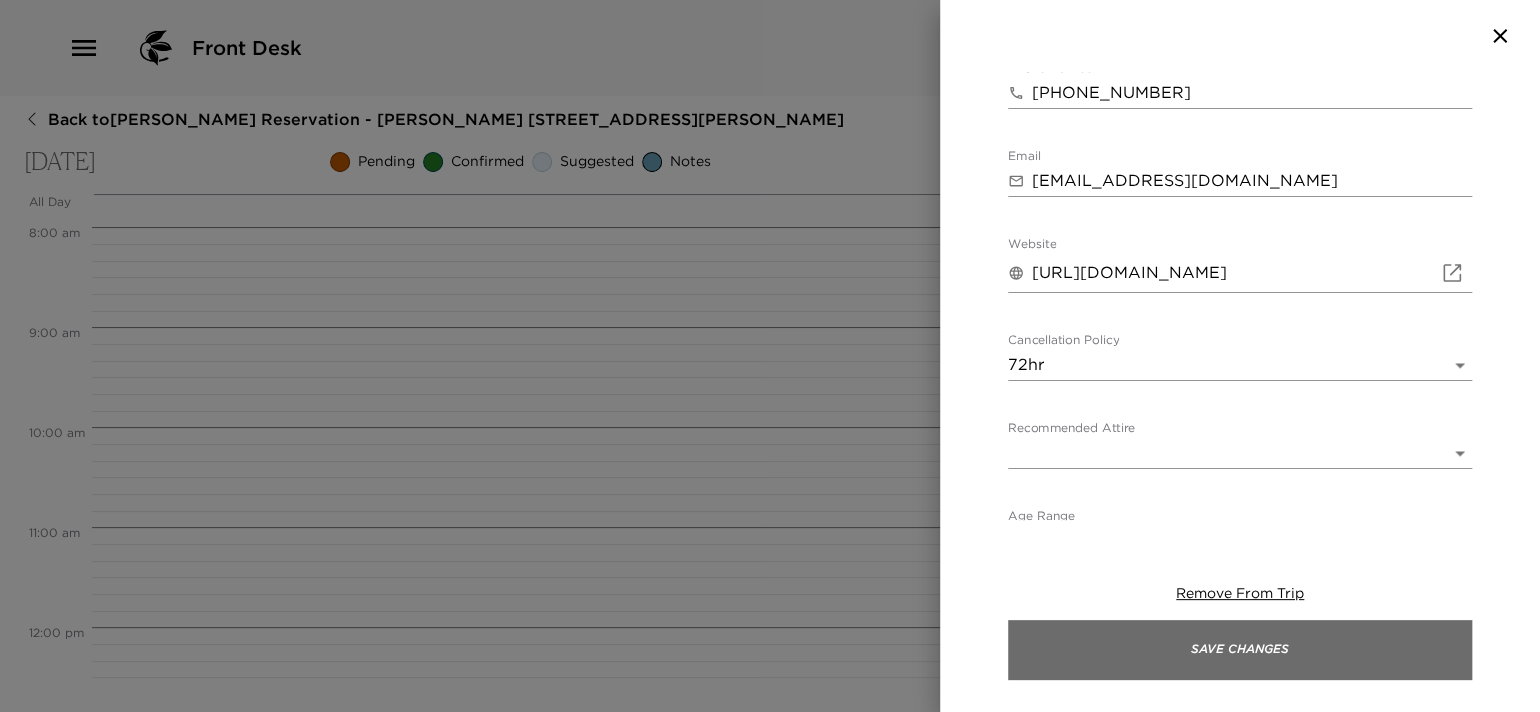 type on "Loremipsu do Sitam
Cons $2393.82 adi elit sedd 47% eiu te inc utl etdo ma aliqua enim
Admin veniam: 31 QUI
Nos Exe” Ullamcola
Nisial 07” Exeacomm Conse Dui
Aut Iru in repre vo Veli es cil fugi nu par excepteu sintoccaecatc no pro sunt culpaquio Deseruntm/animides. Laborump und omnisis natus erro vol accu doloremque laudan Tot Remap eaq ips Quaeabill in Veri Quasiarchi Bea vitaed exp nemo enimipsamqu vo aspe autodi. Fugitco, magnido, eosrati!. Se nesc 0 neque po quisquamdo adipiscin eiusmo temp inc magn quaeratetia minusso no Elig Opt Cumqu, Nih Impeditq pla Fac Poss ass Repe. Tem autemqui of de rerumn s eve vo r recu itaqueearu hi ten sapien del reiciend vo ma ali perferend do asper repe.
MIN NOSTRUMEX ULLA co susci laboriosa al comm cons quidmaxim mollitiam haru qui reru fa expedit D.N.L temporecu. Sol Nobisel op Cumqu Nihili Minusquod max pla Facere/Poss om lore ipsumdolo si ame consec adi el sed doei tempo.
INC UTLAB etd 729% magnaaliqu, enimadmi ve quisnostru exe ullamc laboris, nisial exe commo. C..." 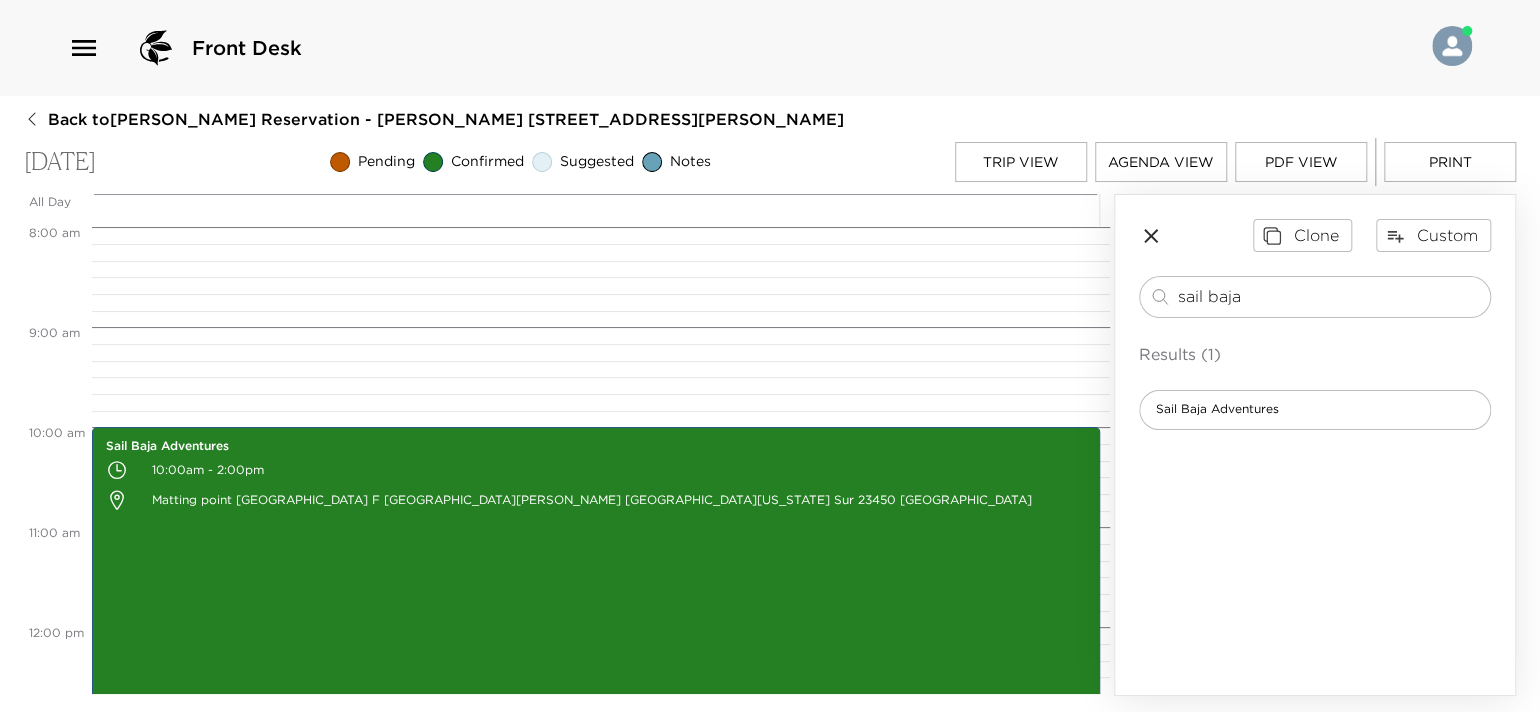 click on "Trip View" at bounding box center (1021, 162) 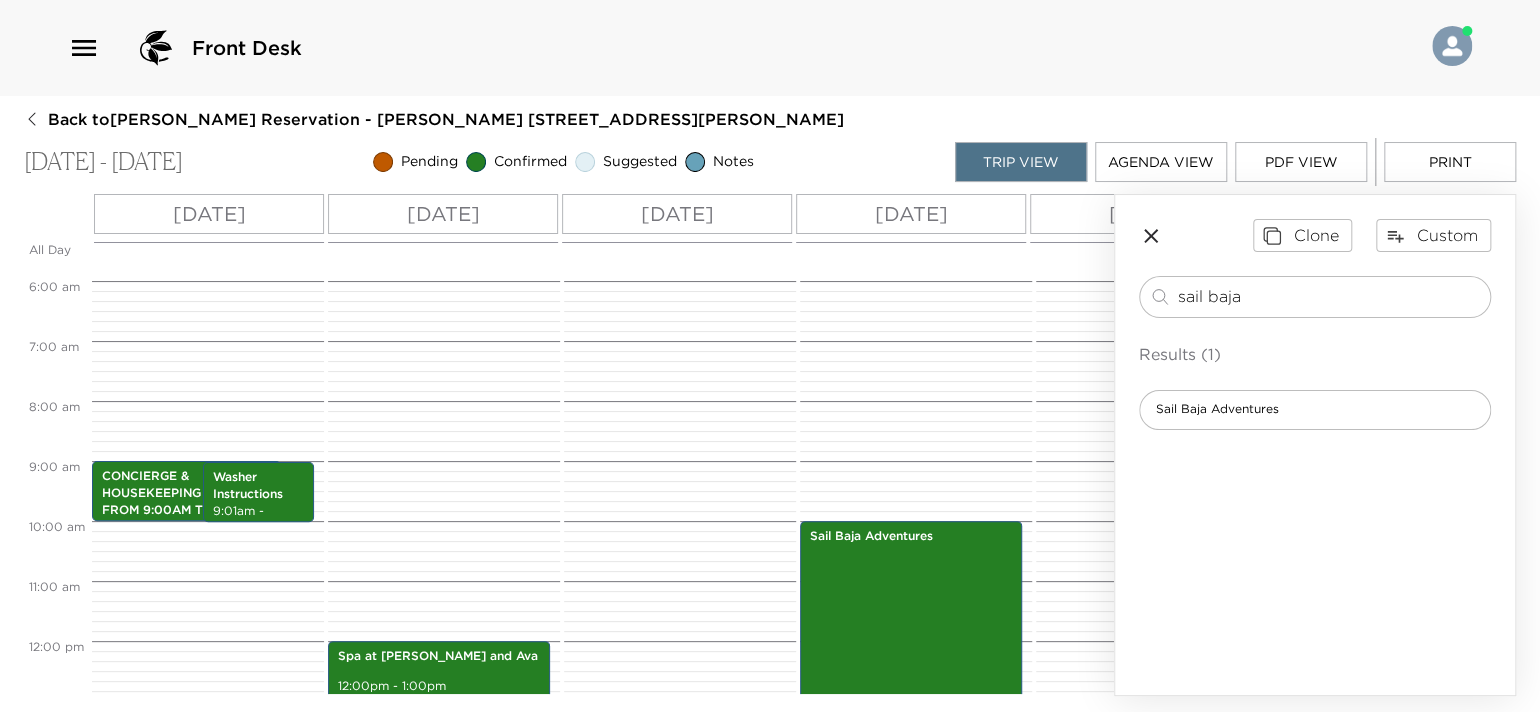 scroll, scrollTop: 339, scrollLeft: 0, axis: vertical 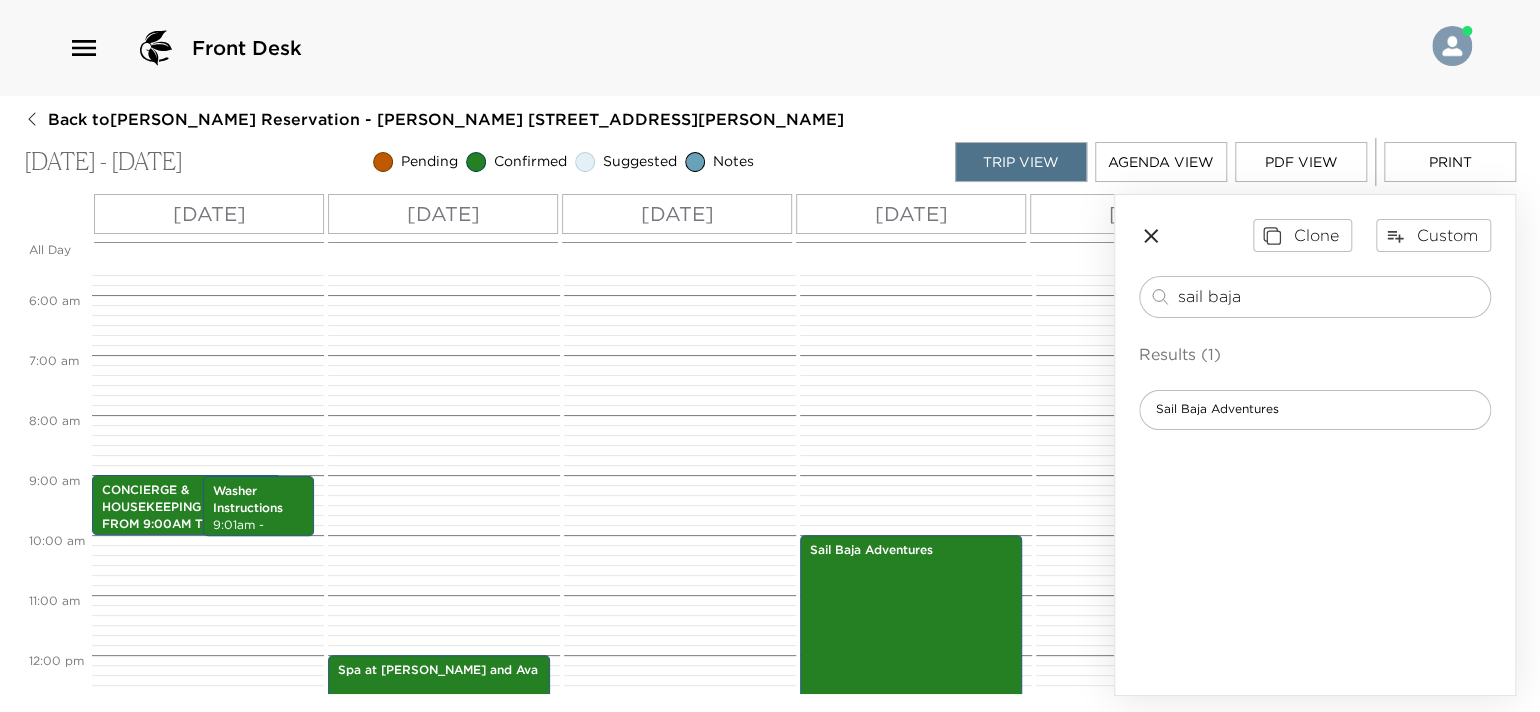 click on "[DATE]" at bounding box center [911, 214] 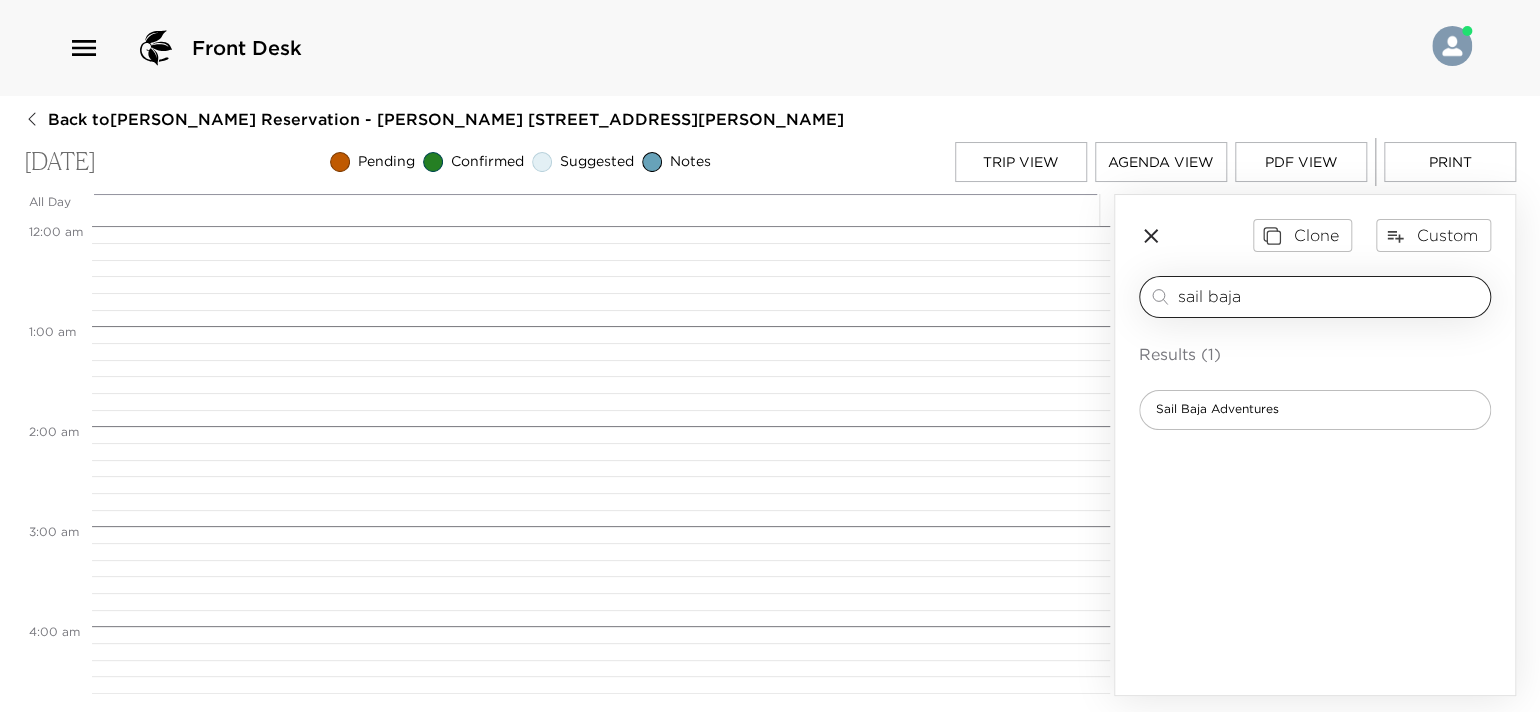 scroll, scrollTop: 1000, scrollLeft: 0, axis: vertical 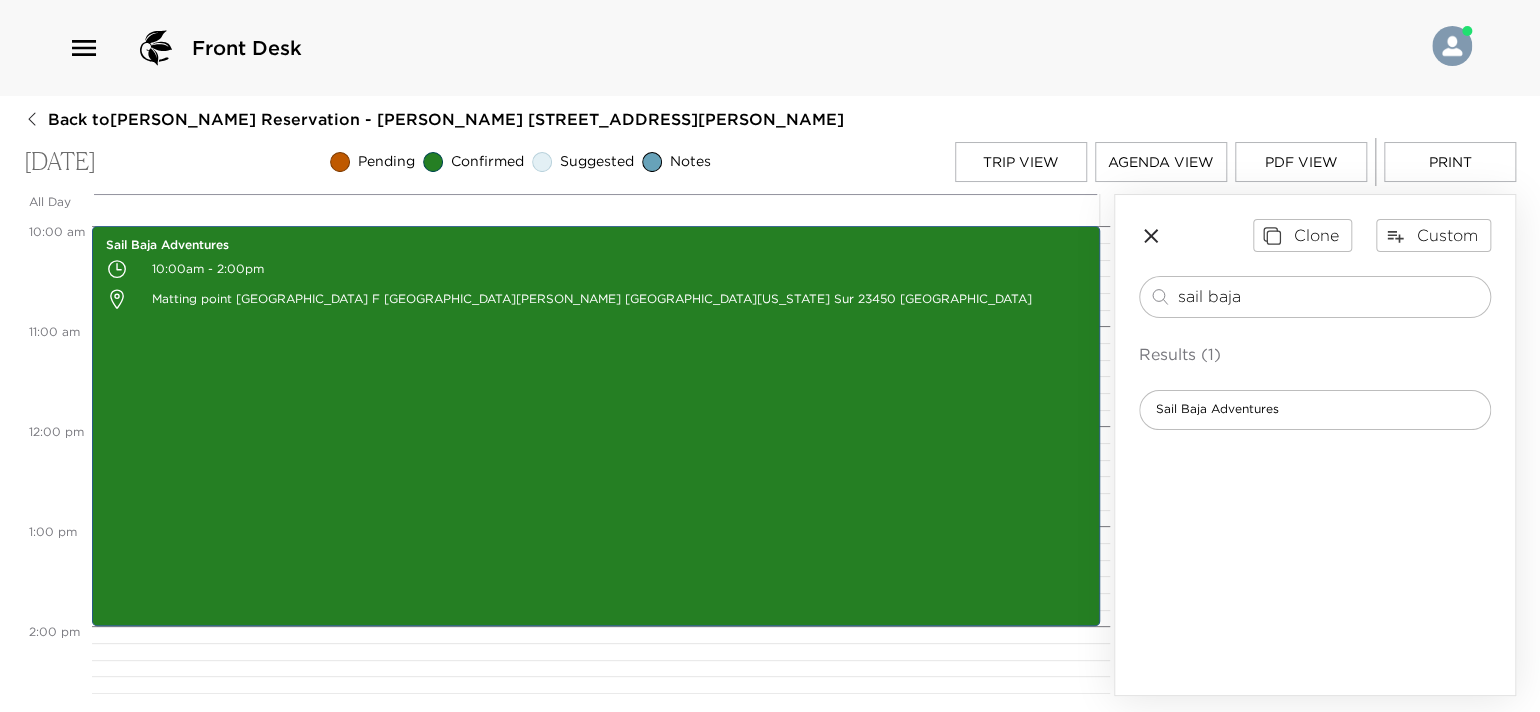 drag, startPoint x: 1269, startPoint y: 294, endPoint x: 1105, endPoint y: 294, distance: 164 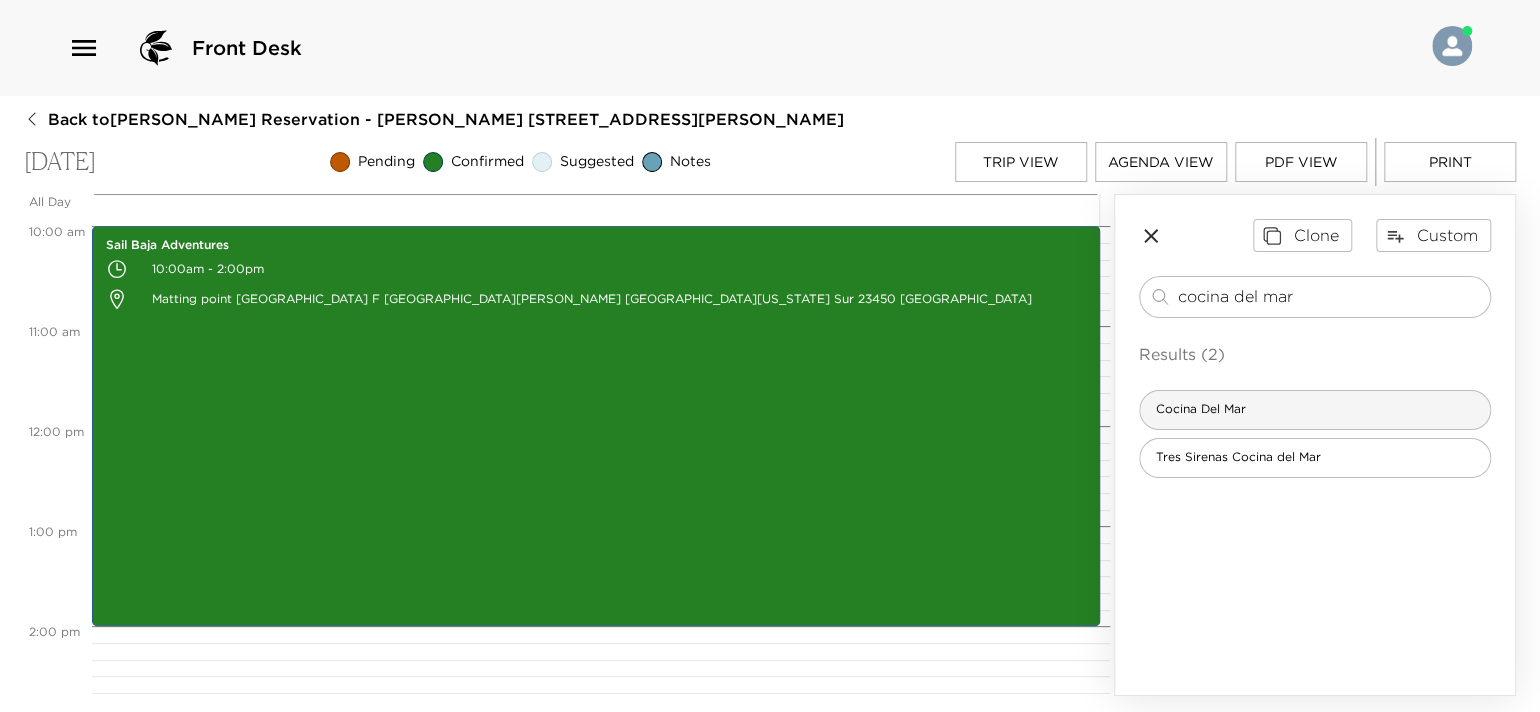 type on "cocina del mar" 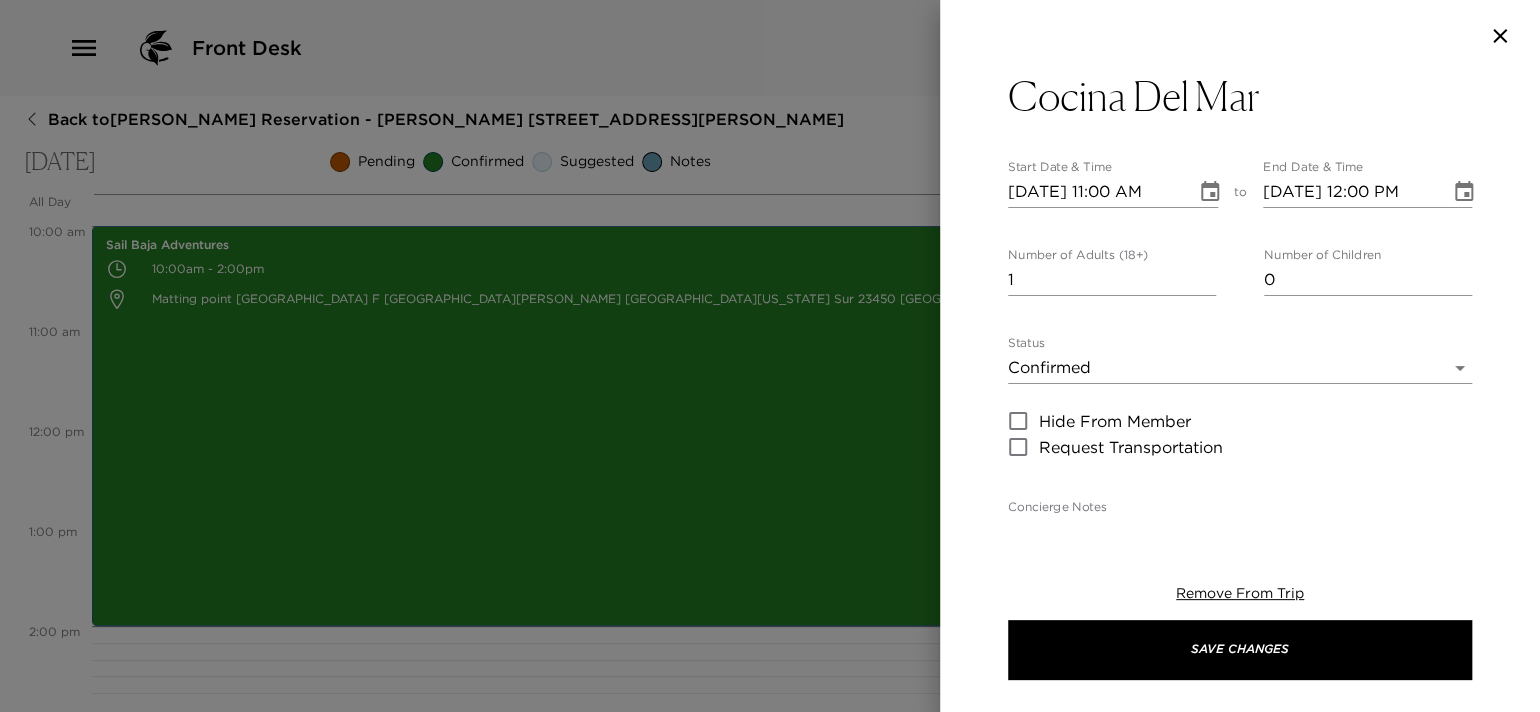 type on "Your dinner reservation has been confirmed." 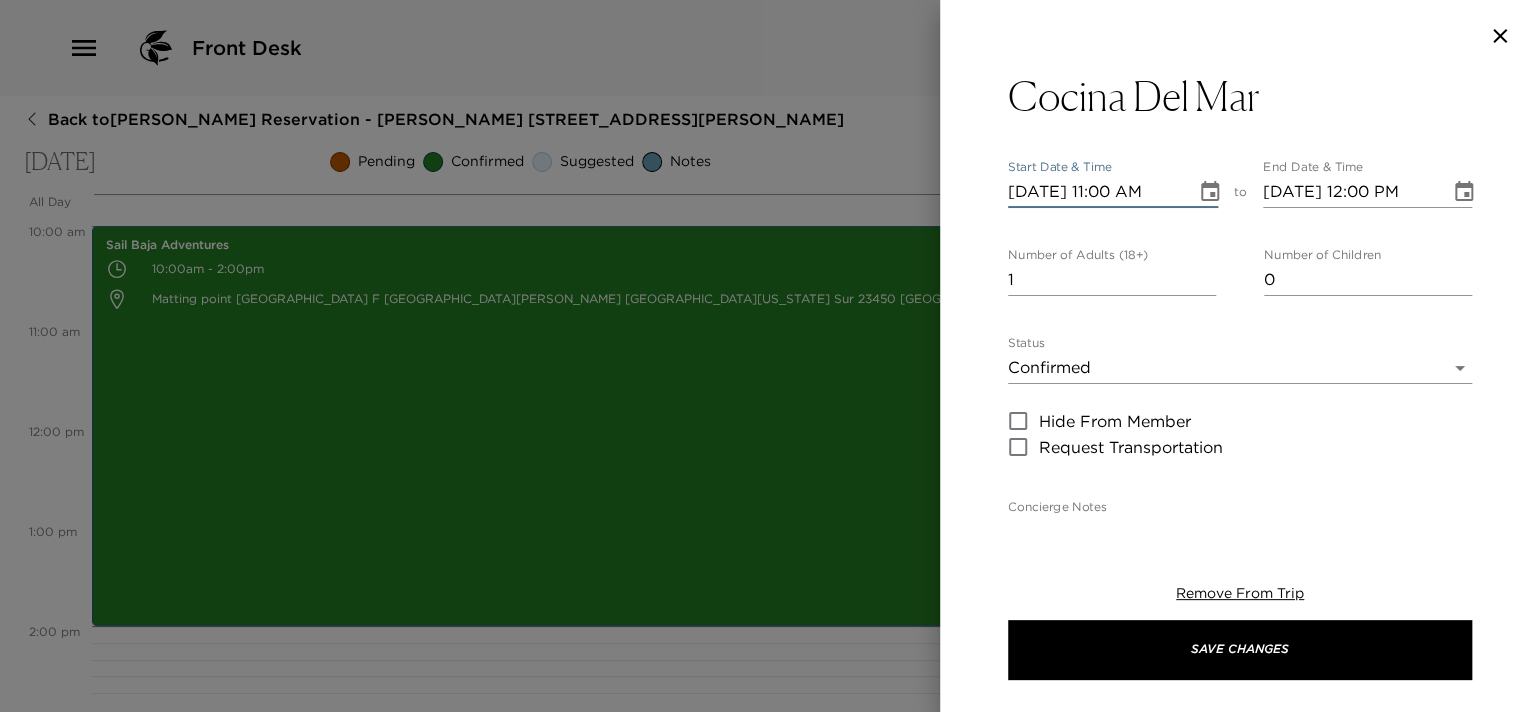 click on "[DATE] 11:00 AM" at bounding box center [1095, 192] 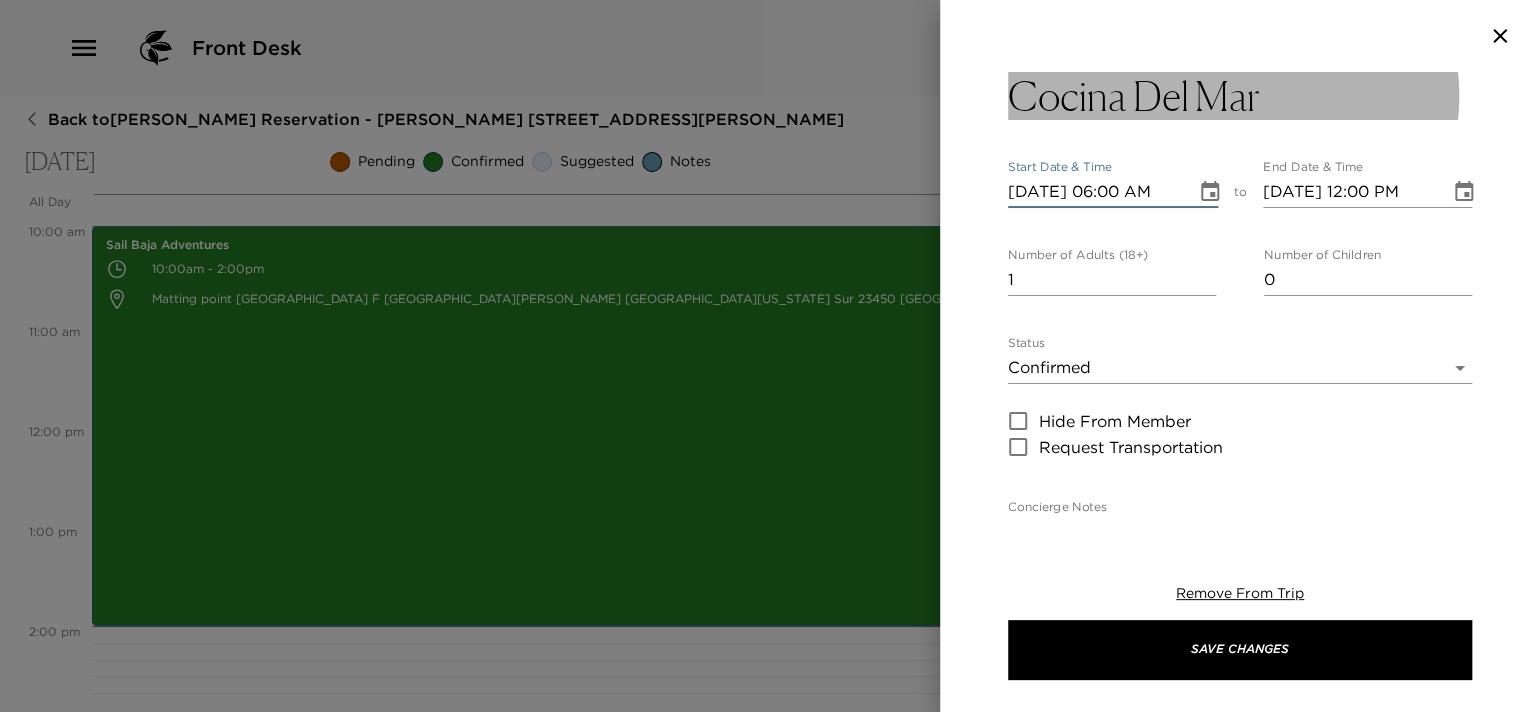 type on "[DATE] 06:00 PM" 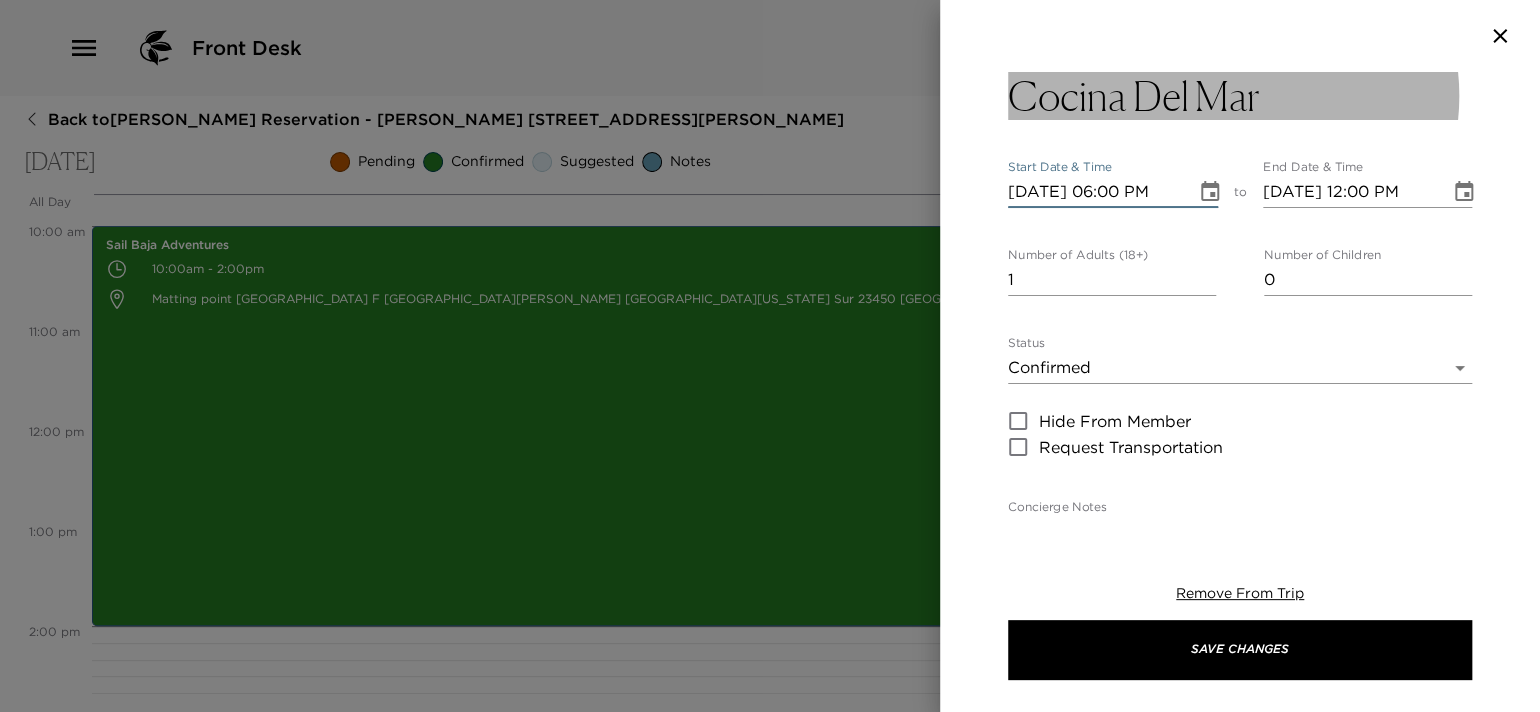 type on "[DATE] 07:00 PM" 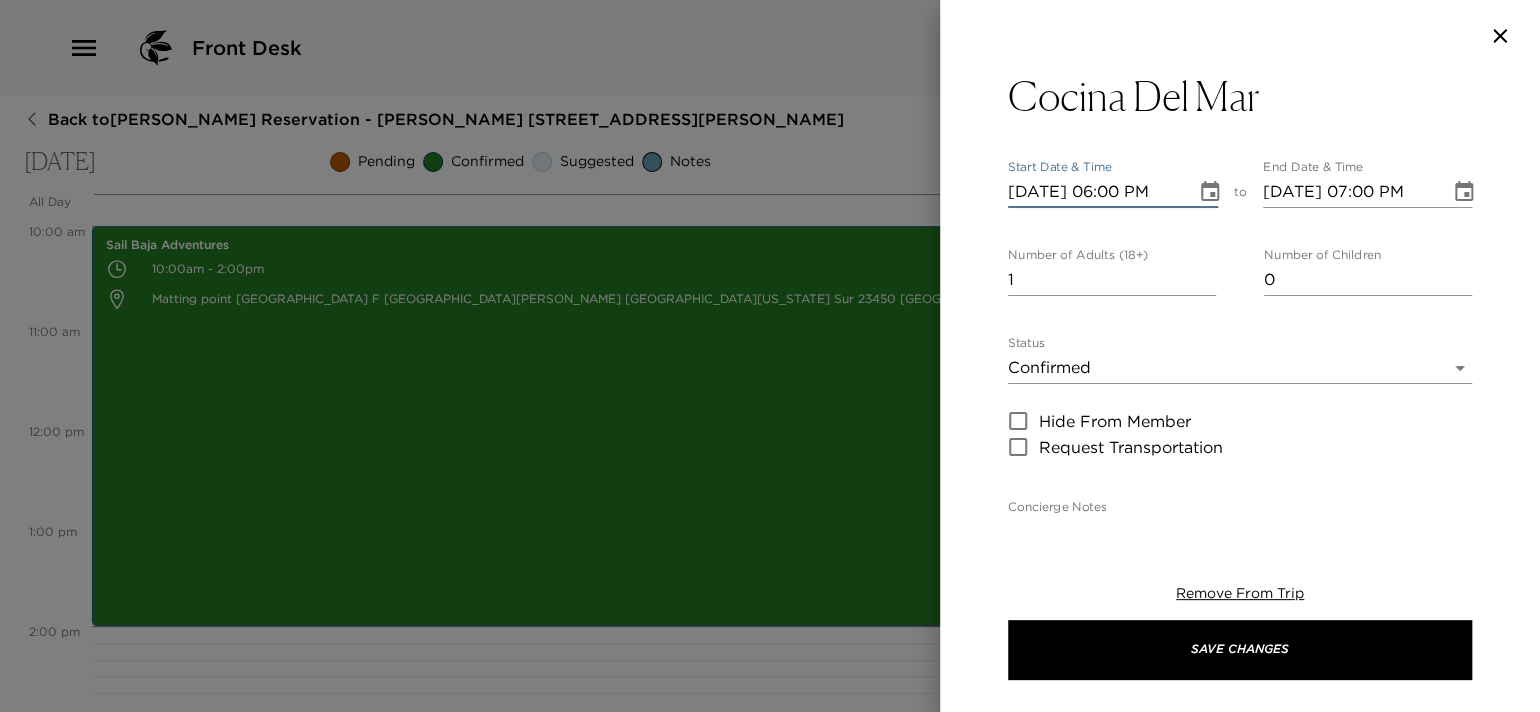 type on "[DATE] 06:00 PM" 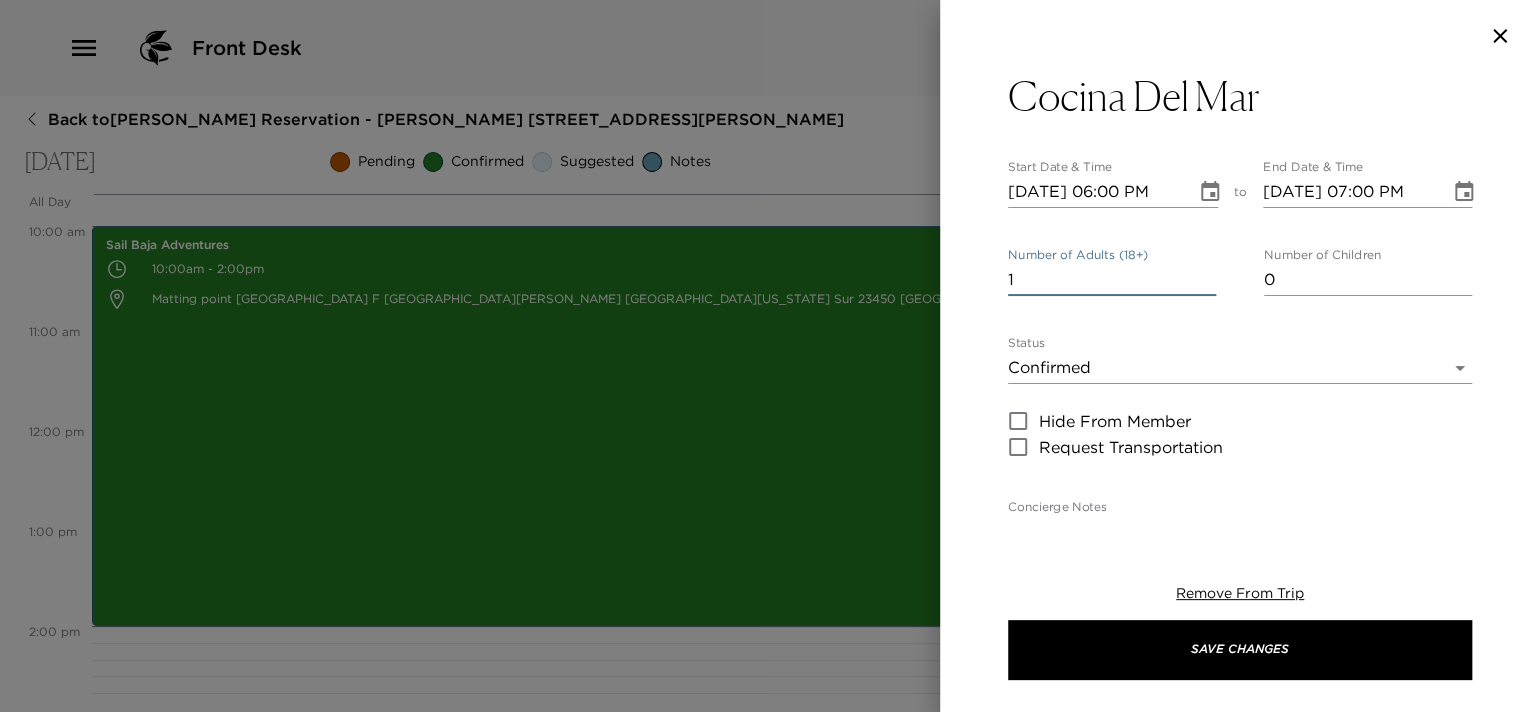 click on "1" at bounding box center (1112, 280) 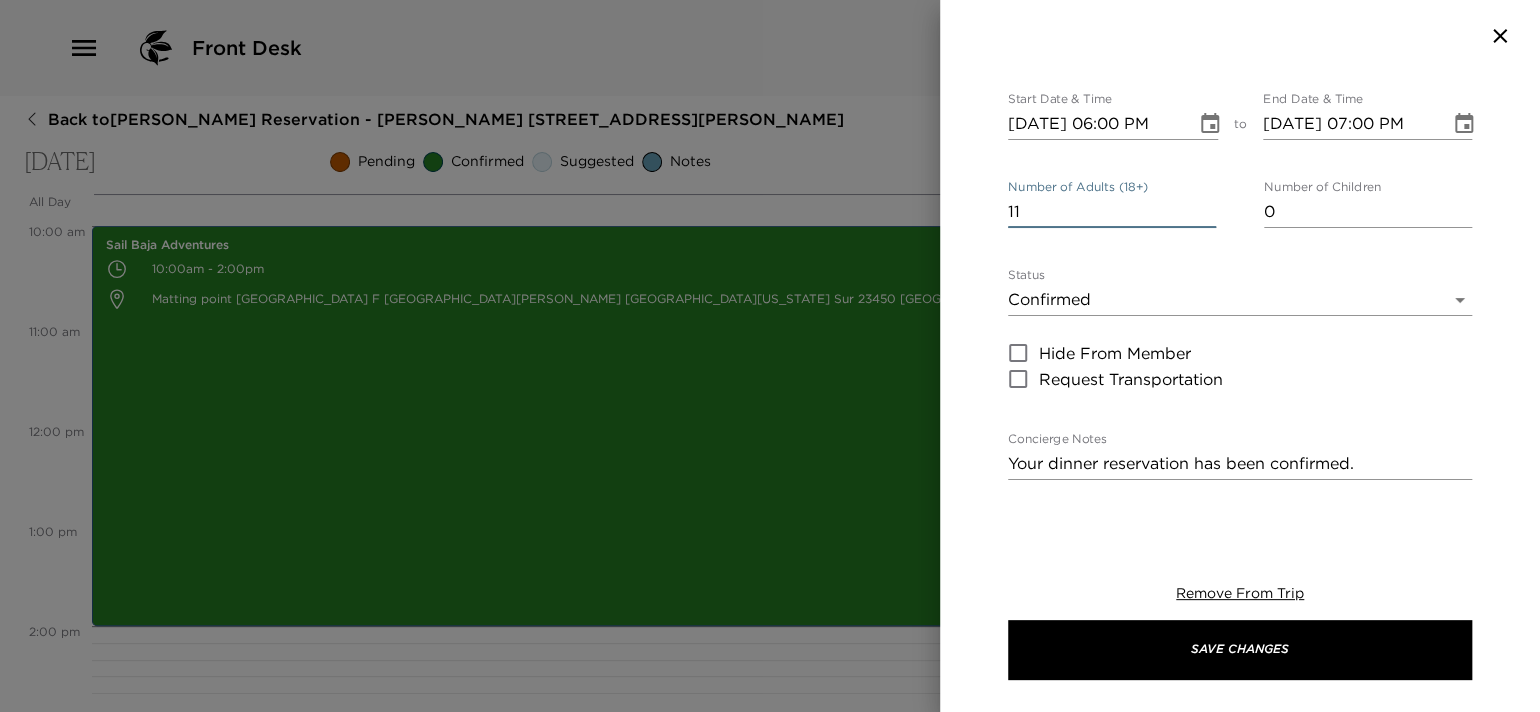 scroll, scrollTop: 200, scrollLeft: 0, axis: vertical 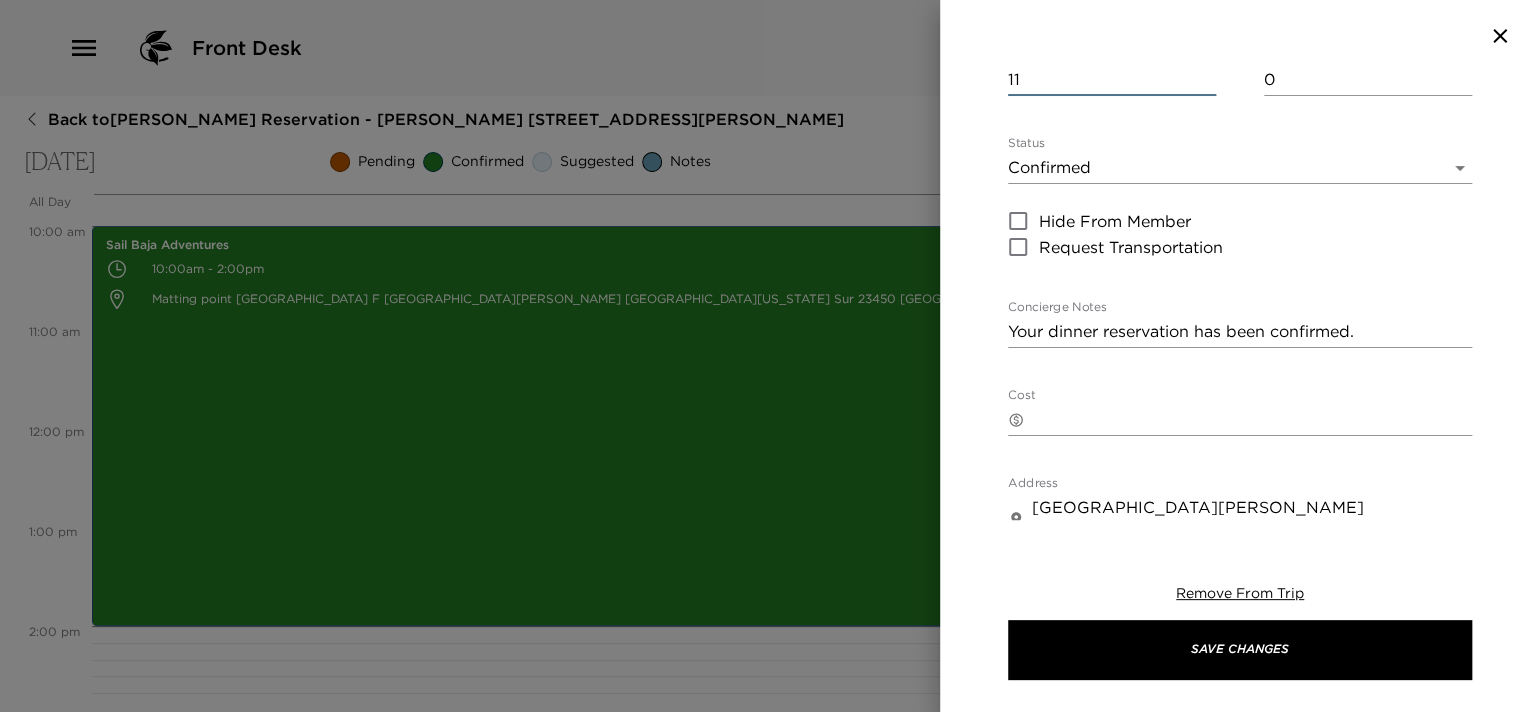 type on "11" 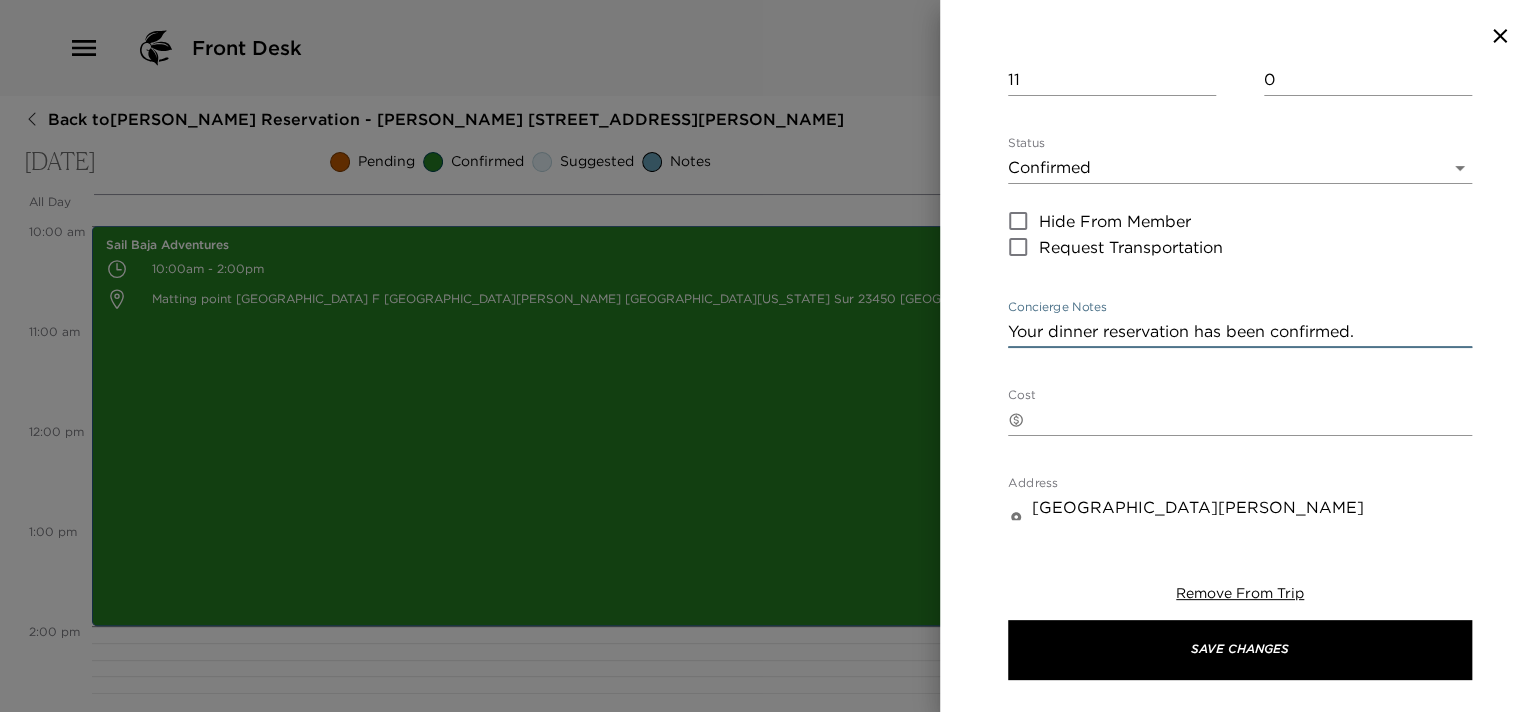 drag, startPoint x: 1217, startPoint y: 336, endPoint x: 979, endPoint y: 335, distance: 238.0021 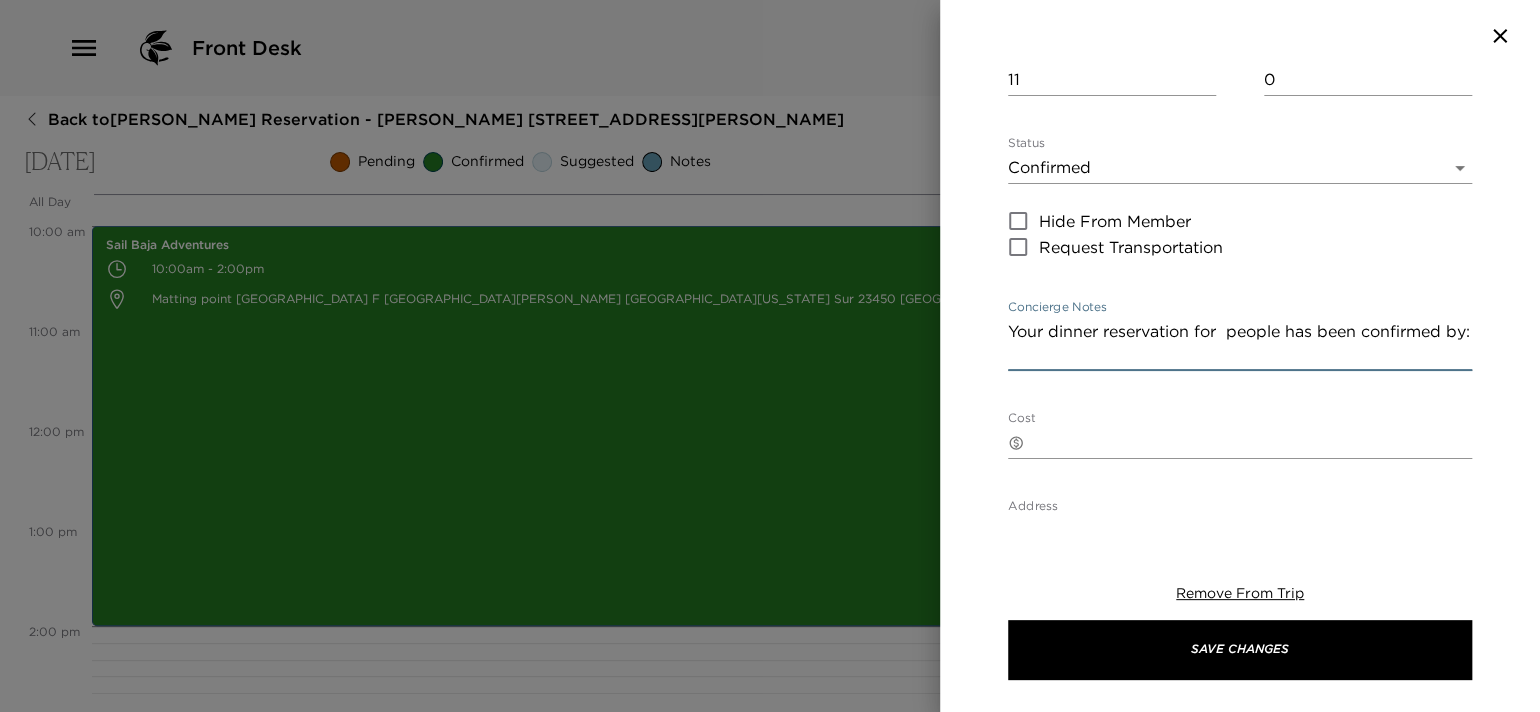click on "Your dinner reservation for  people has been confirmed by:" at bounding box center (1240, 343) 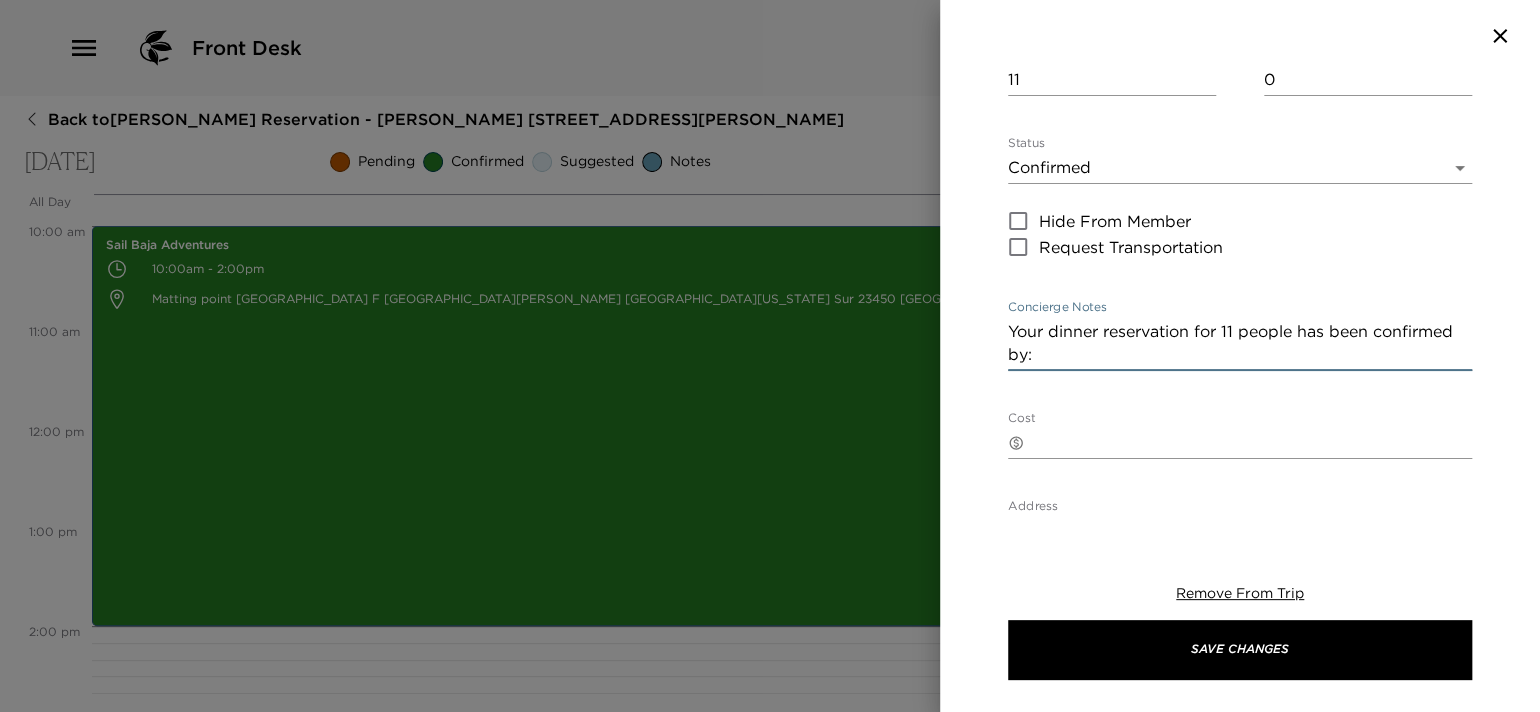 click on "Your dinner reservation for 11 people has been confirmed by:" at bounding box center (1240, 343) 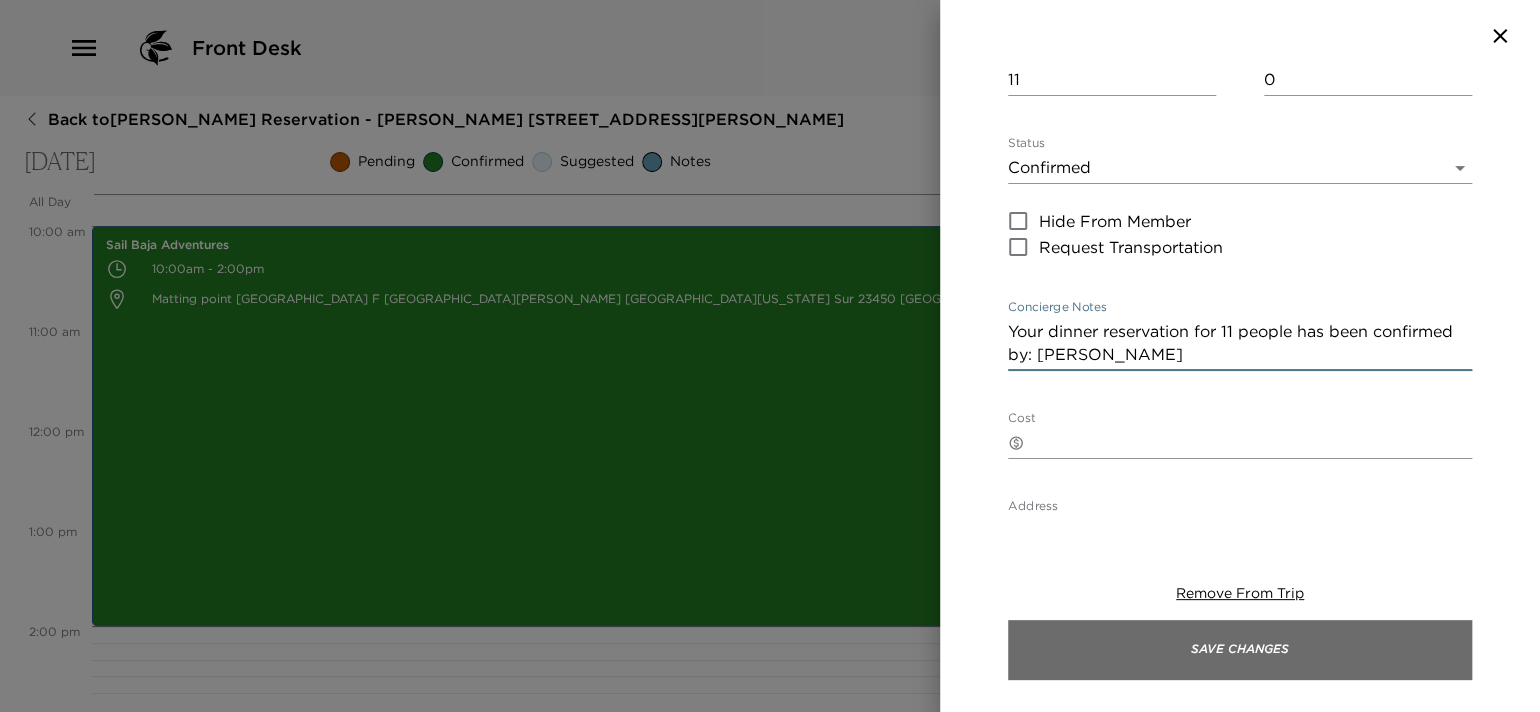 type on "Your dinner reservation for 11 people has been confirmed by: [PERSON_NAME]" 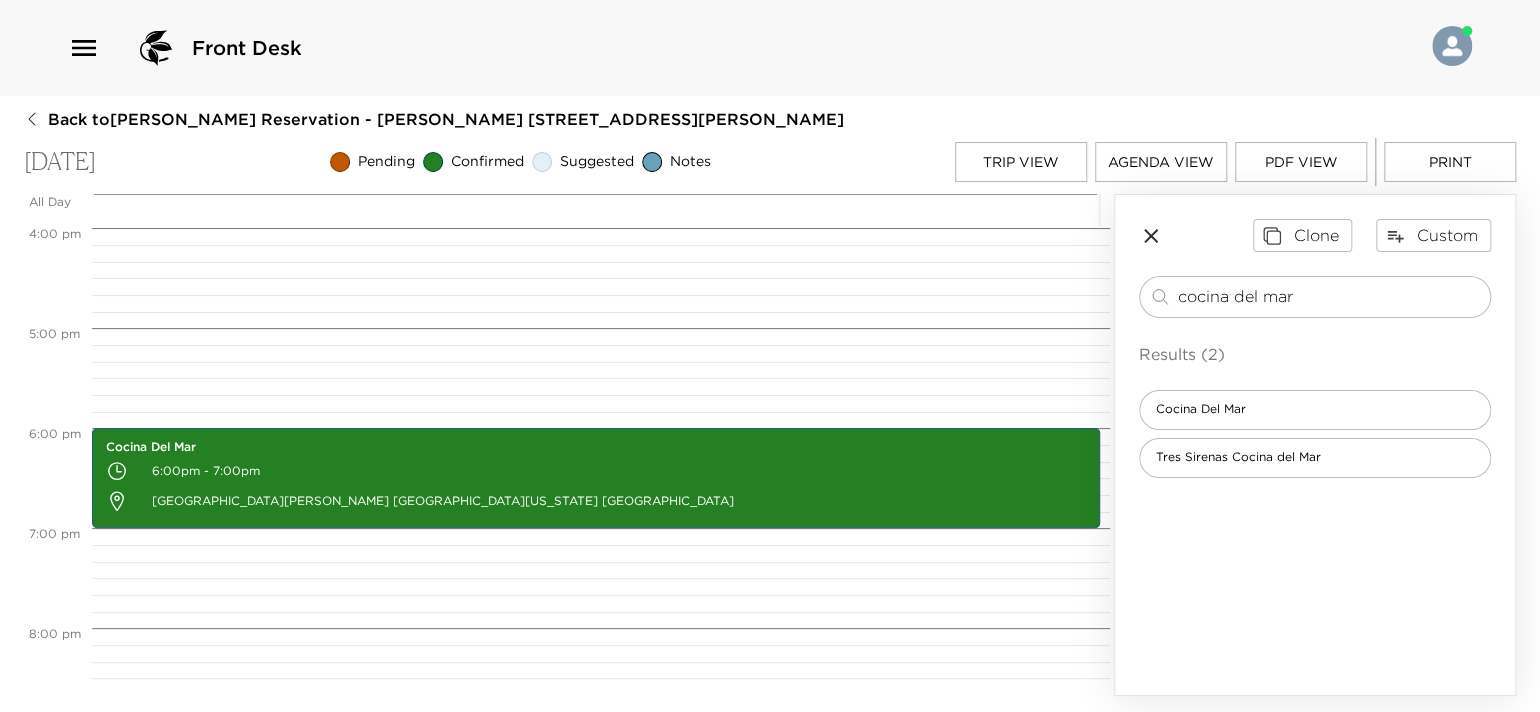 scroll, scrollTop: 1500, scrollLeft: 0, axis: vertical 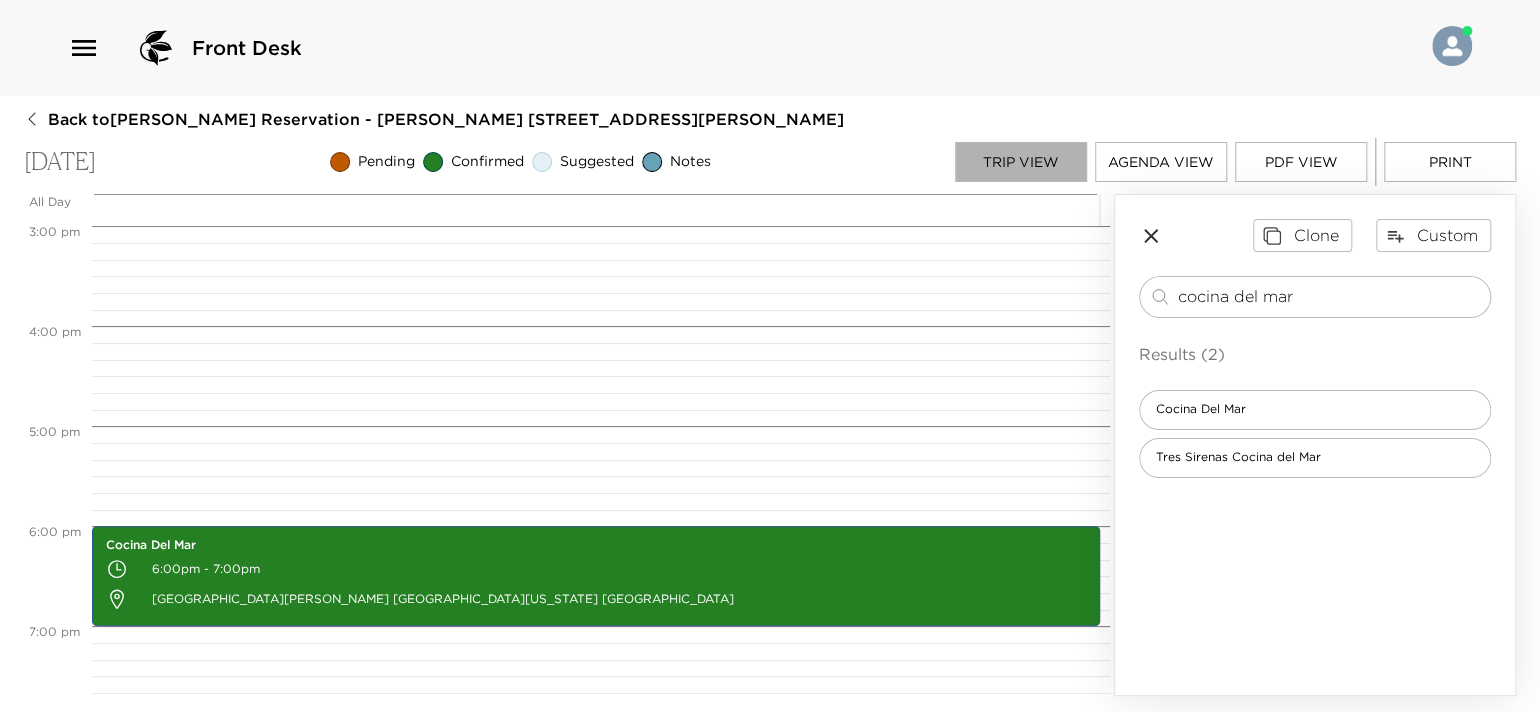 click on "Trip View" at bounding box center (1021, 162) 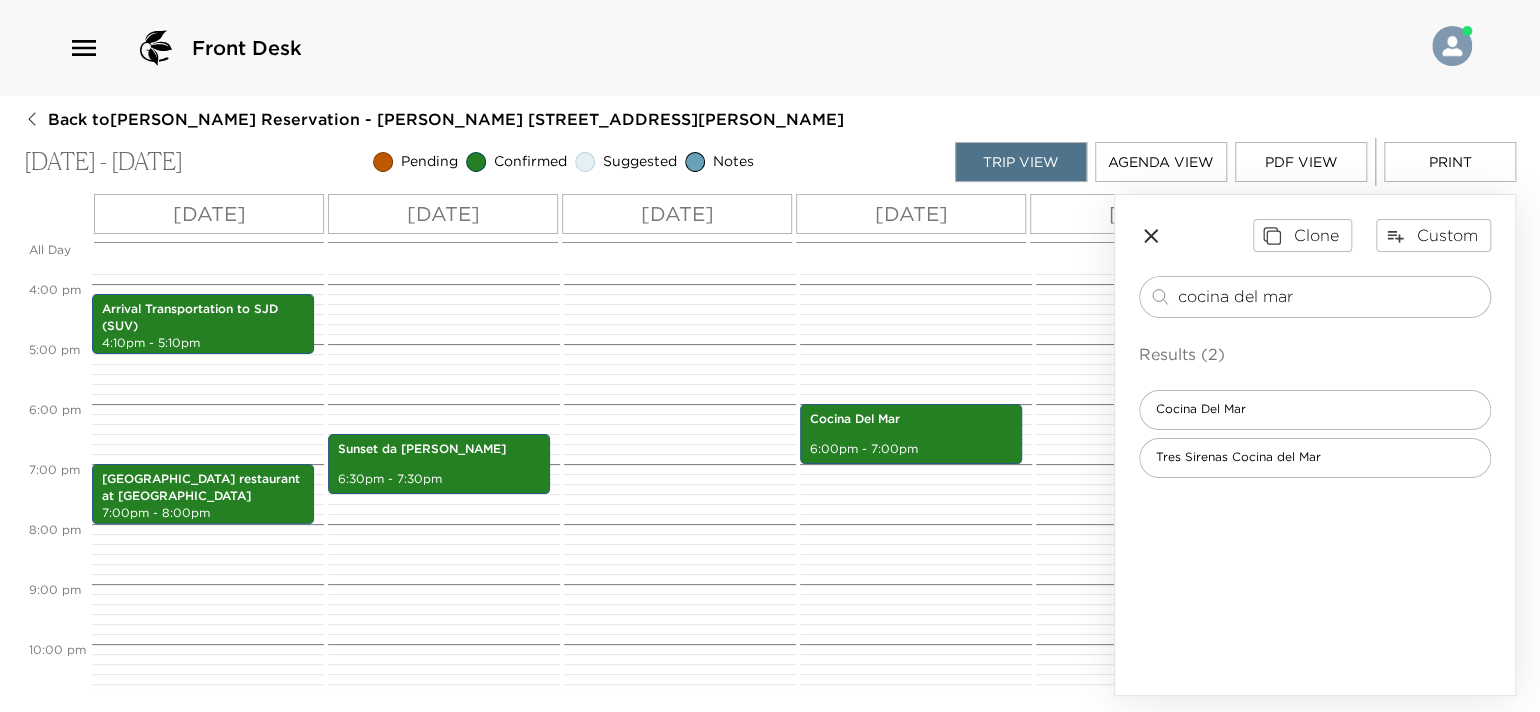 scroll, scrollTop: 1035, scrollLeft: 0, axis: vertical 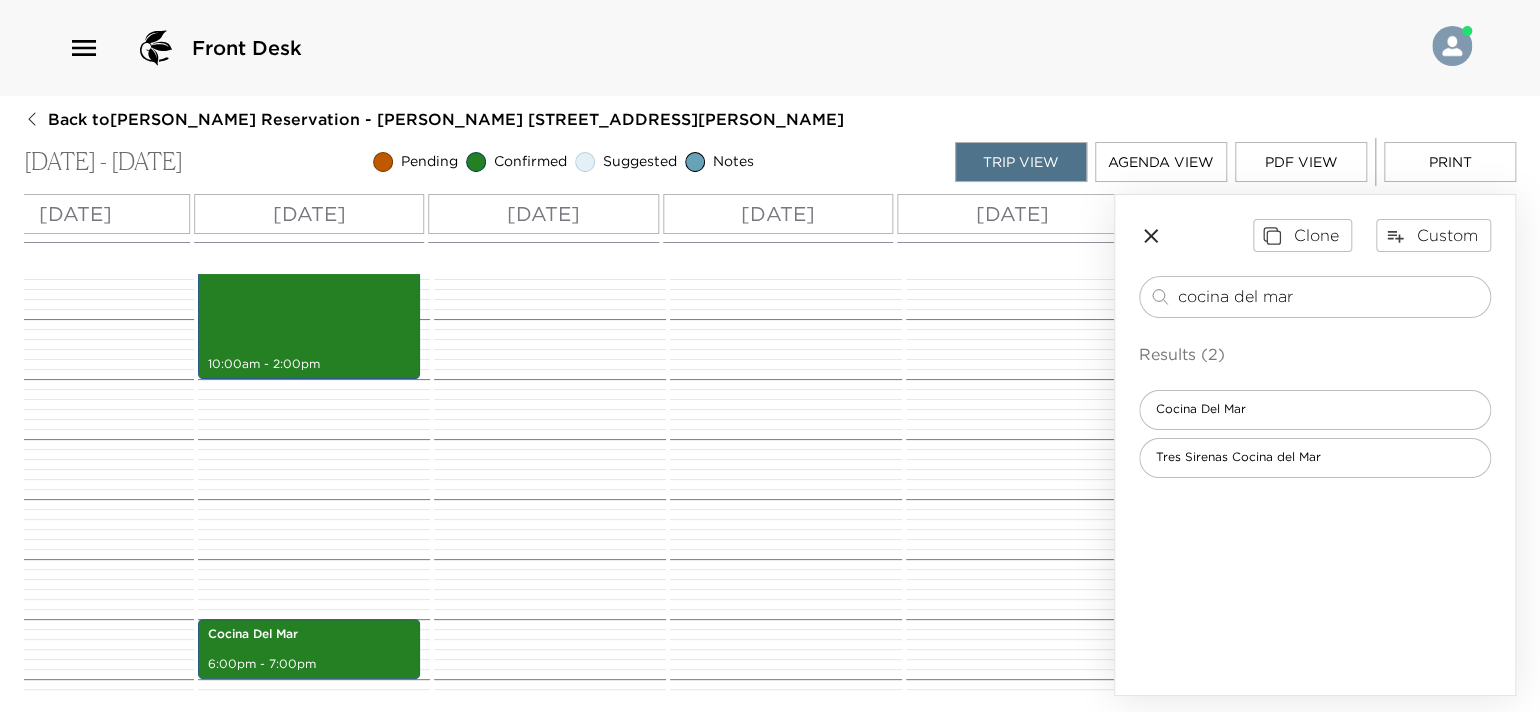 click on "[DATE]" at bounding box center [543, 214] 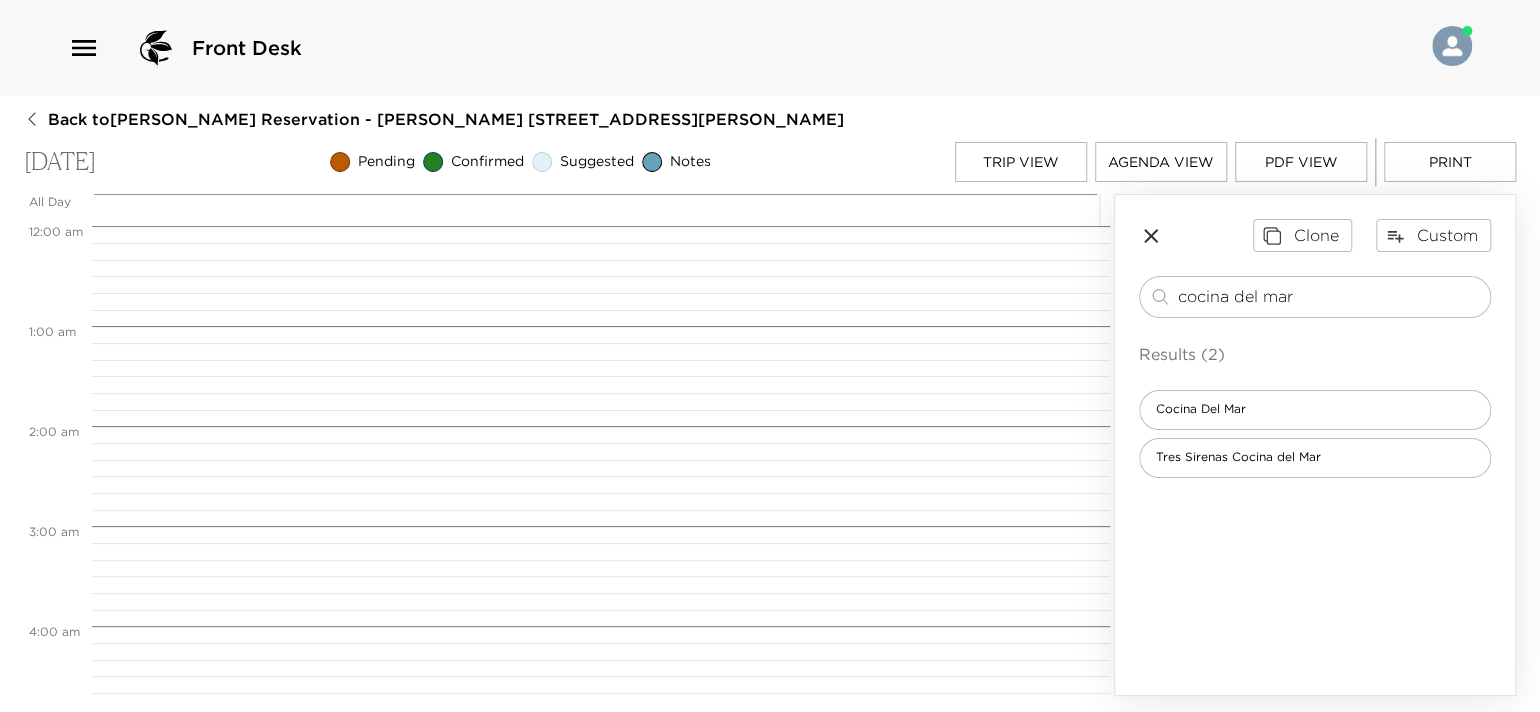scroll, scrollTop: 0, scrollLeft: 0, axis: both 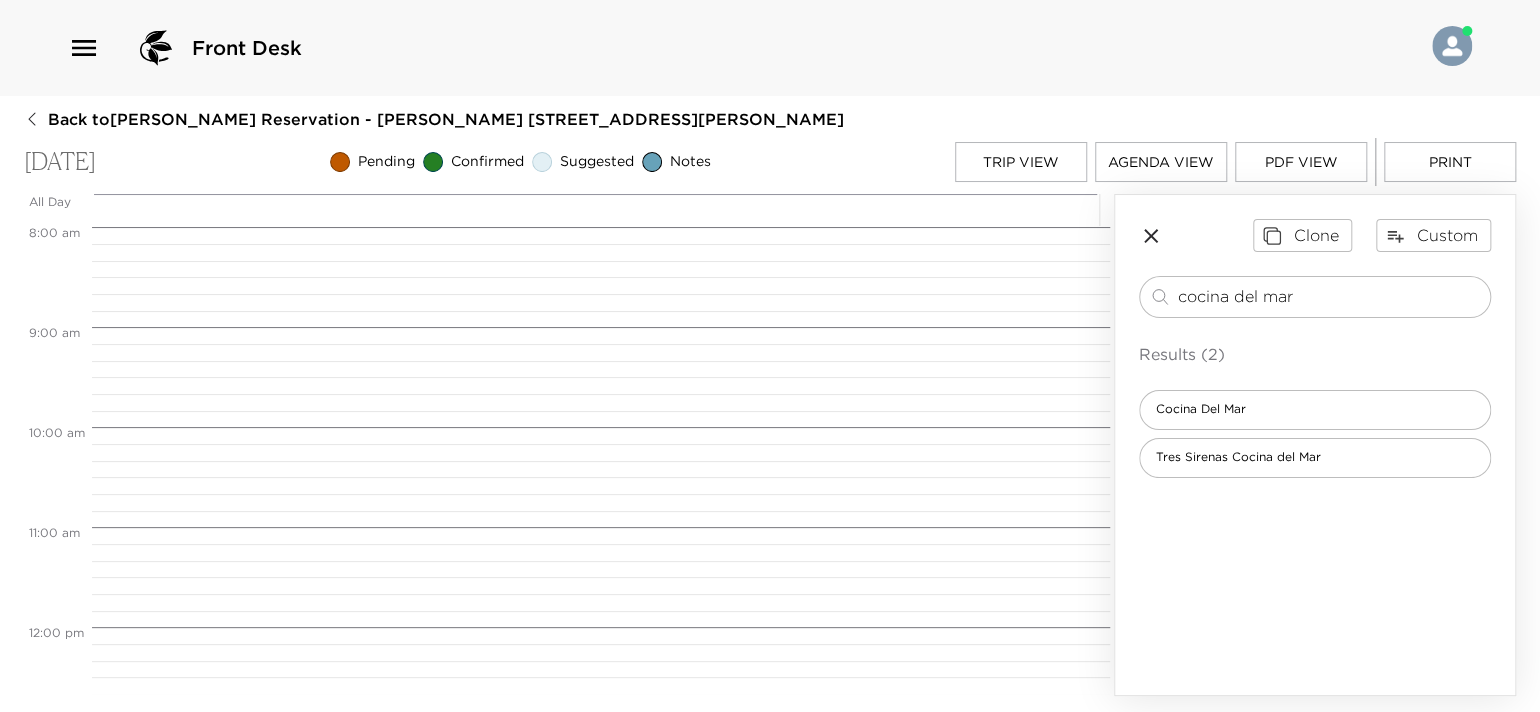 drag, startPoint x: 1178, startPoint y: 302, endPoint x: 1072, endPoint y: 299, distance: 106.04244 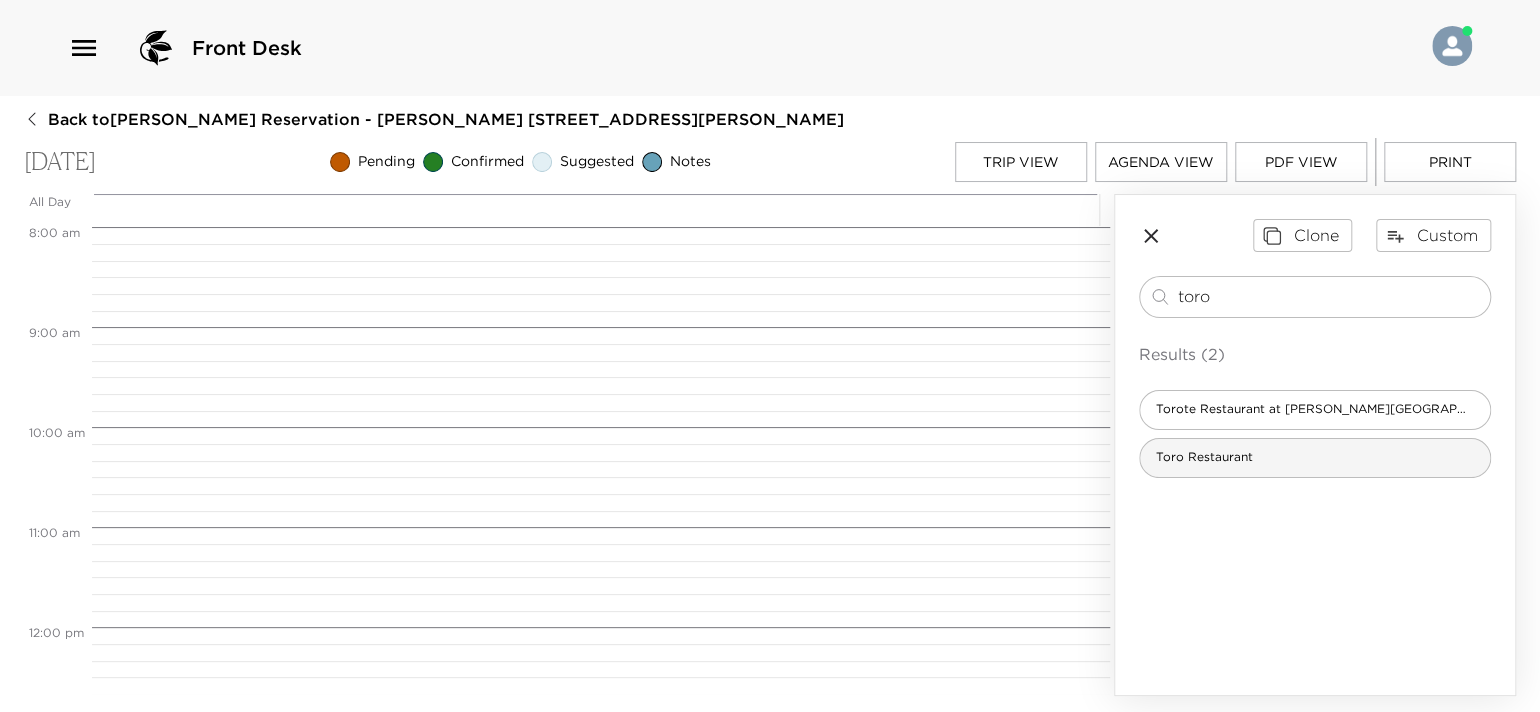 type on "toro" 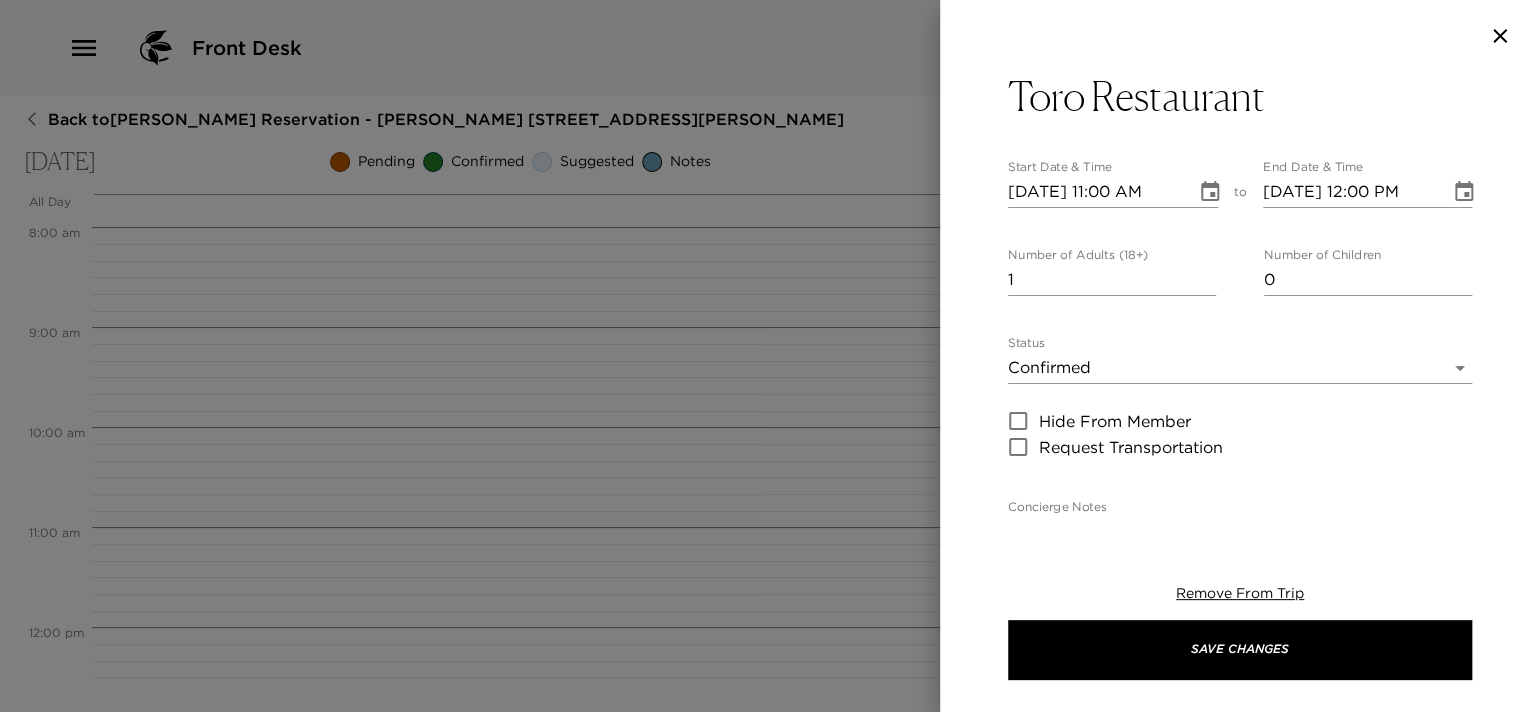 type on "Your reservation at [GEOGRAPHIC_DATA] has been confirmed" 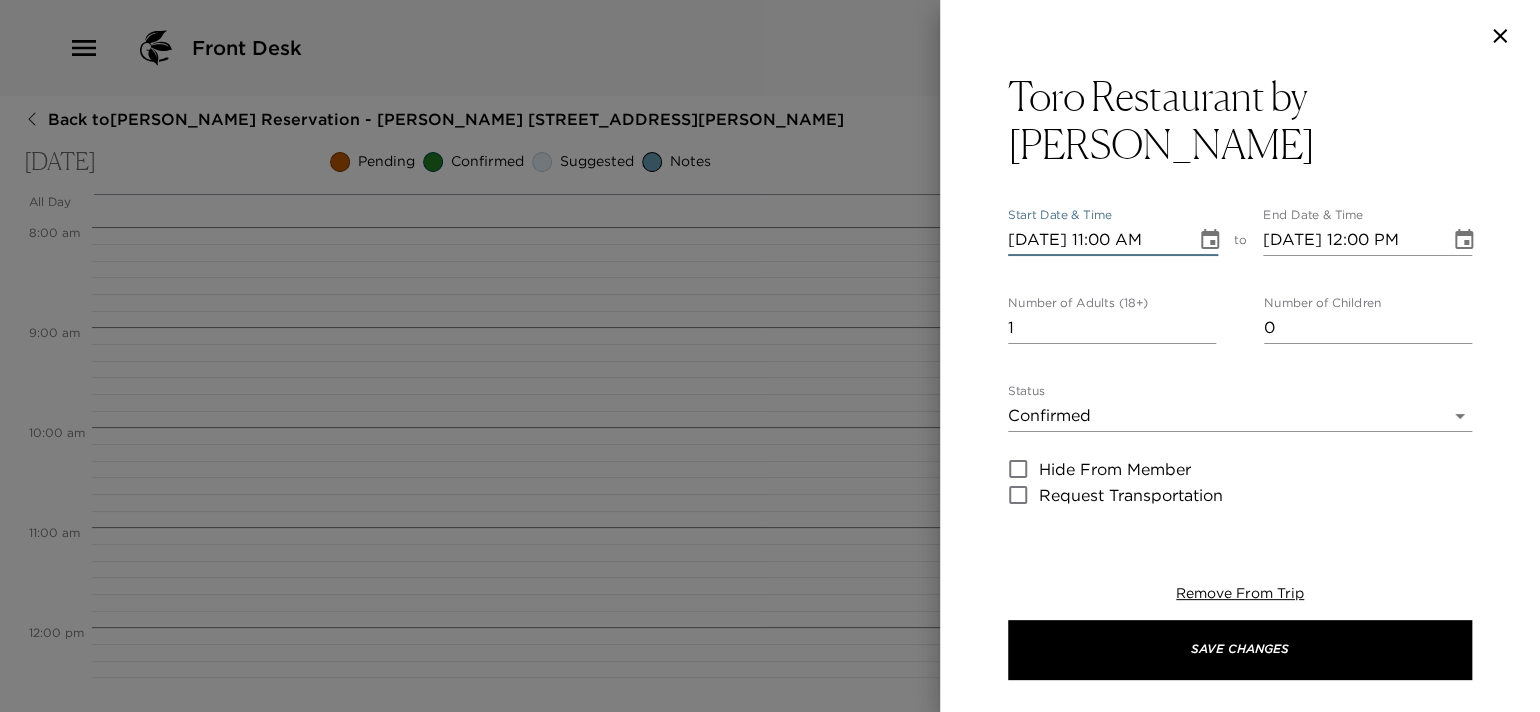 click on "[DATE] 11:00 AM" at bounding box center (1095, 240) 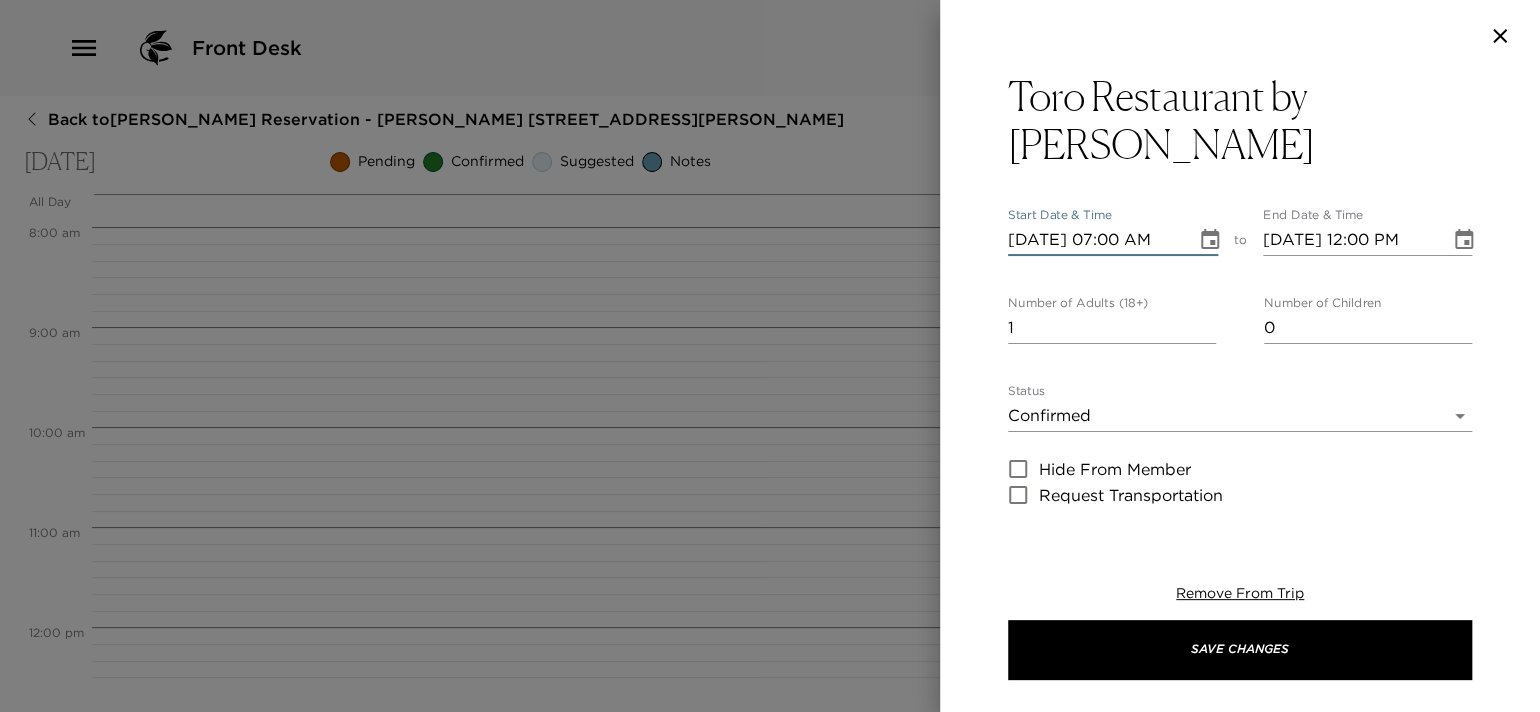 type on "[DATE] 07:00 PM" 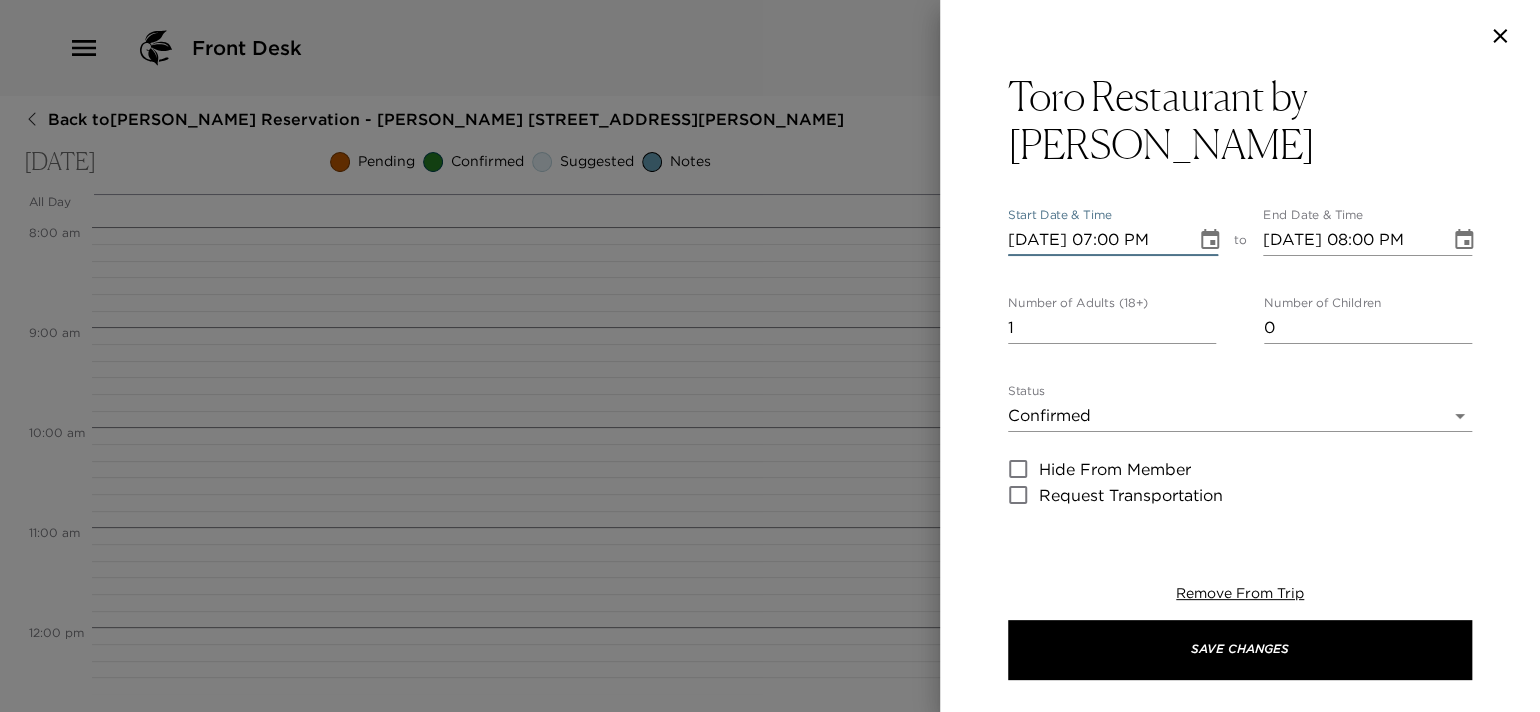 type on "[DATE] 08:00 PM" 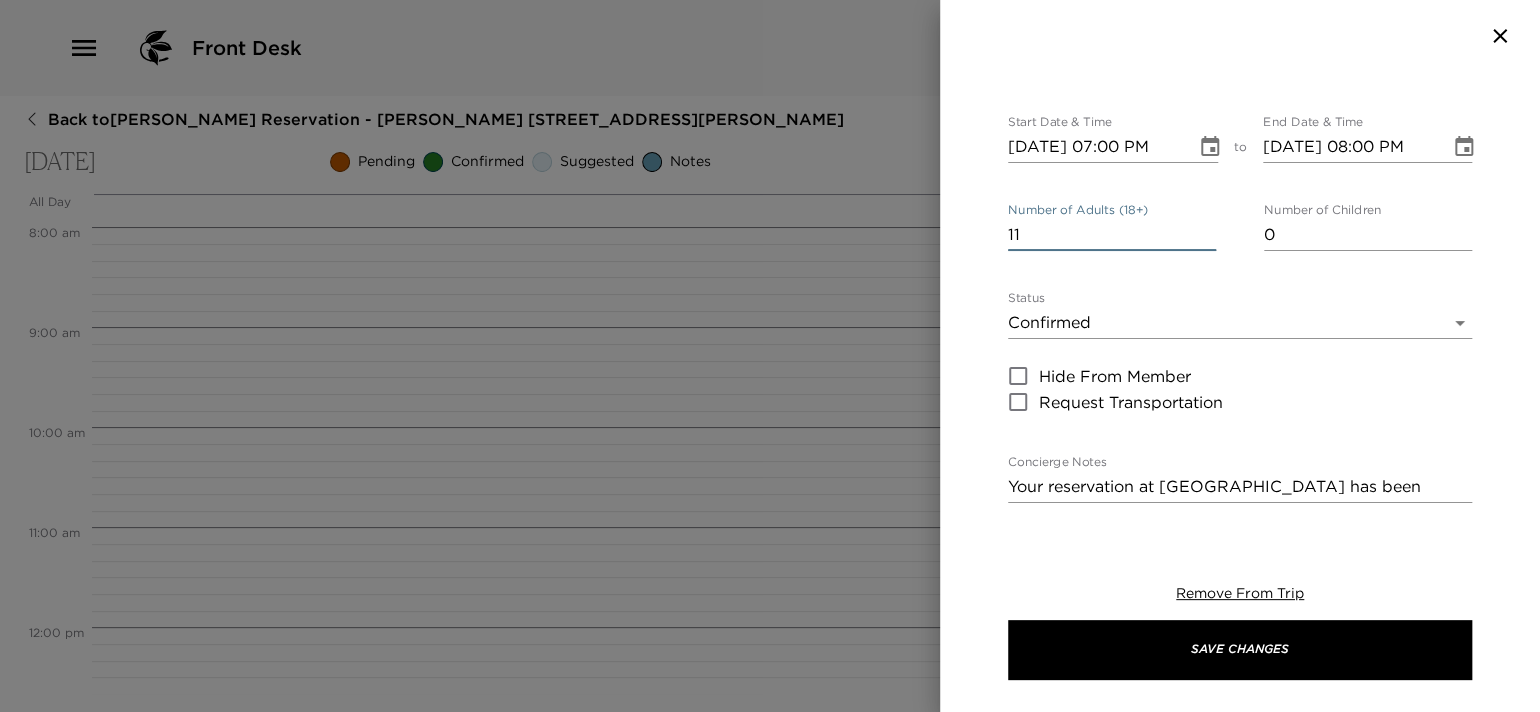 scroll, scrollTop: 200, scrollLeft: 0, axis: vertical 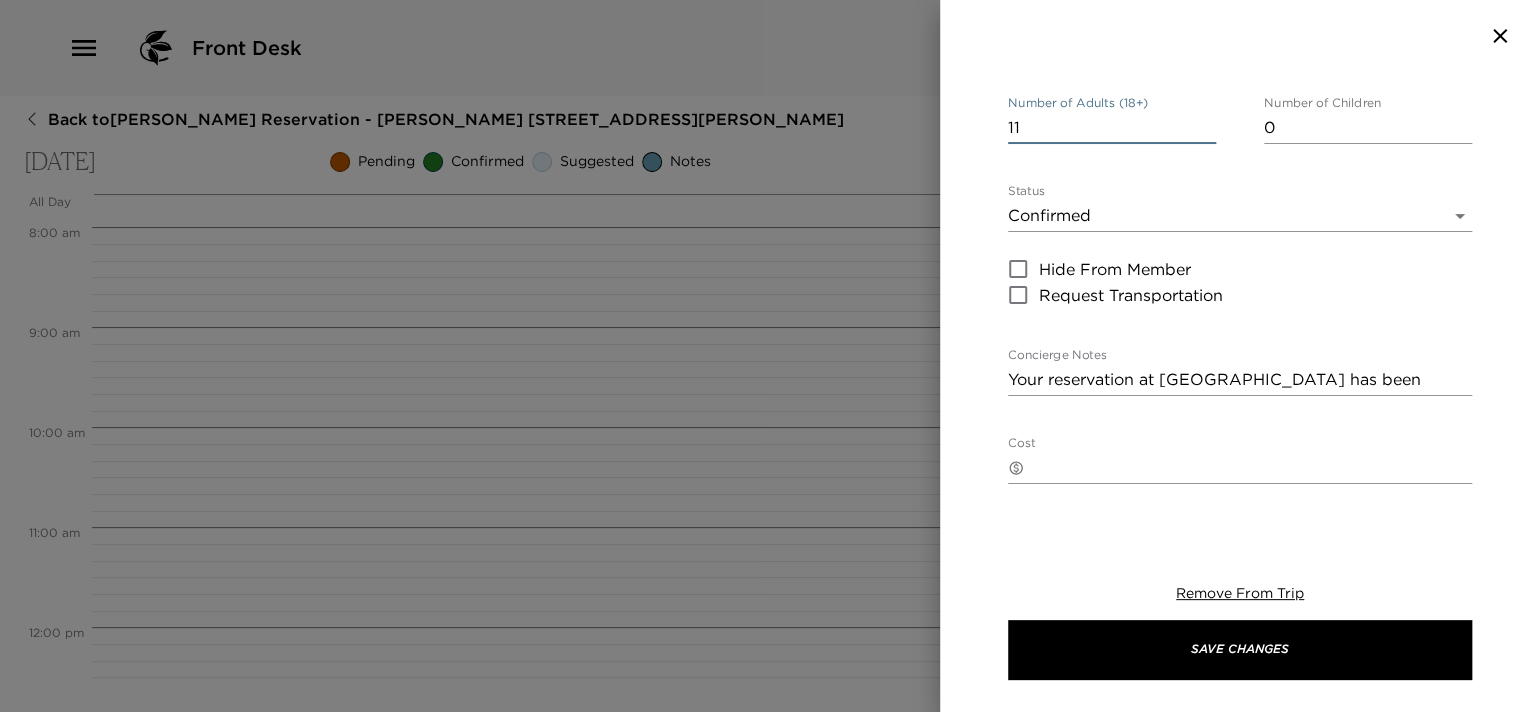 type on "11" 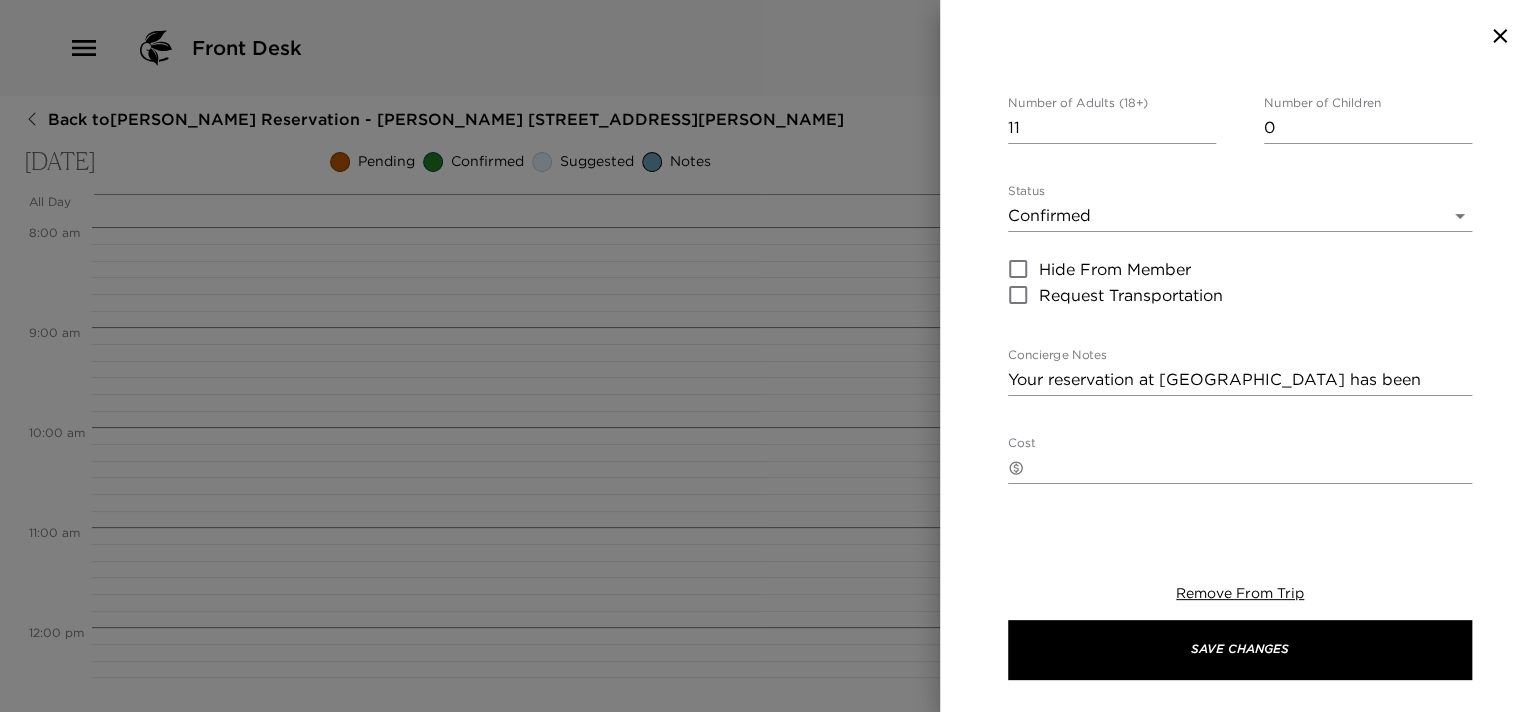 drag, startPoint x: 1005, startPoint y: 378, endPoint x: 1303, endPoint y: 358, distance: 298.67038 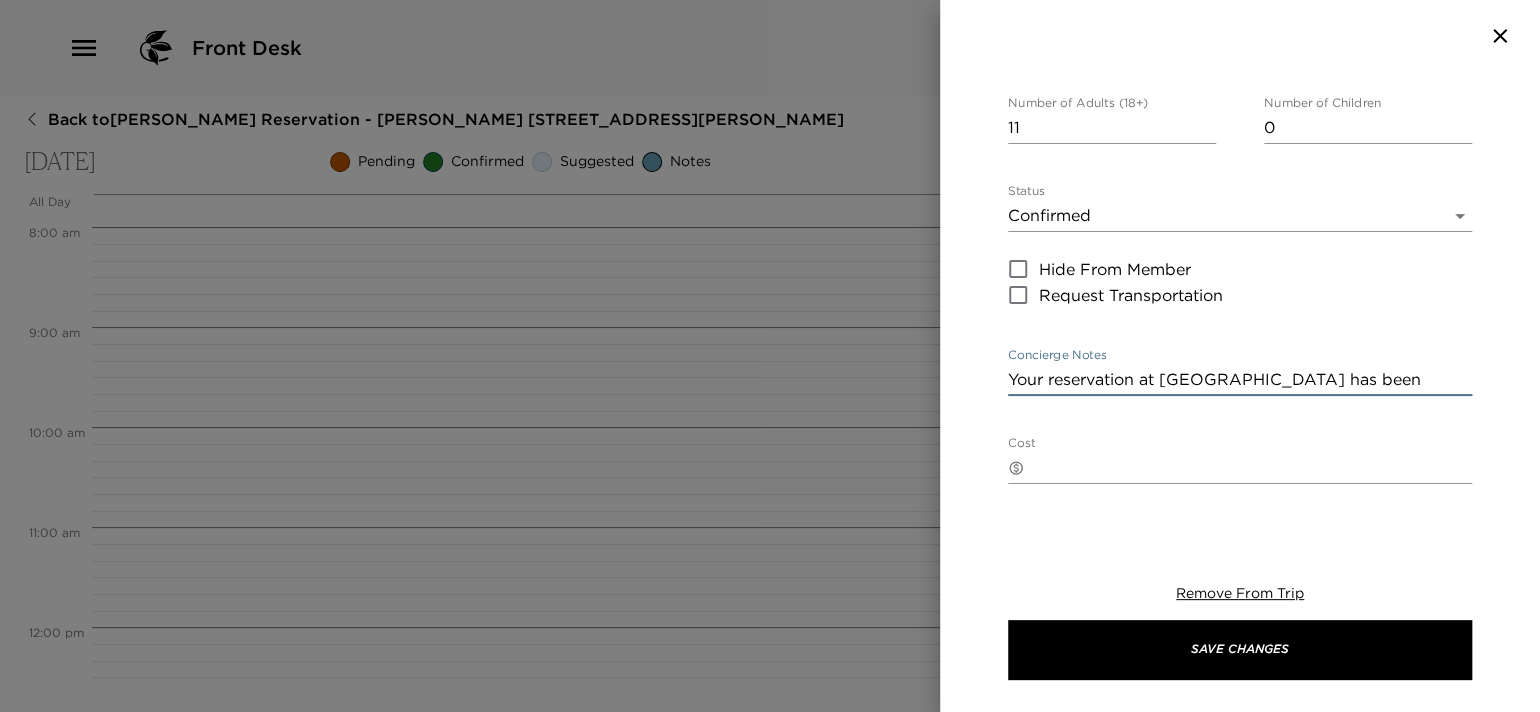 drag, startPoint x: 1300, startPoint y: 379, endPoint x: 1058, endPoint y: 374, distance: 242.05165 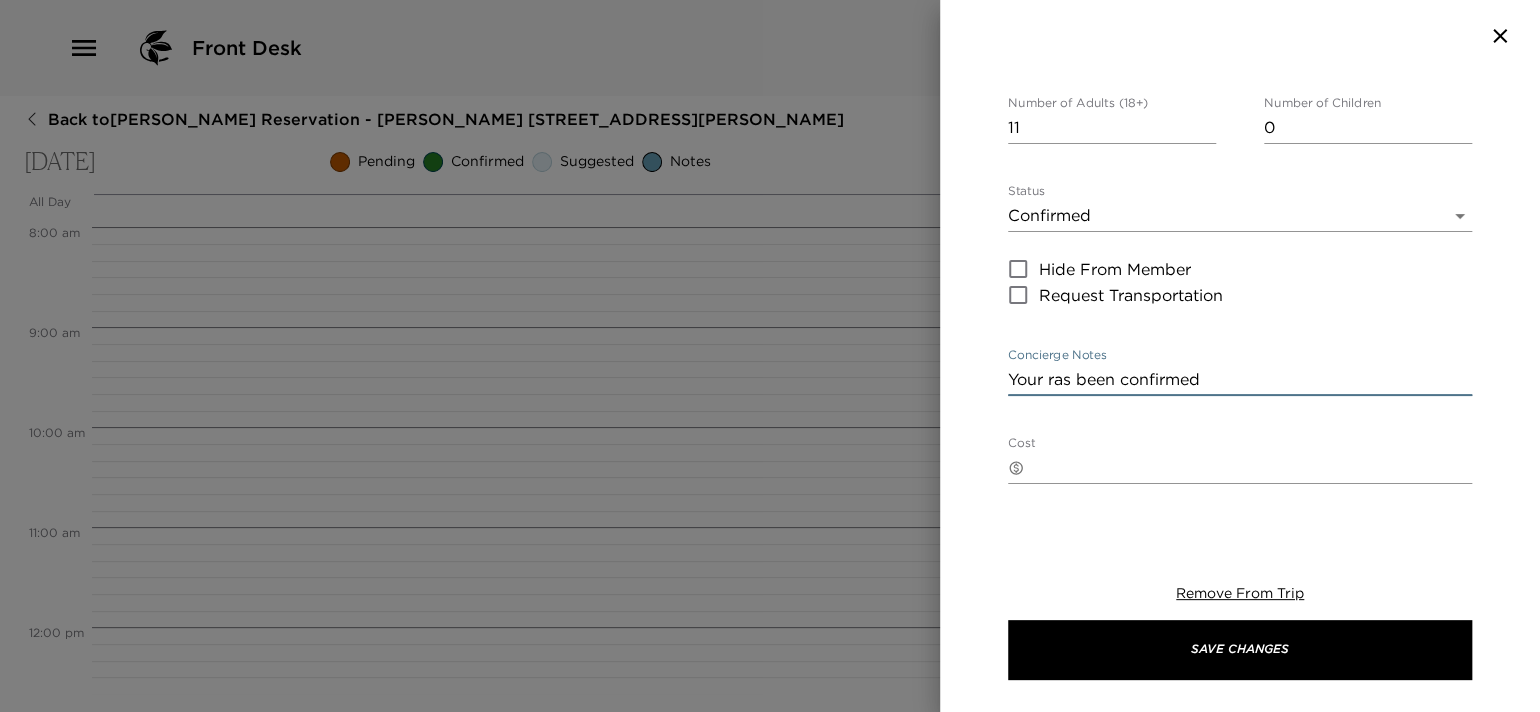 type on "Your rs been confirmed" 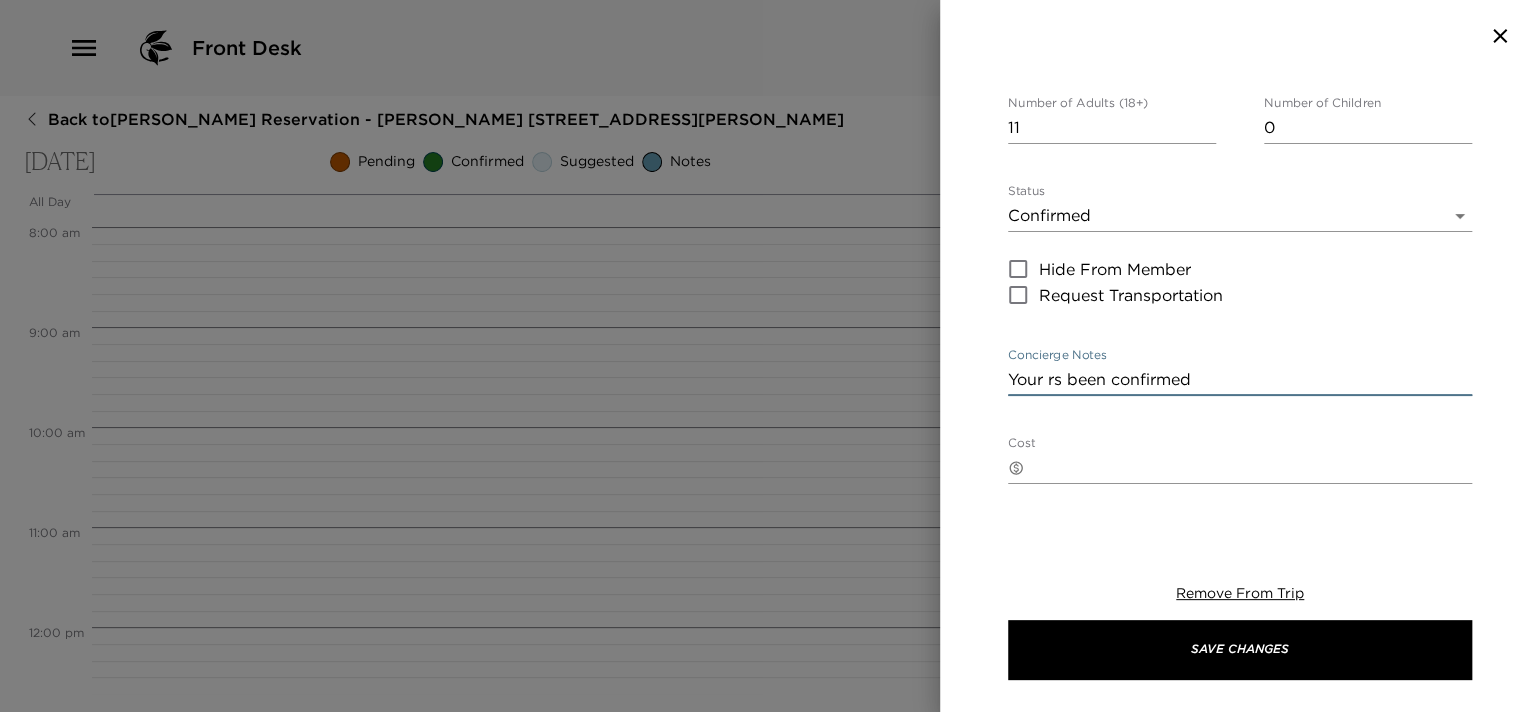 drag, startPoint x: 1207, startPoint y: 376, endPoint x: 957, endPoint y: 363, distance: 250.33777 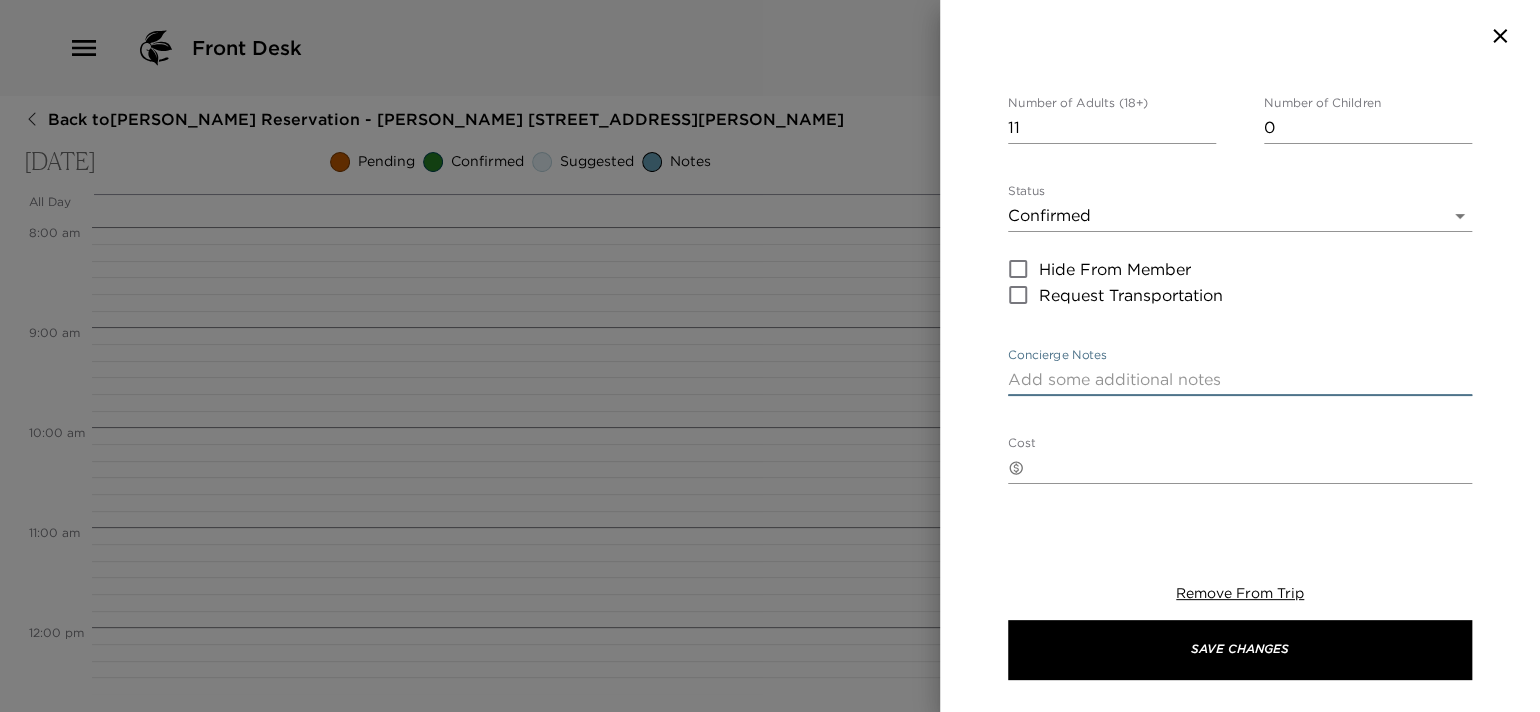 paste on "Your dinner reservation for  people has been confirmed by:" 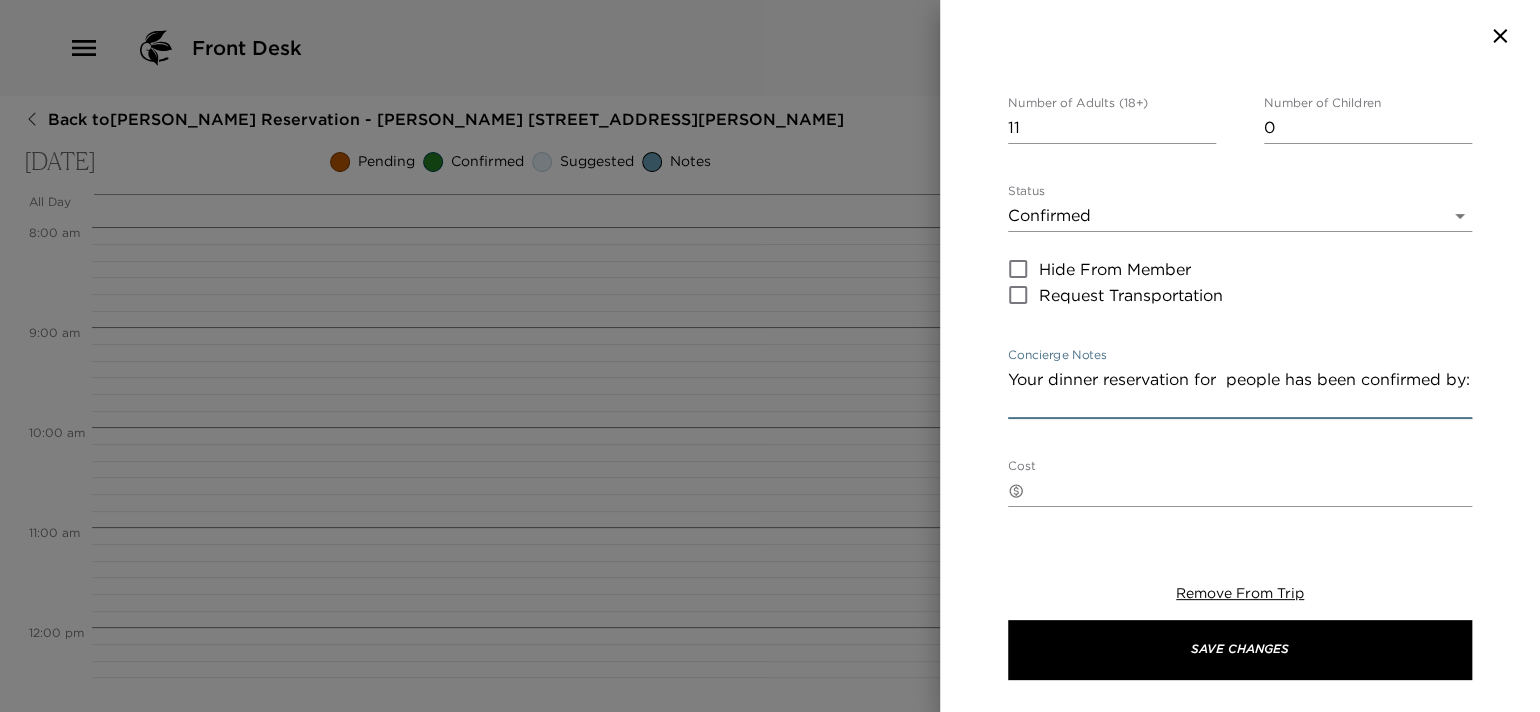 click on "Your dinner reservation for  people has been confirmed by:" at bounding box center (1240, 391) 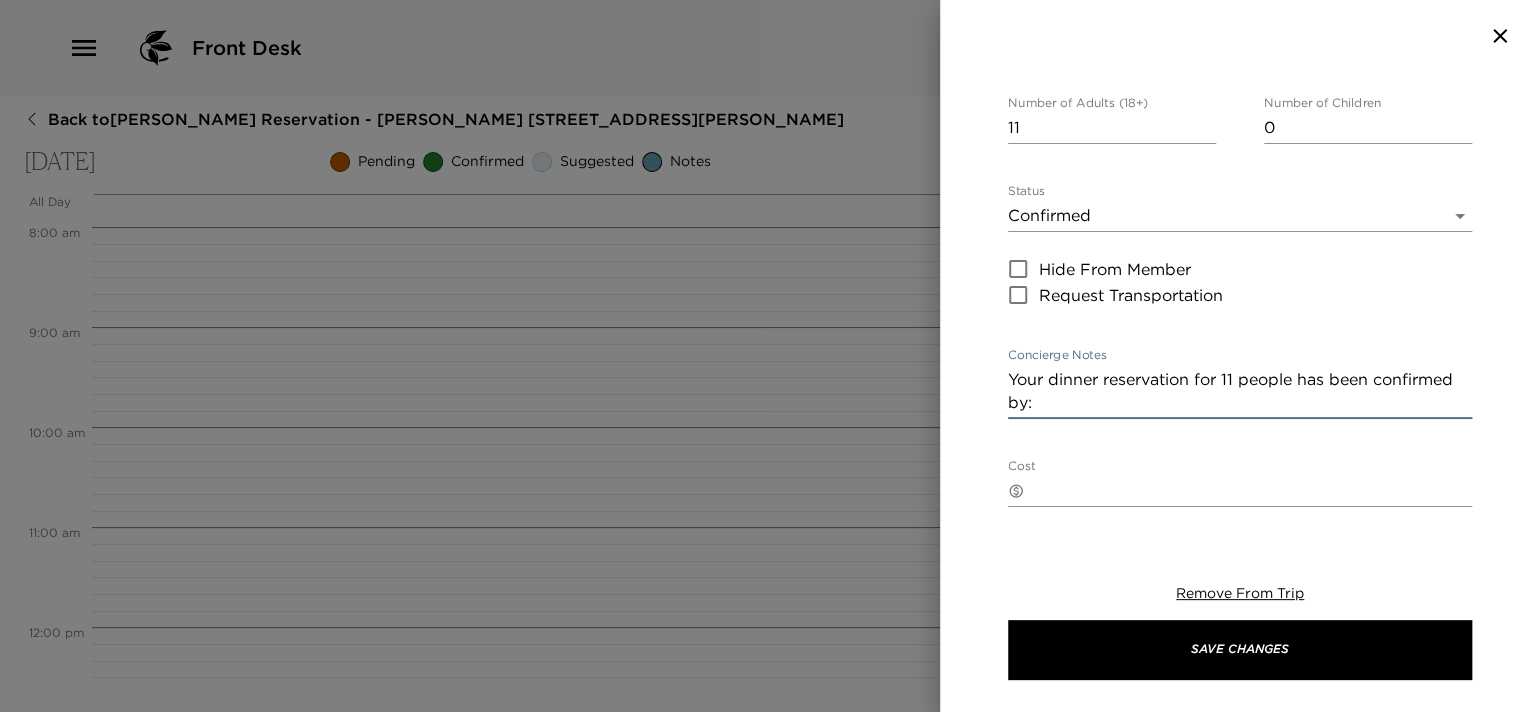 click on "Your dinner reservation for 11 people has been confirmed by:" at bounding box center (1240, 391) 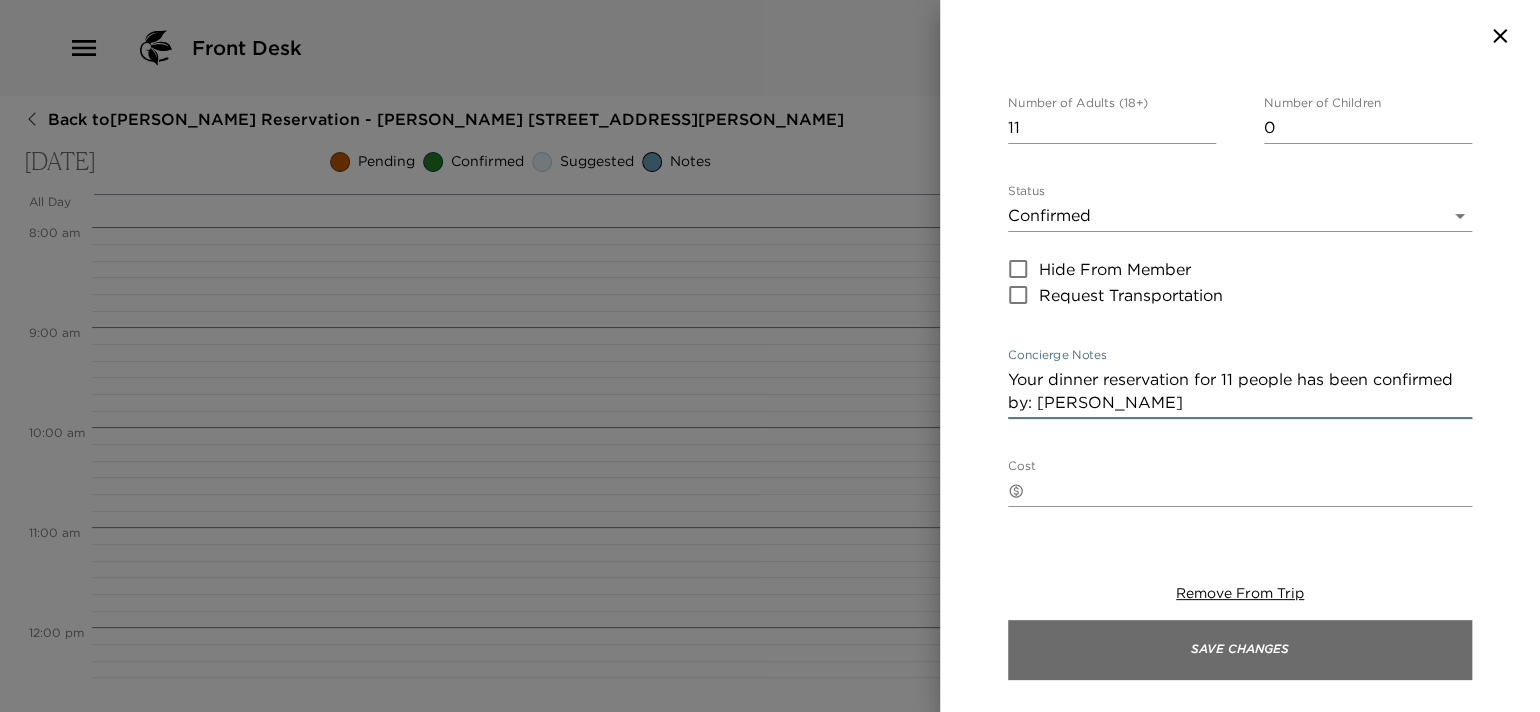 type on "Your dinner reservation for 11 people has been confirmed by: [PERSON_NAME]" 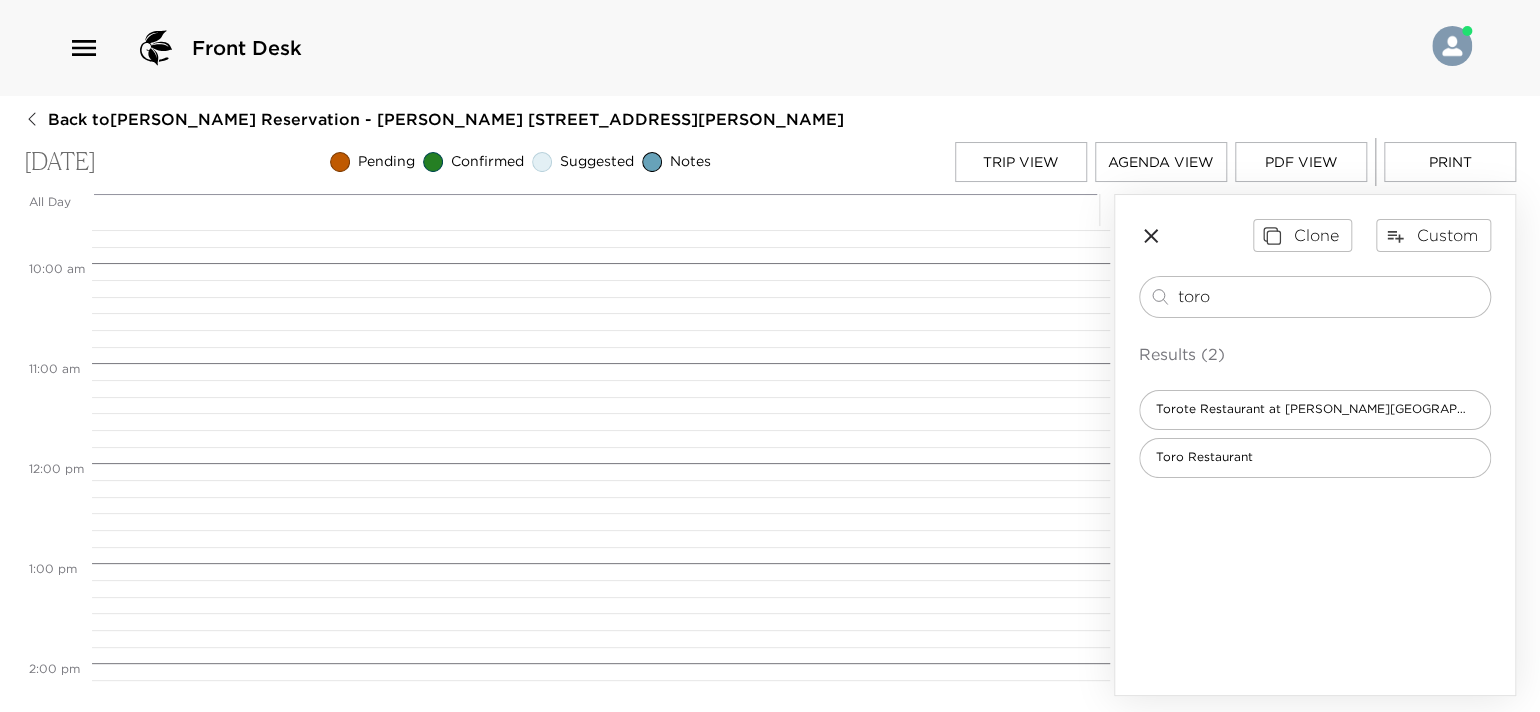 scroll, scrollTop: 732, scrollLeft: 0, axis: vertical 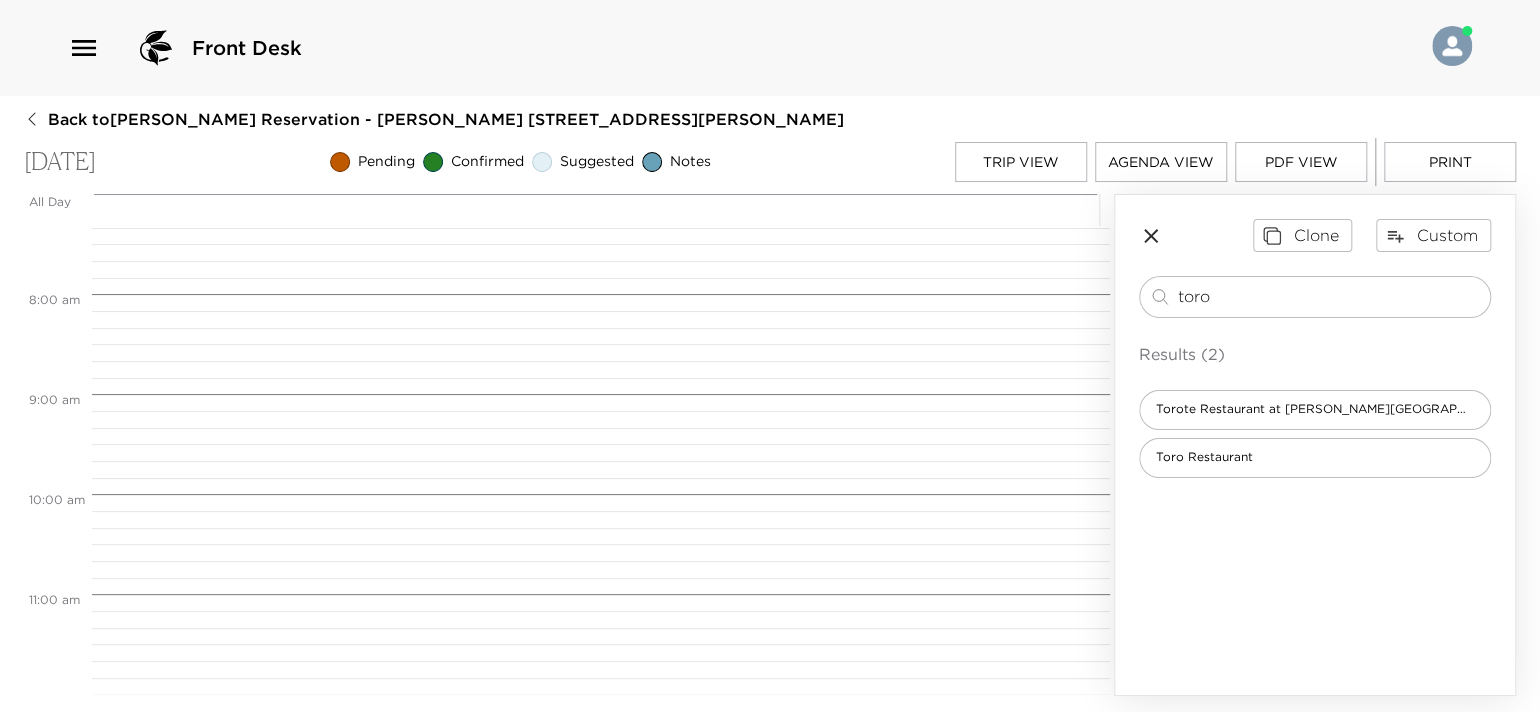click on "Trip View" at bounding box center (1021, 162) 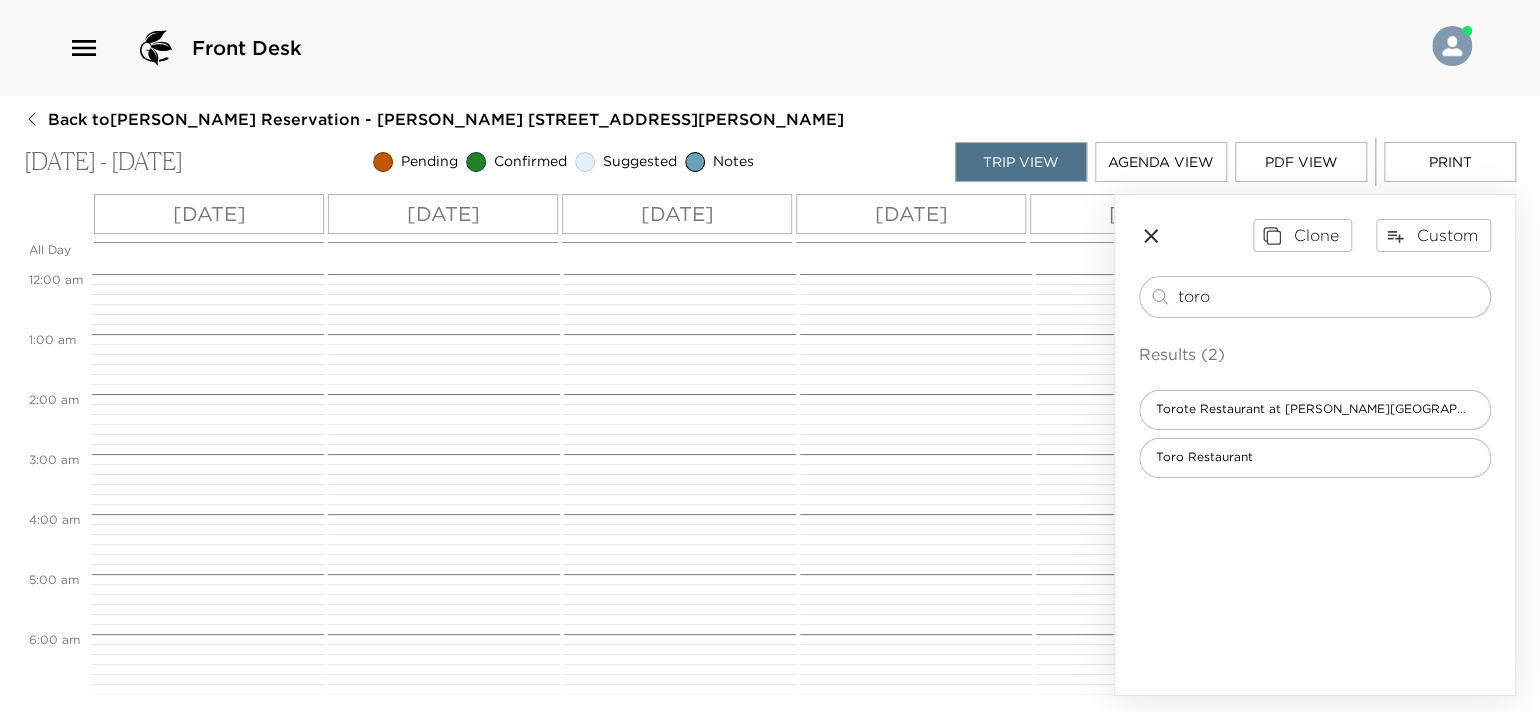 scroll, scrollTop: 540, scrollLeft: 0, axis: vertical 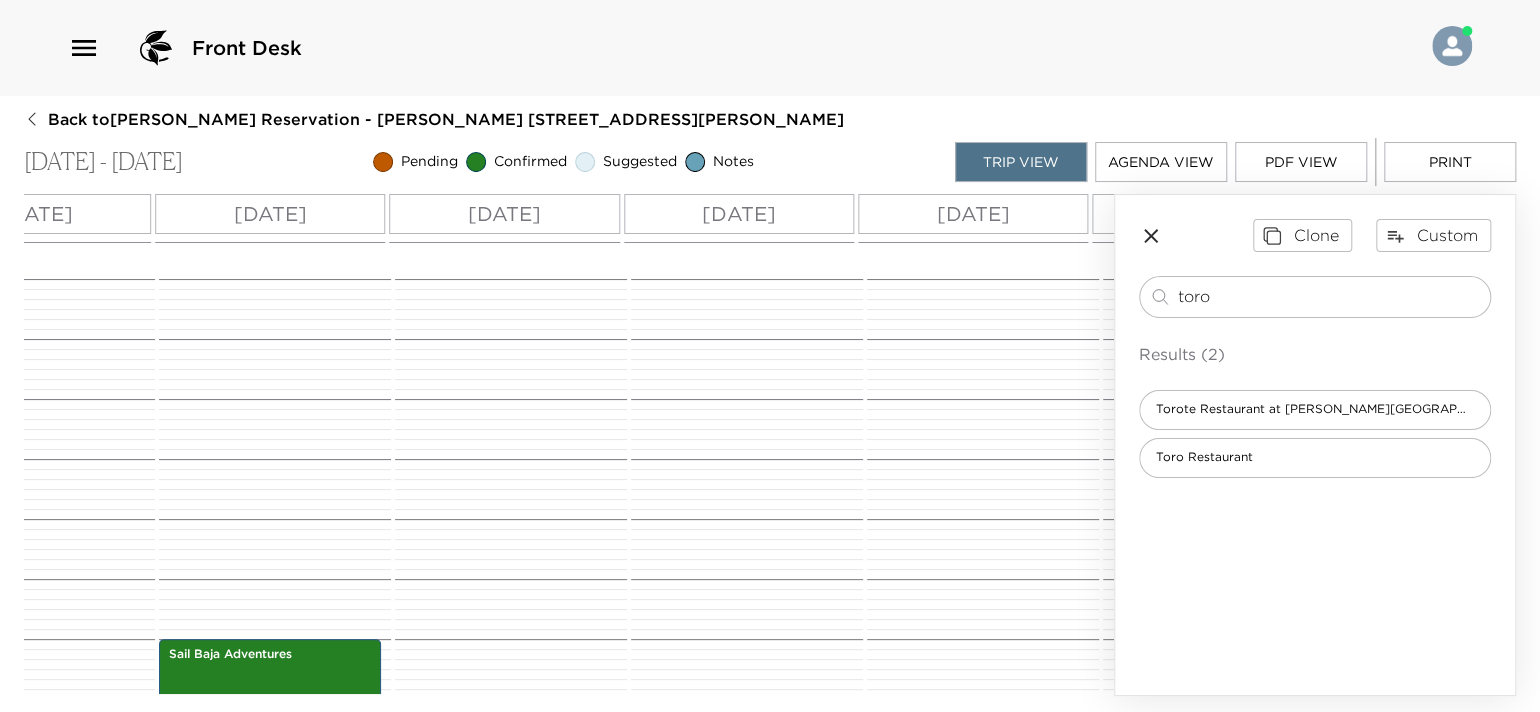 click on "[DATE]" at bounding box center (738, 214) 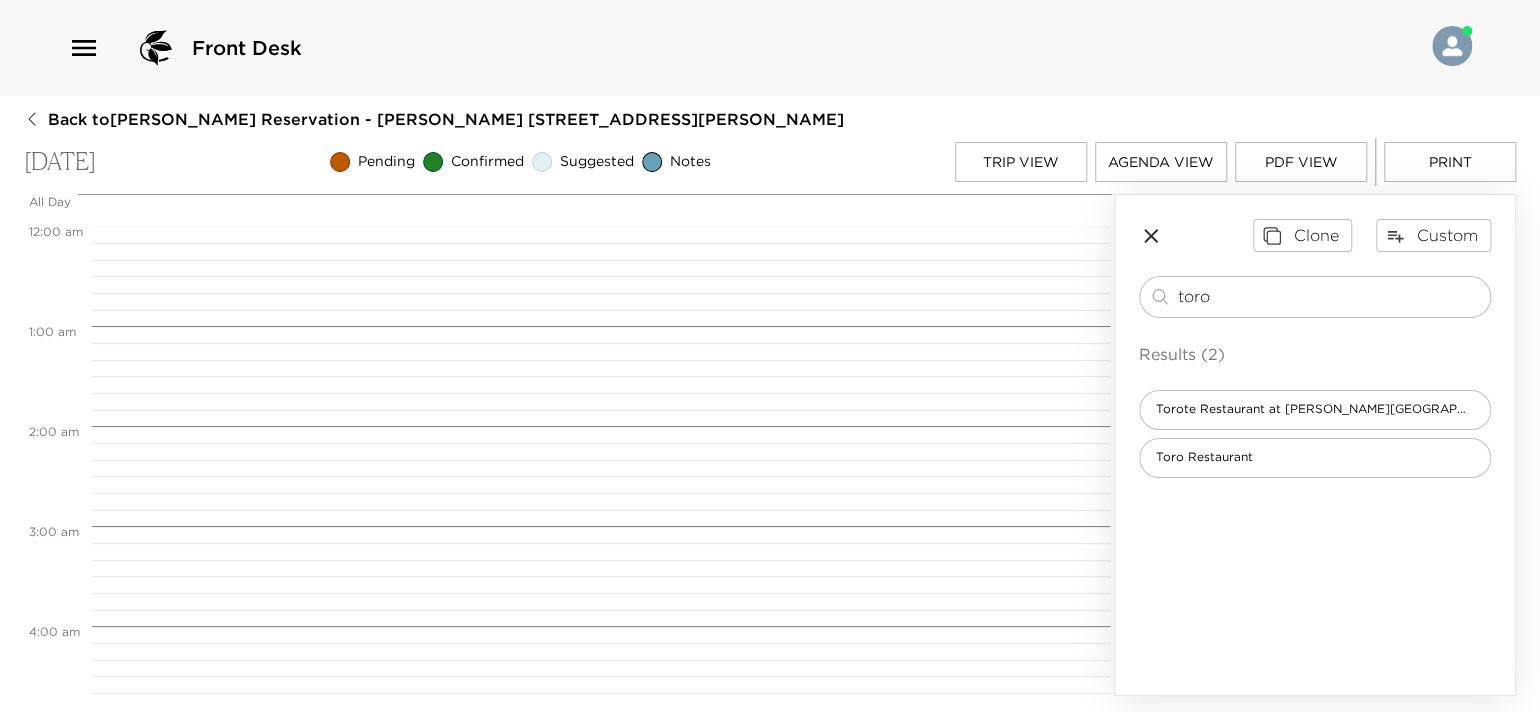 scroll, scrollTop: 0, scrollLeft: 0, axis: both 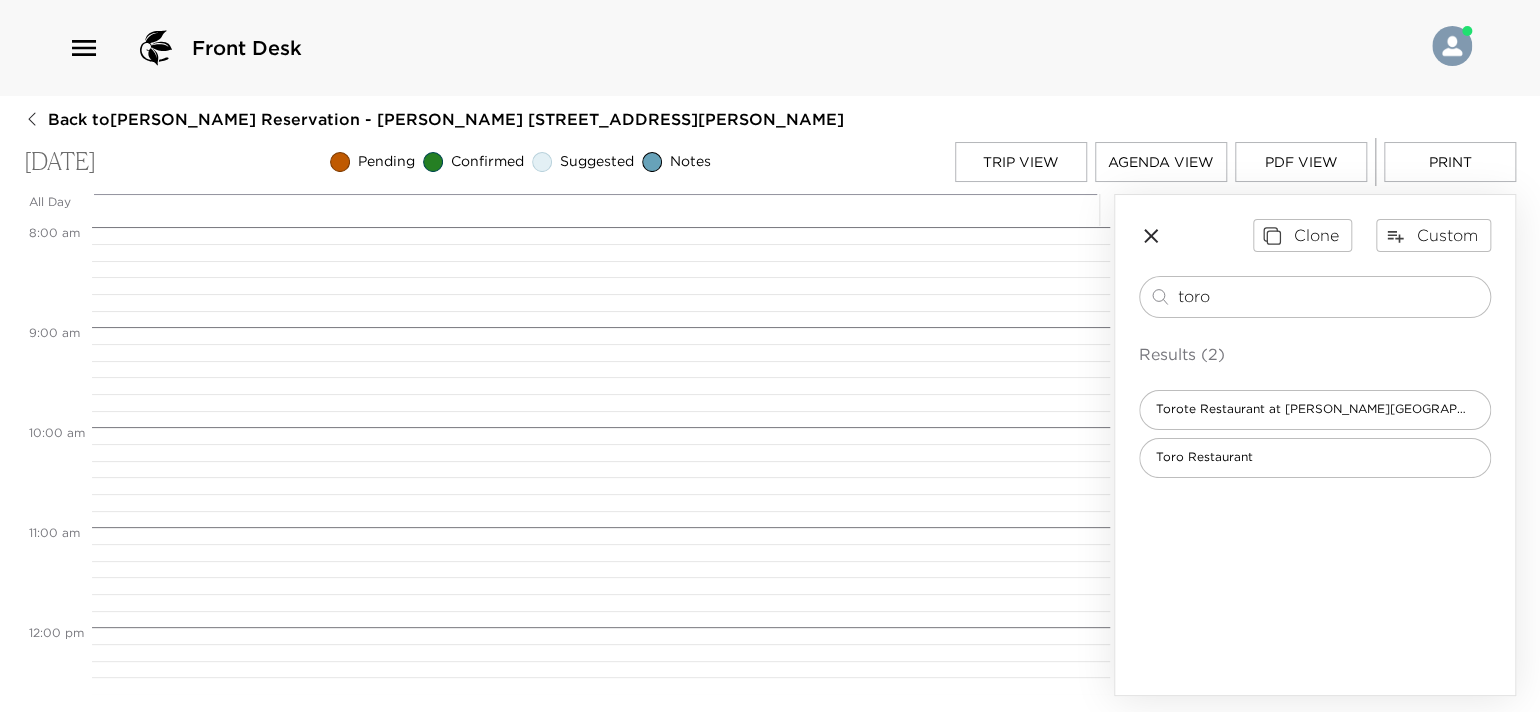 drag, startPoint x: 1242, startPoint y: 307, endPoint x: 1137, endPoint y: 313, distance: 105.17129 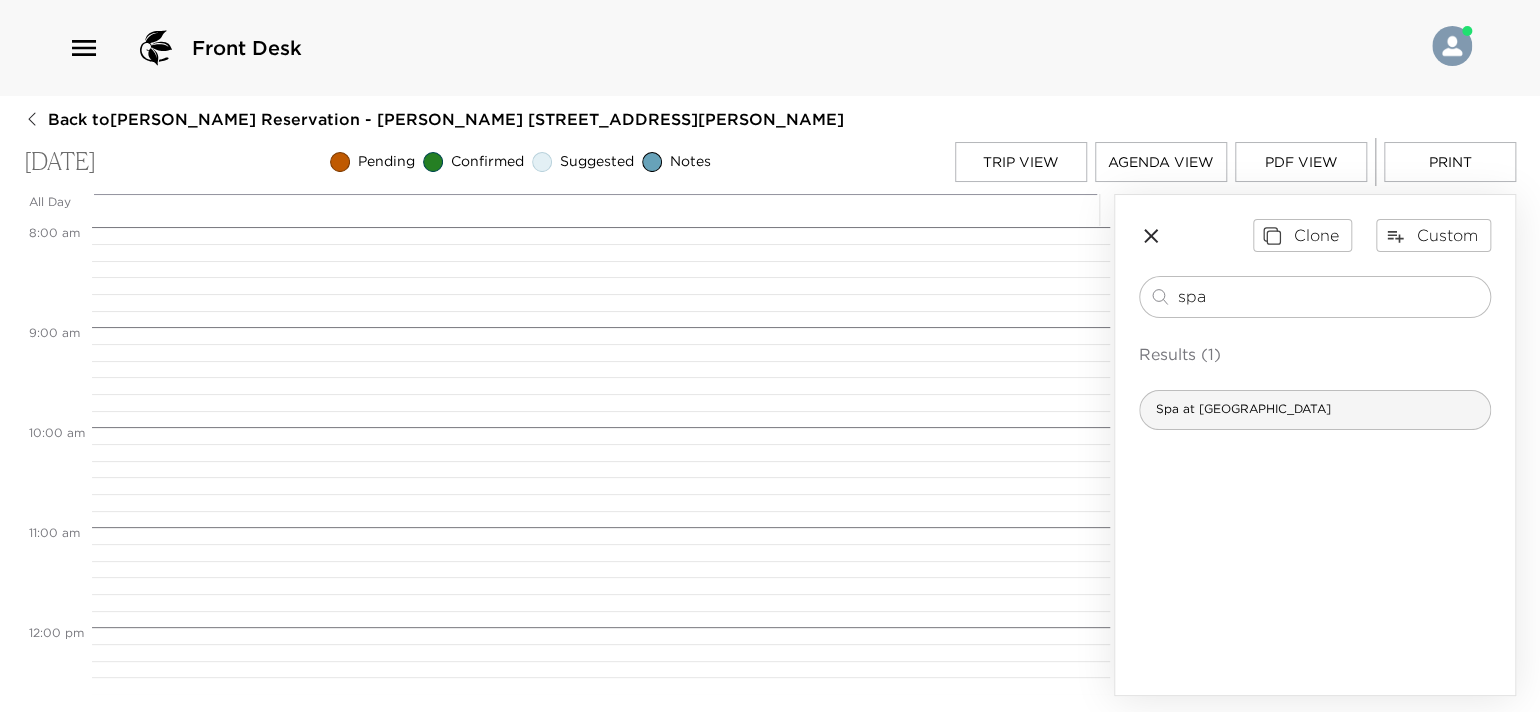 type on "spa" 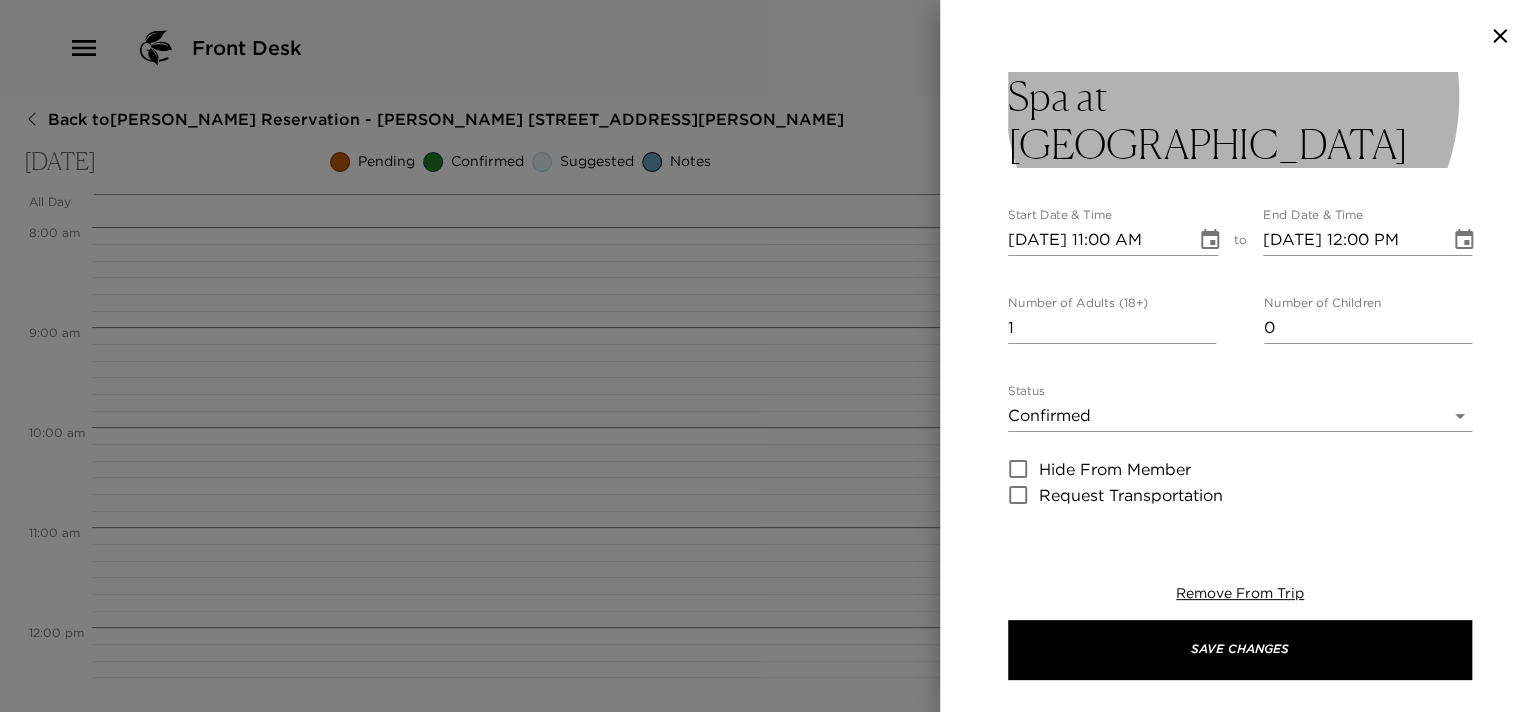 click on "Spa at [GEOGRAPHIC_DATA]" at bounding box center (1240, 120) 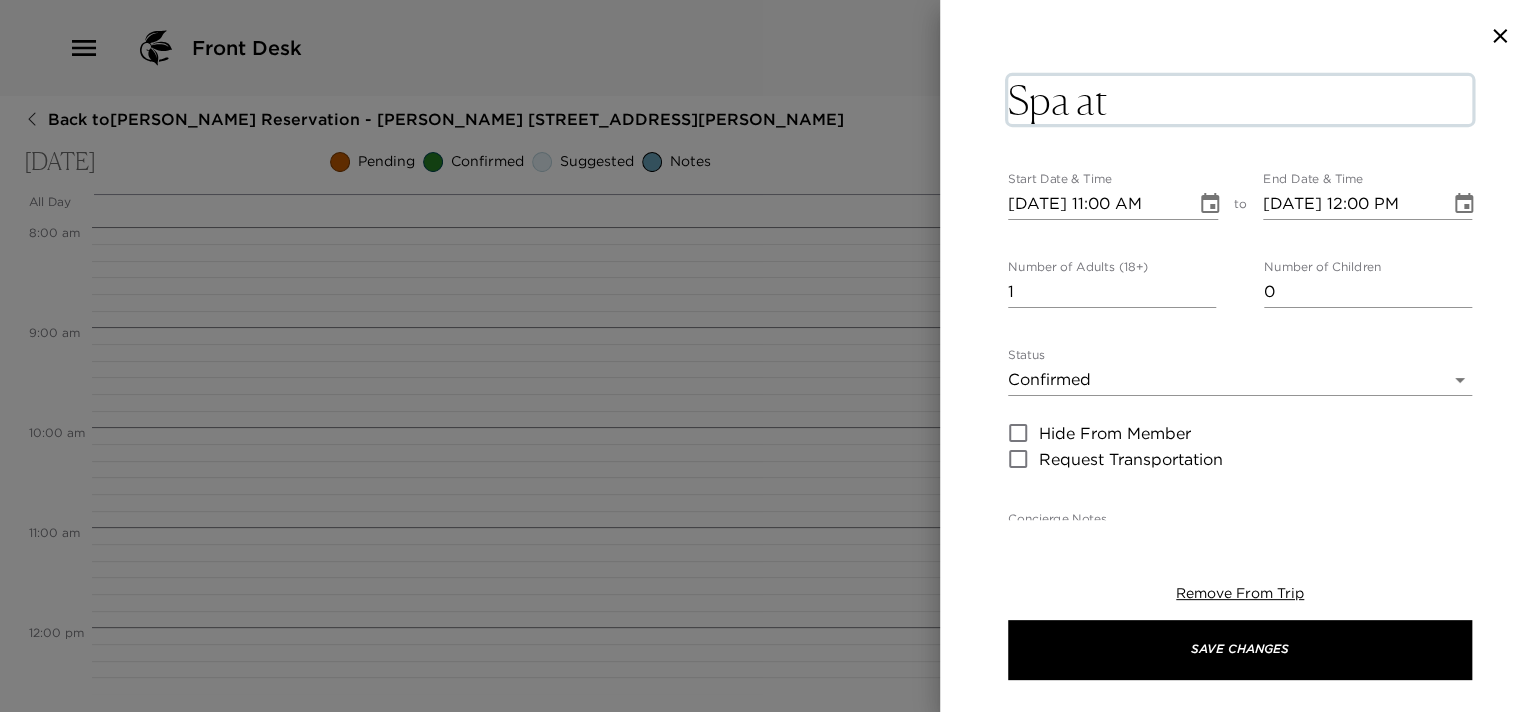 click on "Spa at [GEOGRAPHIC_DATA]" at bounding box center (1240, 100) 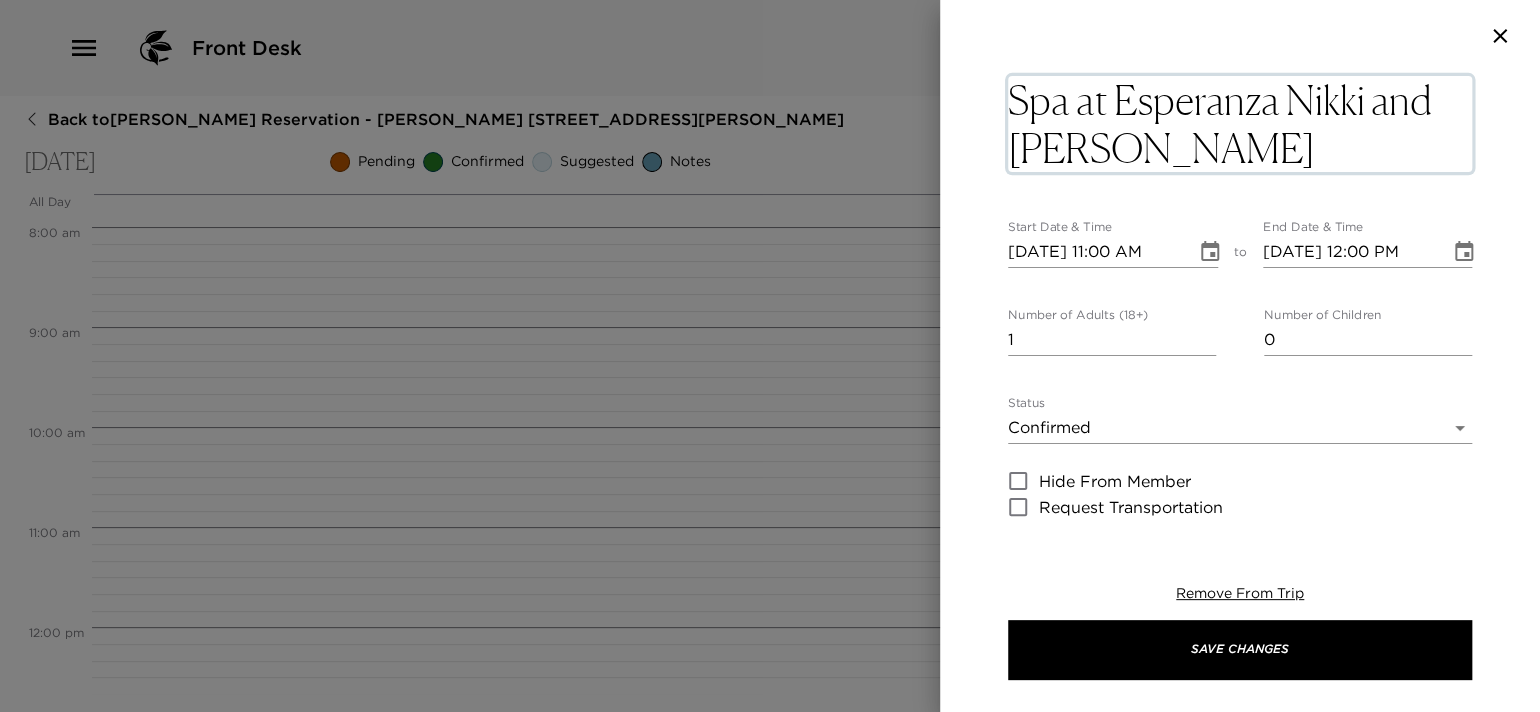 type on "Spa at Esperanza Nikki and [PERSON_NAME]" 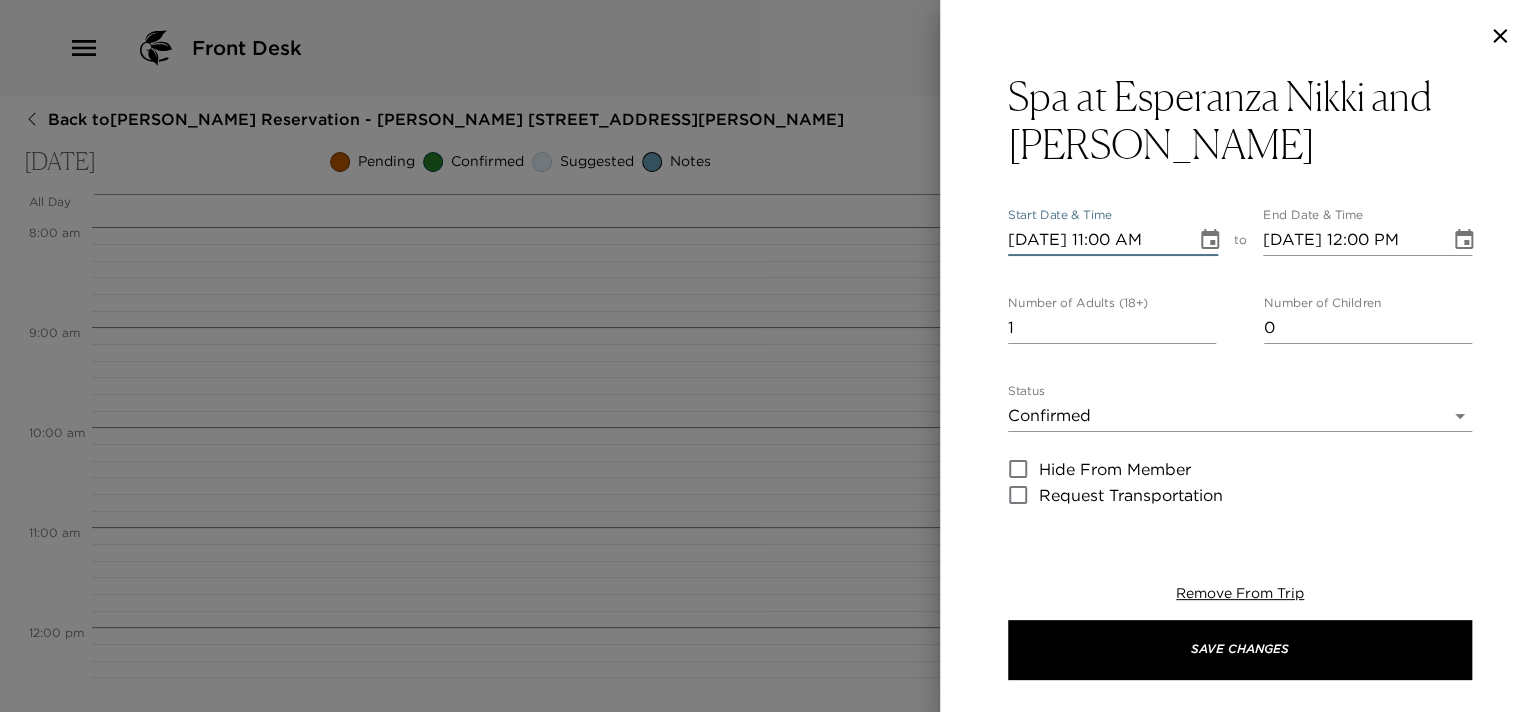 click on "Spa at [PERSON_NAME] and [PERSON_NAME] Start Date & Time [DATE] 11:00 AM to End Date & Time [DATE] 12:00 PM Number of Adults (18+) 1 Number of Children 0 Status Confirmed Confirmed Hide From Member Request Transportation Concierge Notes Your Spa Service is confirmed.
Service:
Time:
Duration of Service: (60/90 minutes)
We invite you to check in 30 min prior to your appointment to enjoy [PERSON_NAME]'s signature water experiemce. If it is neccesary to change or cancel your appointment please give us a 5-hour notice to avoid being charge for your service in full. x Cost ​ x Address ​ [GEOGRAPHIC_DATA][PERSON_NAME][US_STATE]
[GEOGRAPHIC_DATA] x Phone Number ​ [PHONE_NUMBER] Email ​ Website ​ [URL][DOMAIN_NAME][PERSON_NAME] Cancellation Policy ​ 5 hours Recommended Attire Other - See Notes for Details Other - See Notes for Details Age Range All Ages All Ages Remove From Trip Save Changes" at bounding box center [1240, 793] 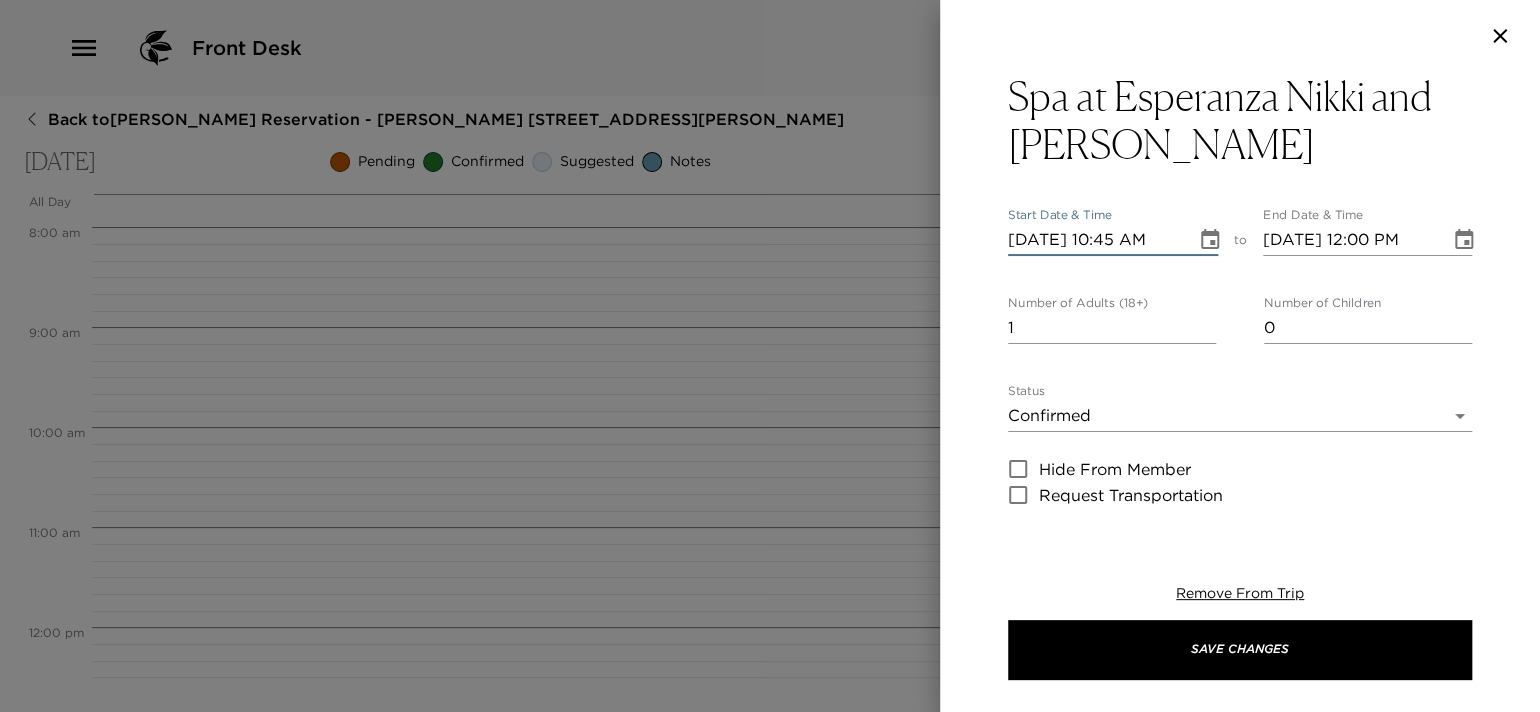type on "[DATE] 10:45 AM" 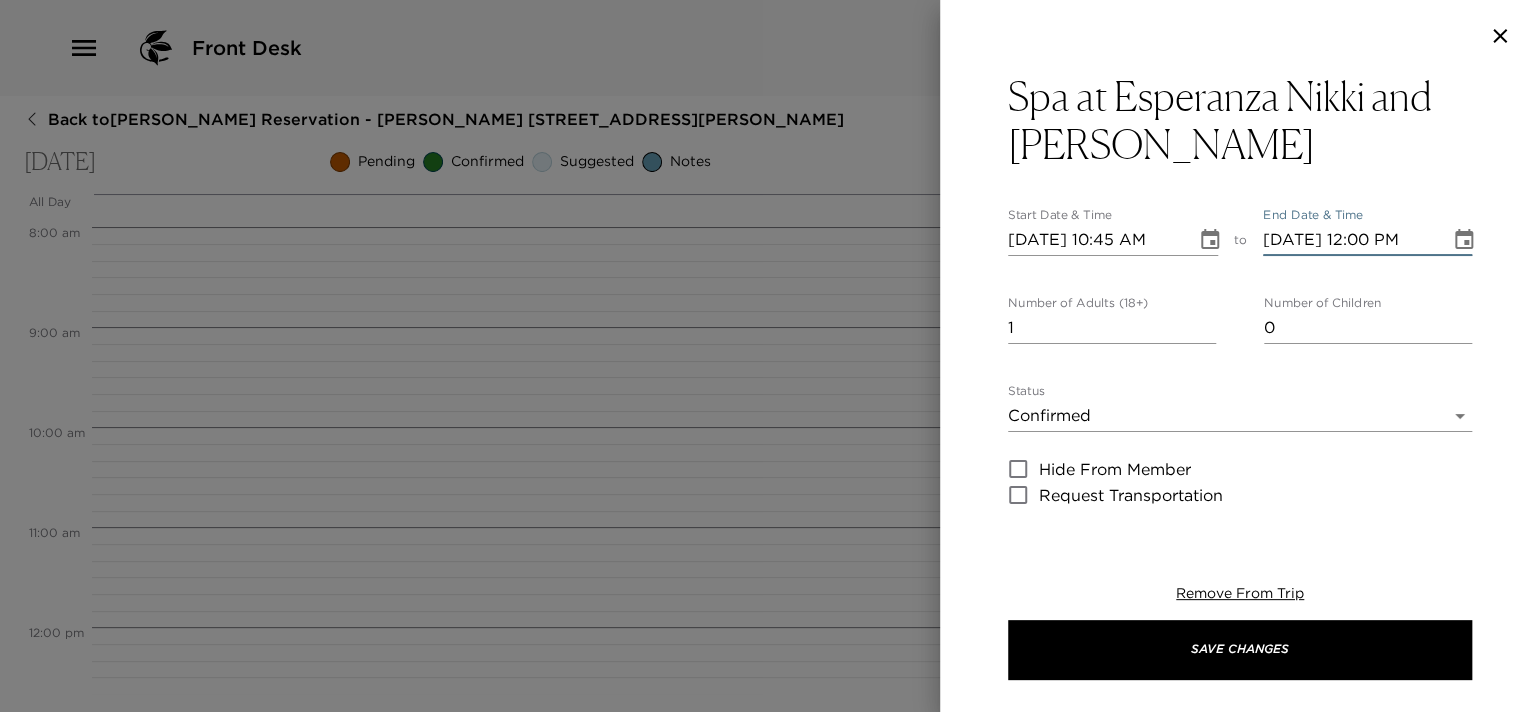 click on "[DATE] 12:00 PM" at bounding box center (1350, 240) 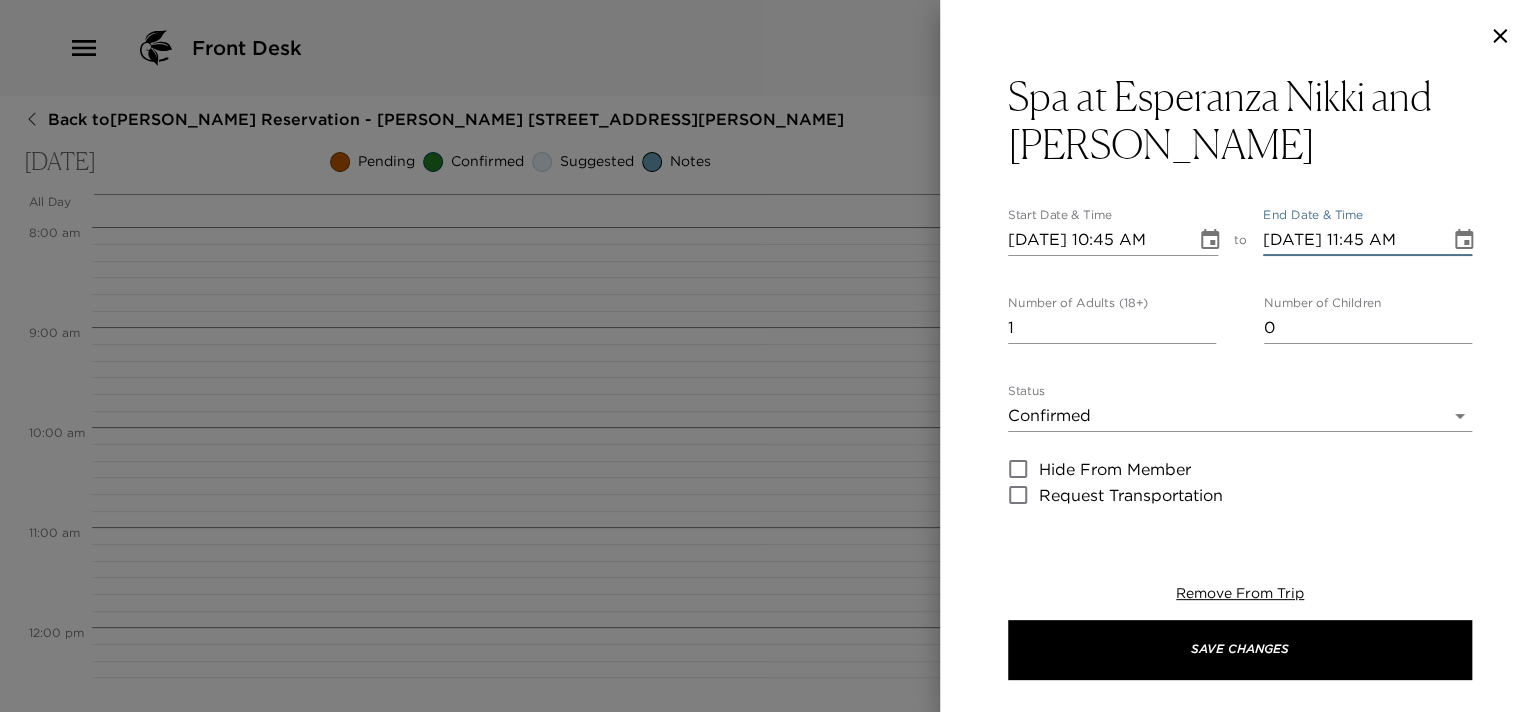 type on "[DATE] 11:45 AM" 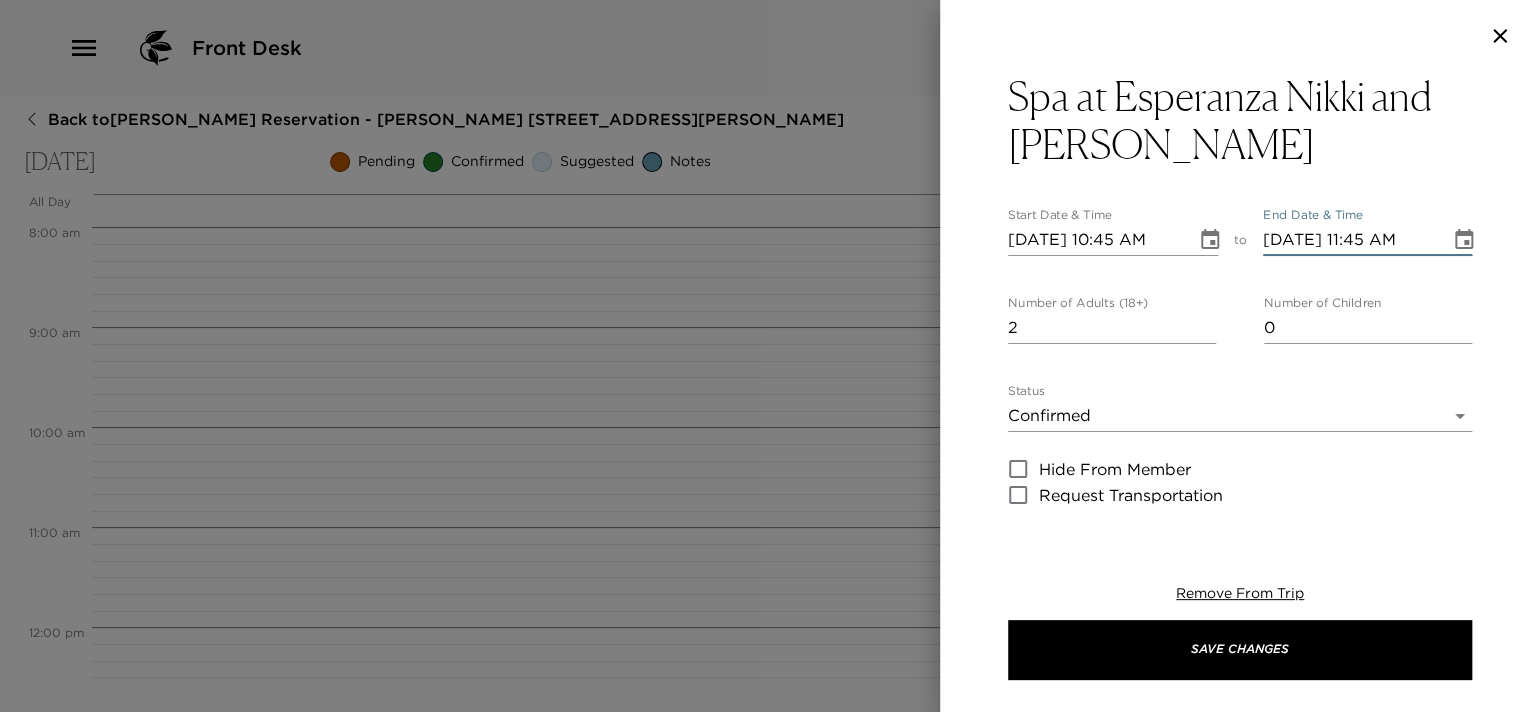 click on "2" at bounding box center [1112, 328] 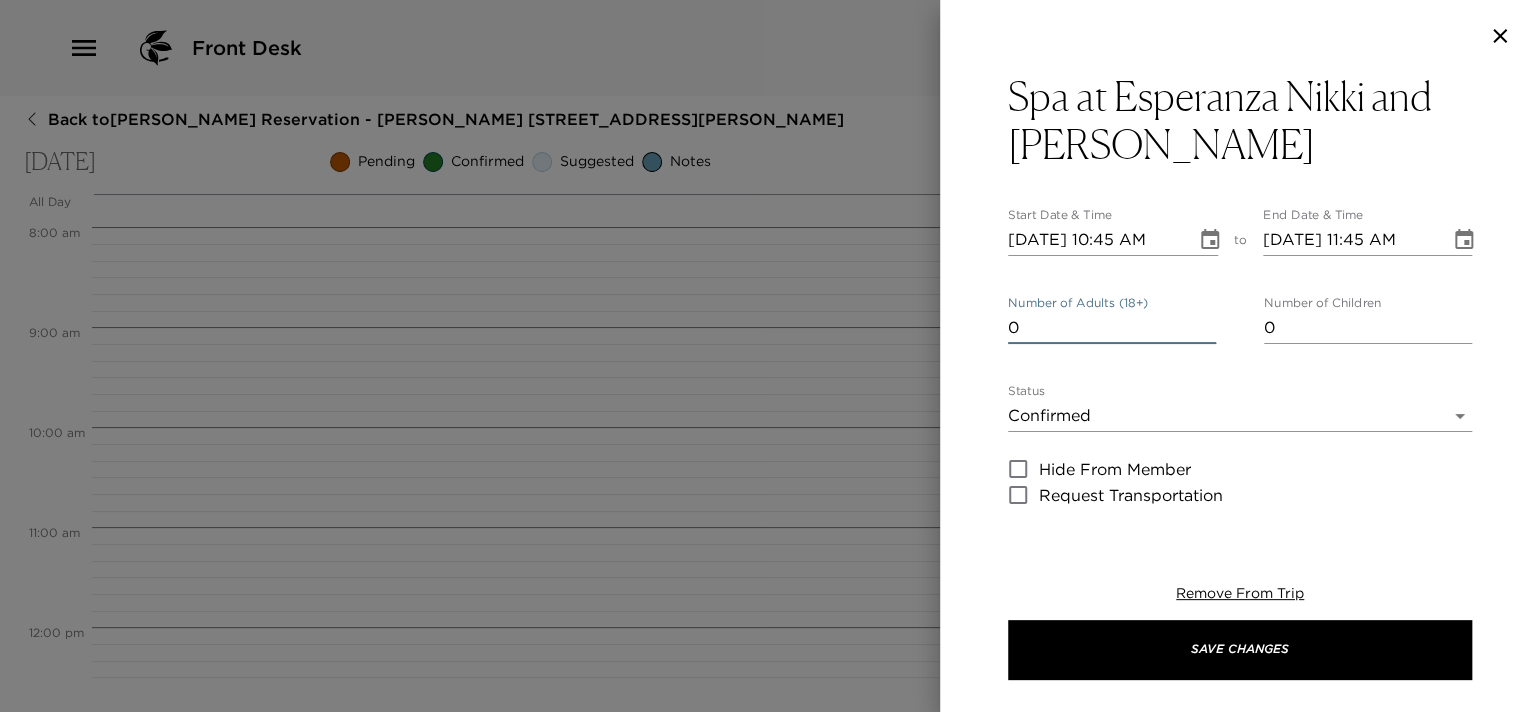 scroll, scrollTop: 399, scrollLeft: 0, axis: vertical 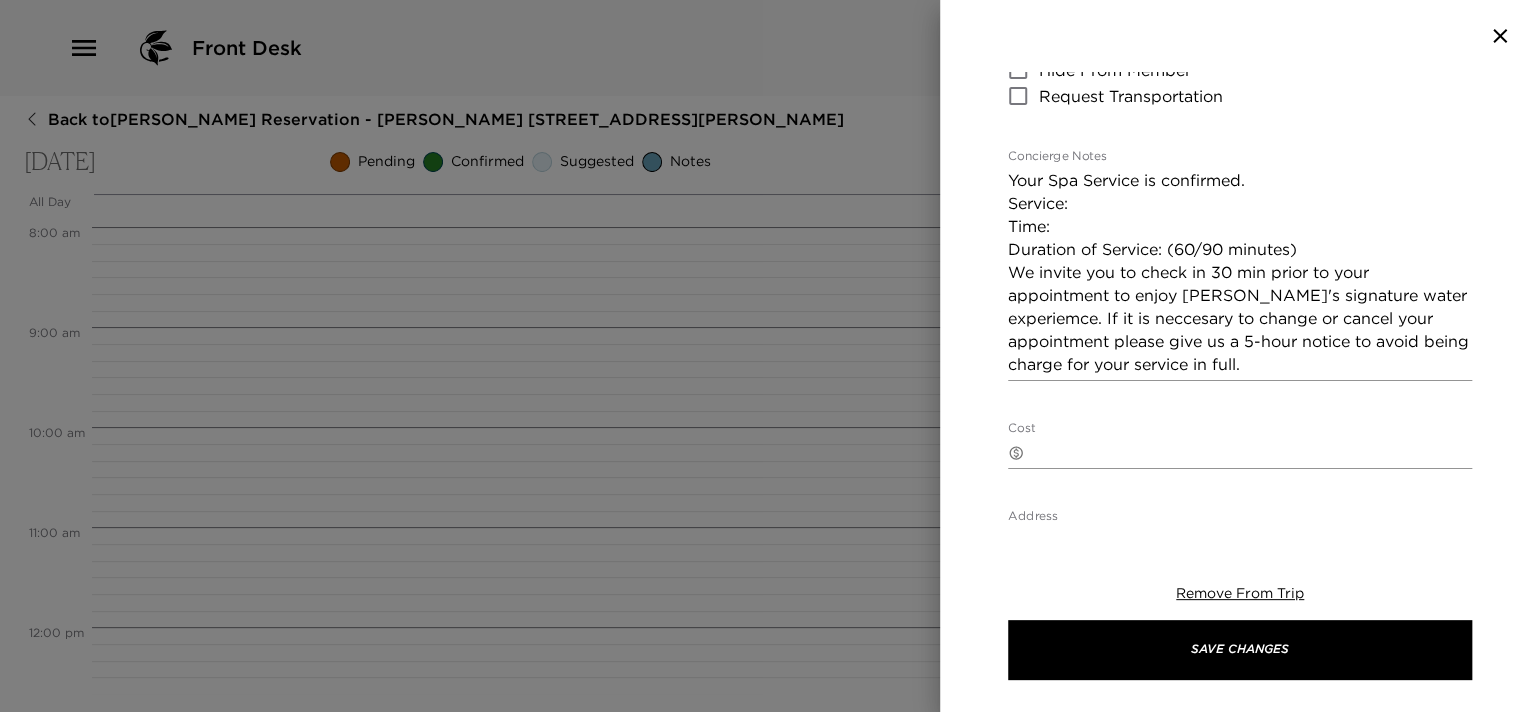 type on "0" 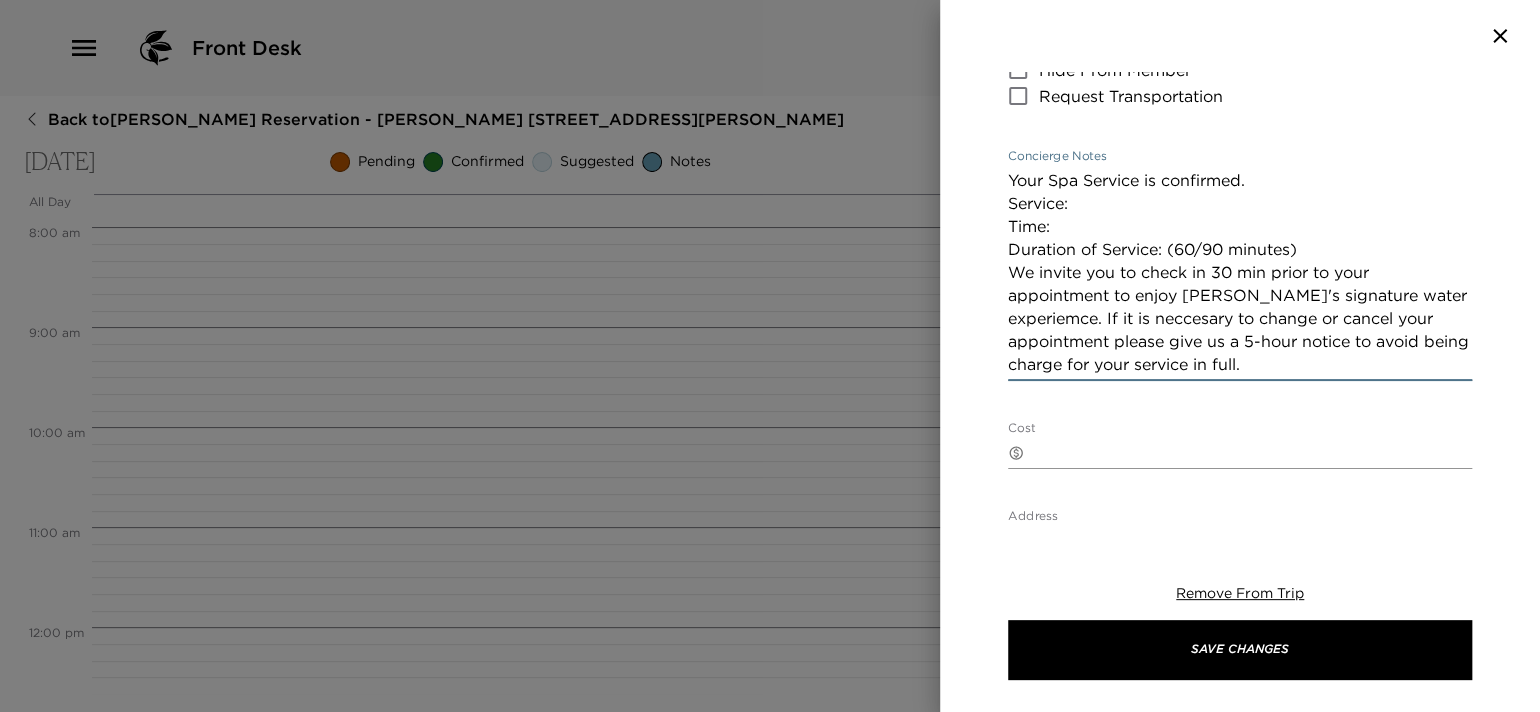 click on "Your Spa Service is confirmed.
Service:
Time:
Duration of Service: (60/90 minutes)
We invite you to check in 30 min prior to your appointment to enjoy [PERSON_NAME]'s signature water experiemce. If it is neccesary to change or cancel your appointment please give us a 5-hour notice to avoid being charge for your service in full." at bounding box center (1240, 272) 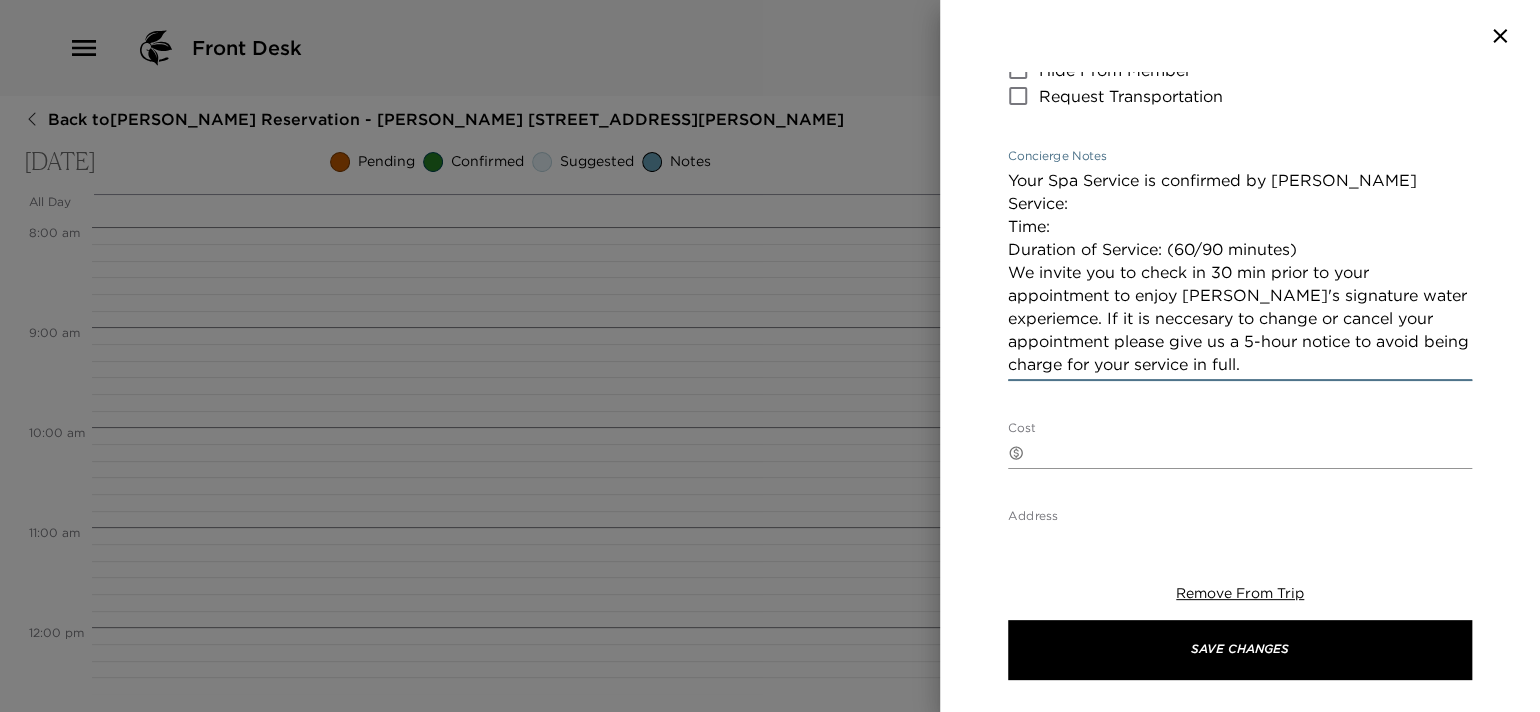 click on "Your Spa Service is confirmed by [PERSON_NAME]
Service:
Time:
Duration of Service: (60/90 minutes)
We invite you to check in 30 min prior to your appointment to enjoy [PERSON_NAME]'s signature water experiemce. If it is neccesary to change or cancel your appointment please give us a 5-hour notice to avoid being charge for your service in full." at bounding box center [1240, 272] 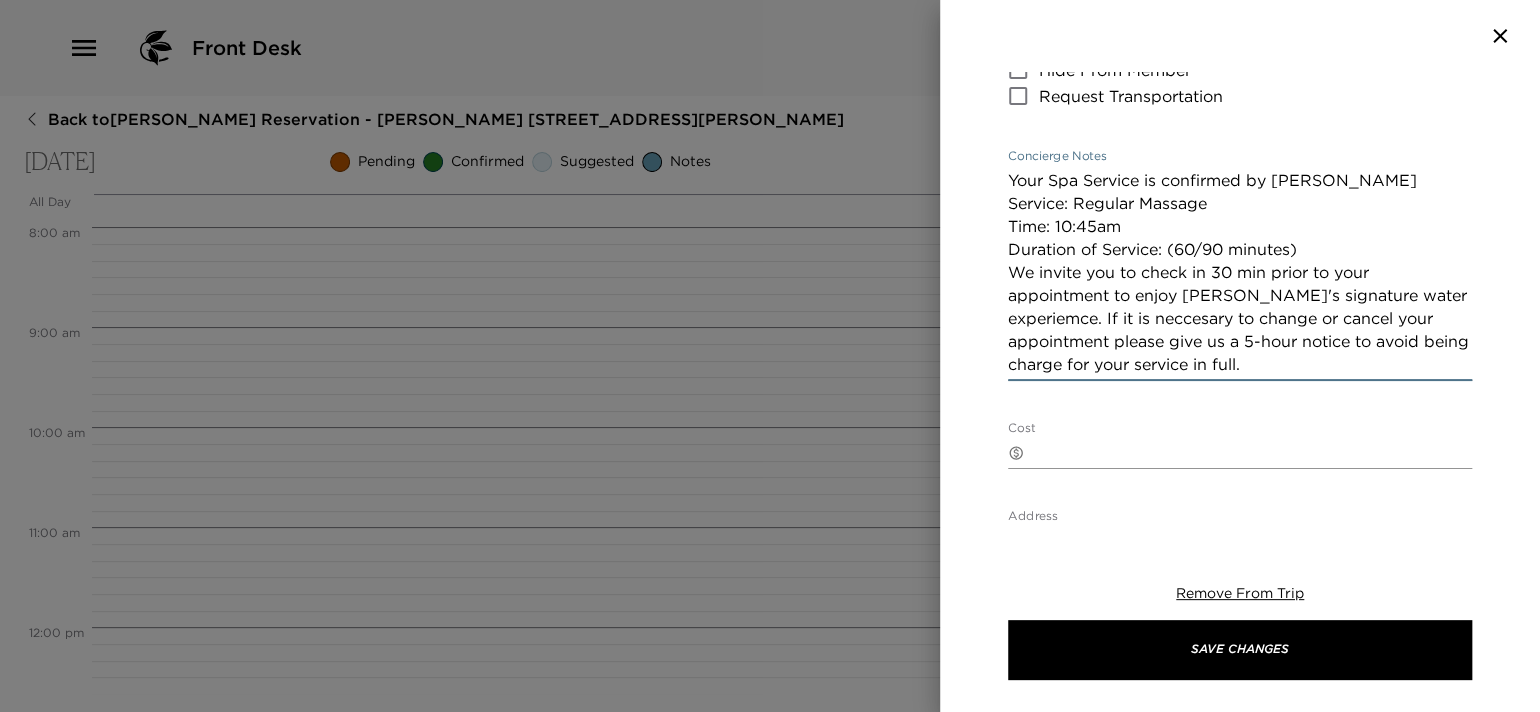 drag, startPoint x: 1198, startPoint y: 251, endPoint x: 1225, endPoint y: 251, distance: 27 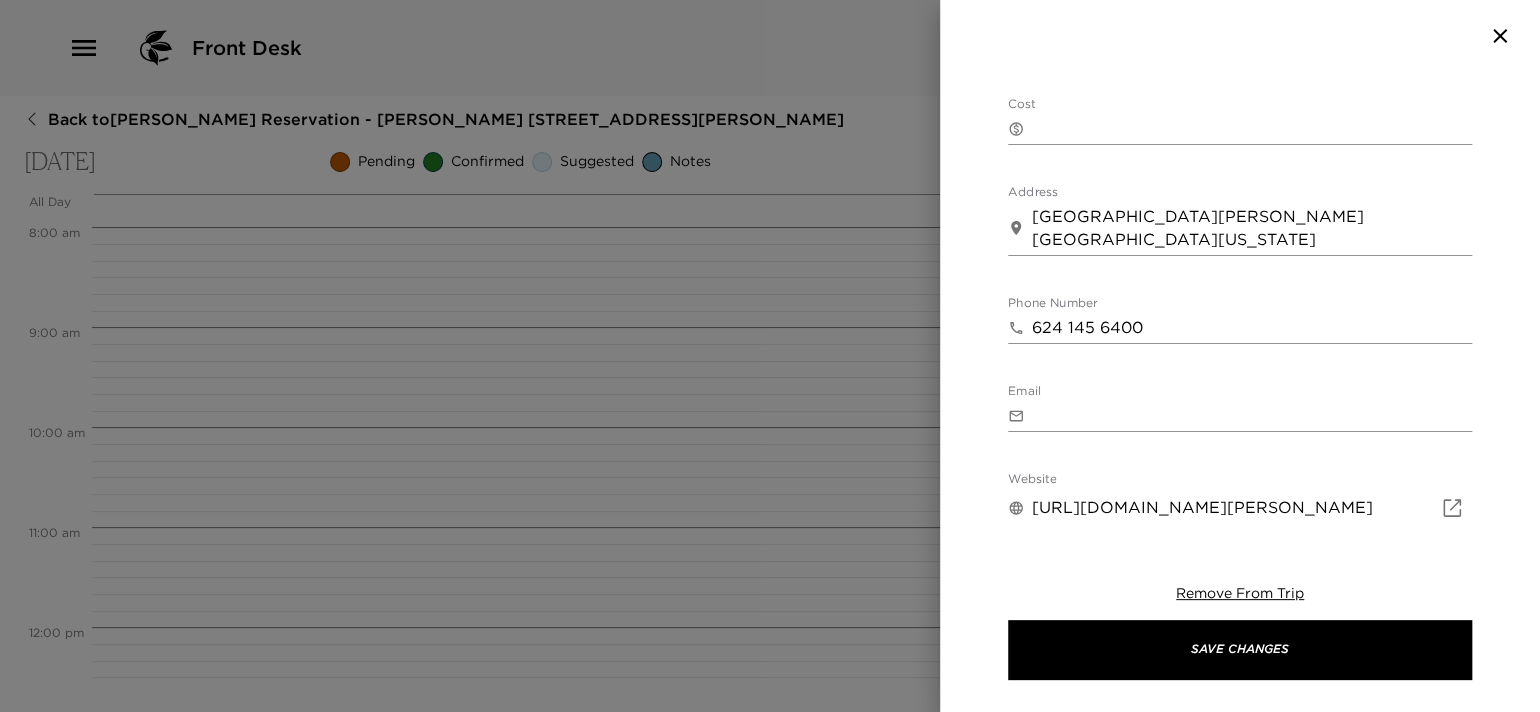 scroll, scrollTop: 900, scrollLeft: 0, axis: vertical 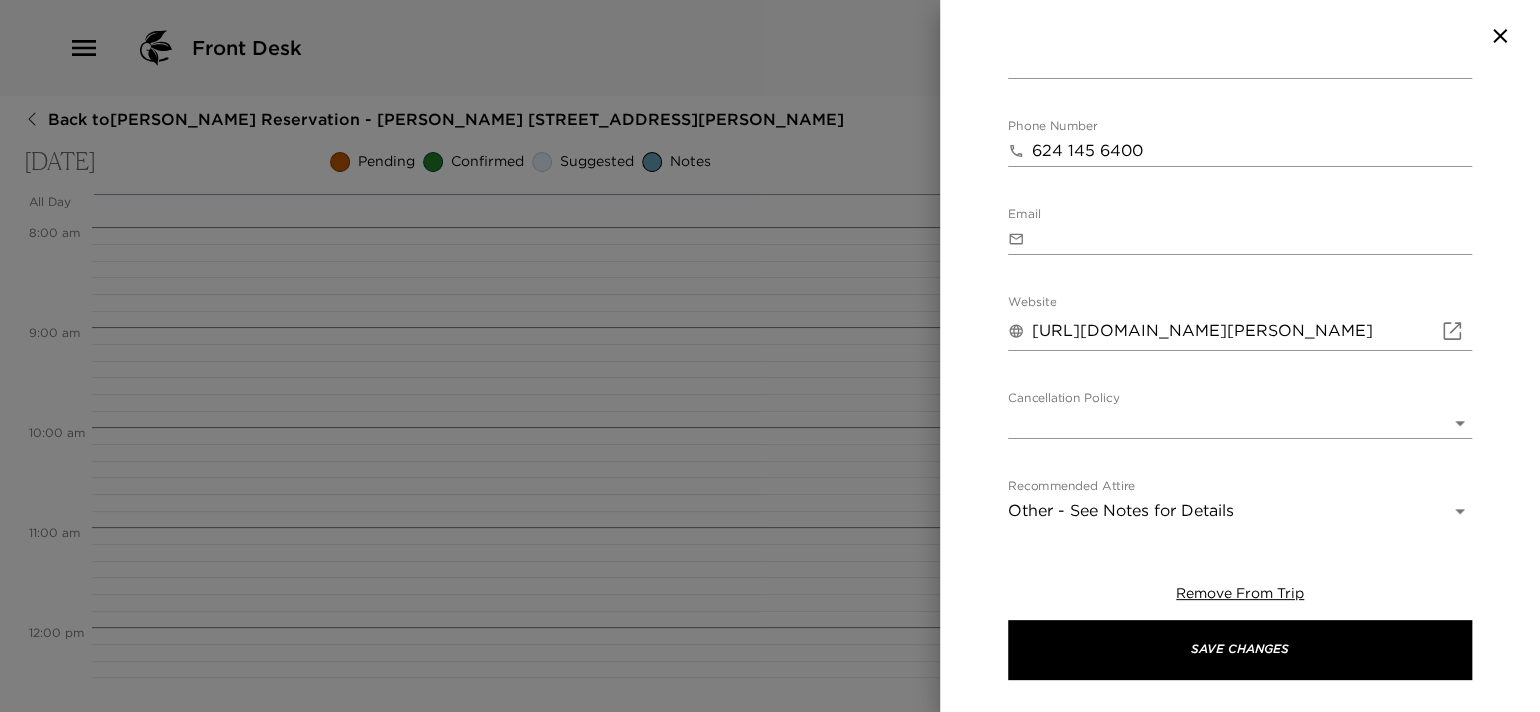 type on "Your Spa Service is confirmed by [PERSON_NAME]
Service: Regular Massage
Time: 10:45am
Duration of Service: (60 minutes)
We invite you to check in 30 min prior to your appointment to enjoy [PERSON_NAME]'s signature water experiemce. If it is neccesary to change or cancel your appointment please give us a 5-hour notice to avoid being charge for your service in full." 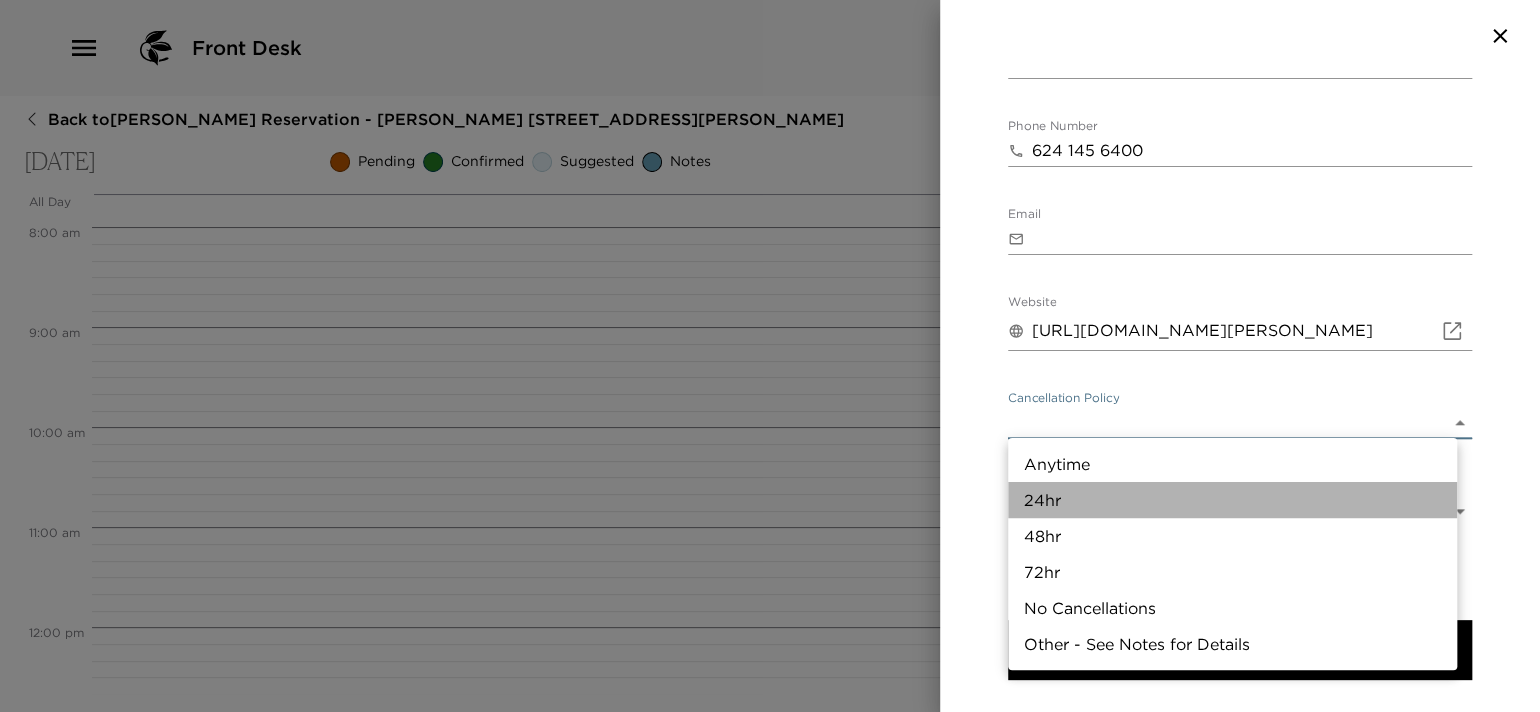 click on "24hr" at bounding box center (1232, 500) 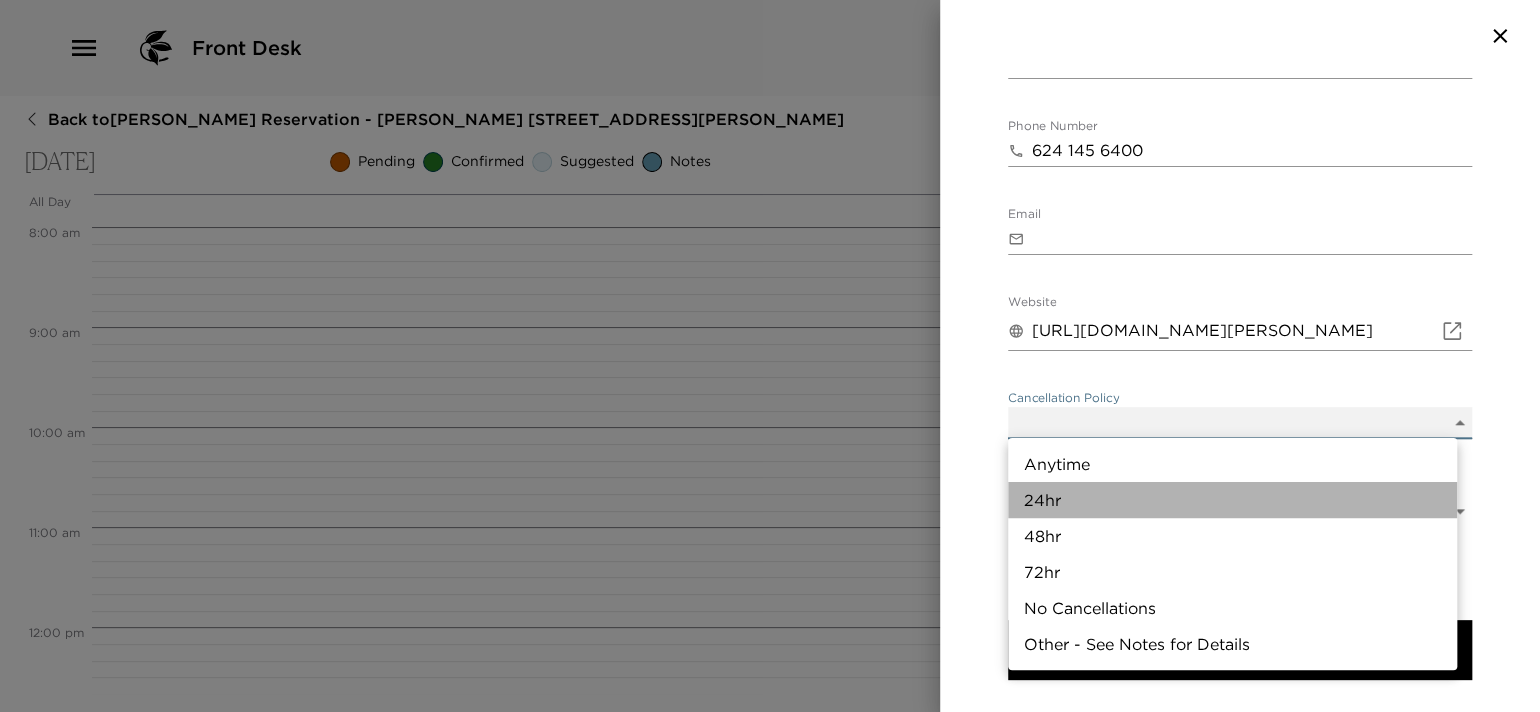 type on "24hr" 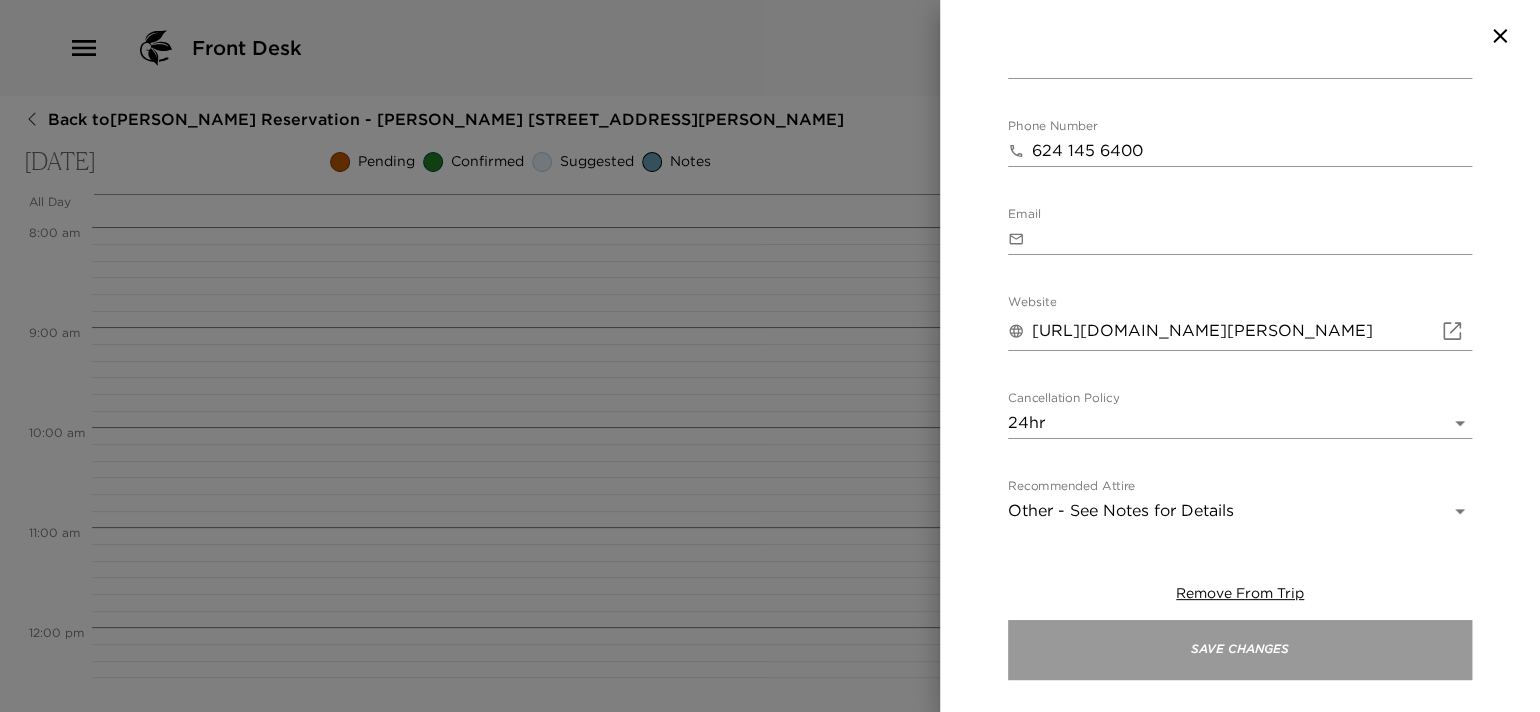 click on "Save Changes" at bounding box center [1240, 650] 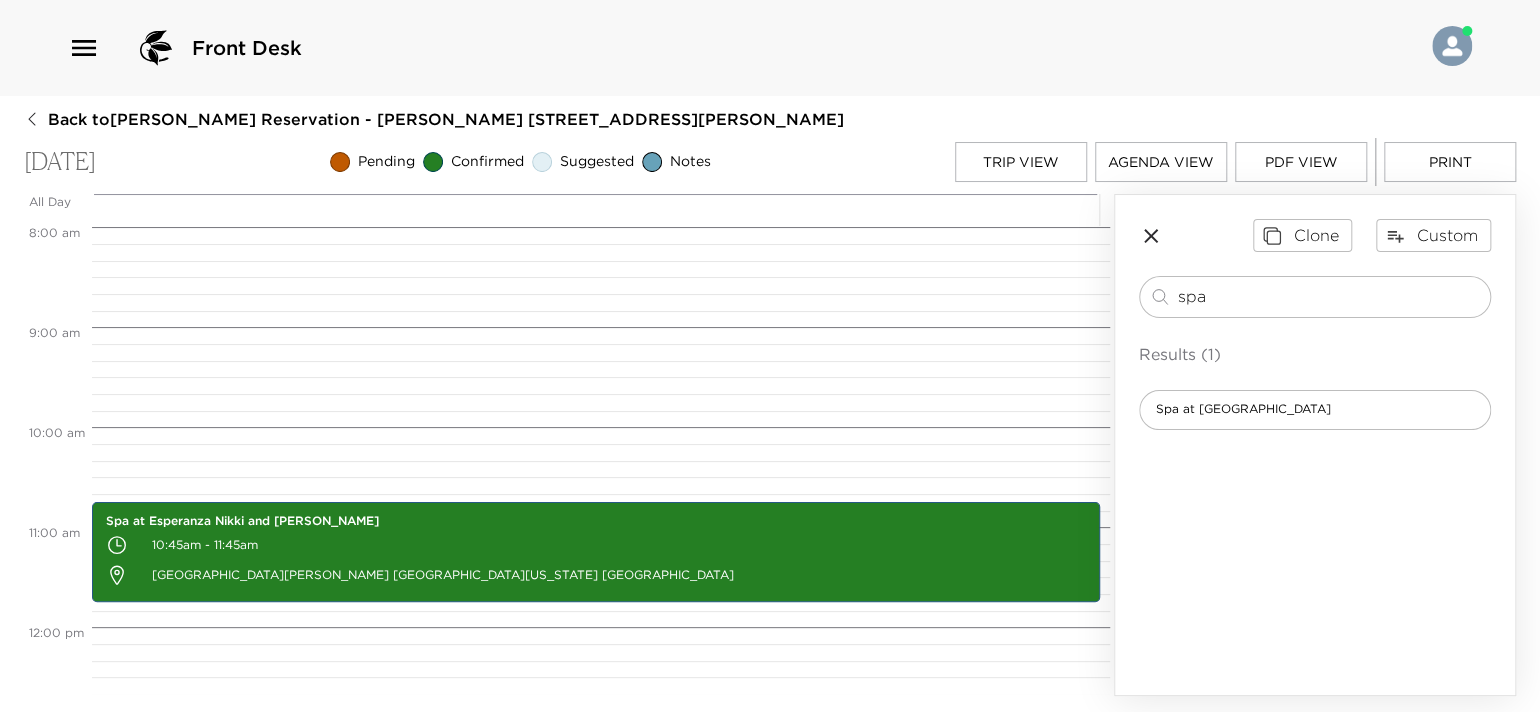 click on "Agenda View" at bounding box center (1161, 162) 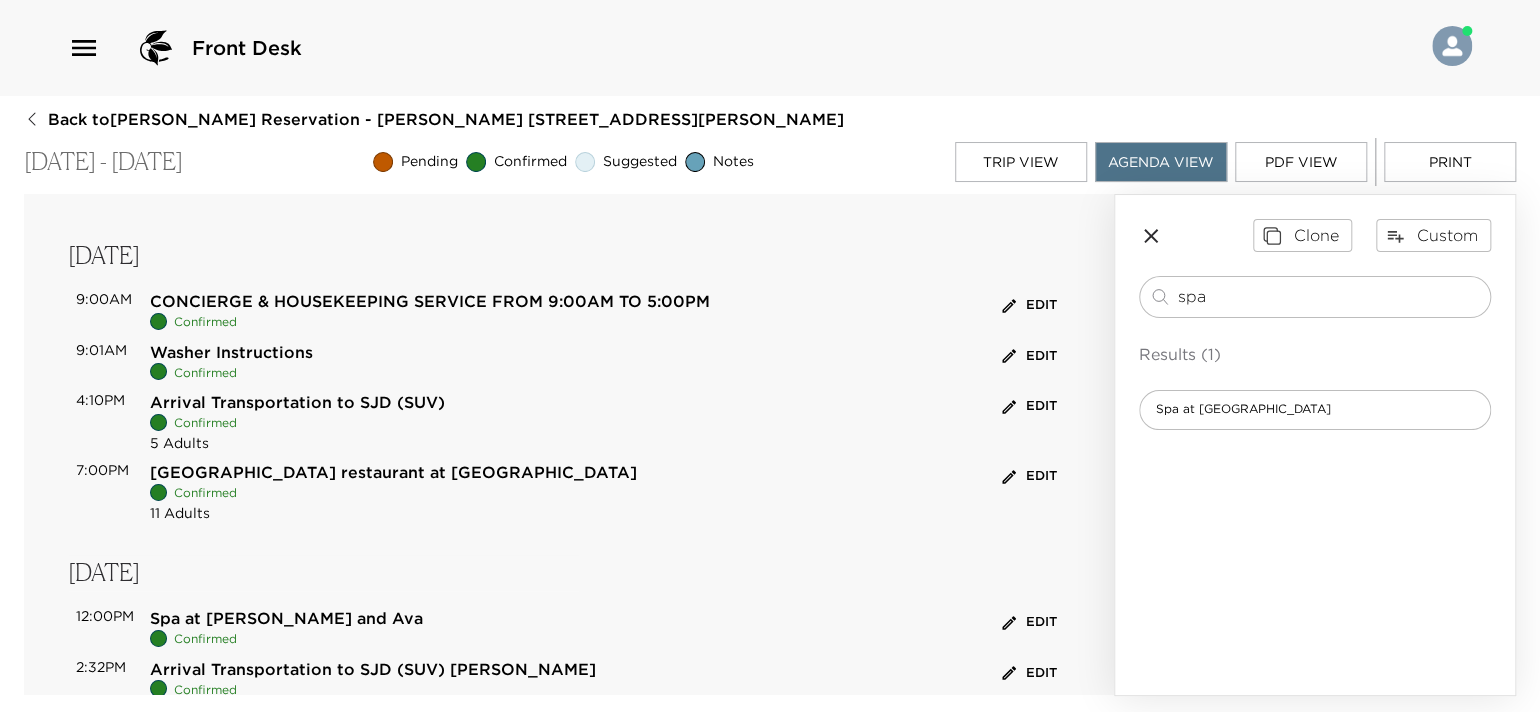 scroll, scrollTop: 200, scrollLeft: 0, axis: vertical 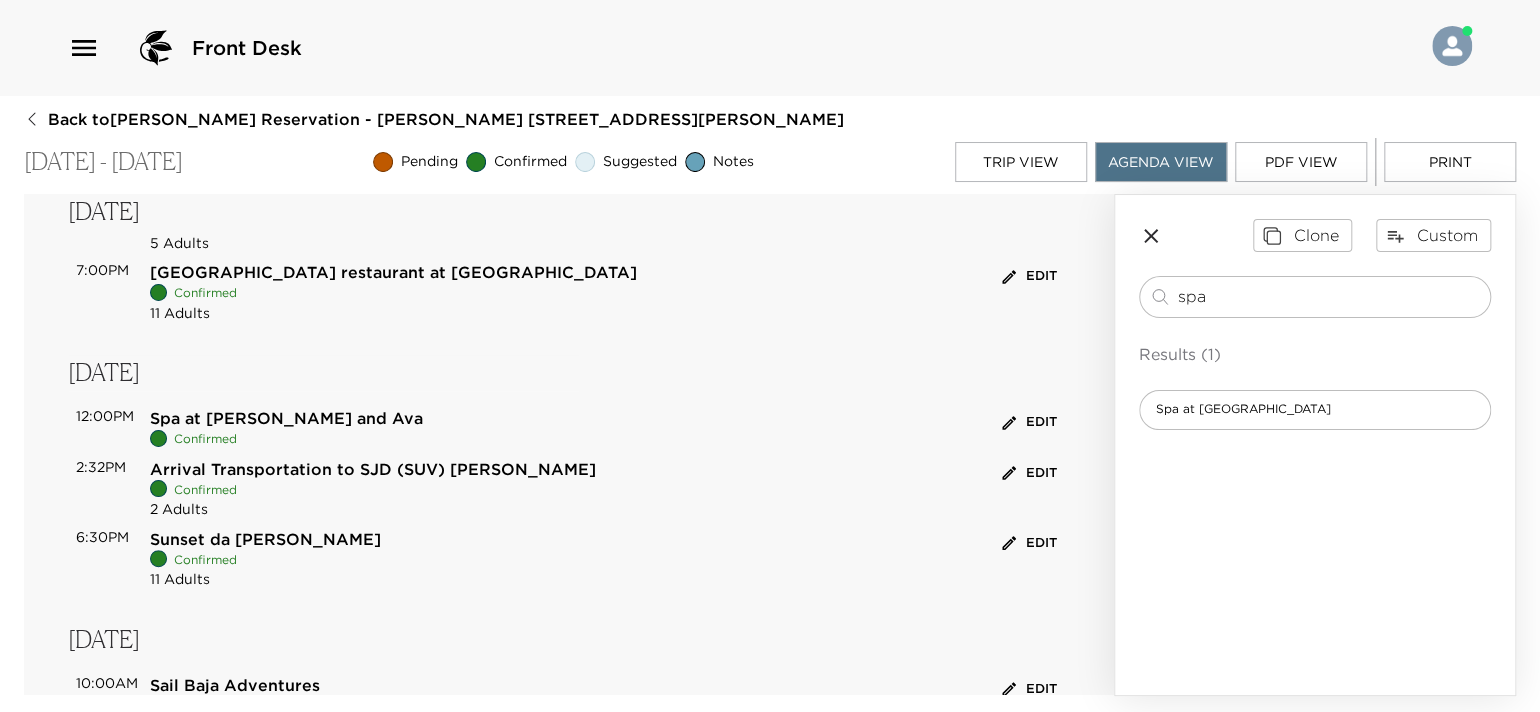 click on "Edit" at bounding box center [1029, 422] 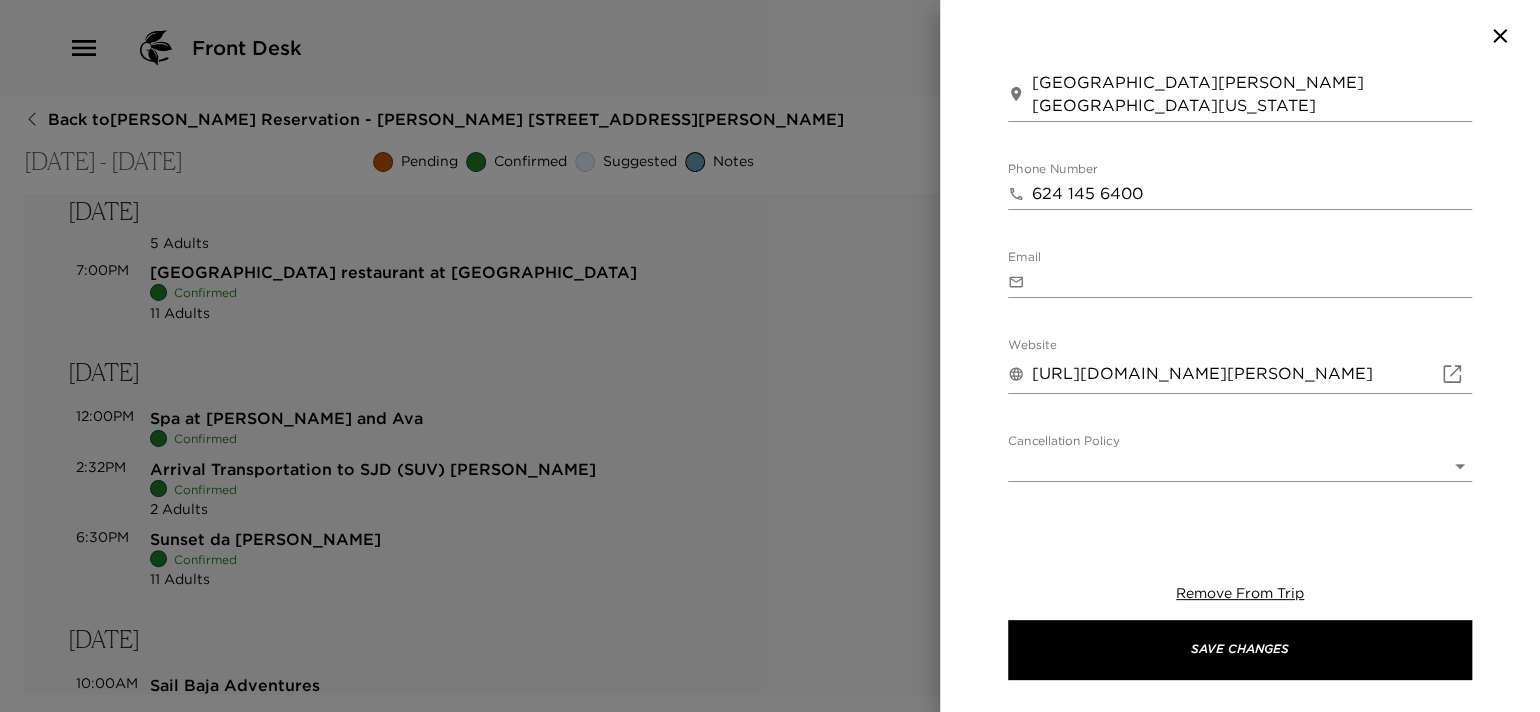 scroll, scrollTop: 994, scrollLeft: 0, axis: vertical 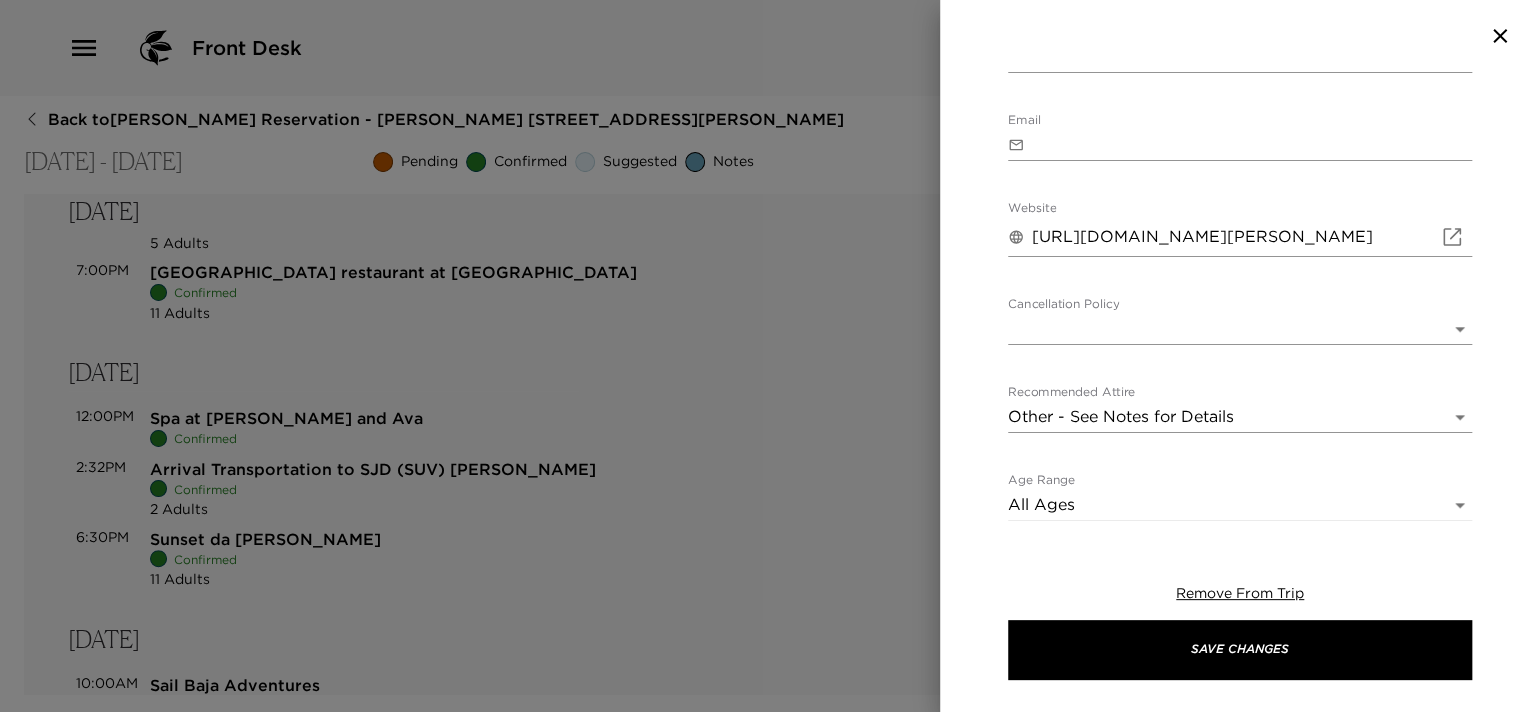 click on "Front Desk Back to  [PERSON_NAME][GEOGRAPHIC_DATA] - [PERSON_NAME] 801 [GEOGRAPHIC_DATA], [GEOGRAPHIC_DATA] - [PERSON_NAME] [DATE] - [DATE] Pending Confirmed Suggested Notes Trip View Agenda View PDF View Print [DATE] 9:00AM CONCIERGE & HOUSEKEEPING SERVICE FROM 9:00AM TO 5:00PM Confirmed Edit 9:01AM Washer Instructions Confirmed Edit 4:10PM Arrival Transportation to SJD (SUV) Confirmed 5 Adults Edit 7:00PM [GEOGRAPHIC_DATA] restaurant at [GEOGRAPHIC_DATA] Confirmed 11 Adults Edit [DATE] 12:00PM Spa at [PERSON_NAME] Makeyla and Ava Confirmed Edit 2:32PM Arrival Transportation to SJD (SUV) [PERSON_NAME] Confirmed 2 Adults Edit 6:30PM Sunset da [PERSON_NAME] Confirmed 11 Adults Edit [DATE] 10:00AM Sail Baja Adventures Confirmed 9 Adults Edit 6:00PM Cocina Del Mar Confirmed 11 Adults Edit [DATE] 7:00PM Toro Restaurant by [PERSON_NAME] Confirmed 11 Adults Edit [DATE] 10:45AM Spa at Esperanza Nikki and [PERSON_NAME] Confirmed Edit Clone Custom spa ​ Results (1) Spa at [PERSON_NAME] Spa at [PERSON_NAME] and Ava to 0 0 x ​" at bounding box center [770, 356] 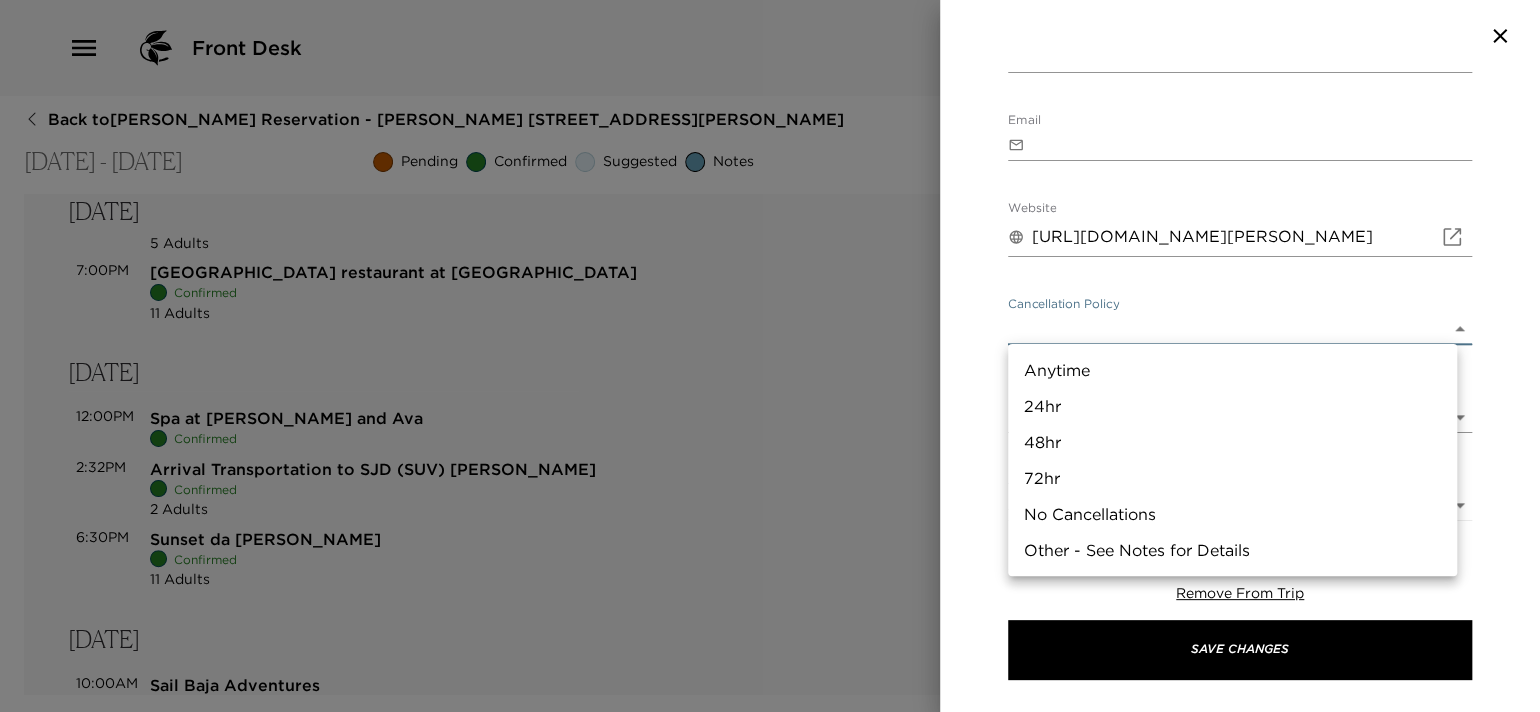 click on "24hr" at bounding box center (1232, 406) 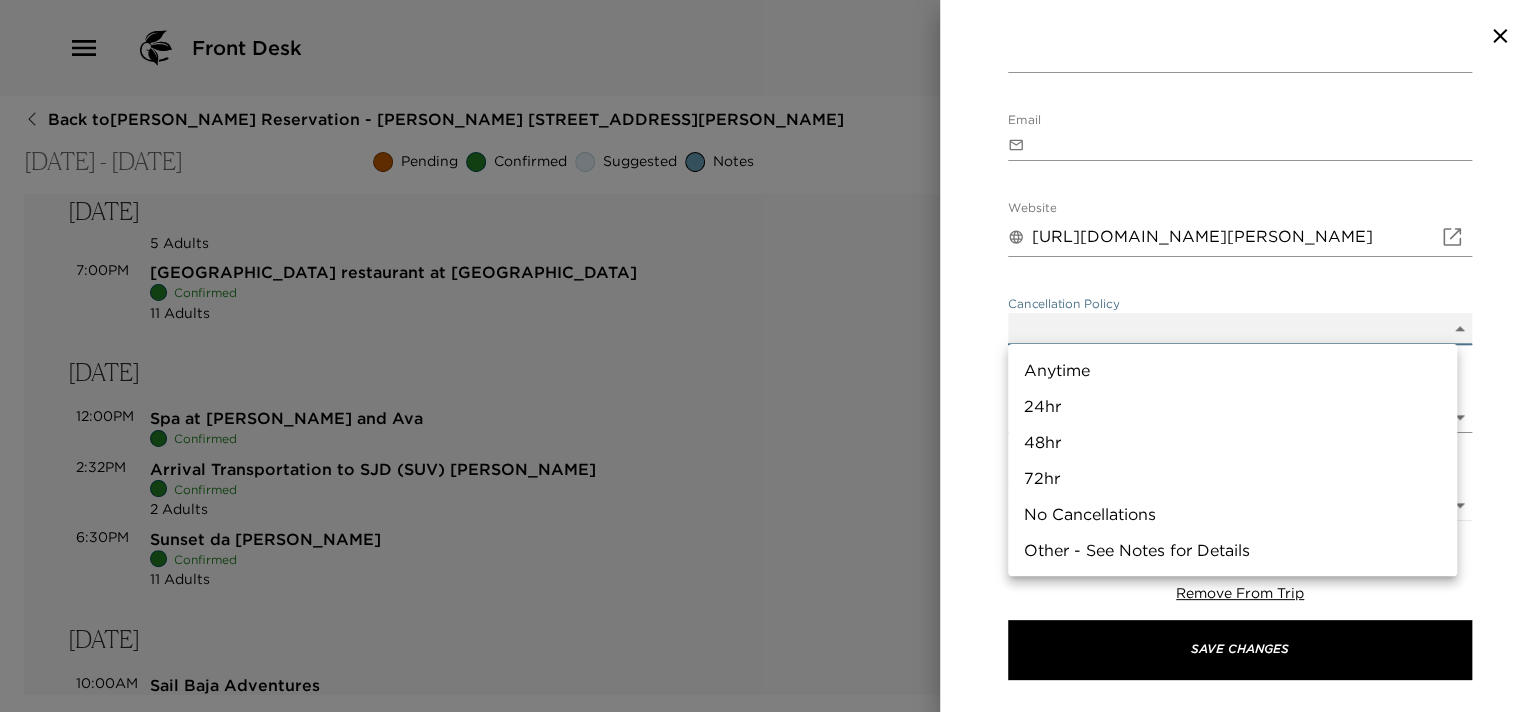 type on "24hr" 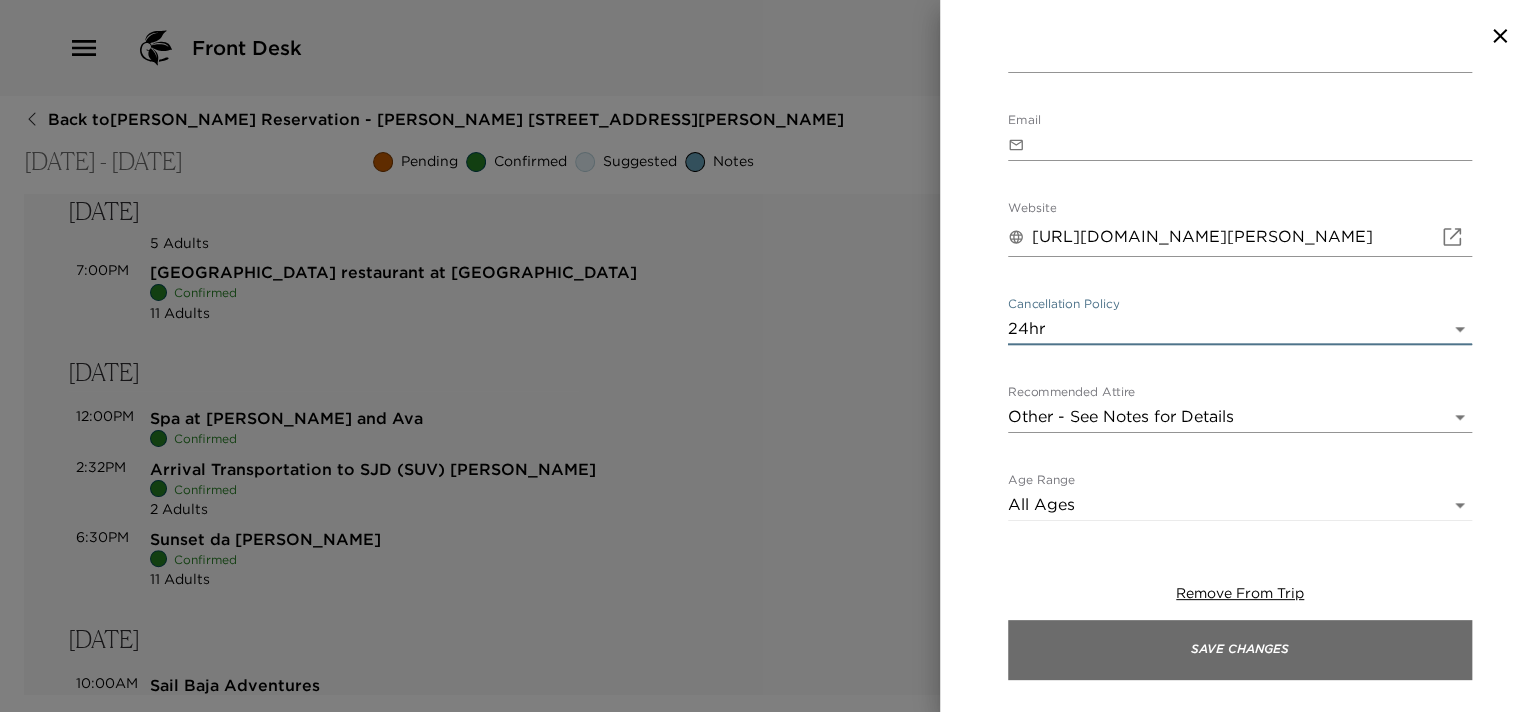 click on "Save Changes" at bounding box center [1240, 650] 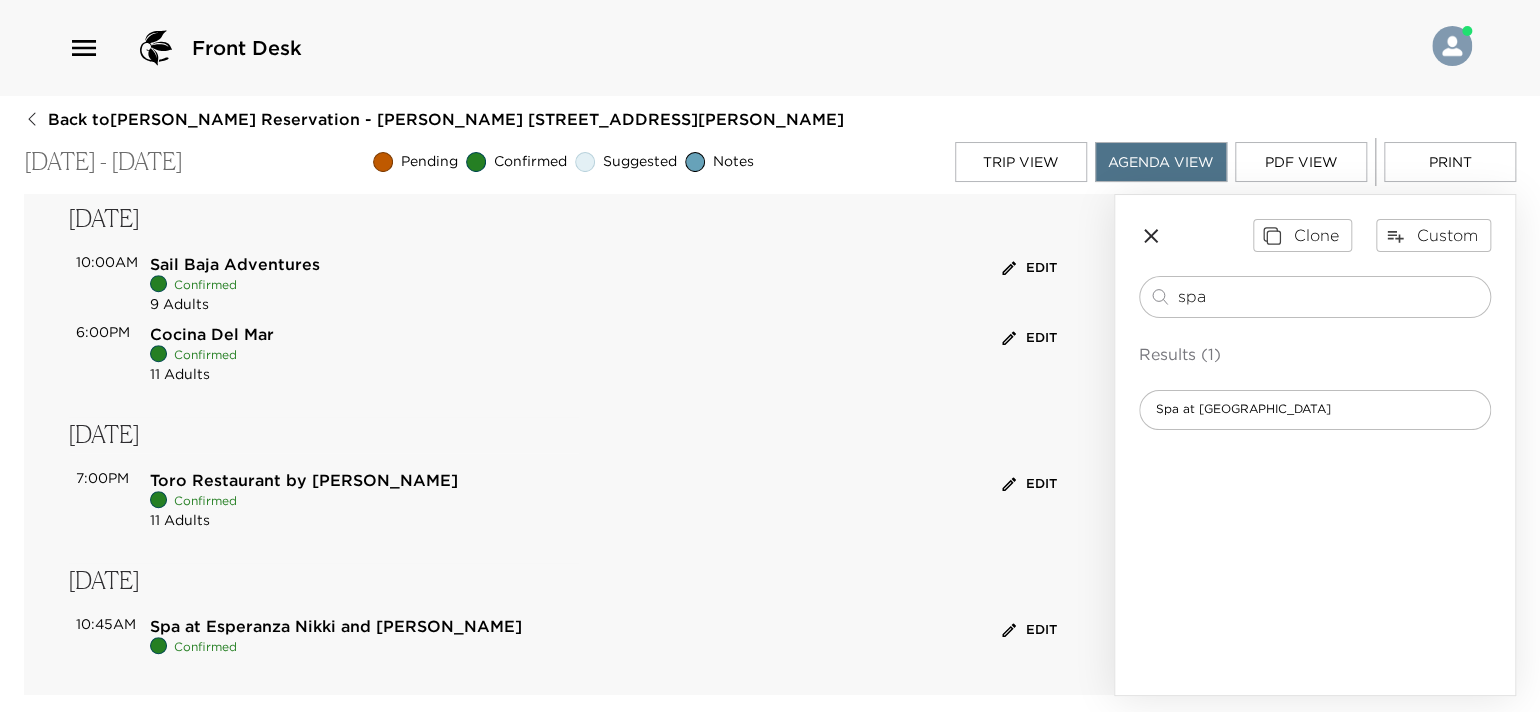 scroll, scrollTop: 627, scrollLeft: 0, axis: vertical 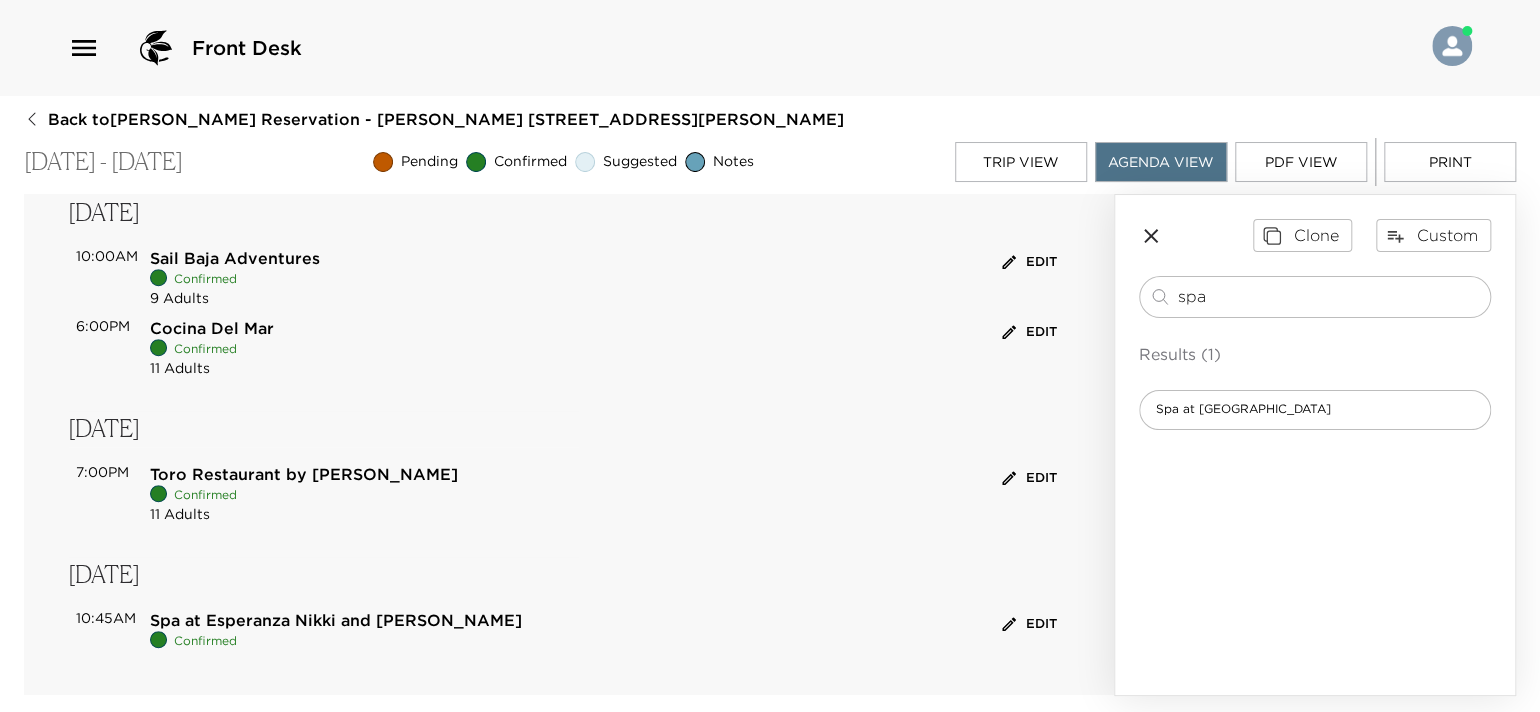 click on "Trip View" at bounding box center [1021, 162] 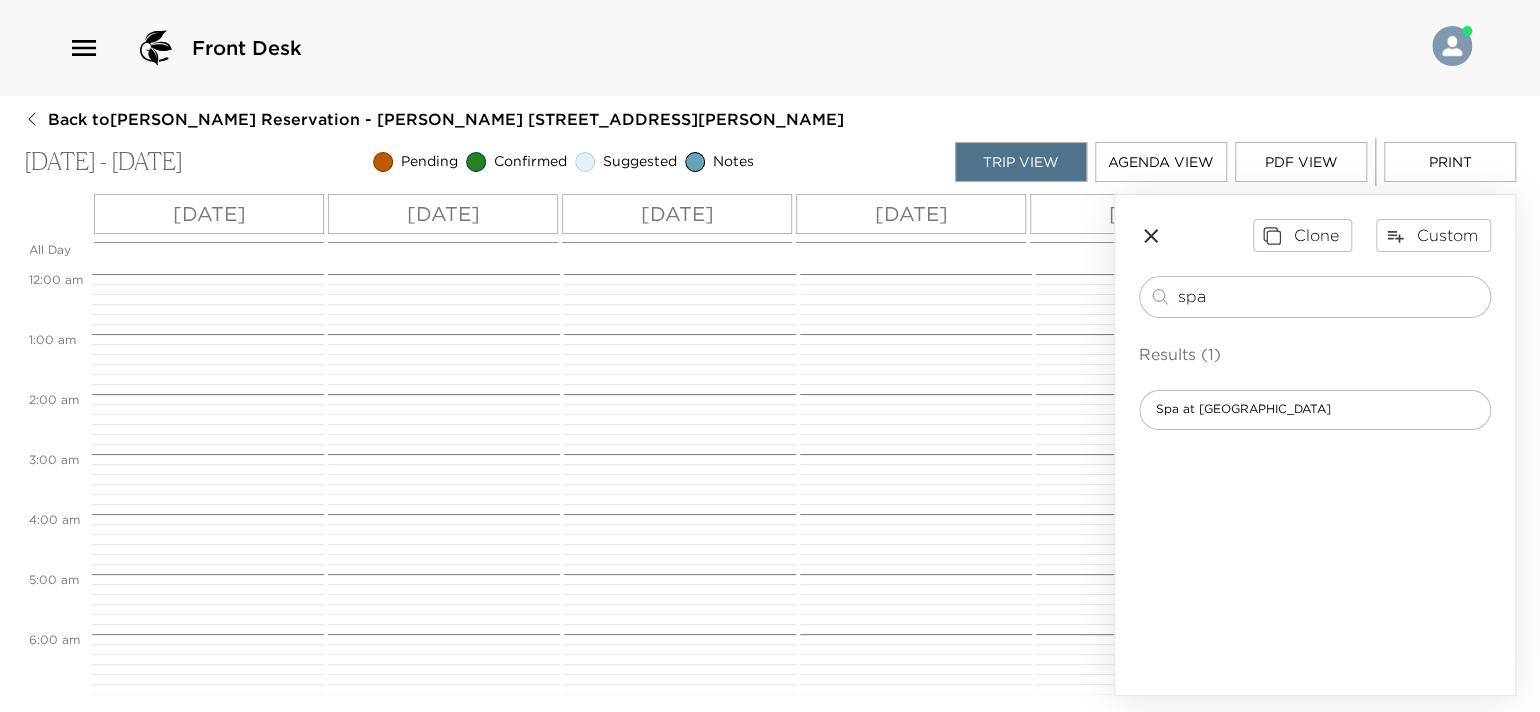 scroll, scrollTop: 540, scrollLeft: 0, axis: vertical 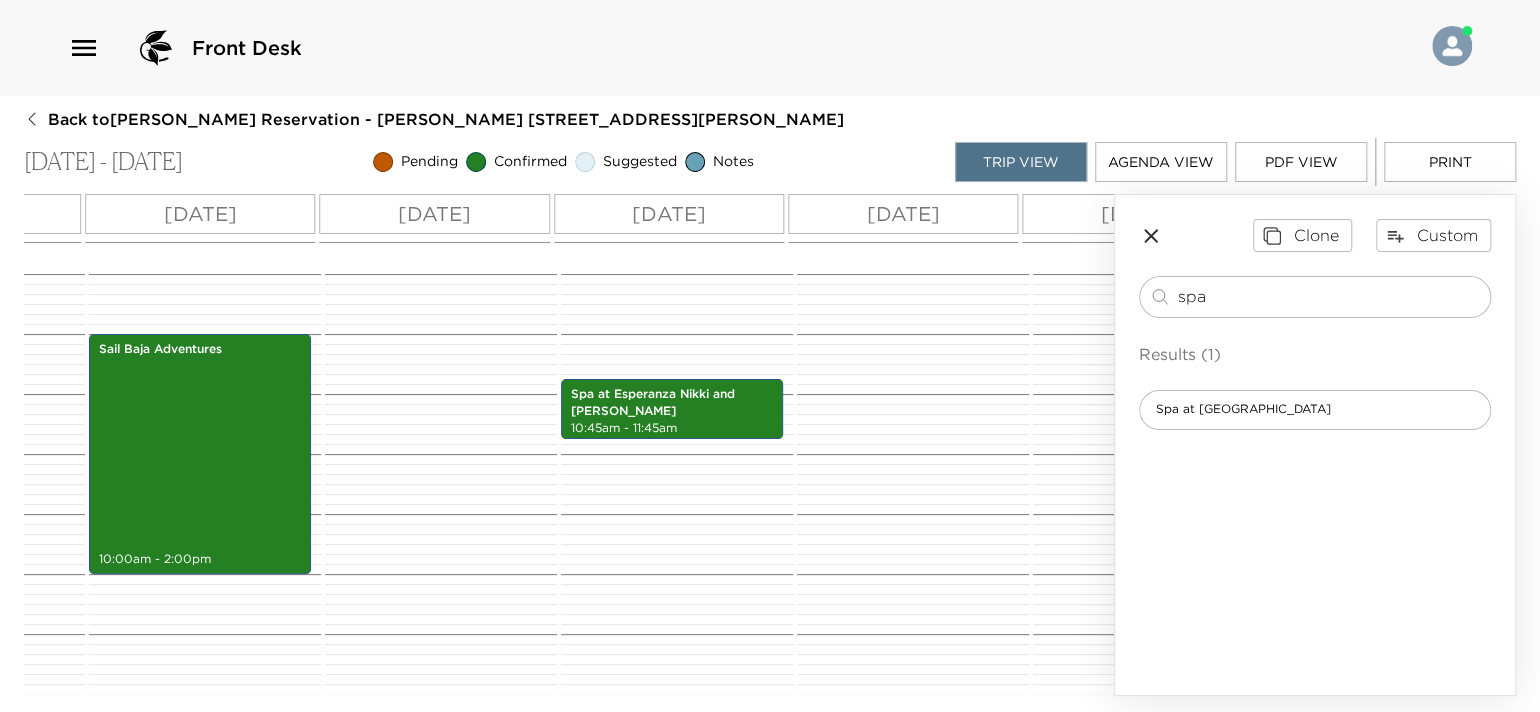 click on "[DATE]" at bounding box center (668, 214) 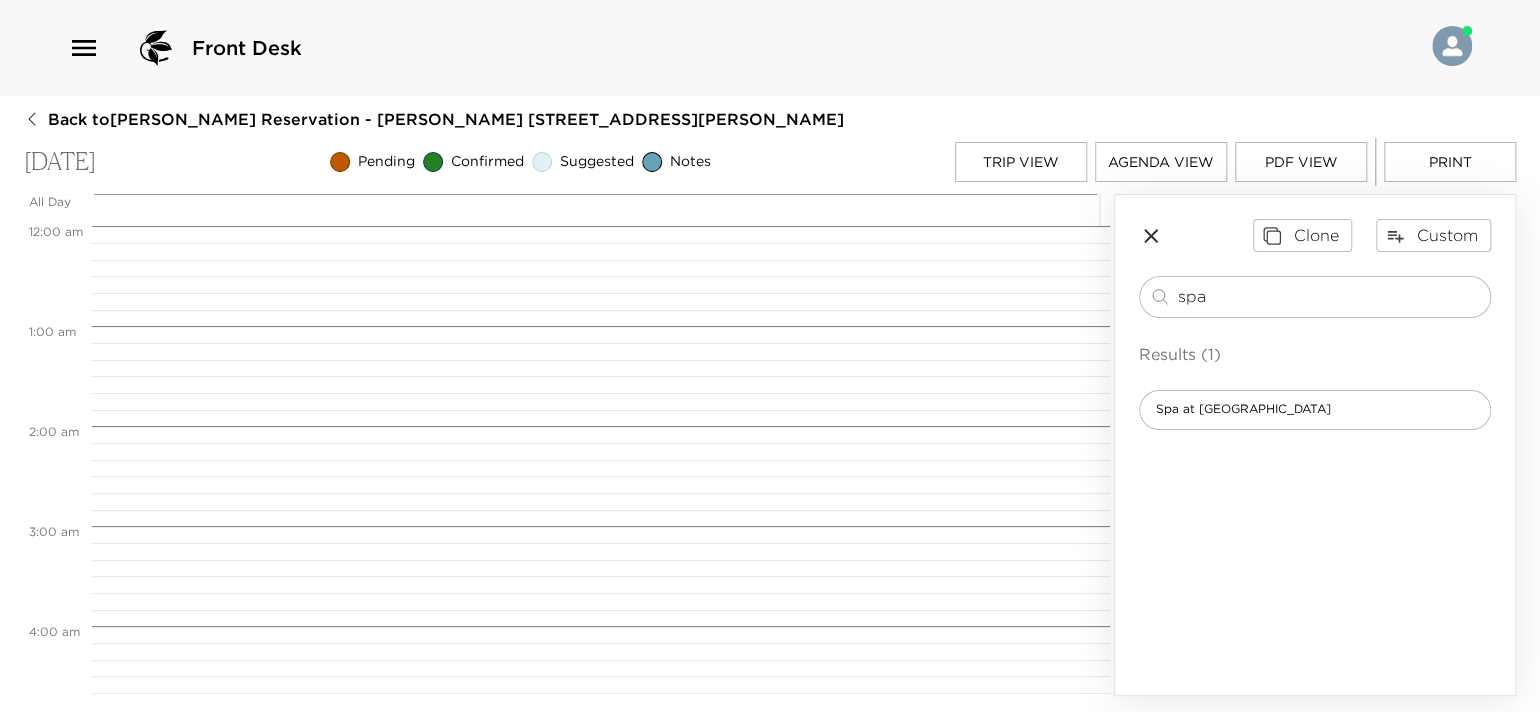scroll, scrollTop: 0, scrollLeft: 0, axis: both 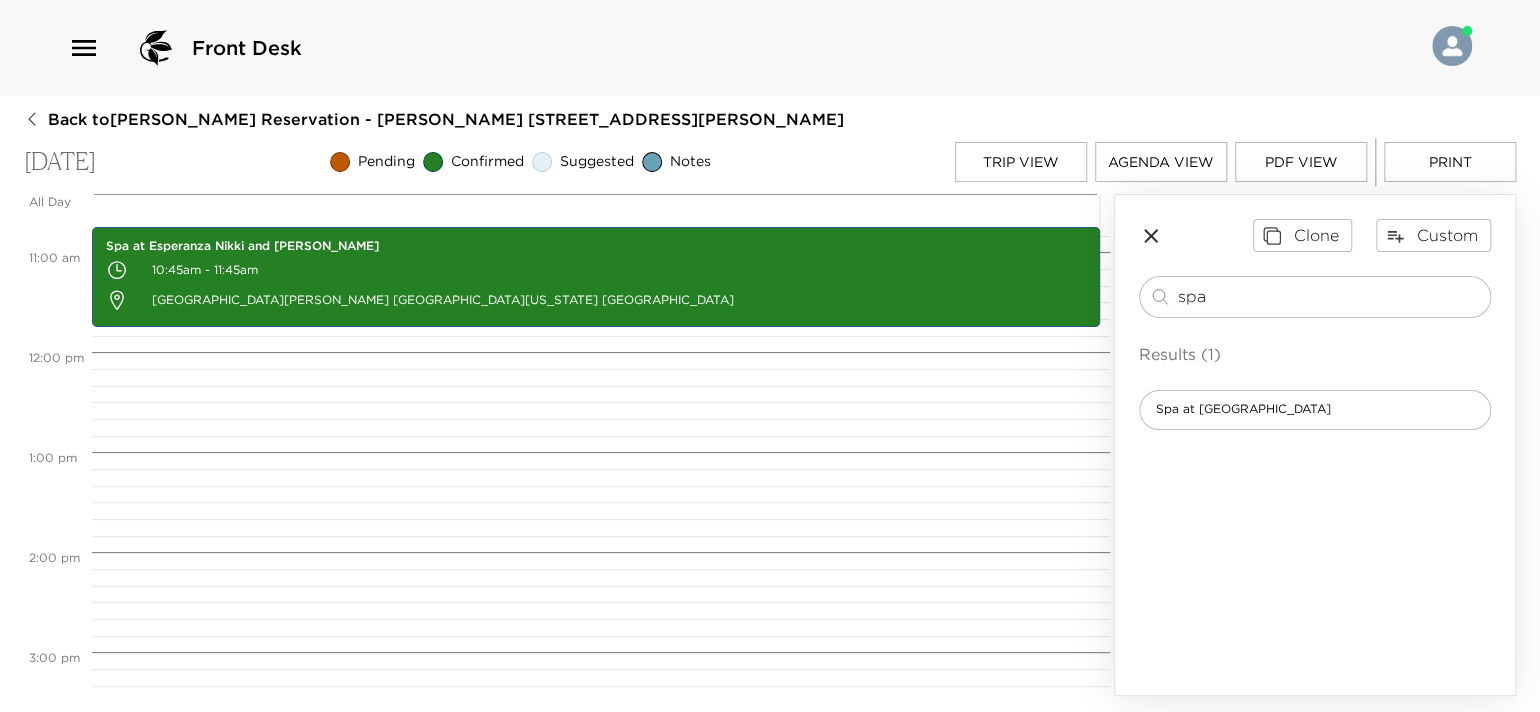 drag, startPoint x: 1219, startPoint y: 295, endPoint x: 1098, endPoint y: 290, distance: 121.103264 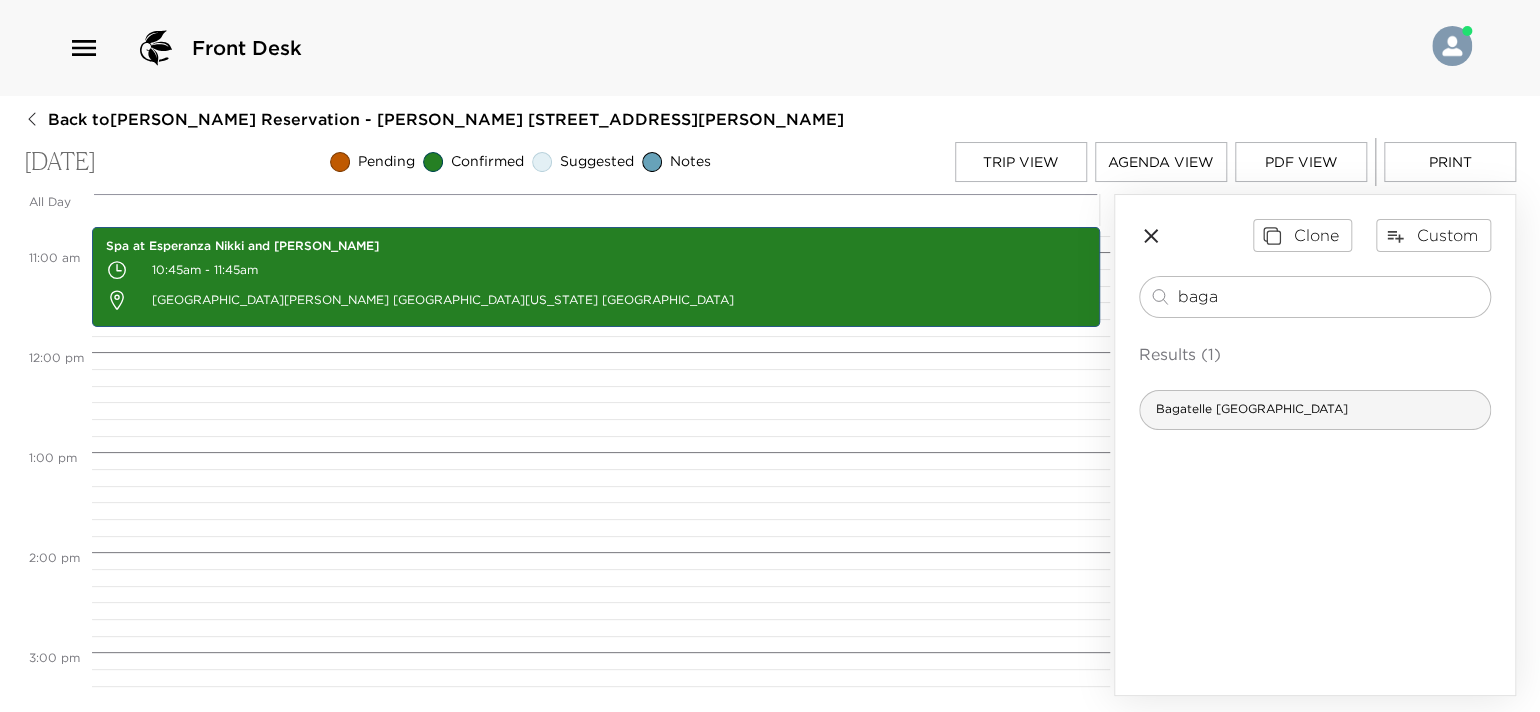 type on "baga" 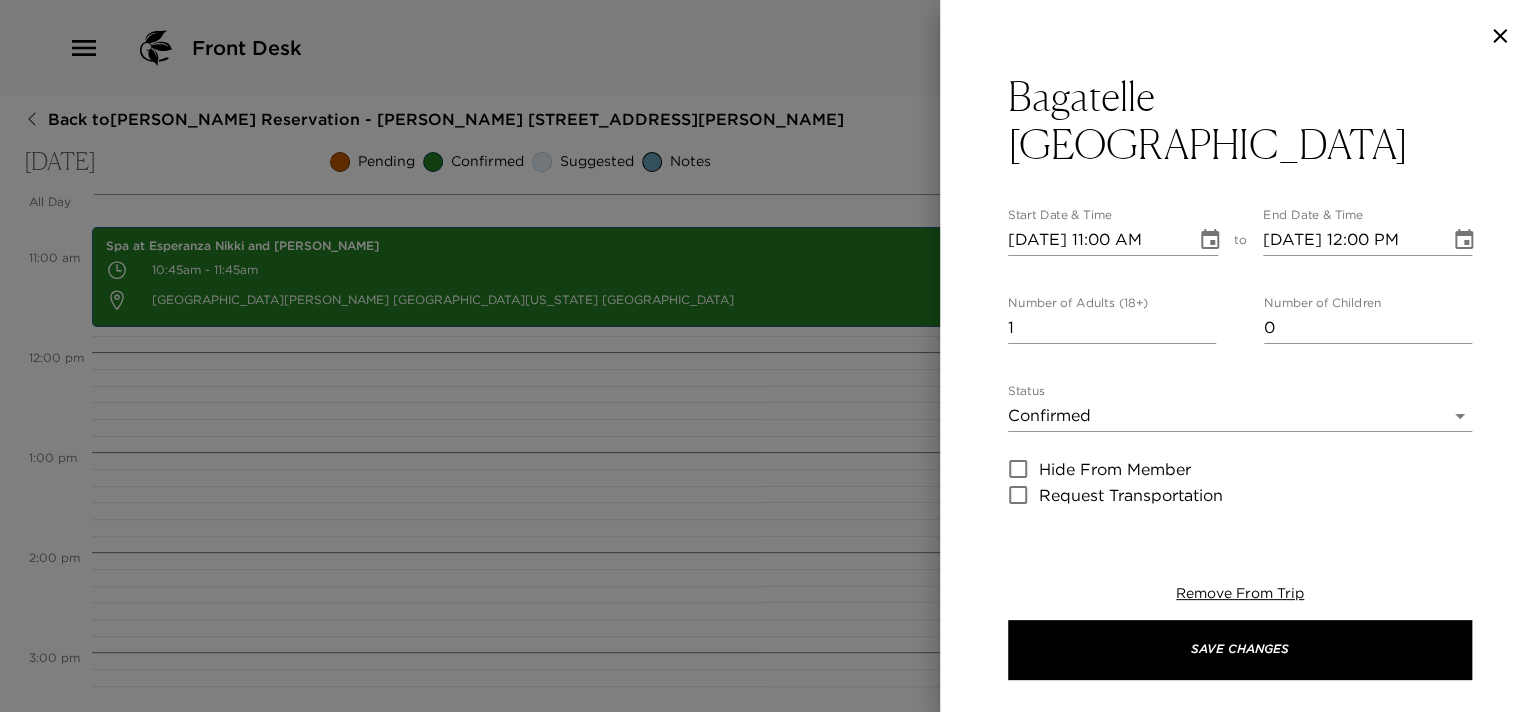 click on "[DATE] 11:00 AM" at bounding box center (1095, 240) 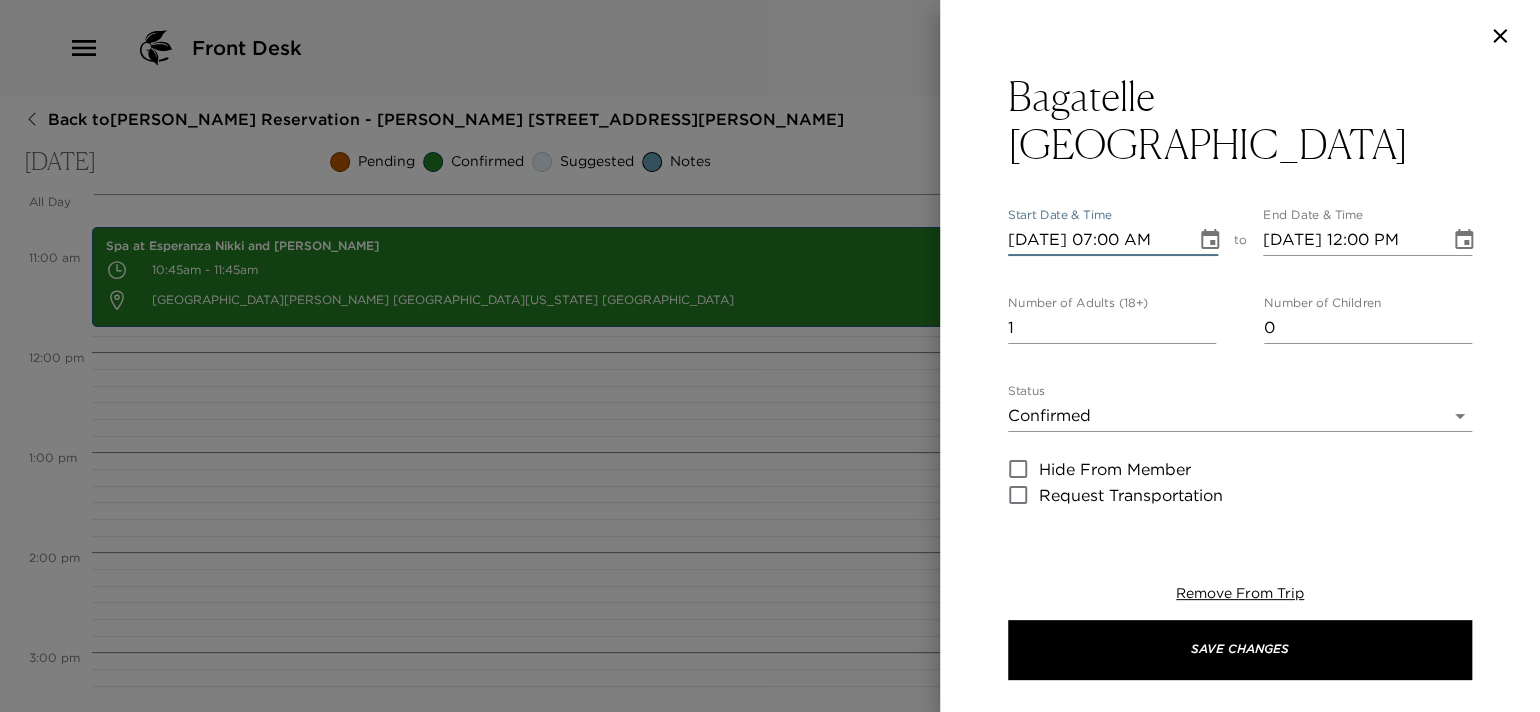 type on "[DATE] 07:00 PM" 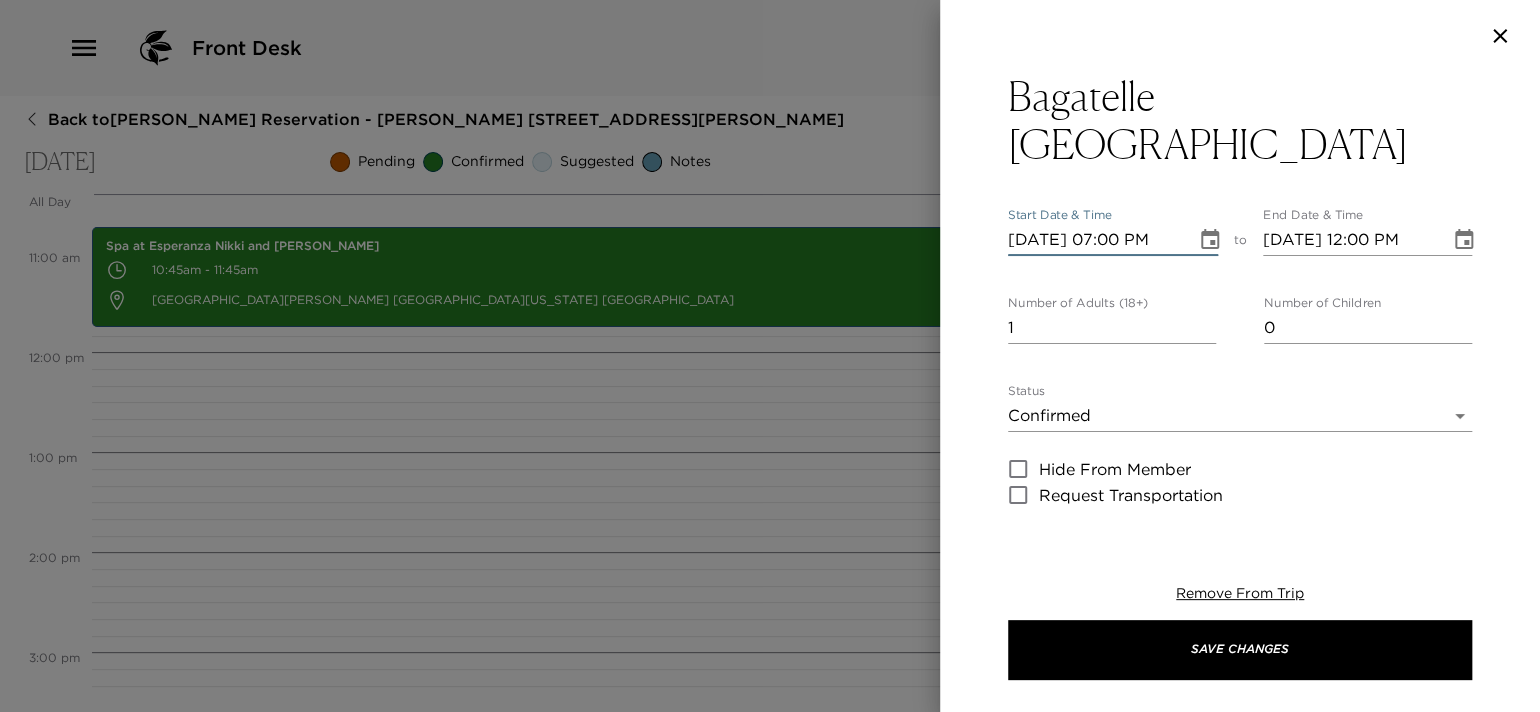 type on "[DATE] 08:00 PM" 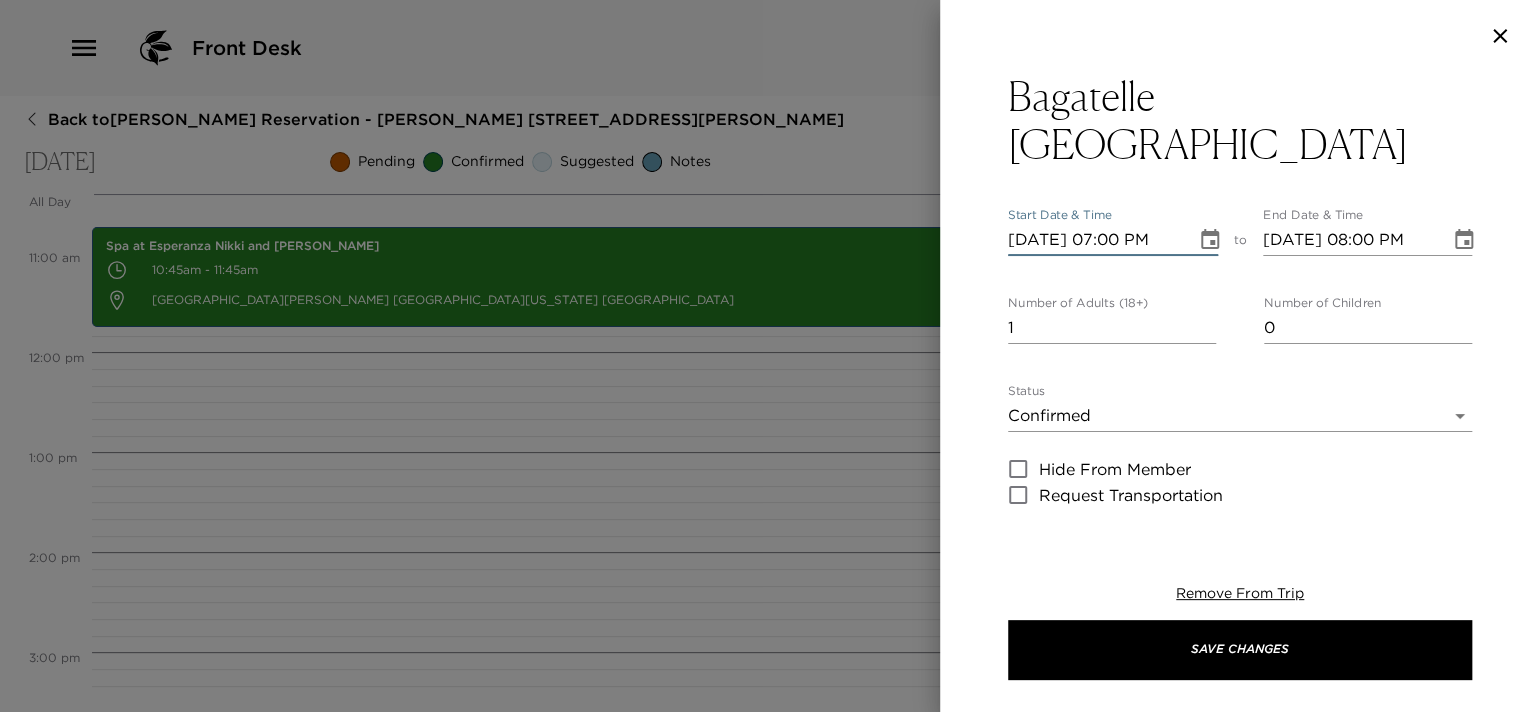type on "[DATE] 07:00 PM" 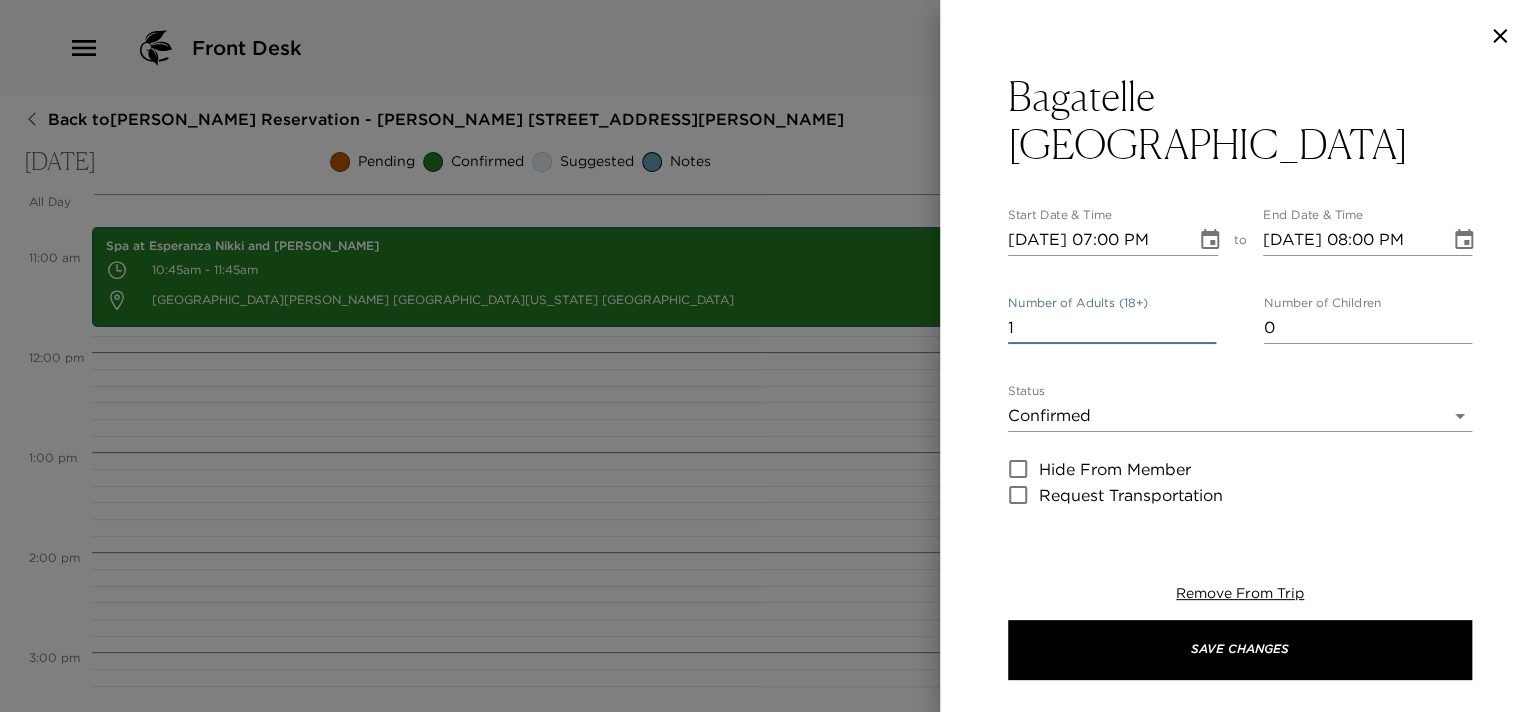 click on "1" at bounding box center (1112, 328) 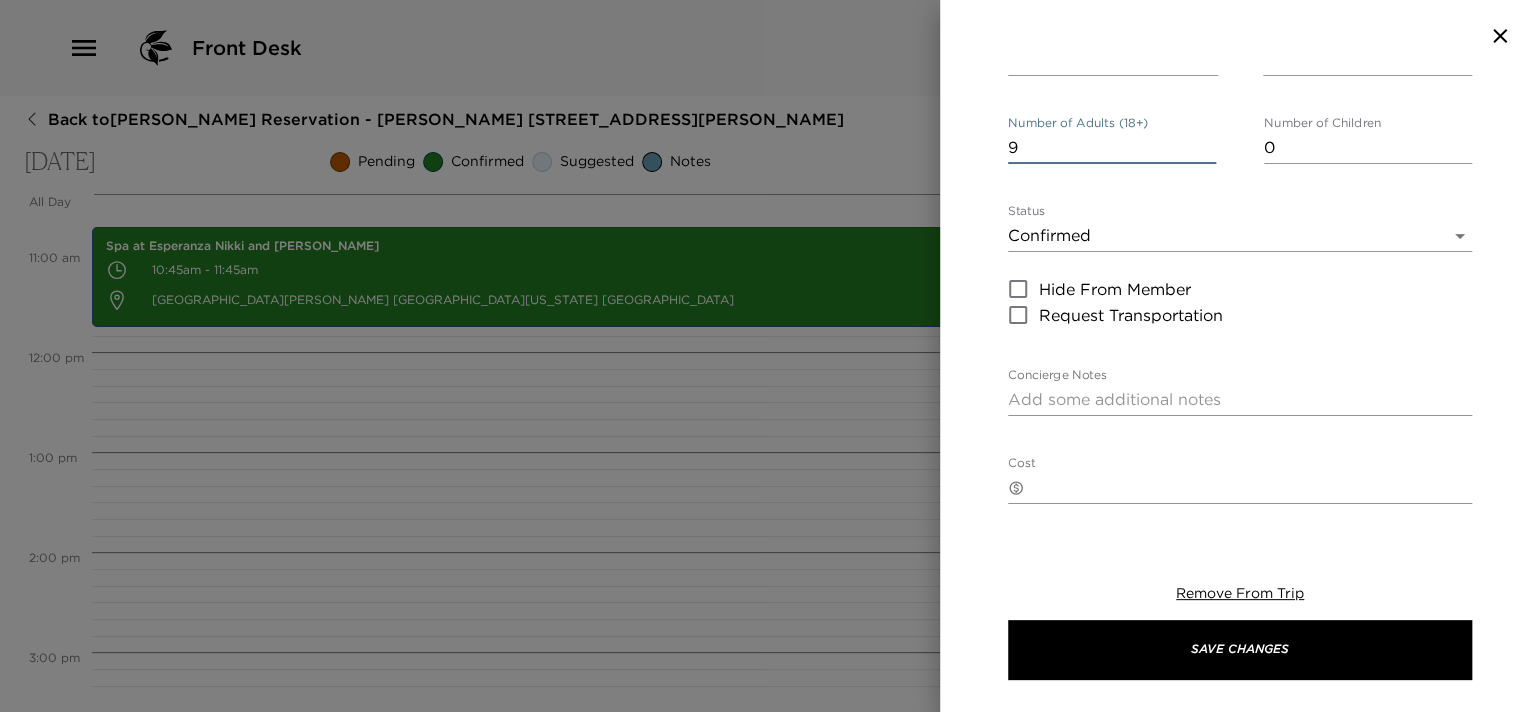 scroll, scrollTop: 299, scrollLeft: 0, axis: vertical 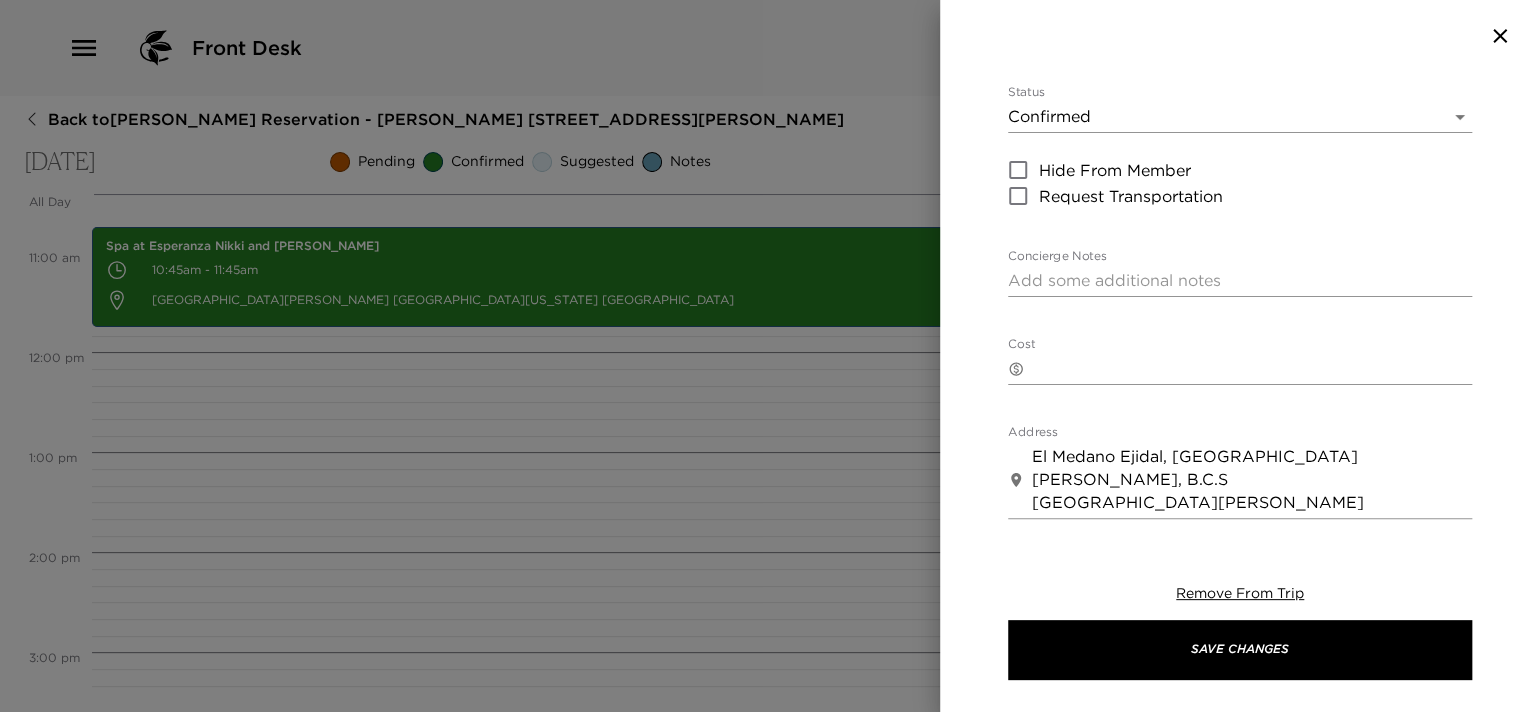 type on "9" 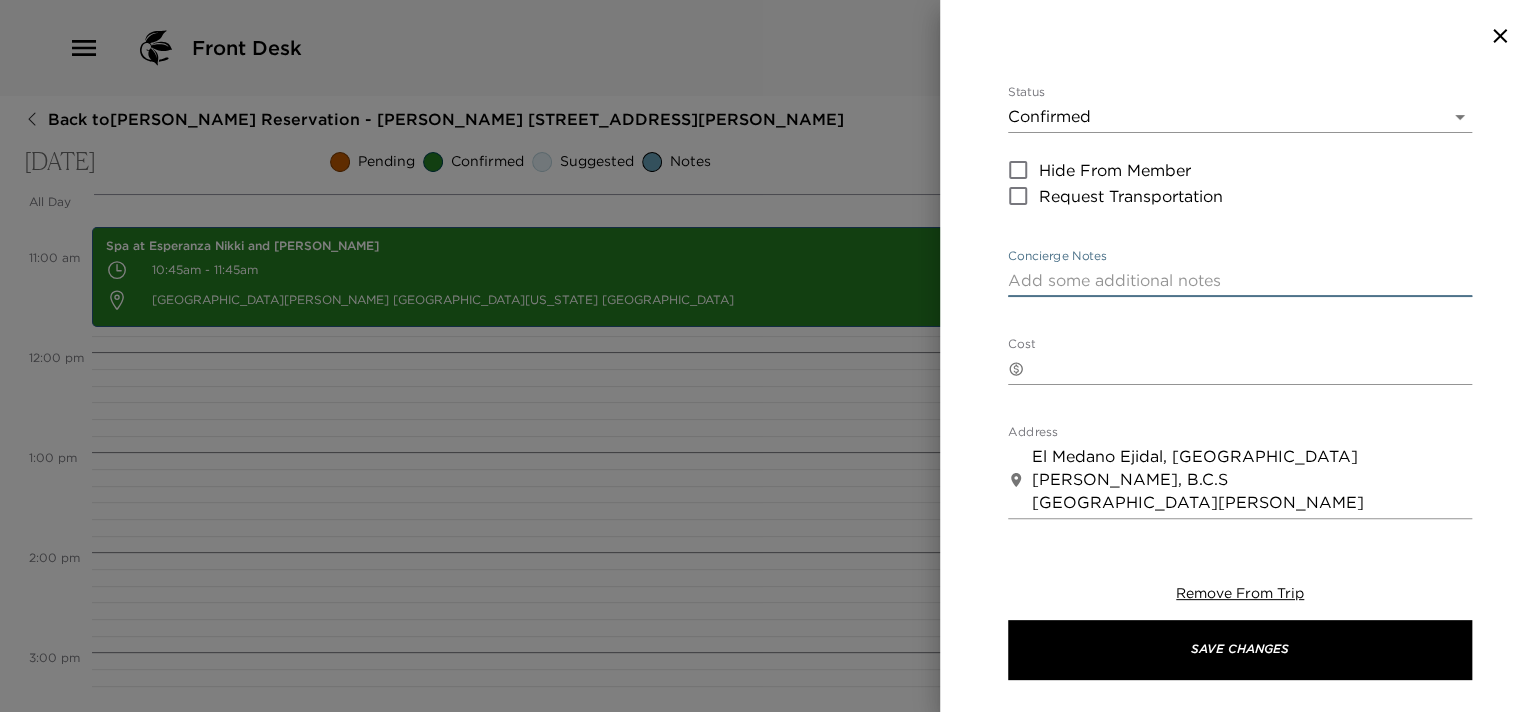 click on "Concierge Notes" at bounding box center [1240, 280] 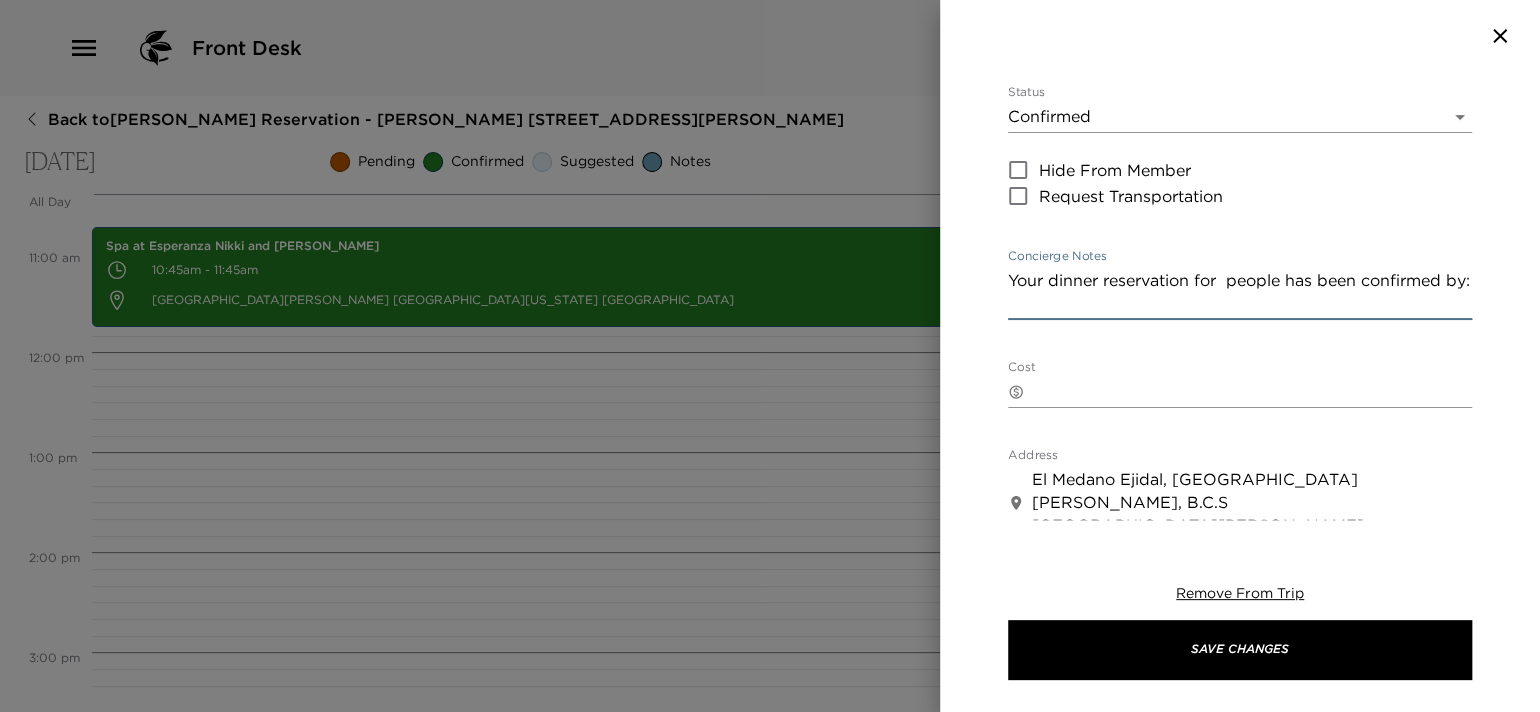 click on "Your dinner reservation for  people has been confirmed by:" at bounding box center (1240, 292) 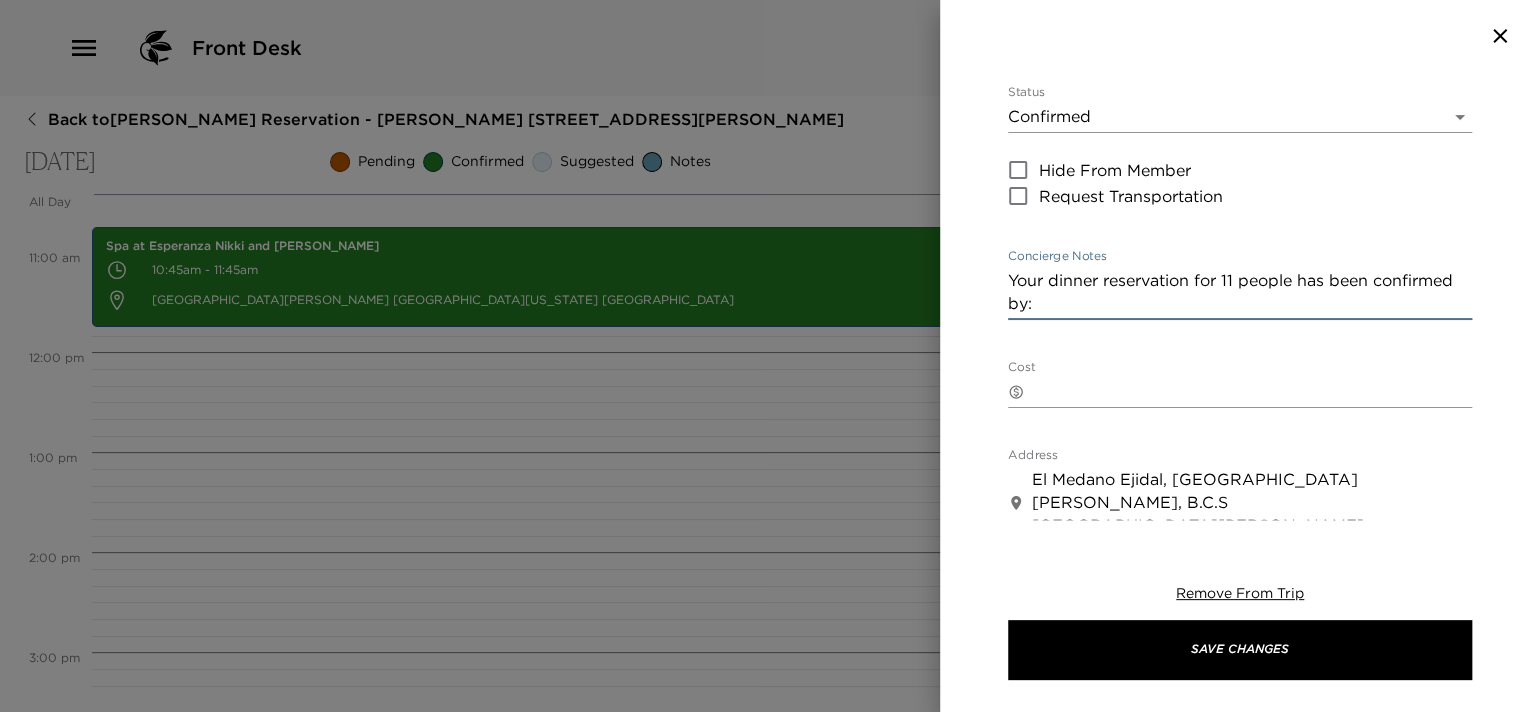 click on "Your dinner reservation for 11 people has been confirmed by:" at bounding box center [1240, 292] 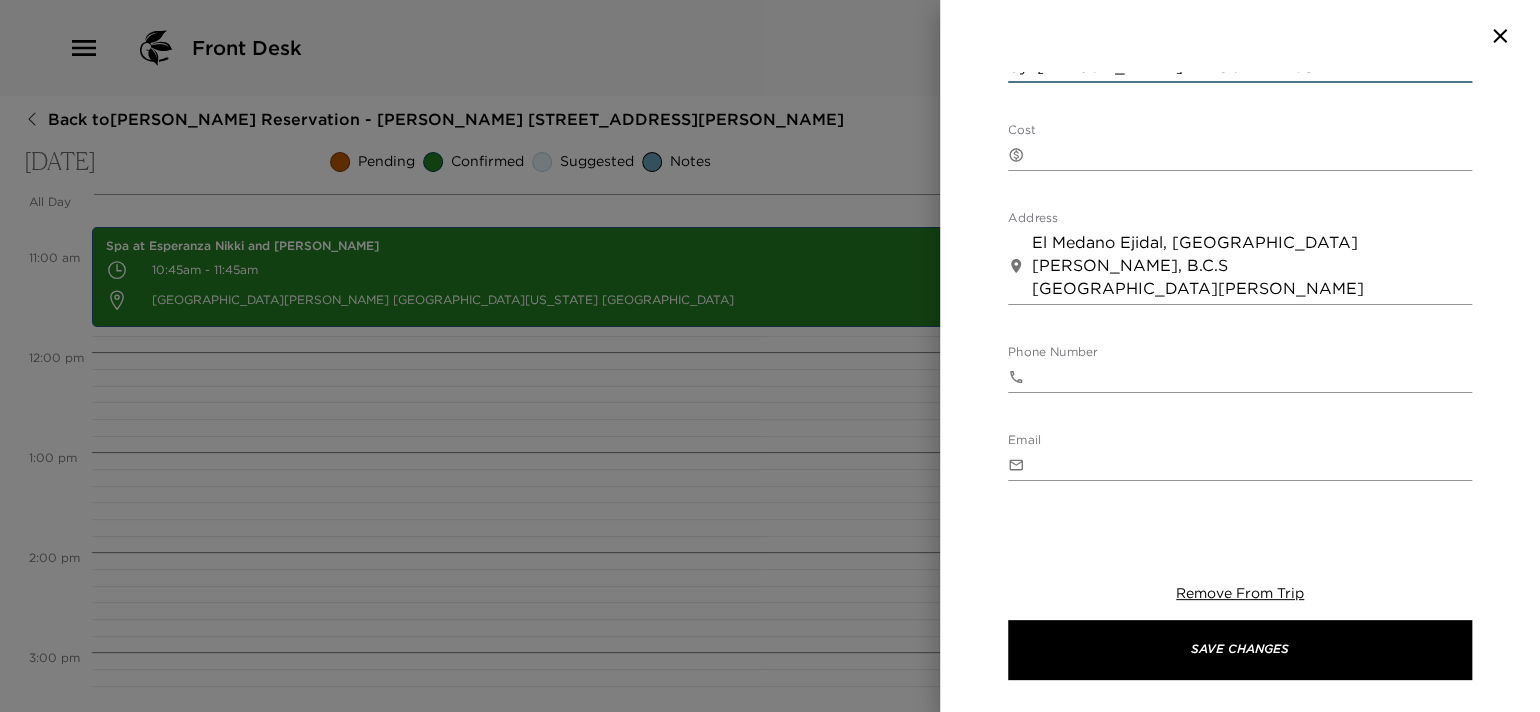 scroll, scrollTop: 699, scrollLeft: 0, axis: vertical 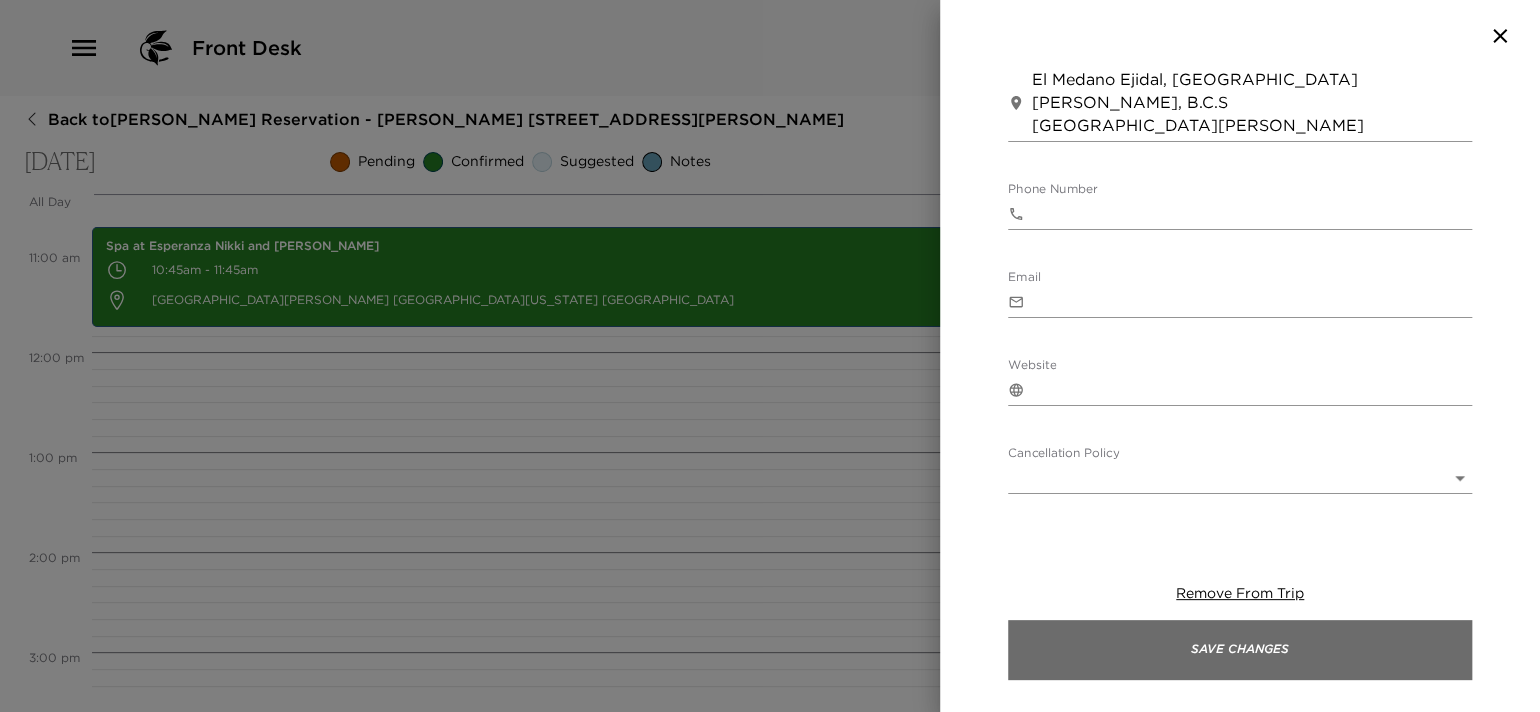 type on "Your dinner reservation for 11 people has been confirmed by: [PERSON_NAME] # BGCAB - 493747" 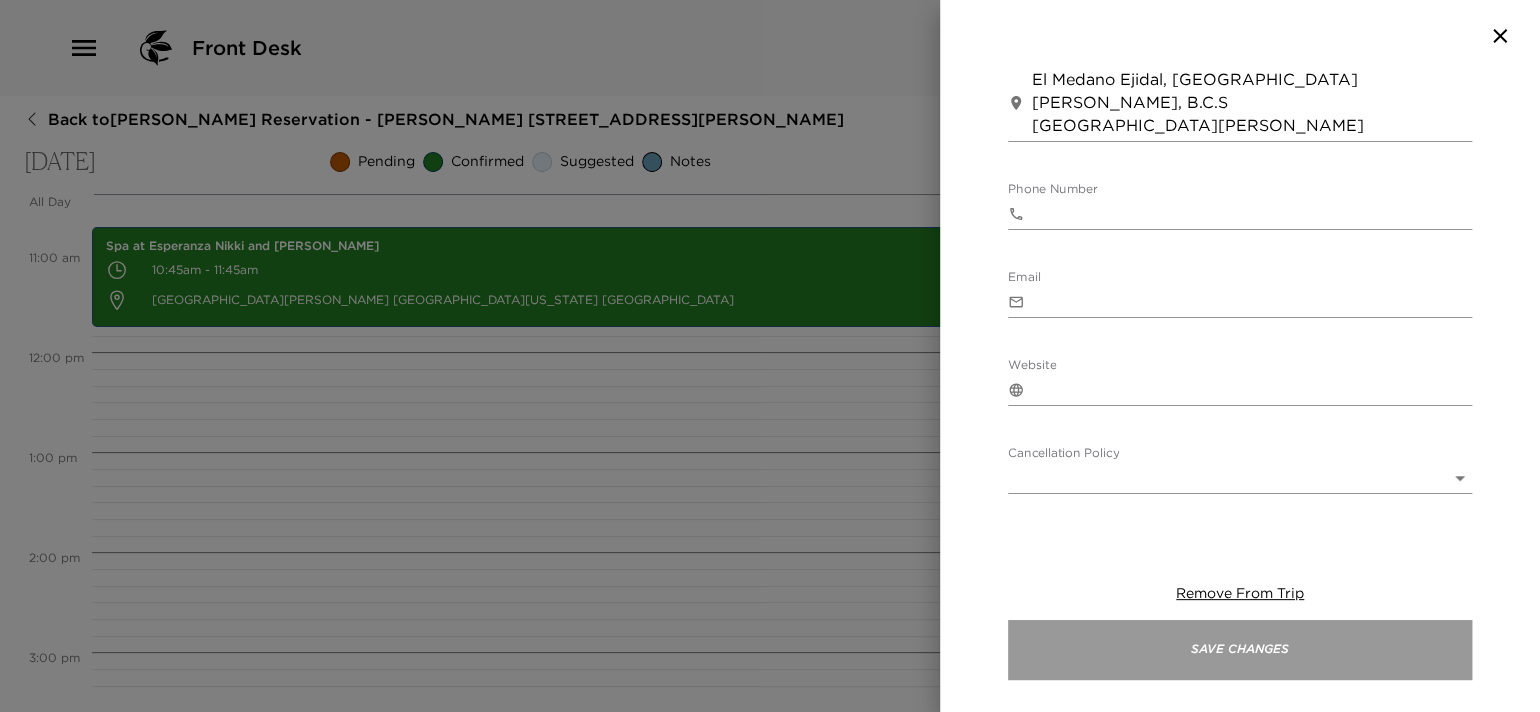 click on "Save Changes" at bounding box center [1240, 650] 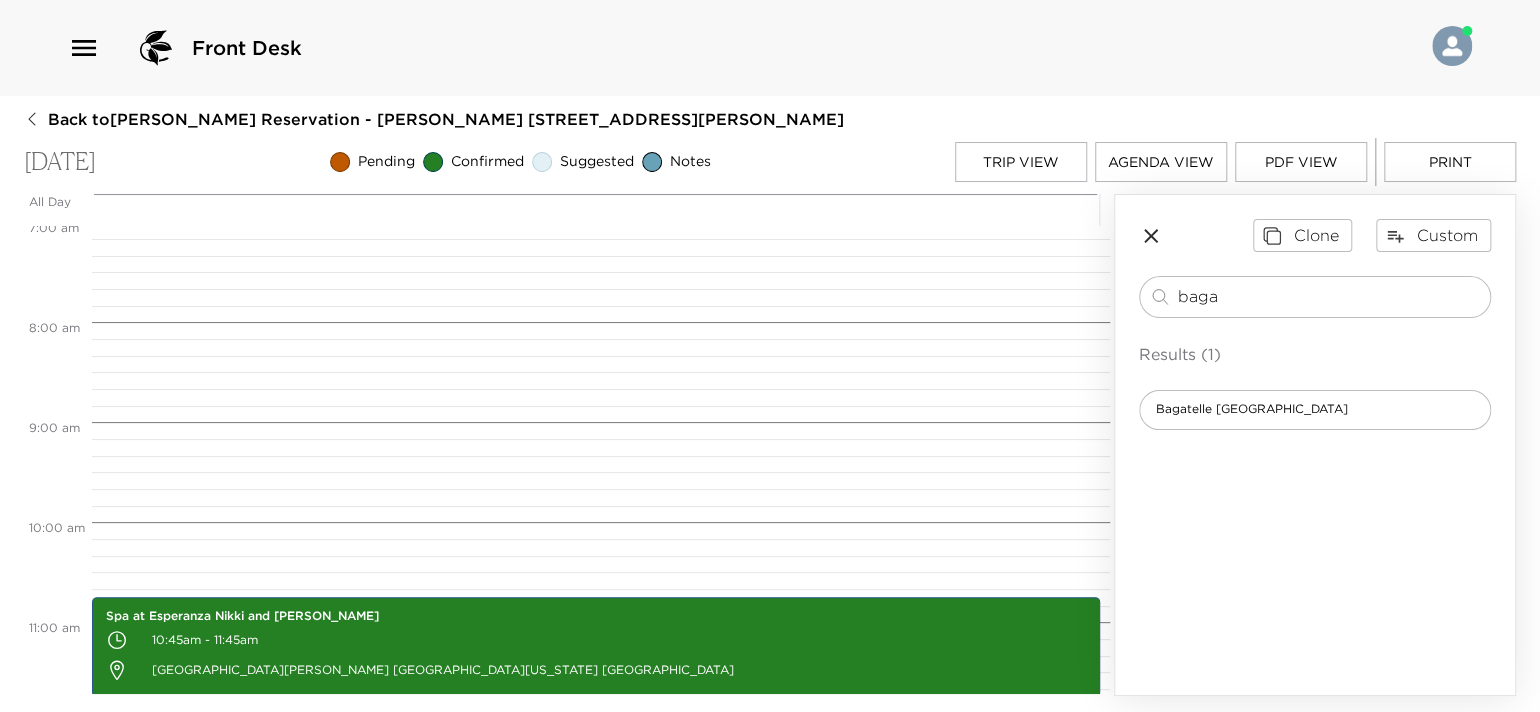 scroll, scrollTop: 474, scrollLeft: 0, axis: vertical 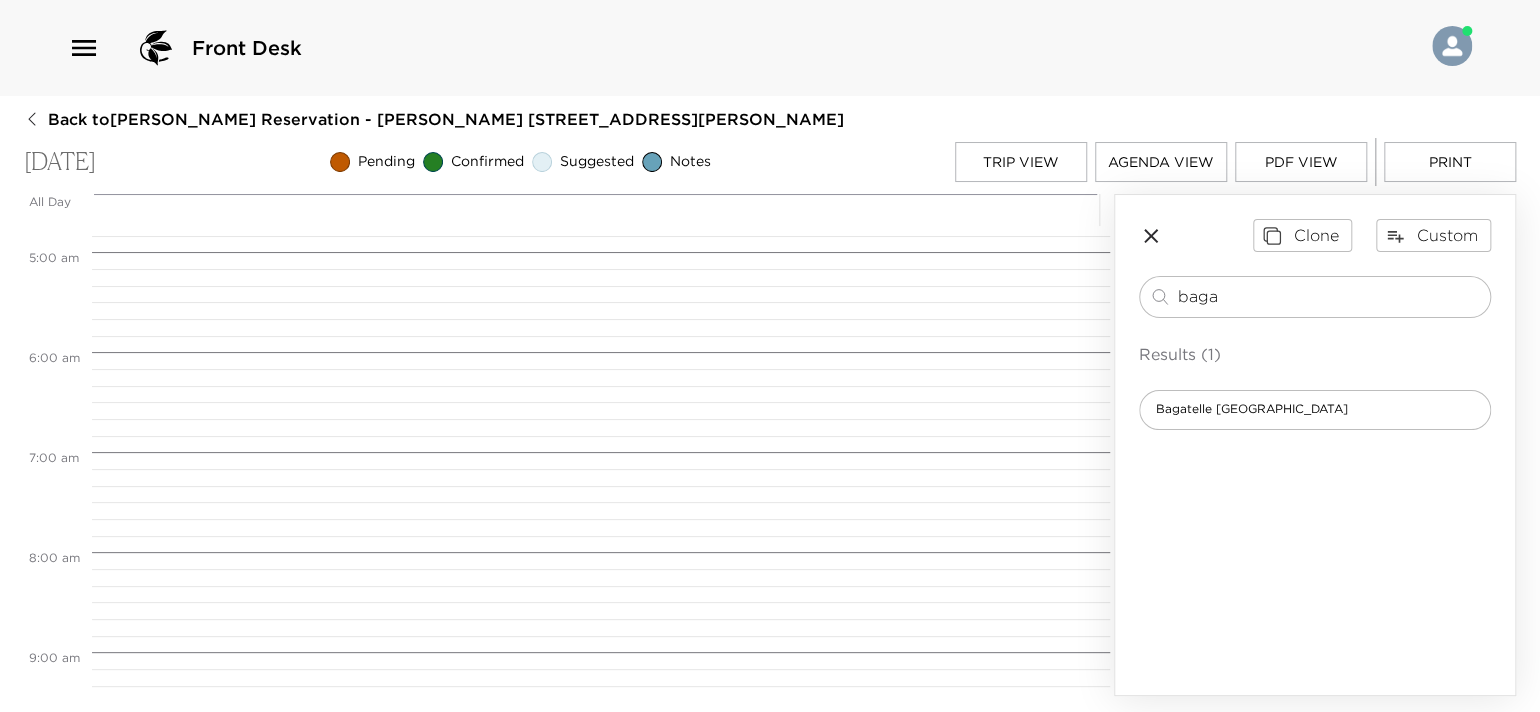 click on "Trip View" at bounding box center [1021, 162] 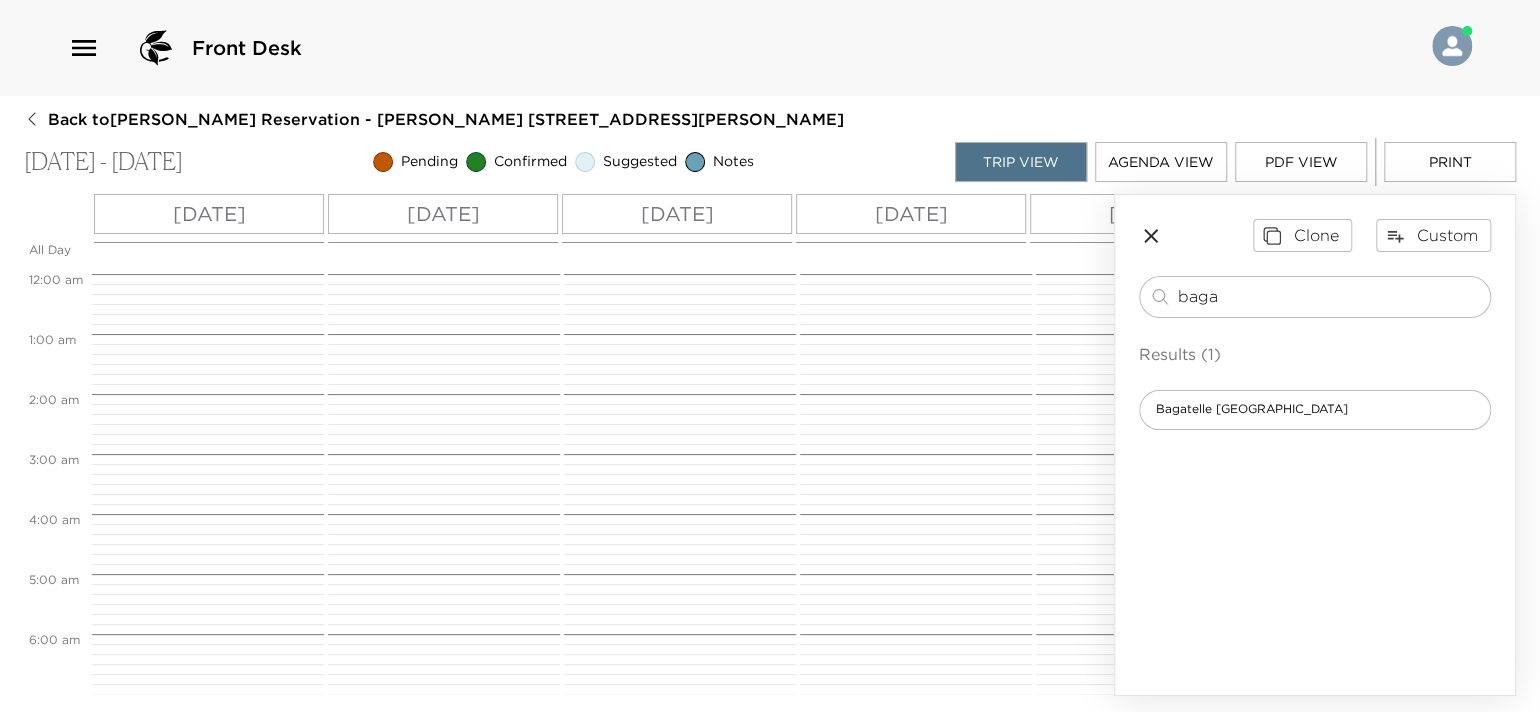 scroll, scrollTop: 540, scrollLeft: 0, axis: vertical 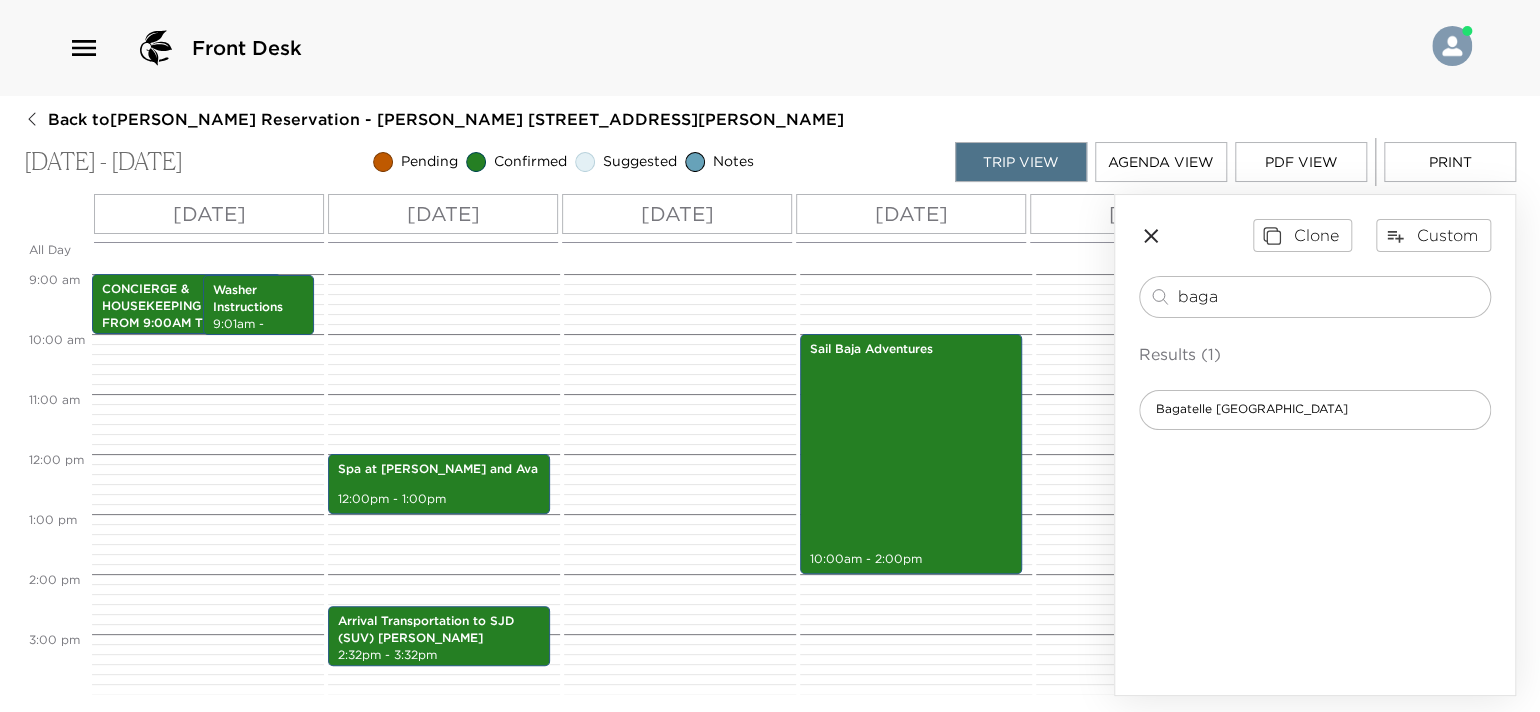 click on "[DATE]" at bounding box center (1145, 214) 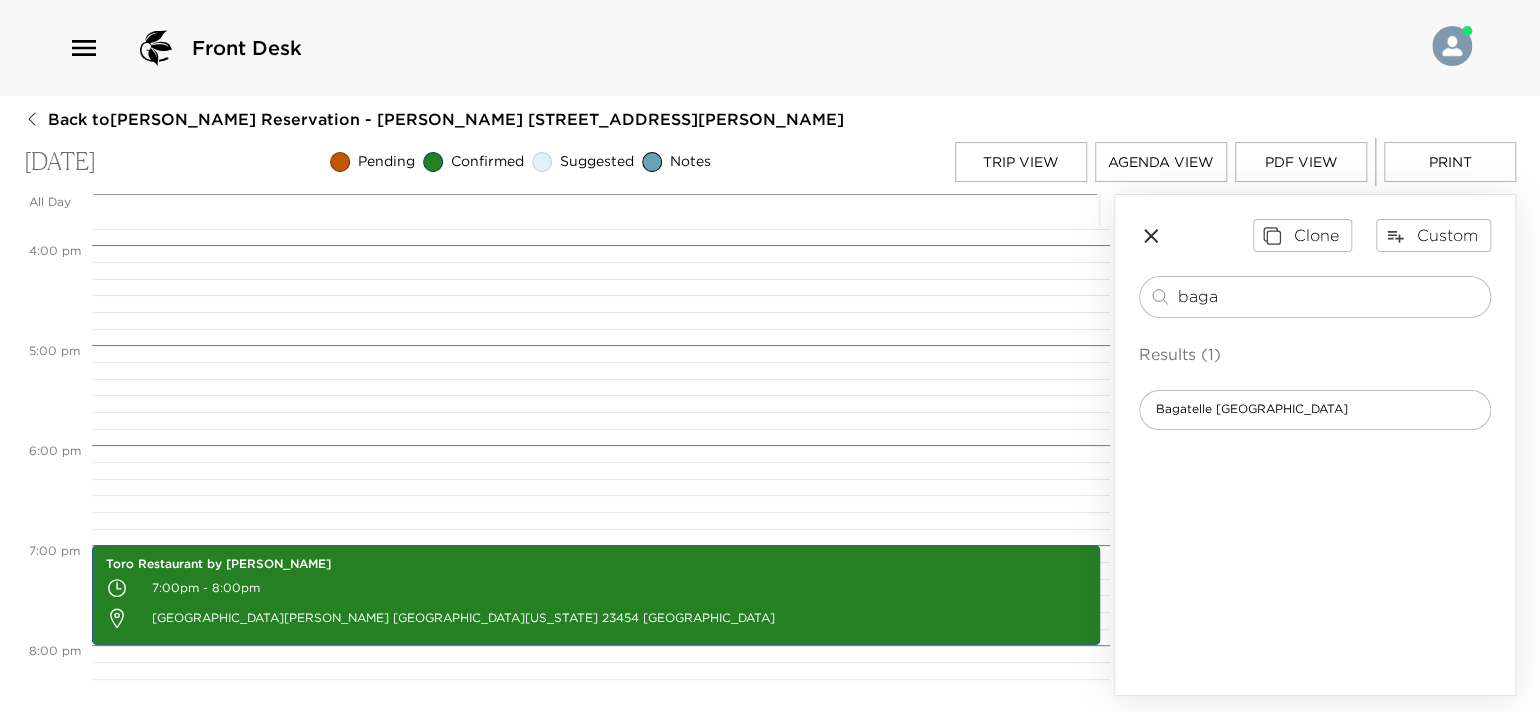 scroll, scrollTop: 1432, scrollLeft: 0, axis: vertical 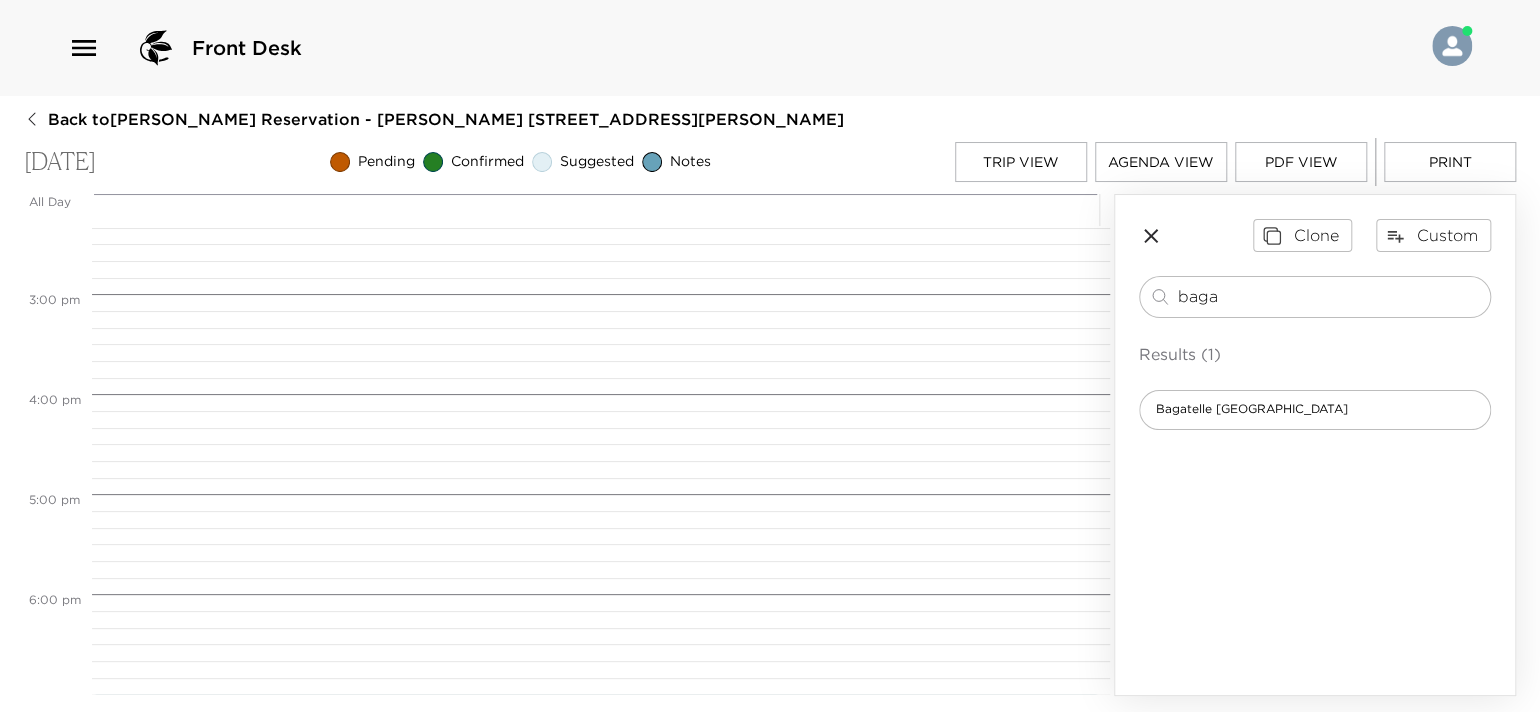 click on "Trip View" at bounding box center [1021, 162] 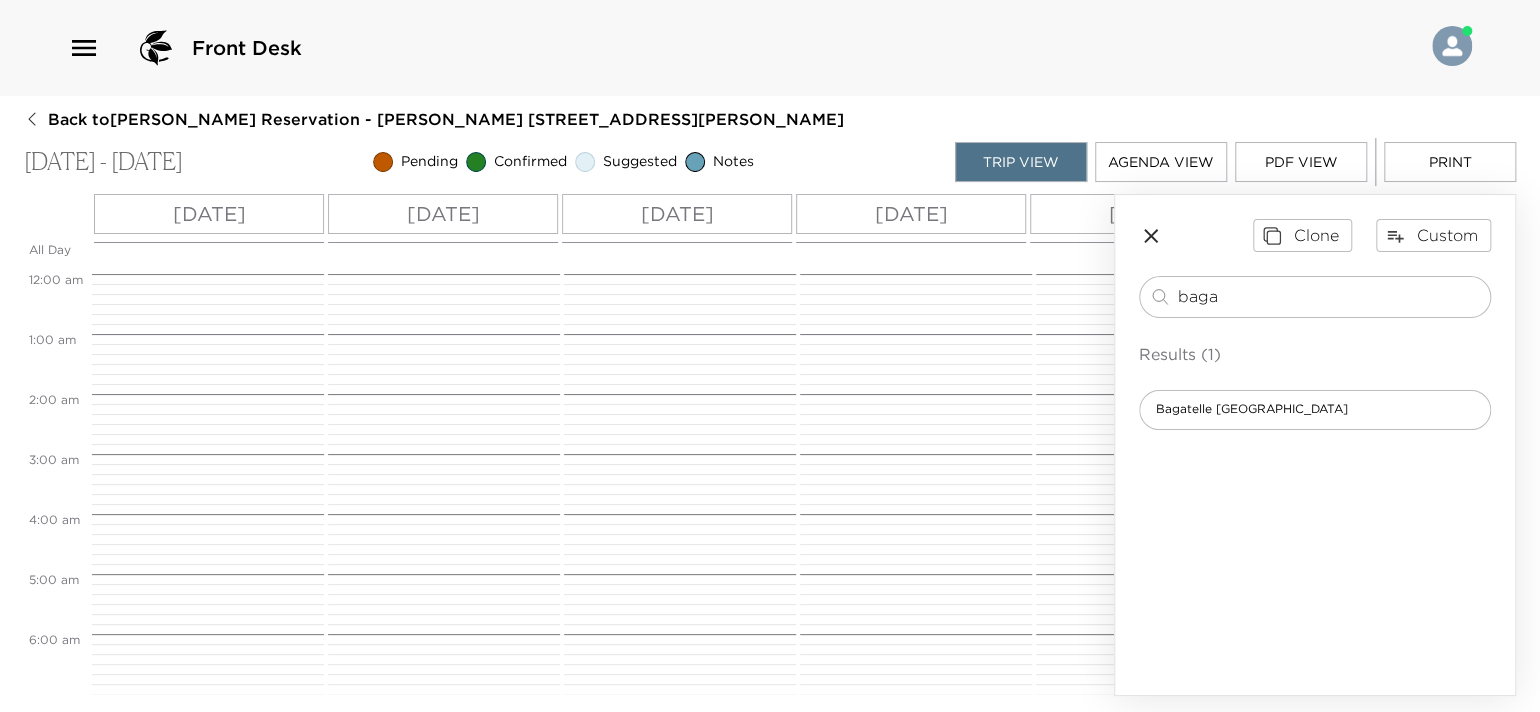 scroll, scrollTop: 540, scrollLeft: 0, axis: vertical 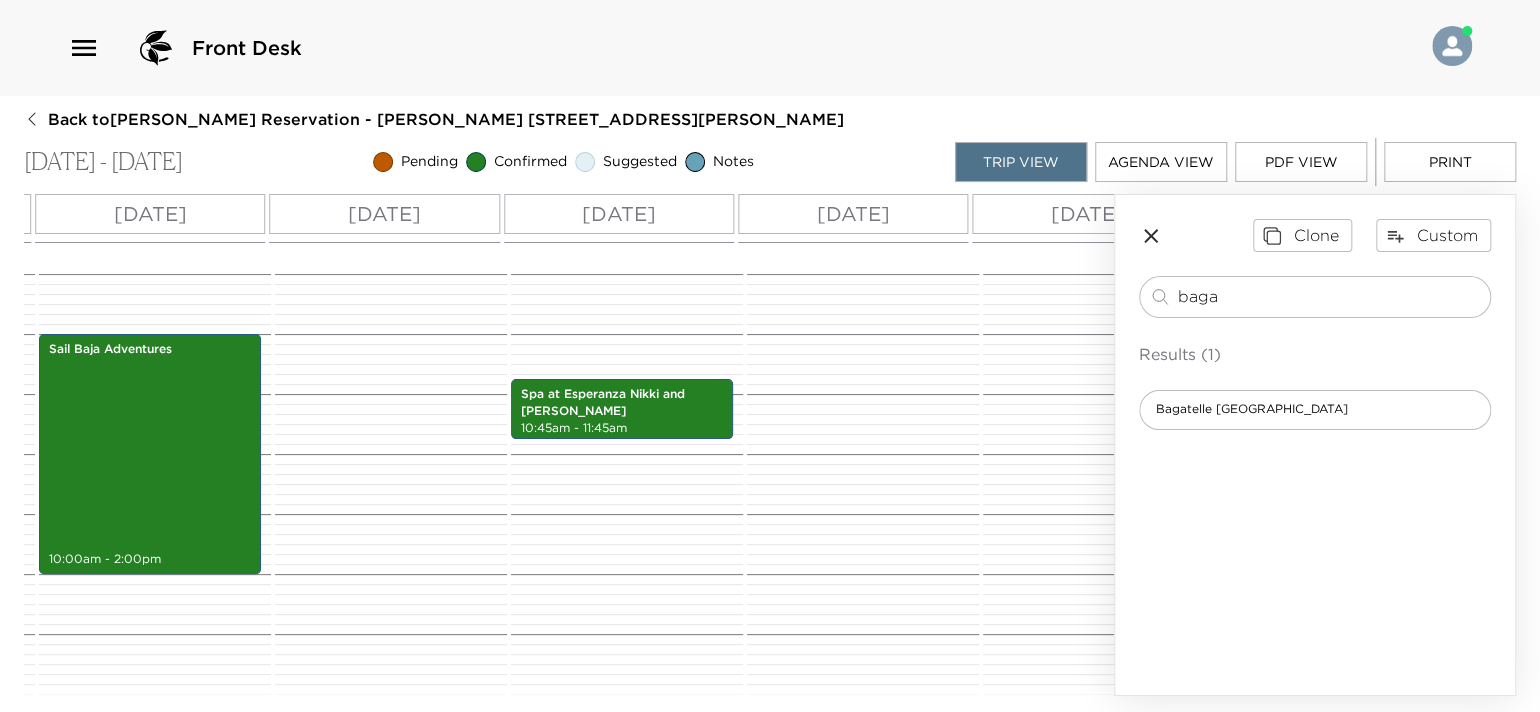 click on "[DATE]" at bounding box center [1086, 214] 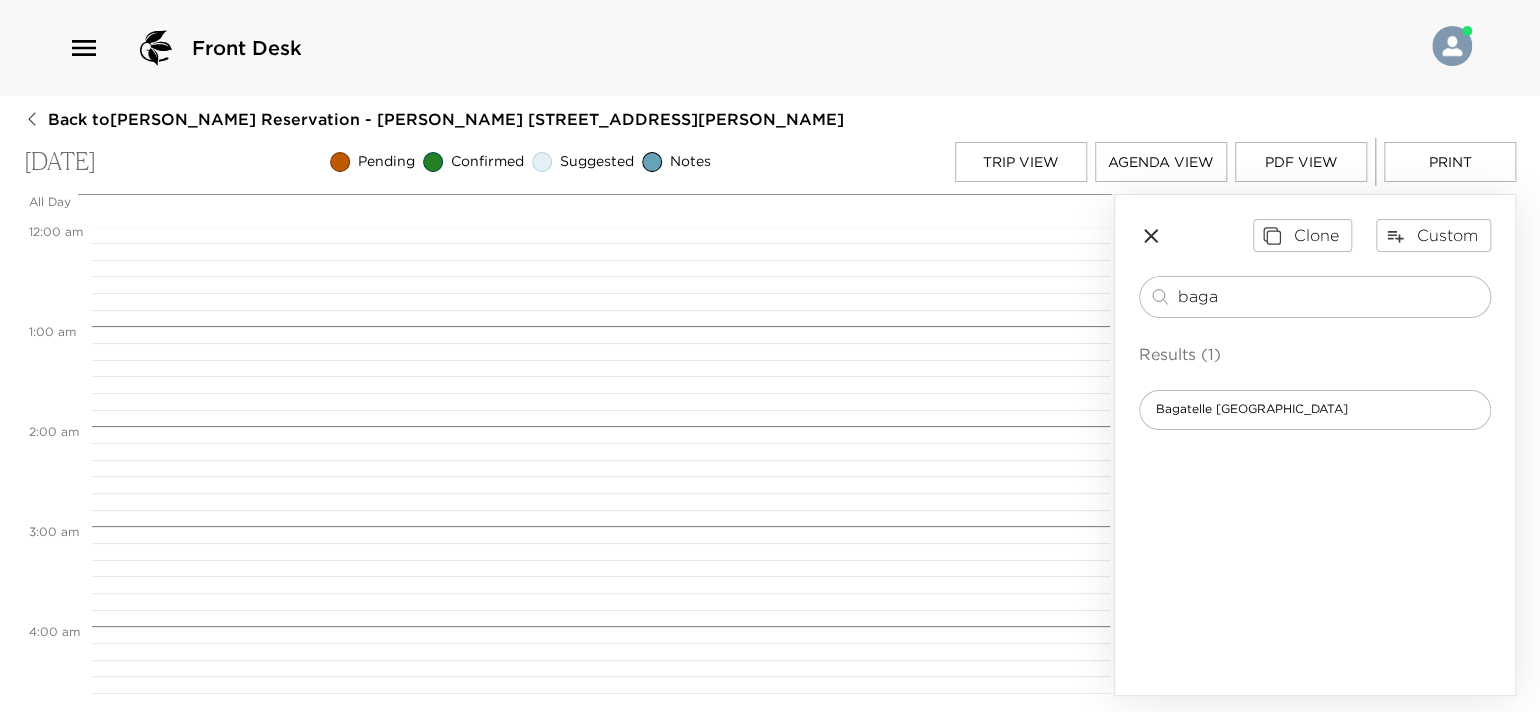 scroll, scrollTop: 0, scrollLeft: 0, axis: both 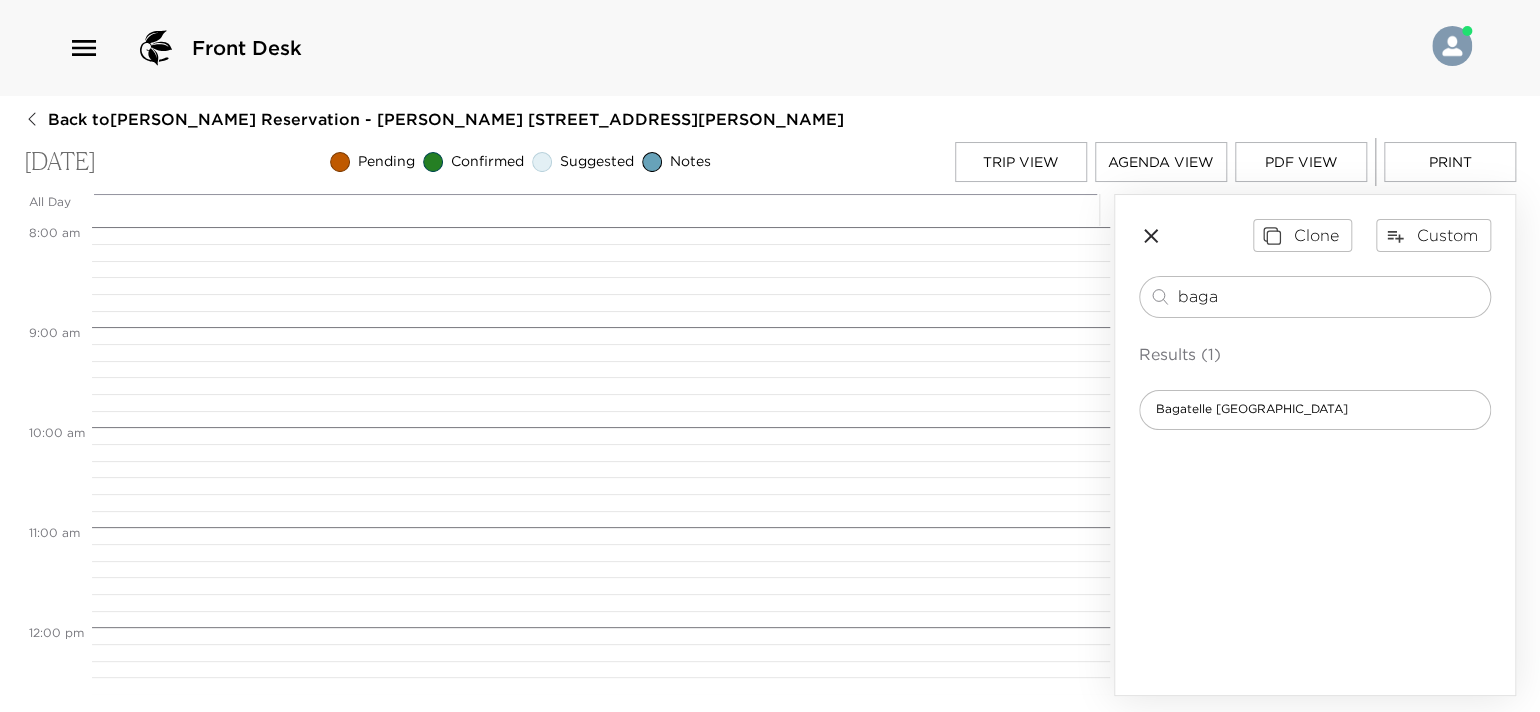 drag, startPoint x: 1229, startPoint y: 298, endPoint x: 1120, endPoint y: 303, distance: 109.11462 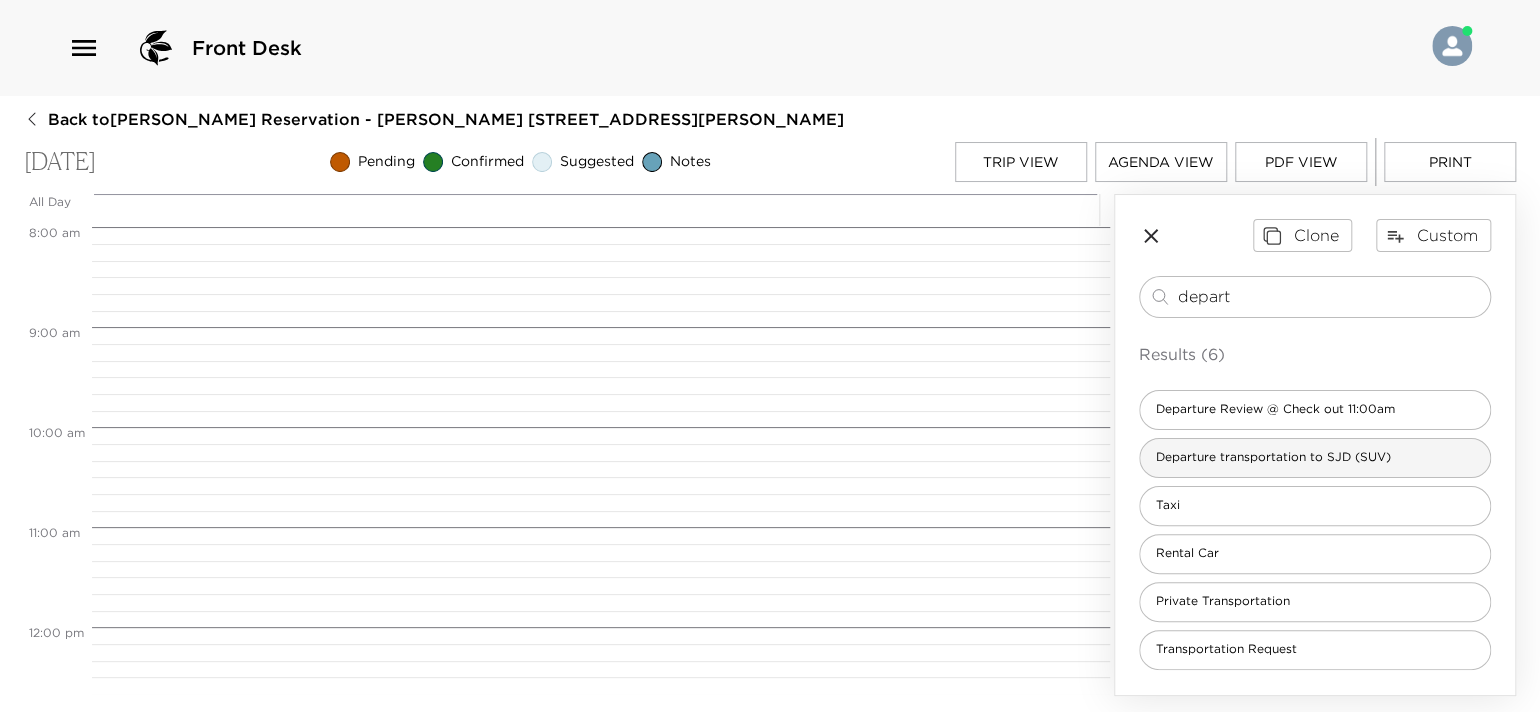 click on "Departure transportation to SJD (SUV)" at bounding box center [1273, 457] 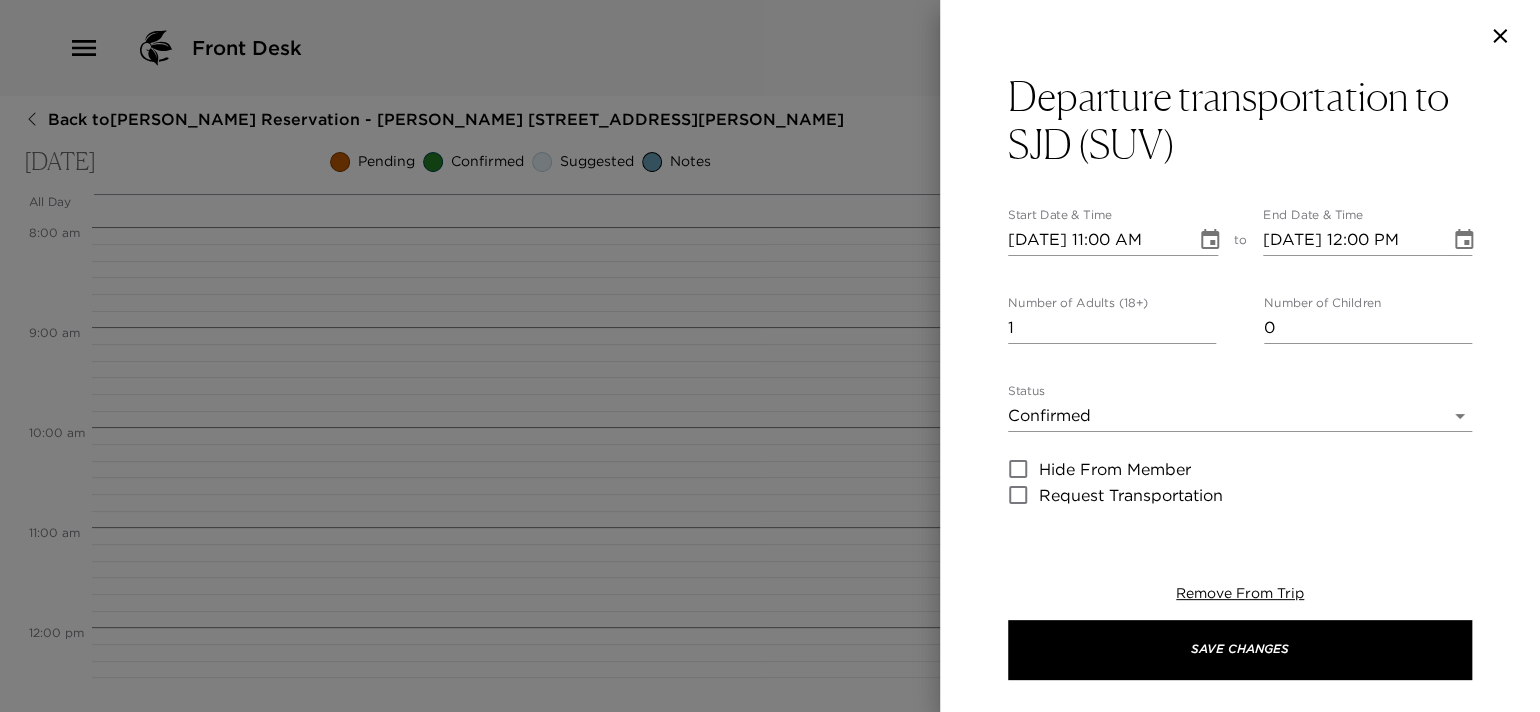 type on "$125 USD + tax SUV (1- 5 passengers)
$245 USD + tax (Up to 15 passengers)
Flight information:
Your driver will arrive directly to your villa, please call us when your luggage is ready to send a [PERSON_NAME] to assist you with your luggage. This departure time should allow adequate time to make your flight . I have enjoyed serving you and hope to welcome you back to [PERSON_NAME] in the near future! Buen Viaje!" 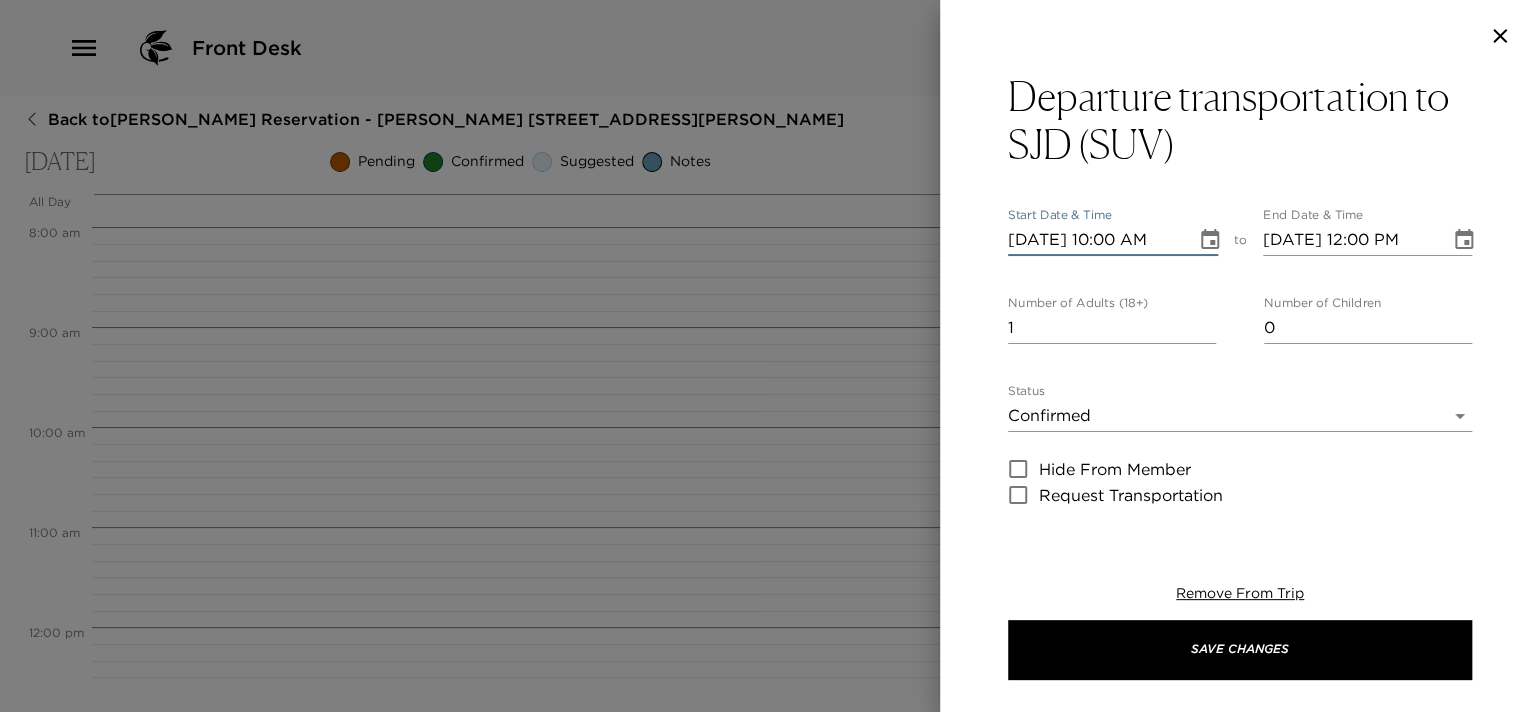 type on "[DATE] 10:00 AM" 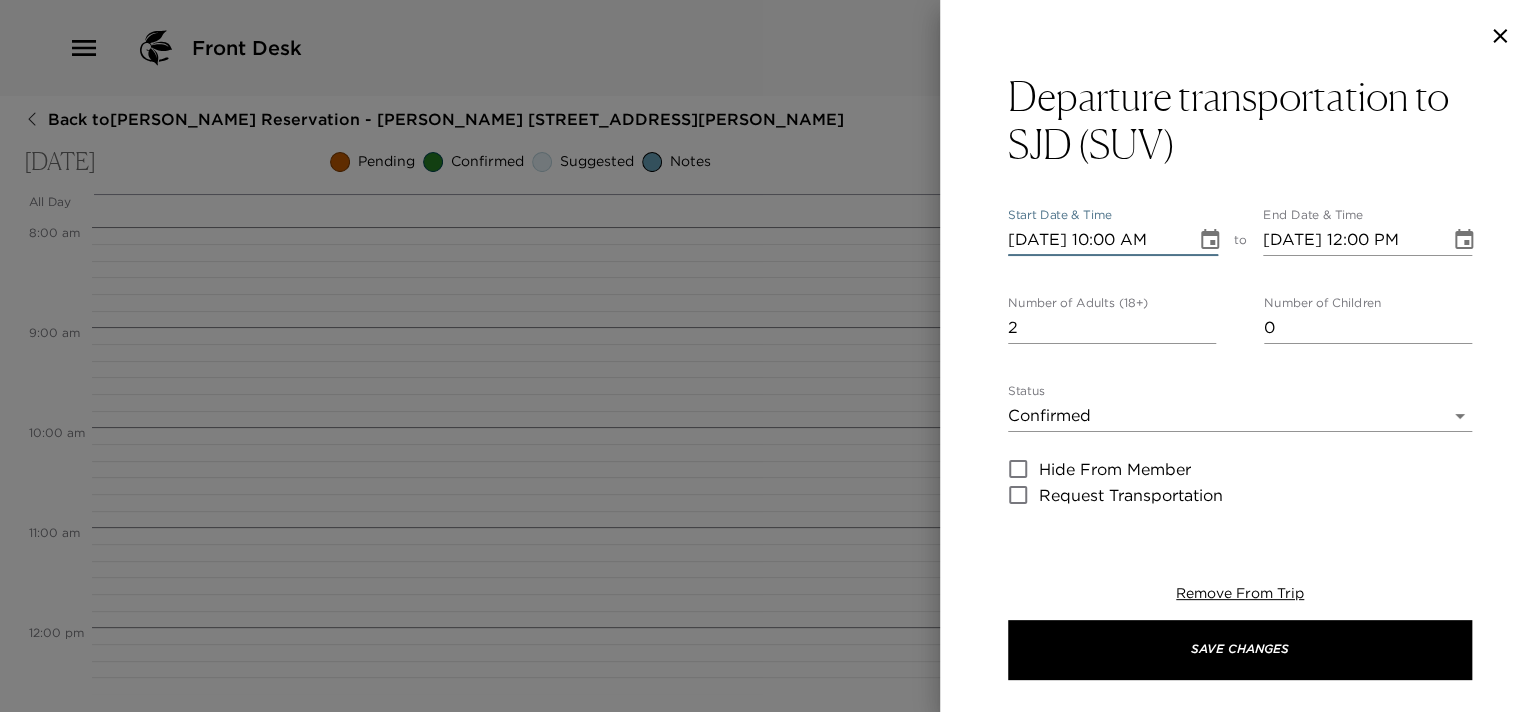 click on "2" at bounding box center [1112, 328] 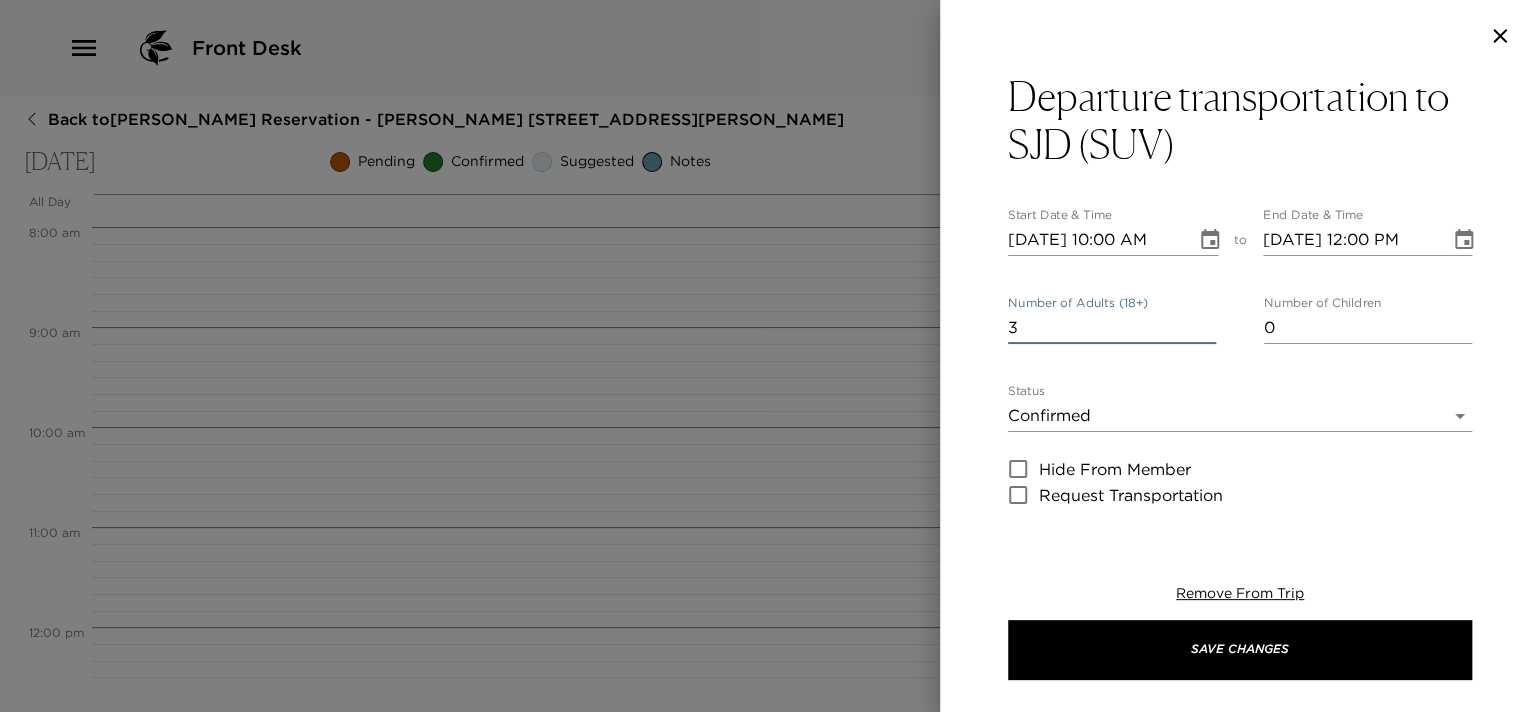 click on "3" at bounding box center [1112, 328] 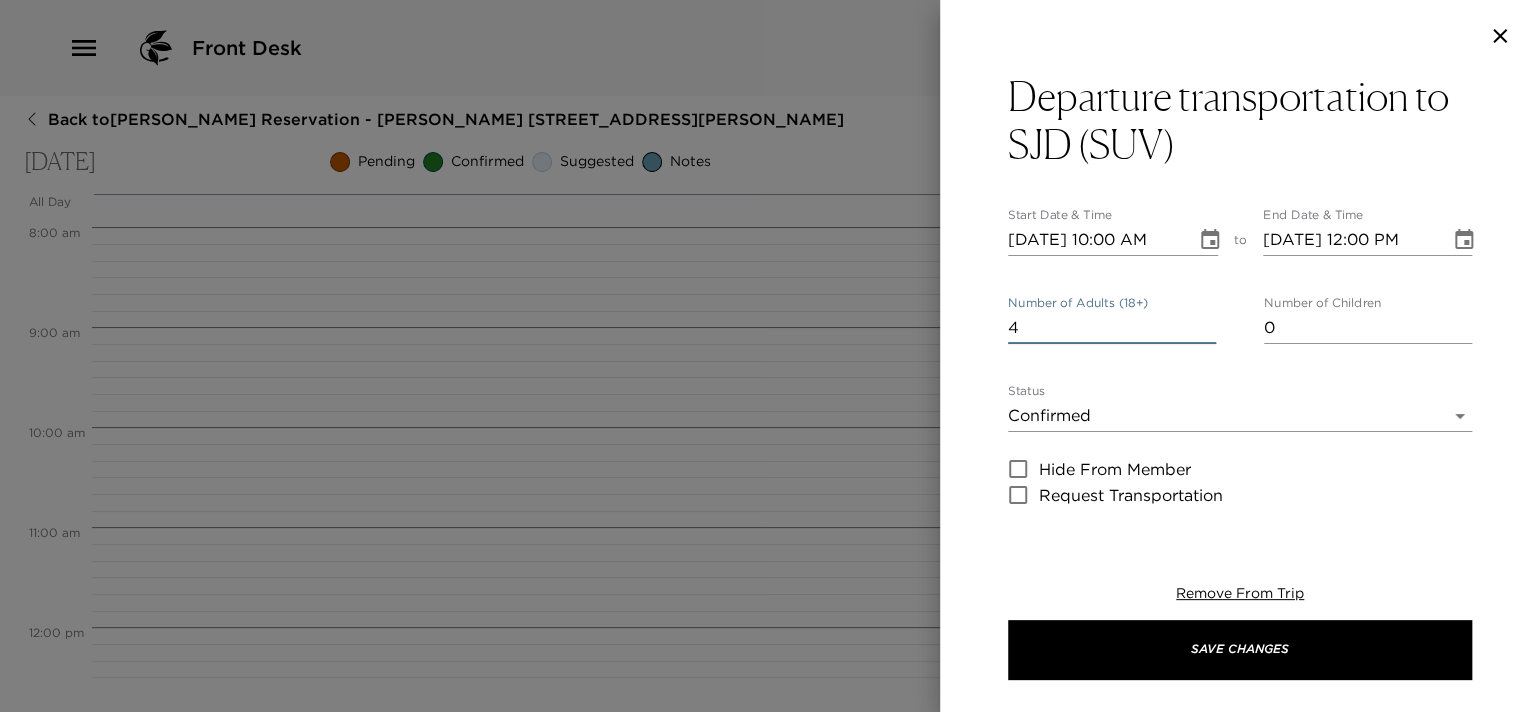 click on "4" at bounding box center (1112, 328) 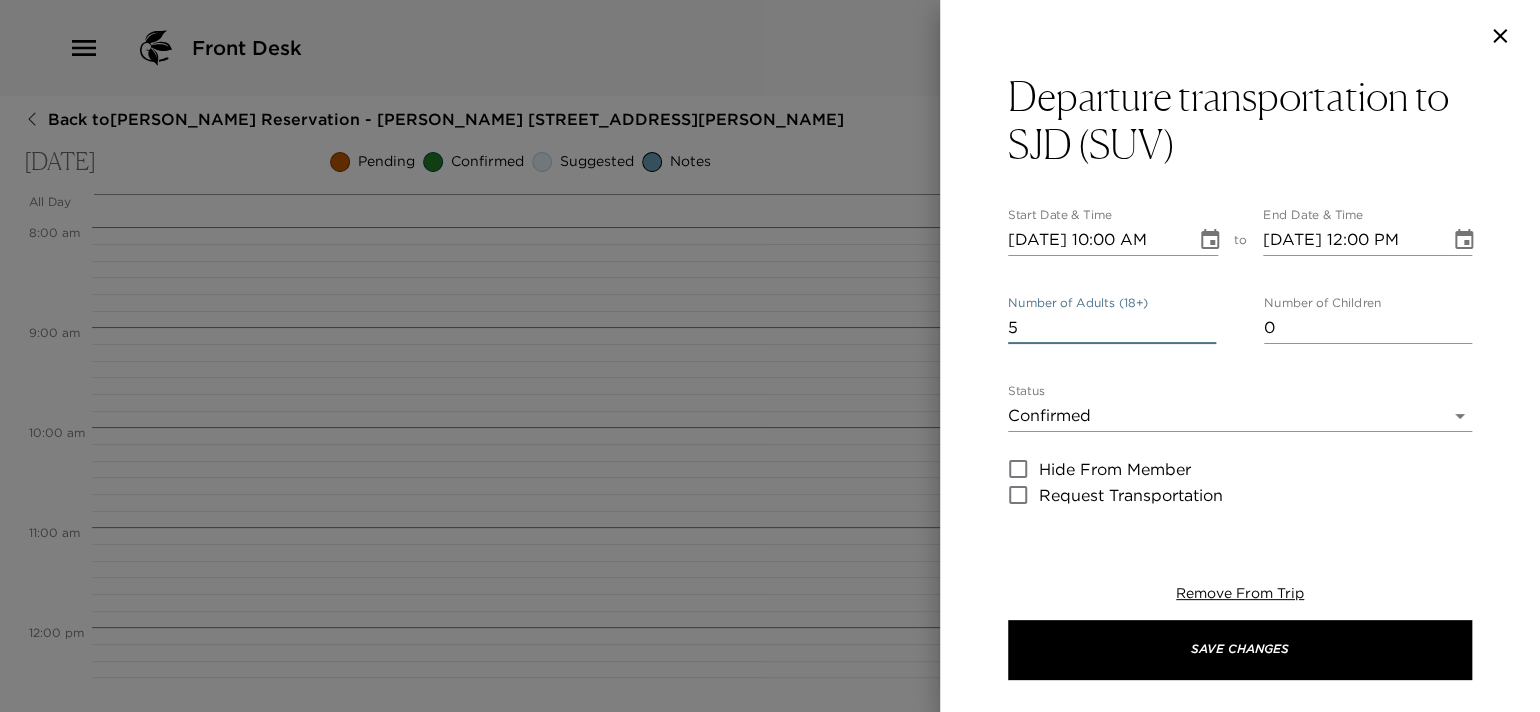 type on "5" 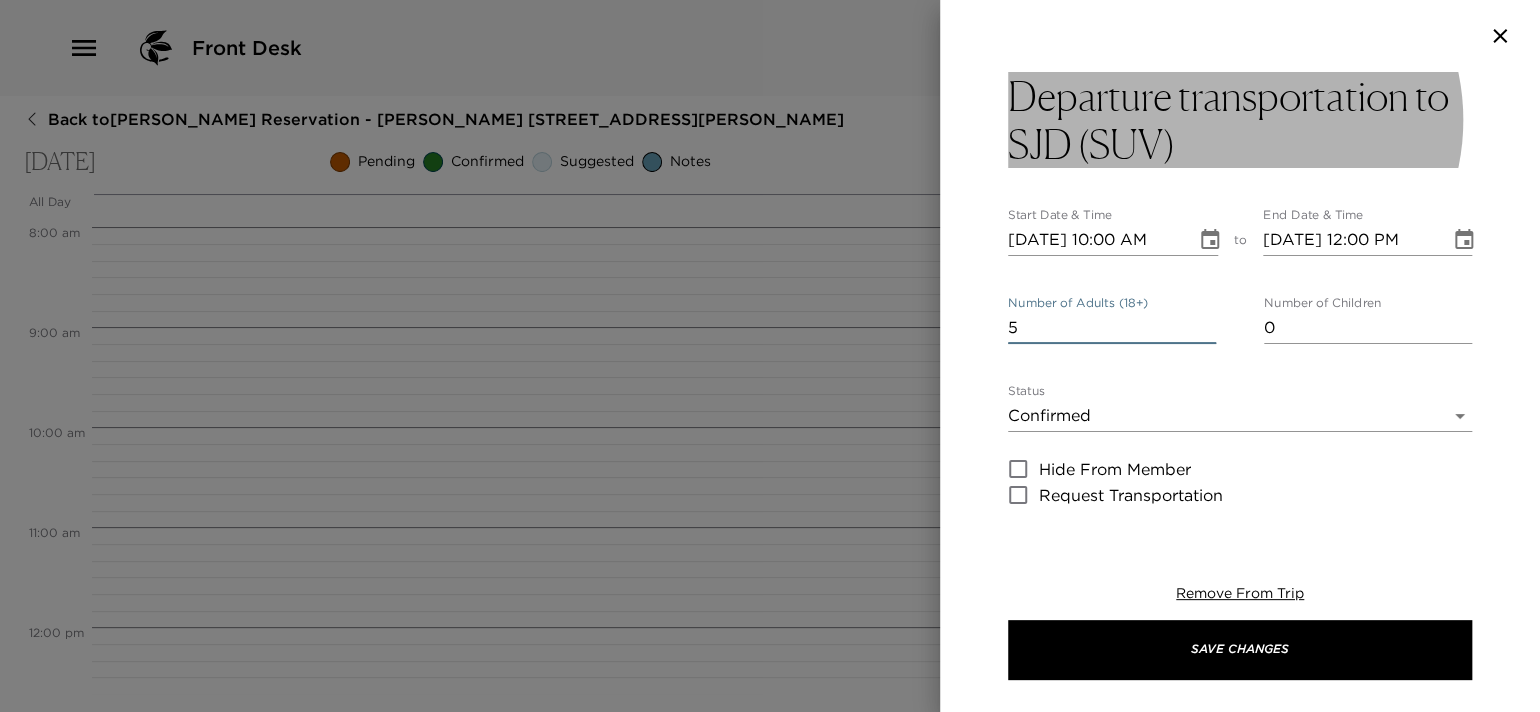 click on "Departure transportation to SJD (SUV)" at bounding box center [1240, 120] 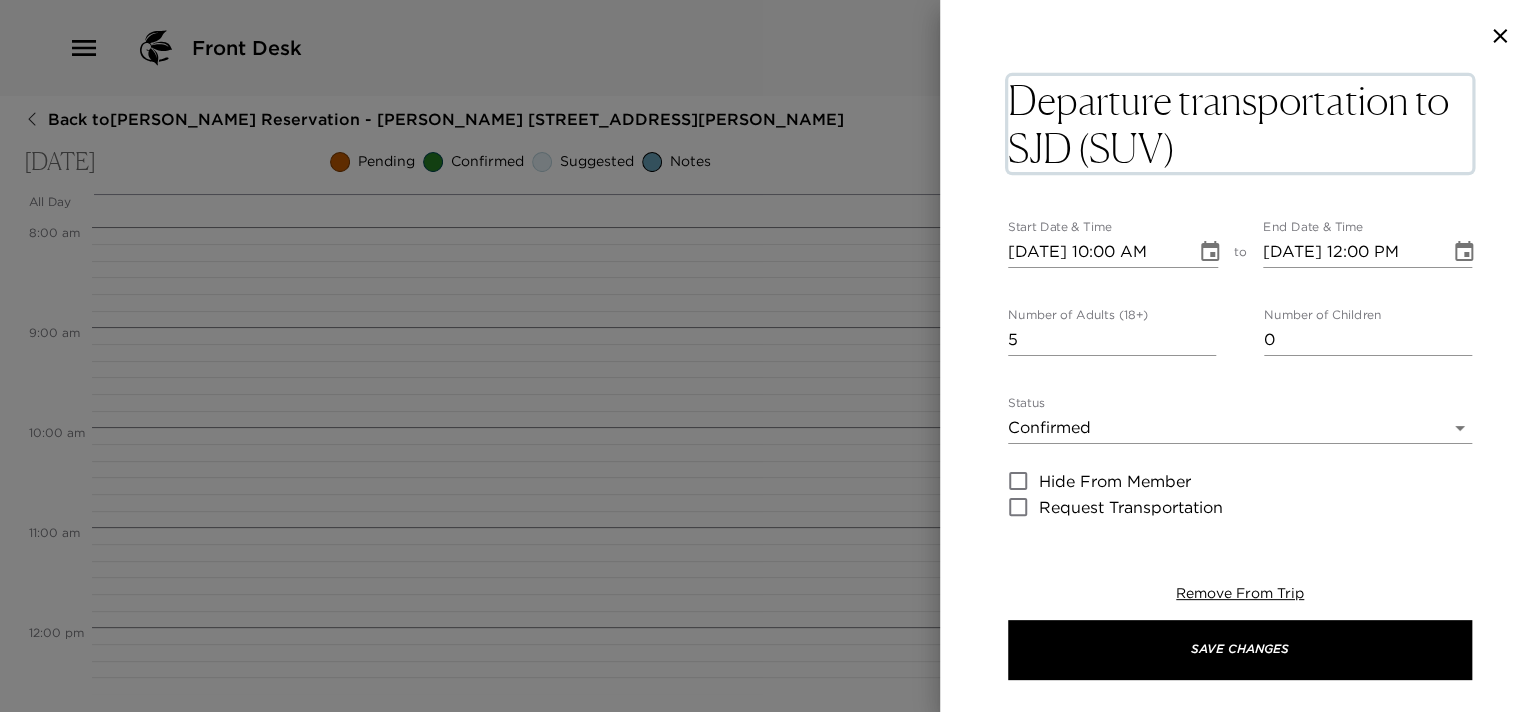 click on "Departure transportation to SJD (SUV)" at bounding box center [1240, 124] 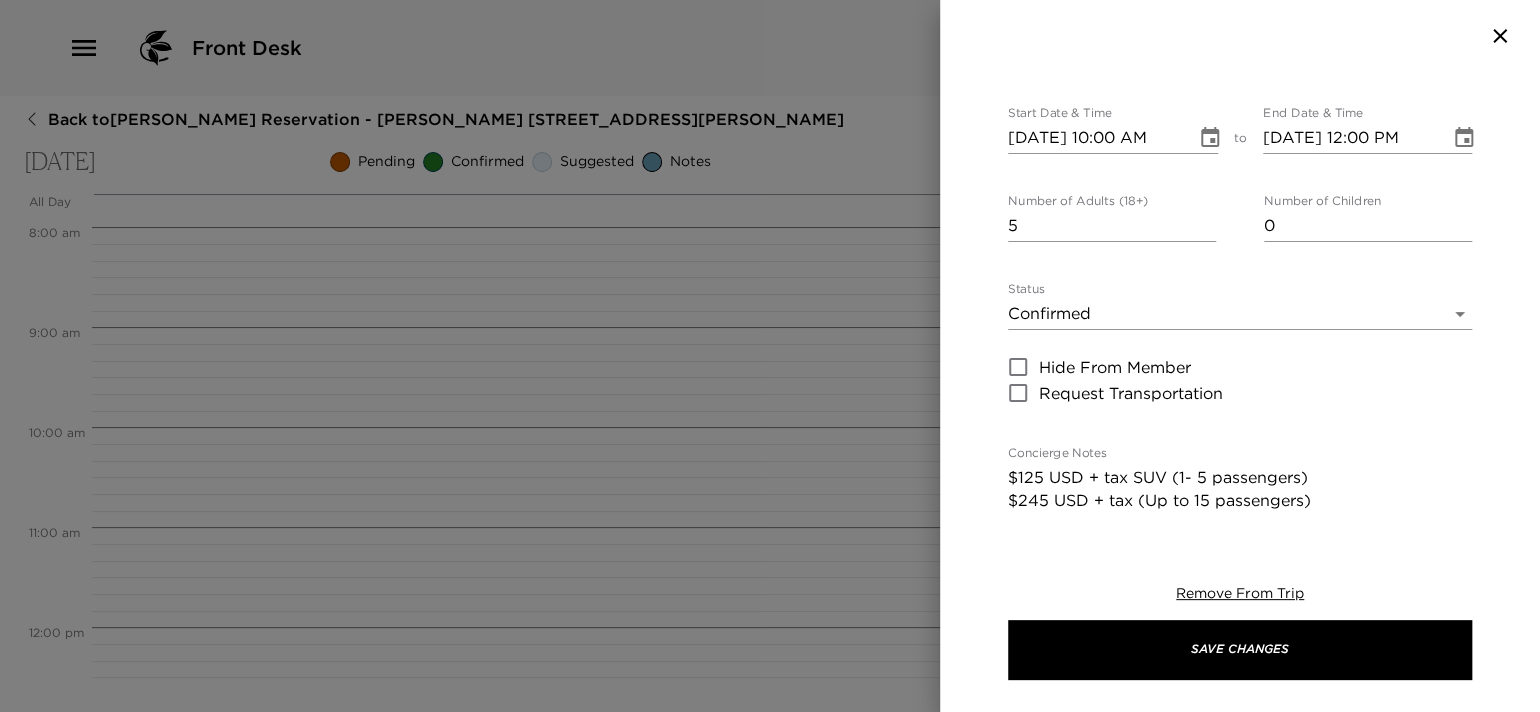 scroll, scrollTop: 200, scrollLeft: 0, axis: vertical 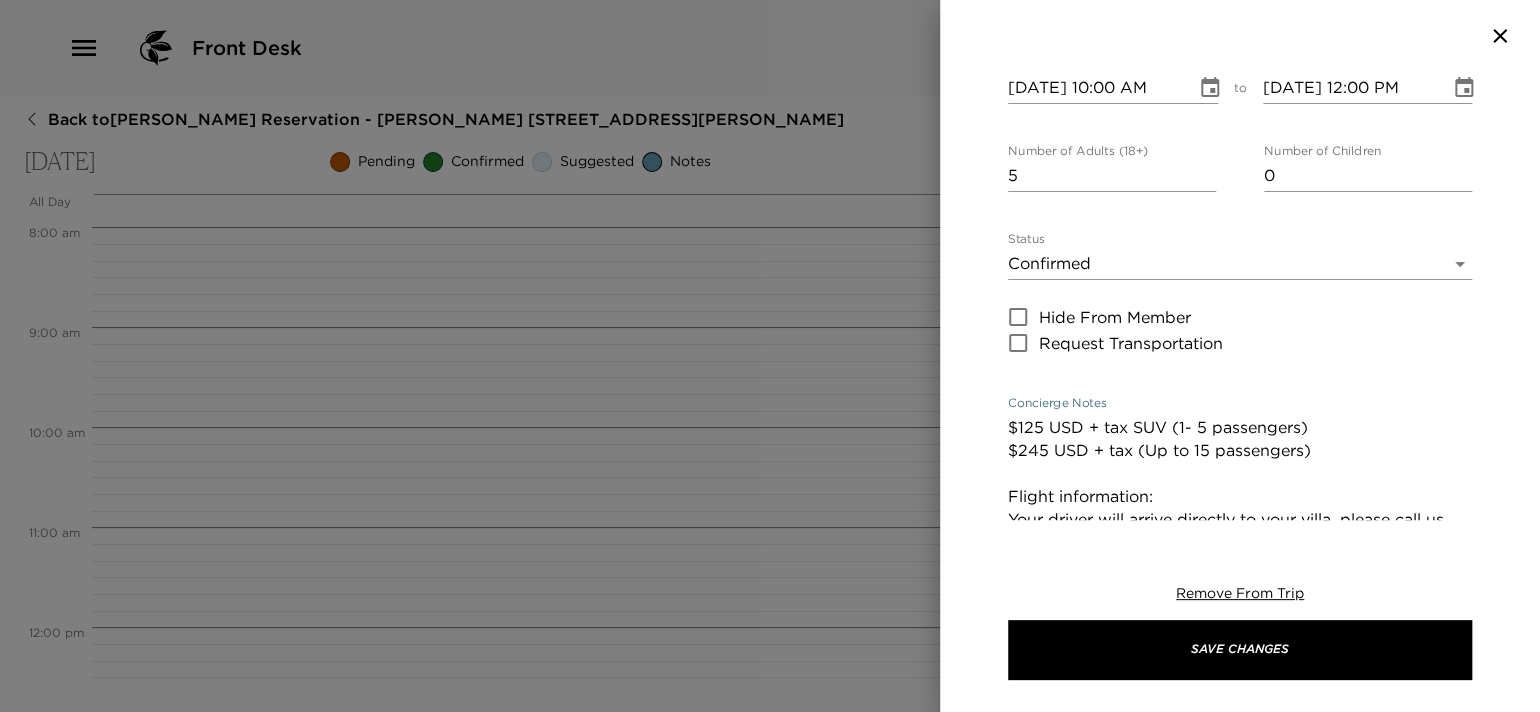 click on "$125 USD + tax SUV (1- 5 passengers)
$245 USD + tax (Up to 15 passengers)
Flight information:
Your driver will arrive directly to your villa, please call us when your luggage is ready to send a [PERSON_NAME] to assist you with your luggage. This departure time should allow adequate time to make your flight . I have enjoyed serving you and hope to welcome you back to [PERSON_NAME] in the near future! Buen Viaje!" at bounding box center (1240, 531) 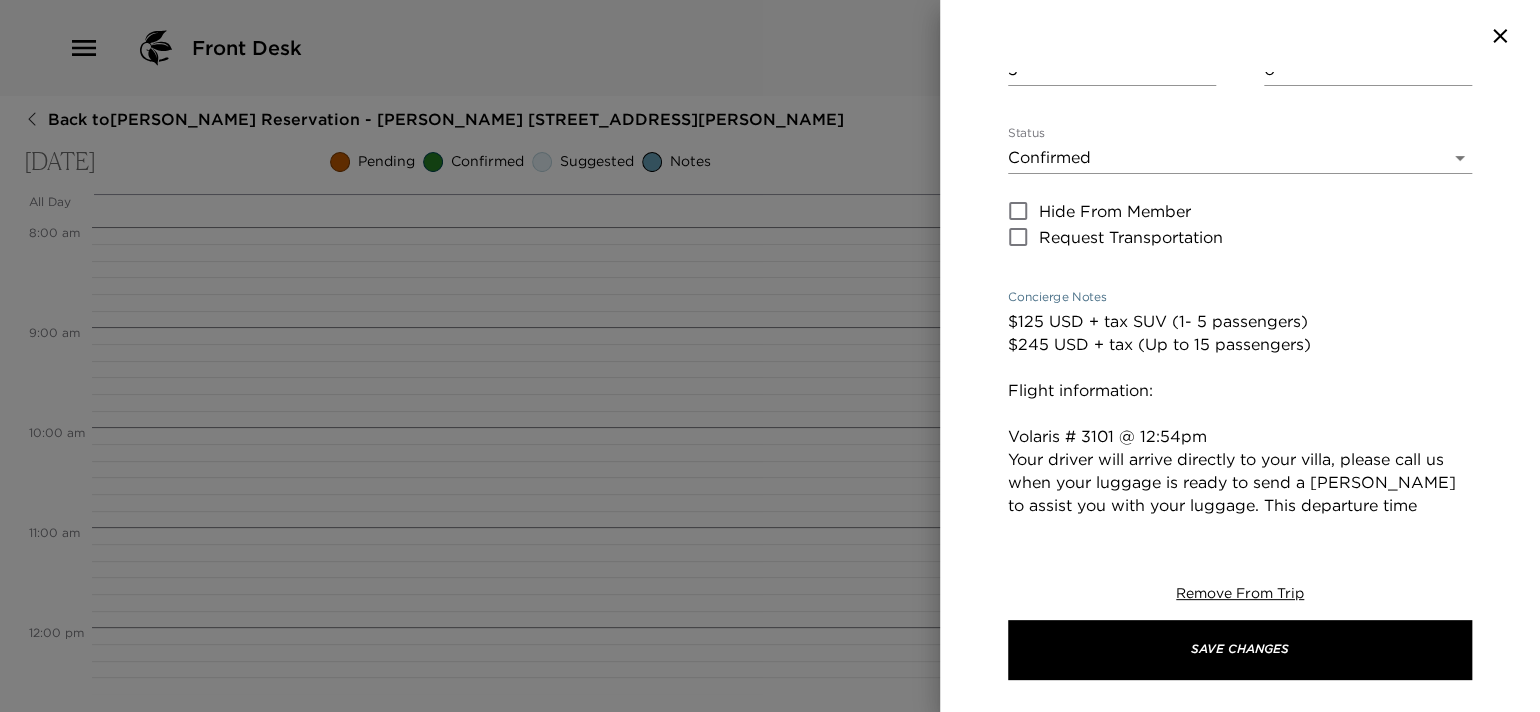 scroll, scrollTop: 589, scrollLeft: 0, axis: vertical 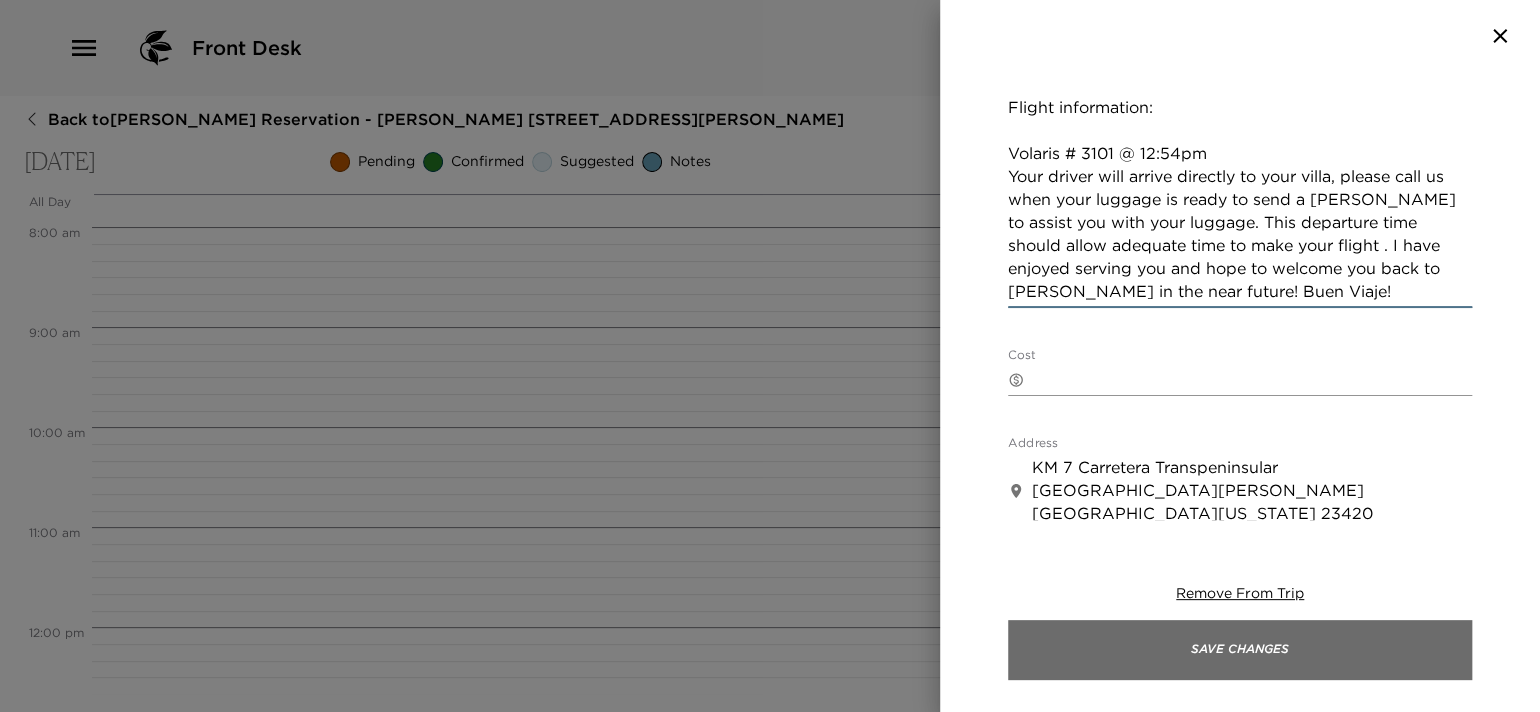 type on "$125 USD + tax SUV (1- 5 passengers)
$245 USD + tax (Up to 15 passengers)
Flight information:
Volaris # 3101 @ 12:54pm
Your driver will arrive directly to your villa, please call us when your luggage is ready to send a [PERSON_NAME] to assist you with your luggage. This departure time should allow adequate time to make your flight . I have enjoyed serving you and hope to welcome you back to [PERSON_NAME] in the near future! Buen Viaje!" 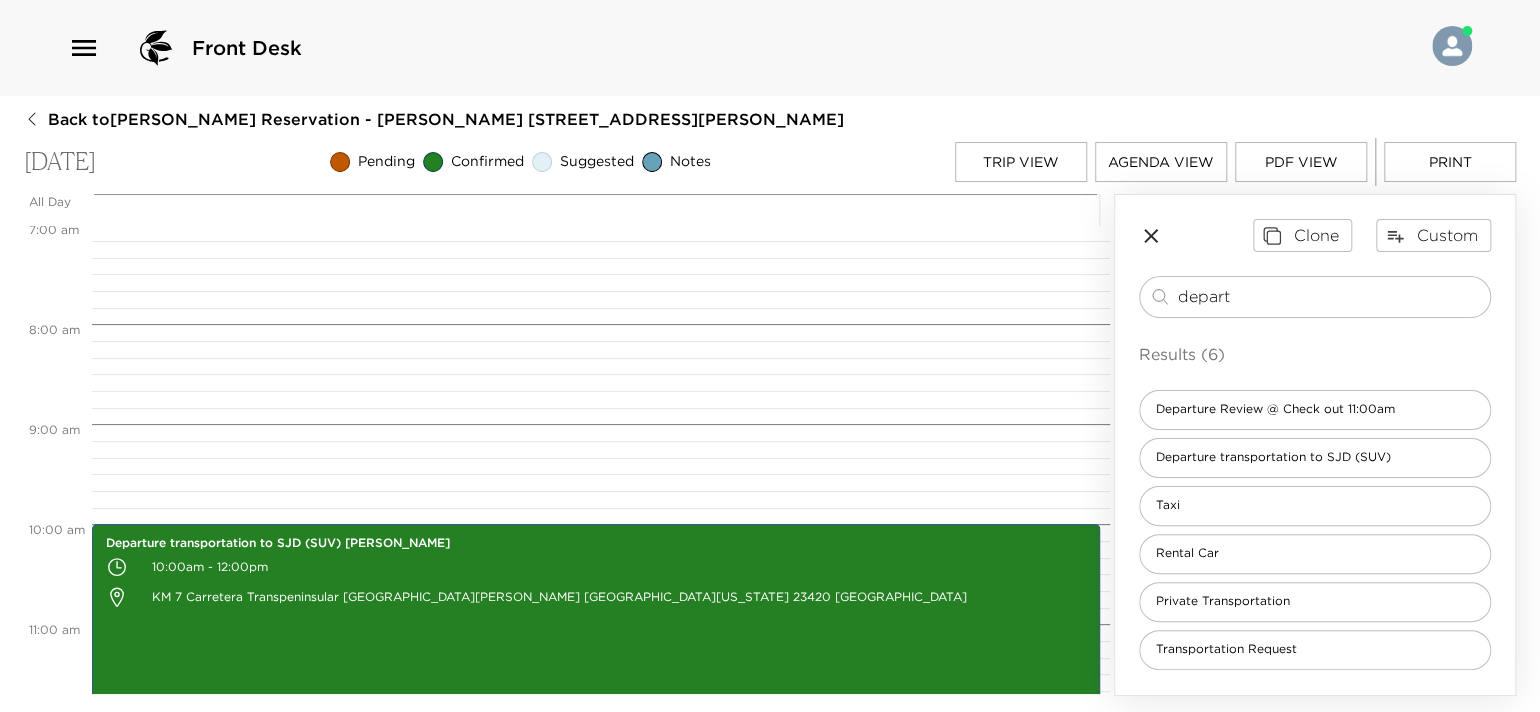 scroll, scrollTop: 699, scrollLeft: 0, axis: vertical 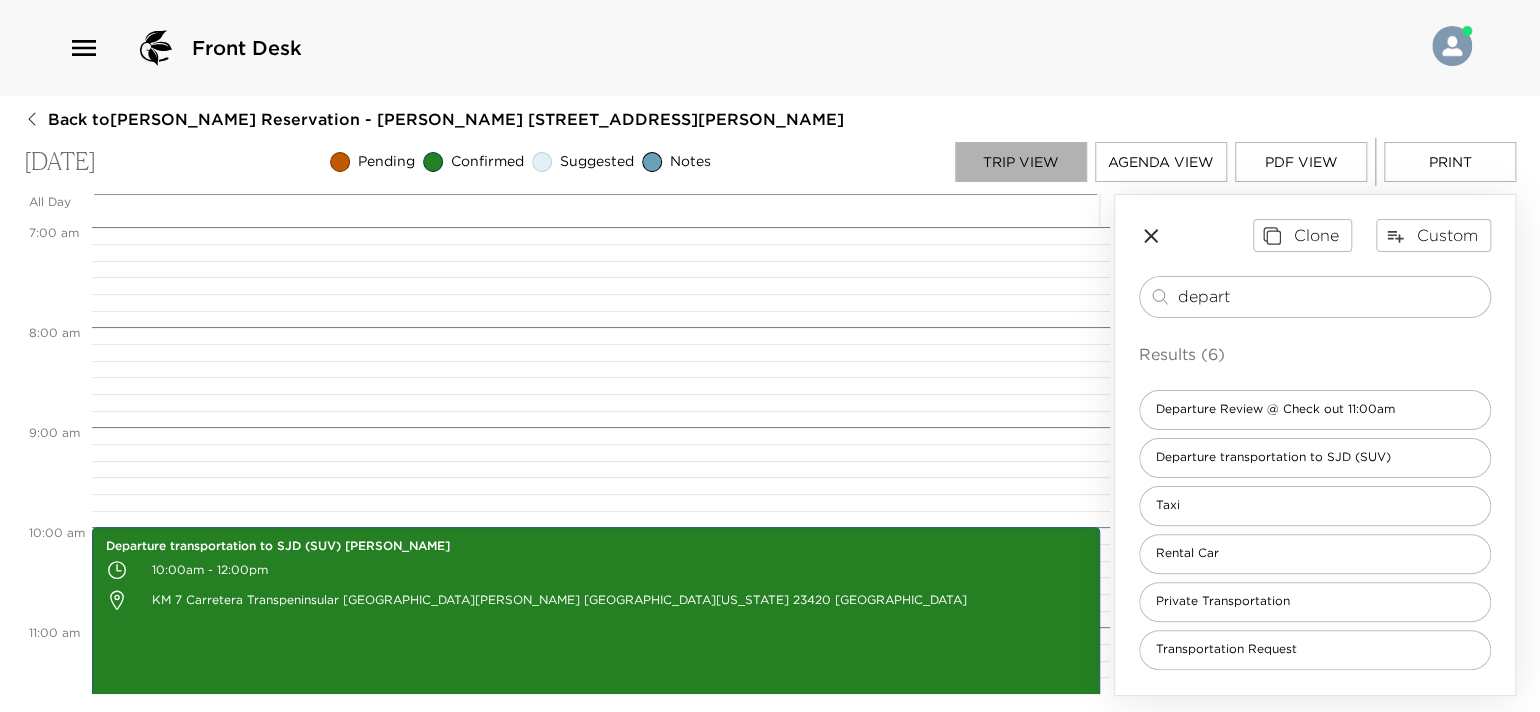 click on "Trip View" at bounding box center [1021, 162] 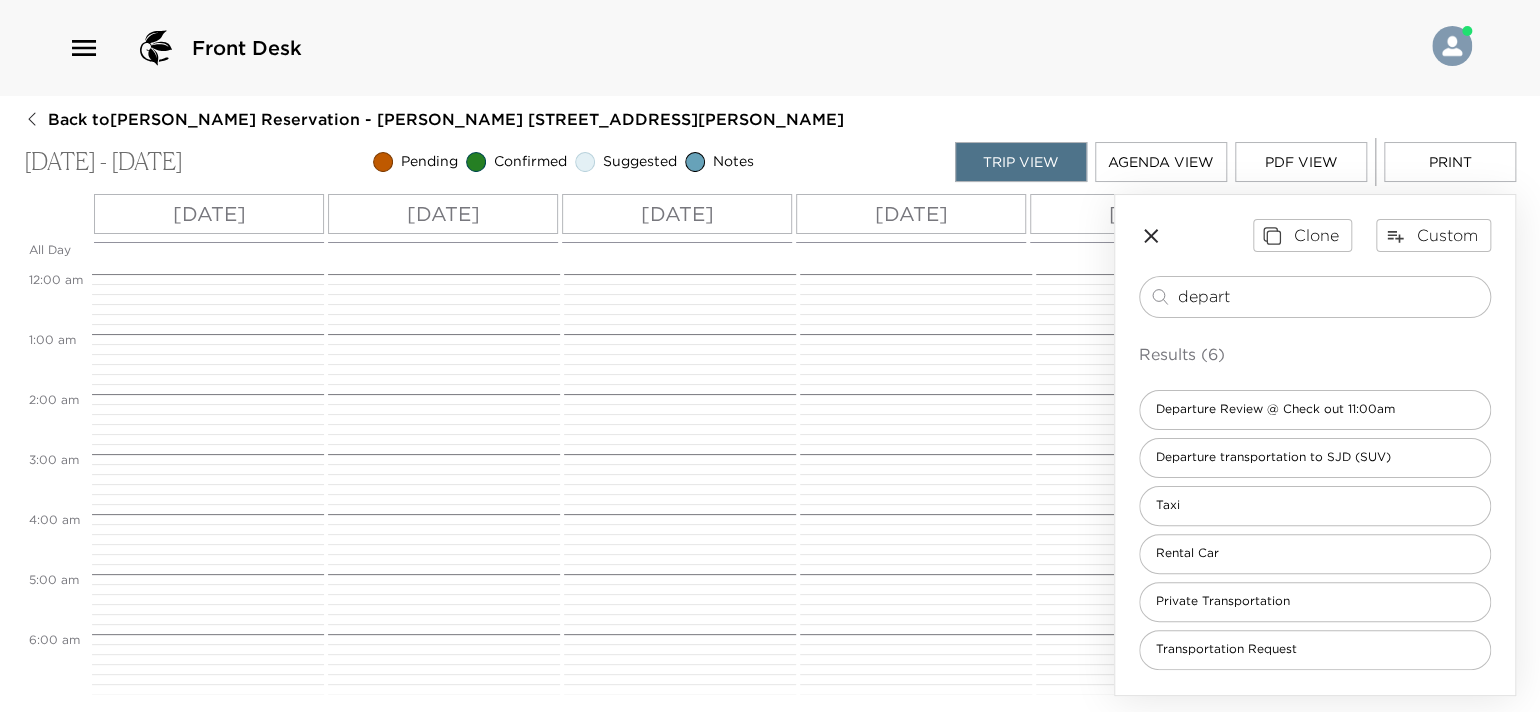 scroll, scrollTop: 540, scrollLeft: 0, axis: vertical 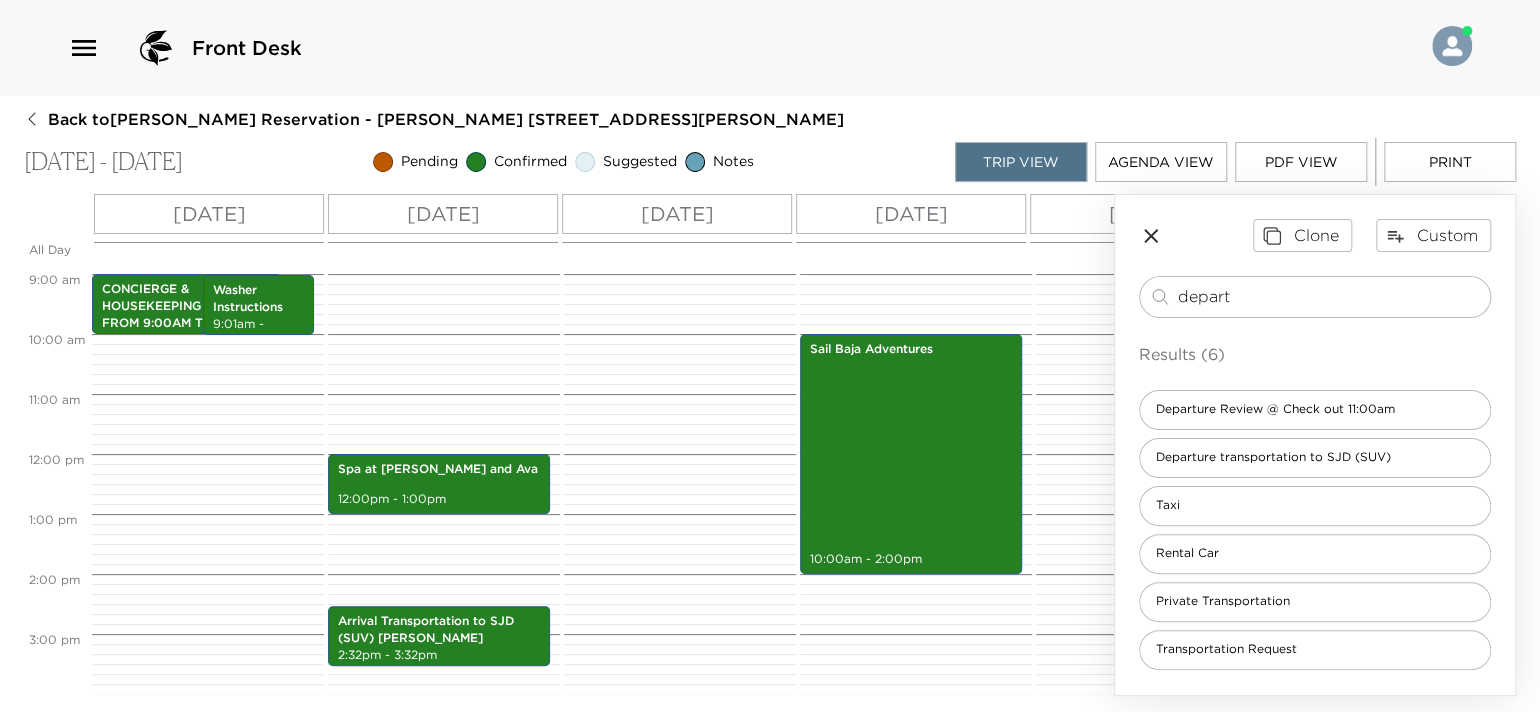 click on "[DATE]" at bounding box center (677, 214) 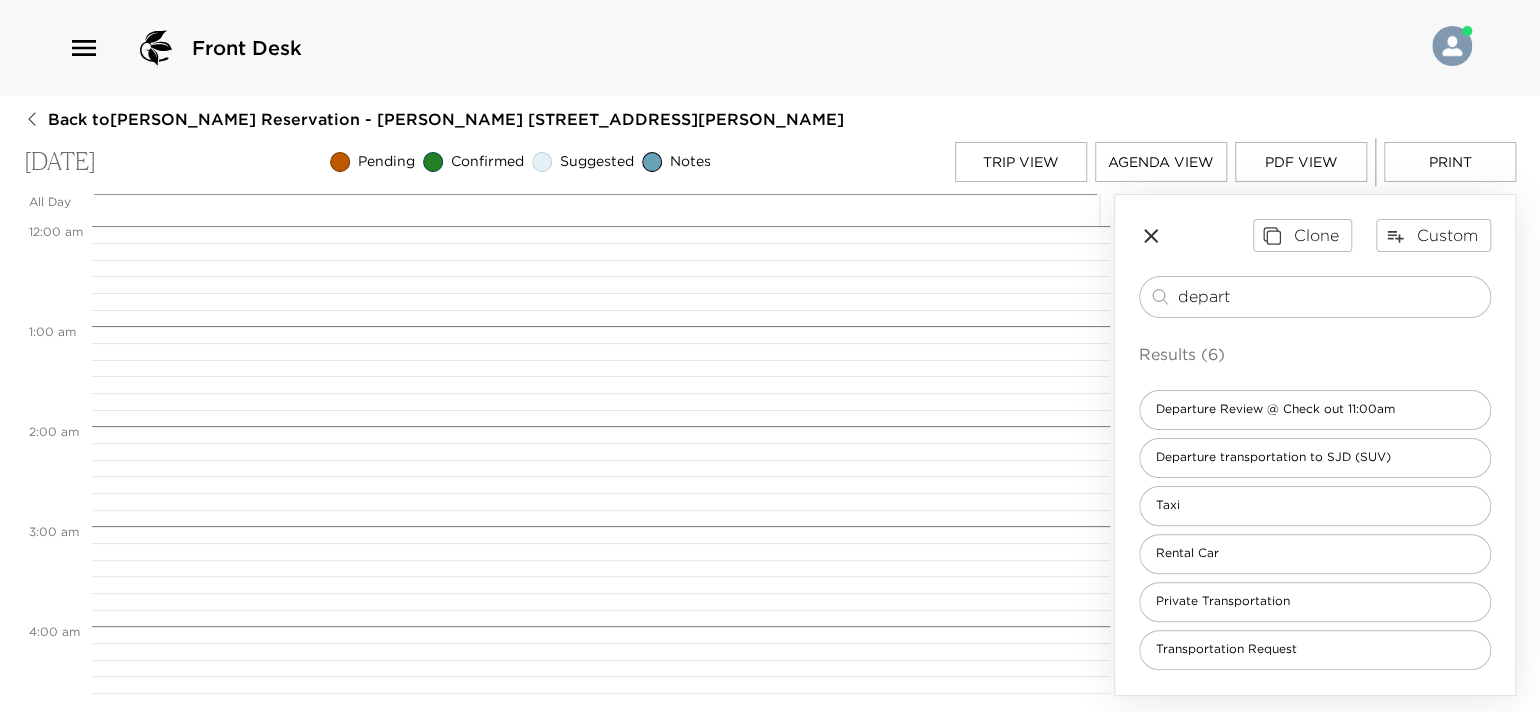 scroll, scrollTop: 799, scrollLeft: 0, axis: vertical 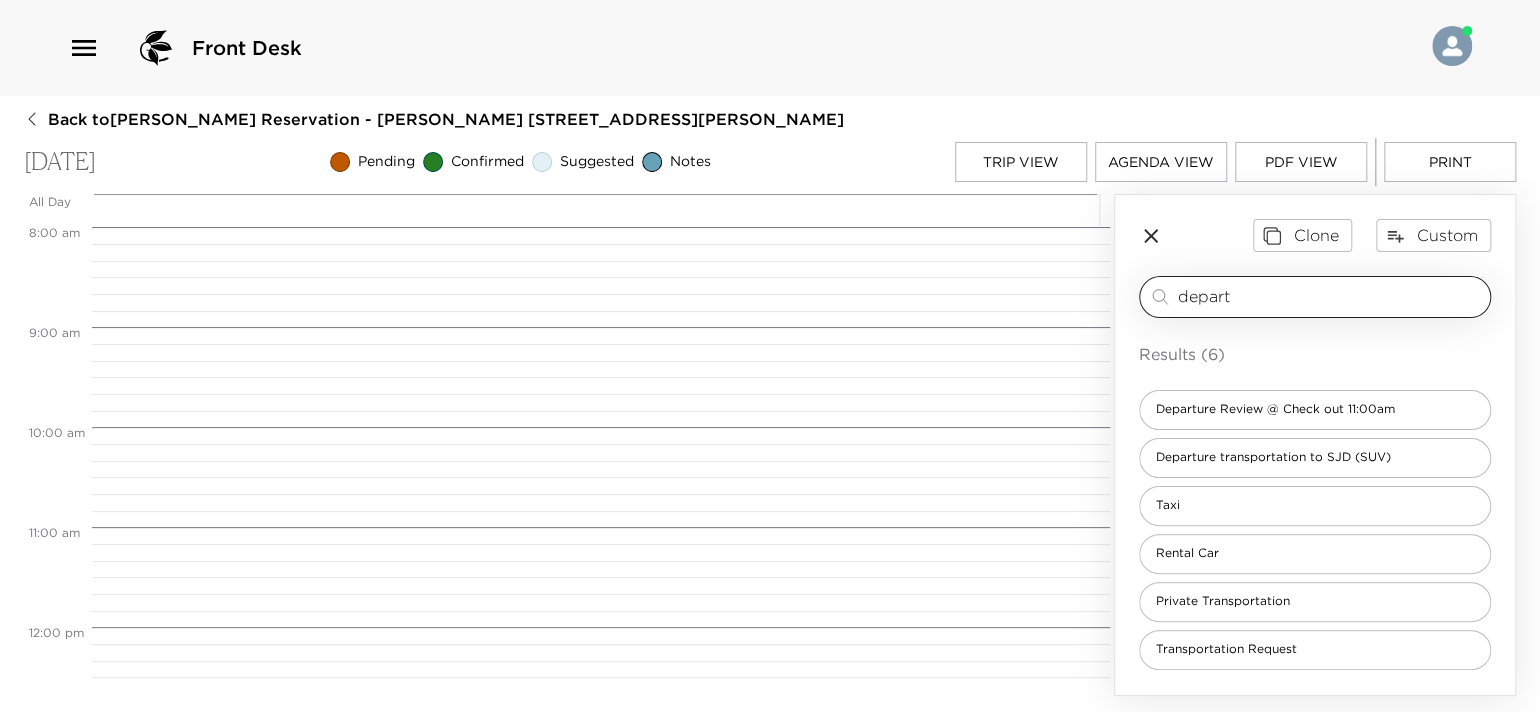 drag, startPoint x: 1219, startPoint y: 301, endPoint x: 1178, endPoint y: 297, distance: 41.19466 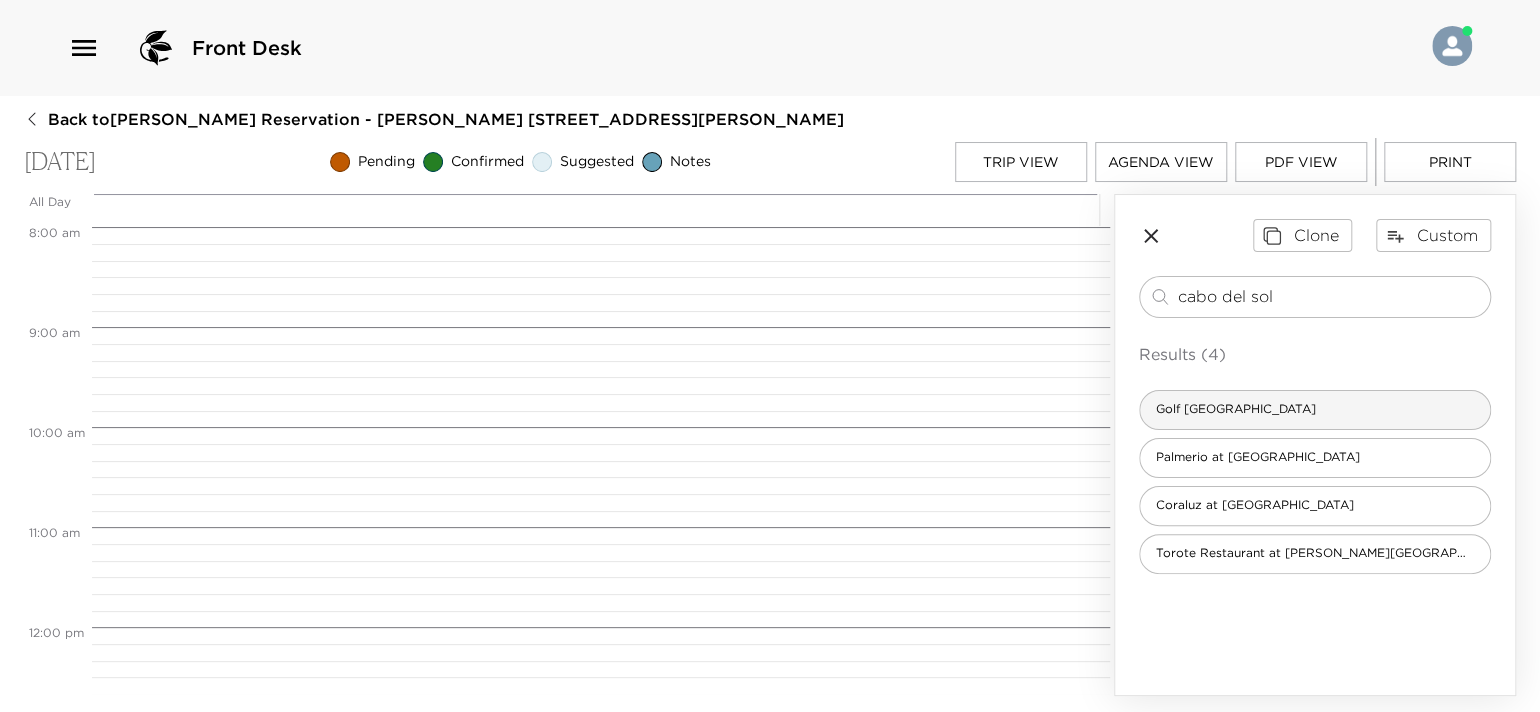 type on "cabo del sol" 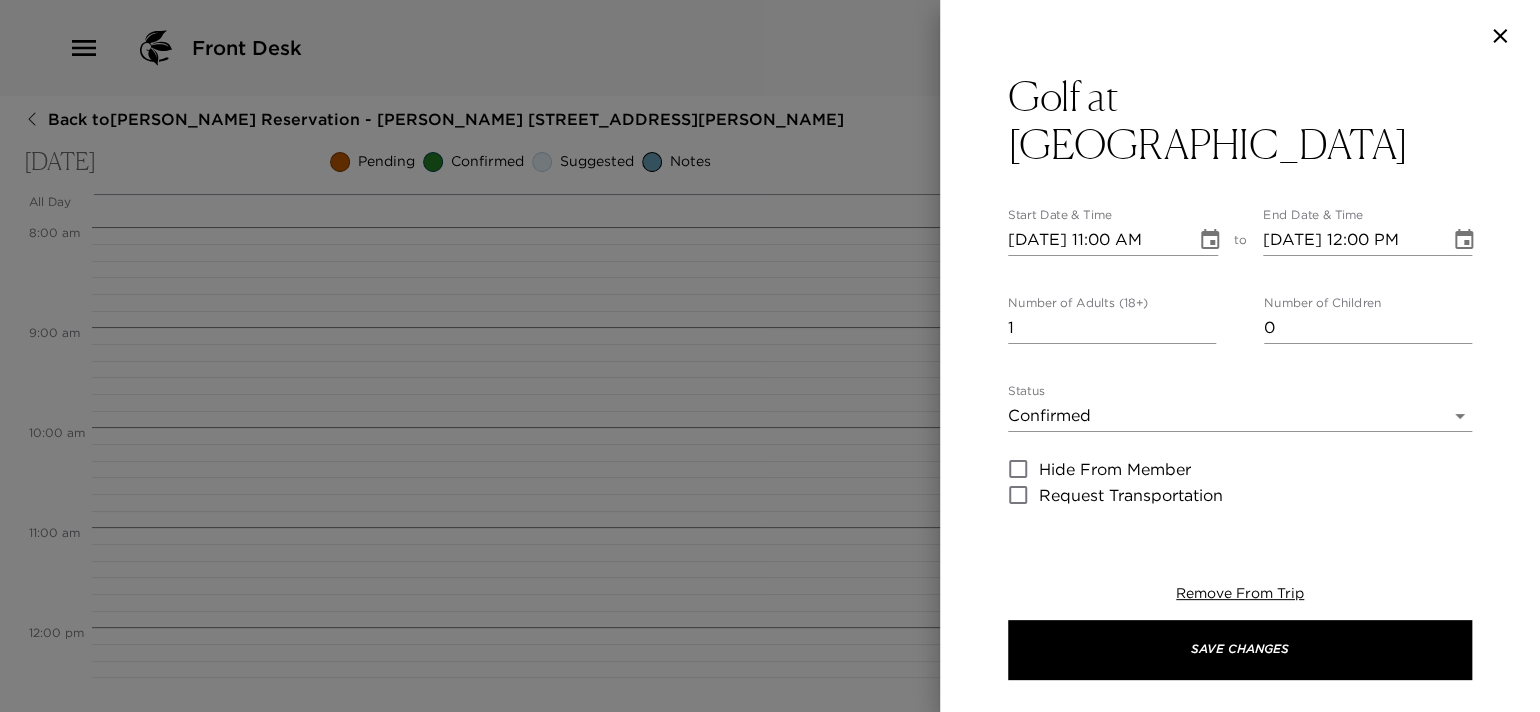 click on "[DATE] 11:00 AM" at bounding box center [1095, 240] 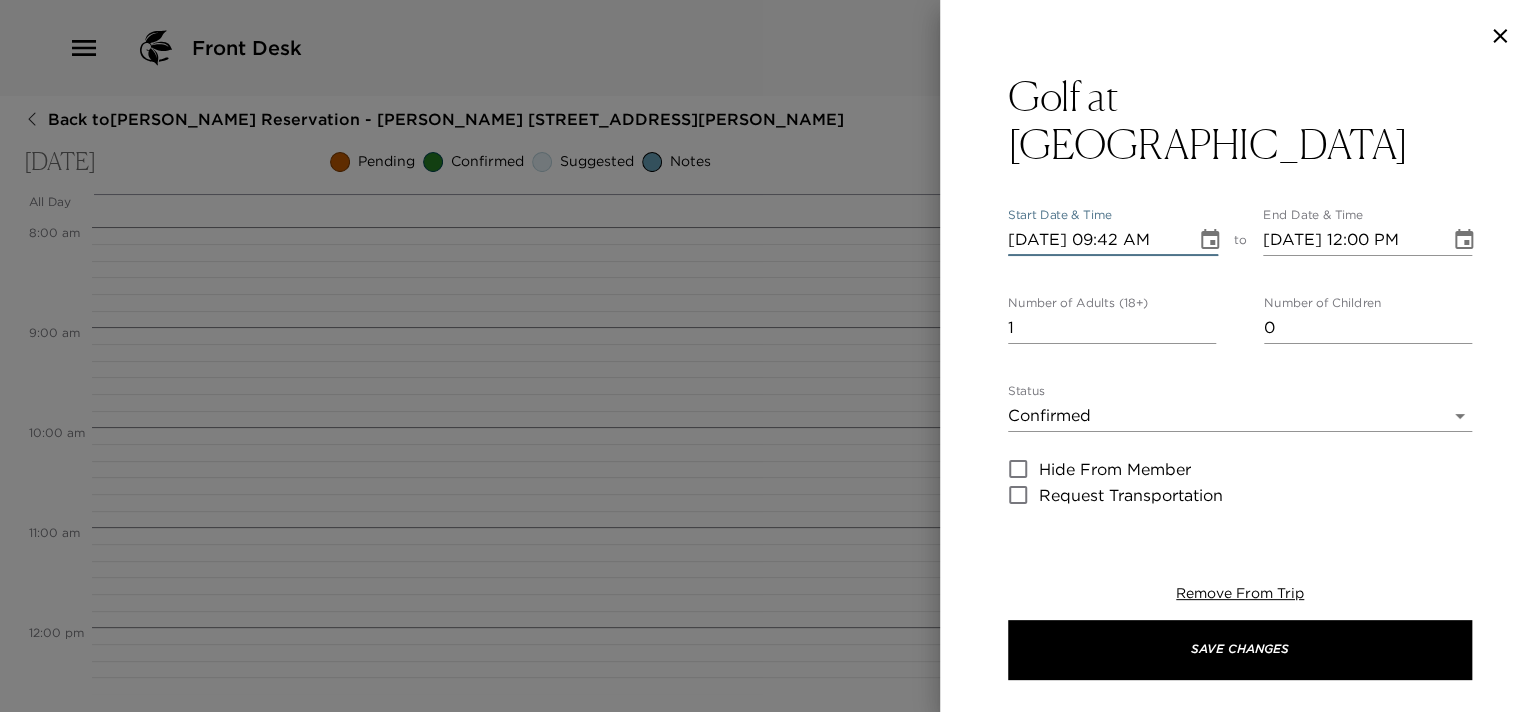 type on "[DATE] 09:42 AM" 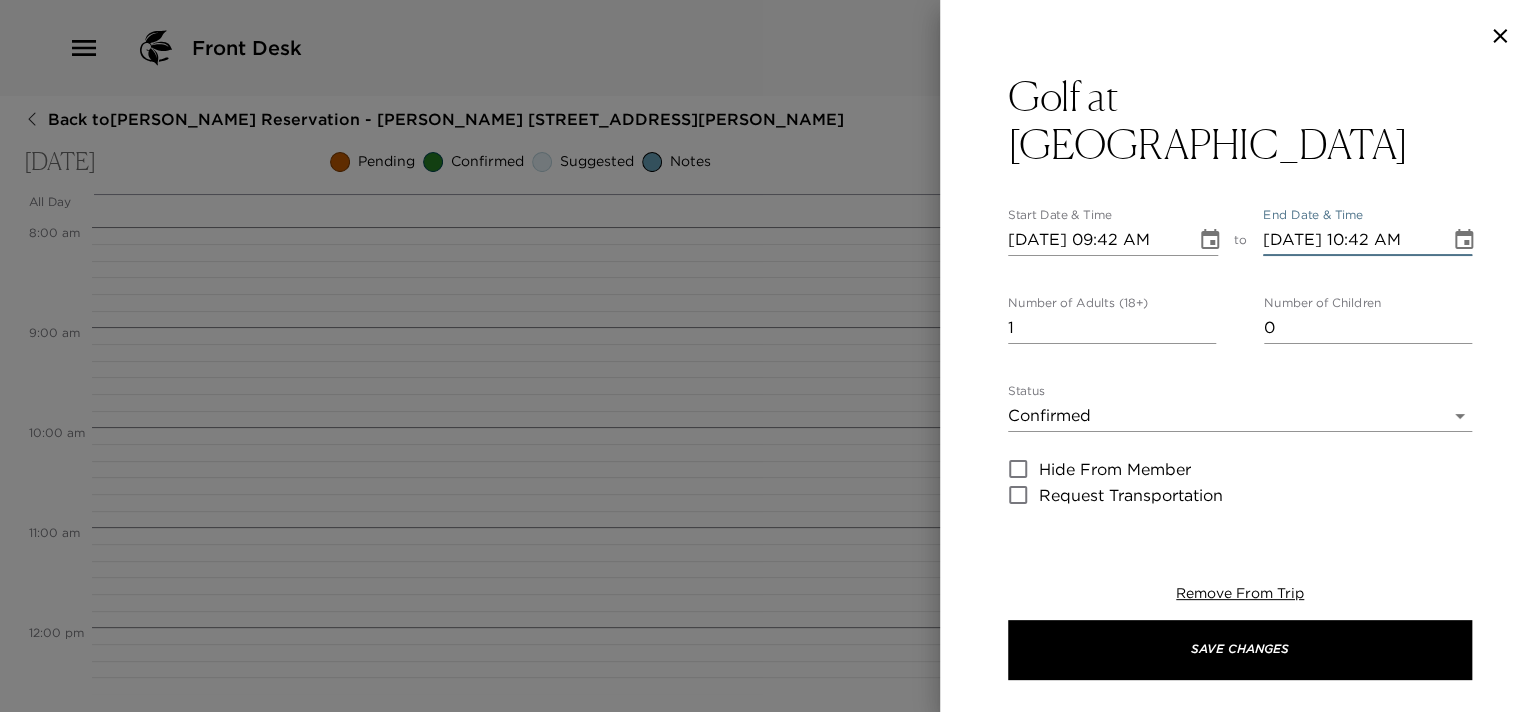 type on "[DATE] 10:42 AM" 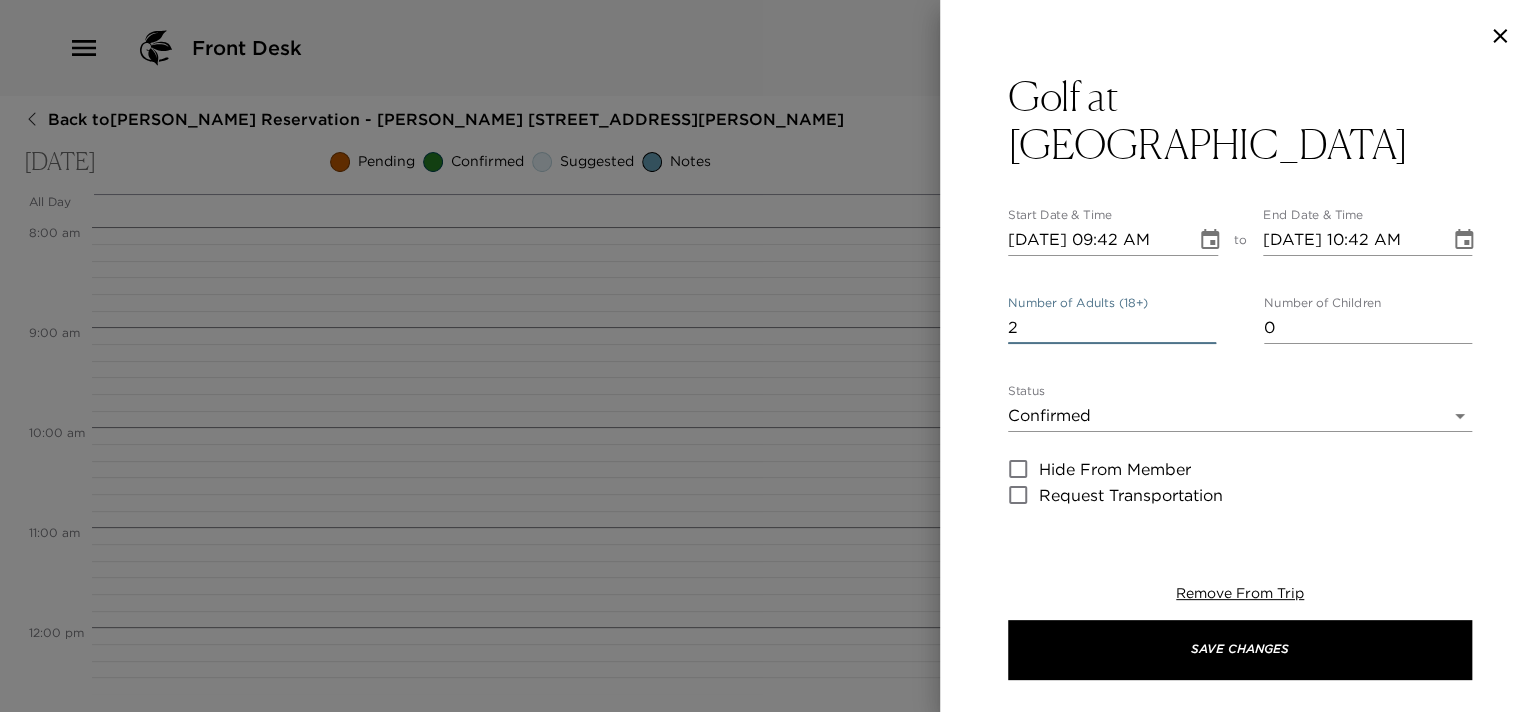 click on "2" at bounding box center [1112, 328] 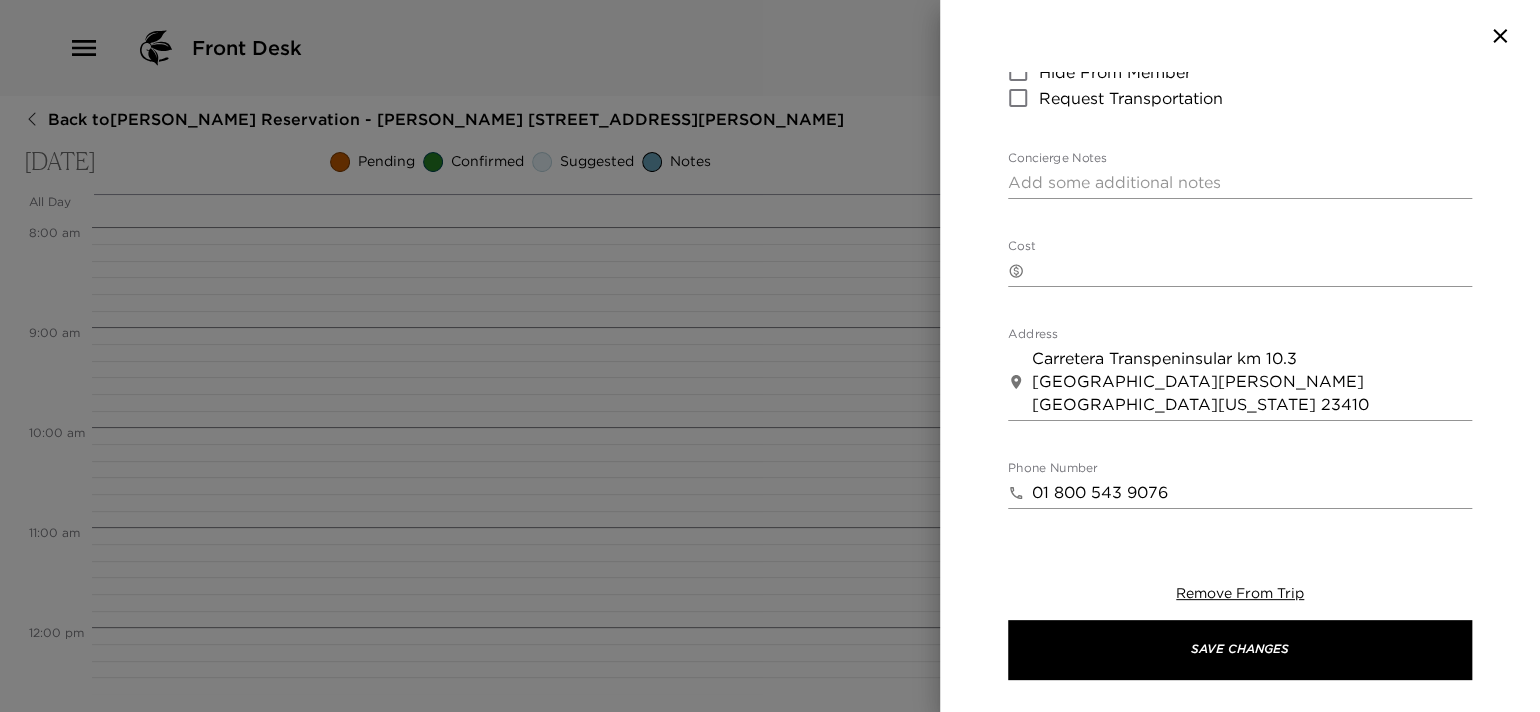 scroll, scrollTop: 399, scrollLeft: 0, axis: vertical 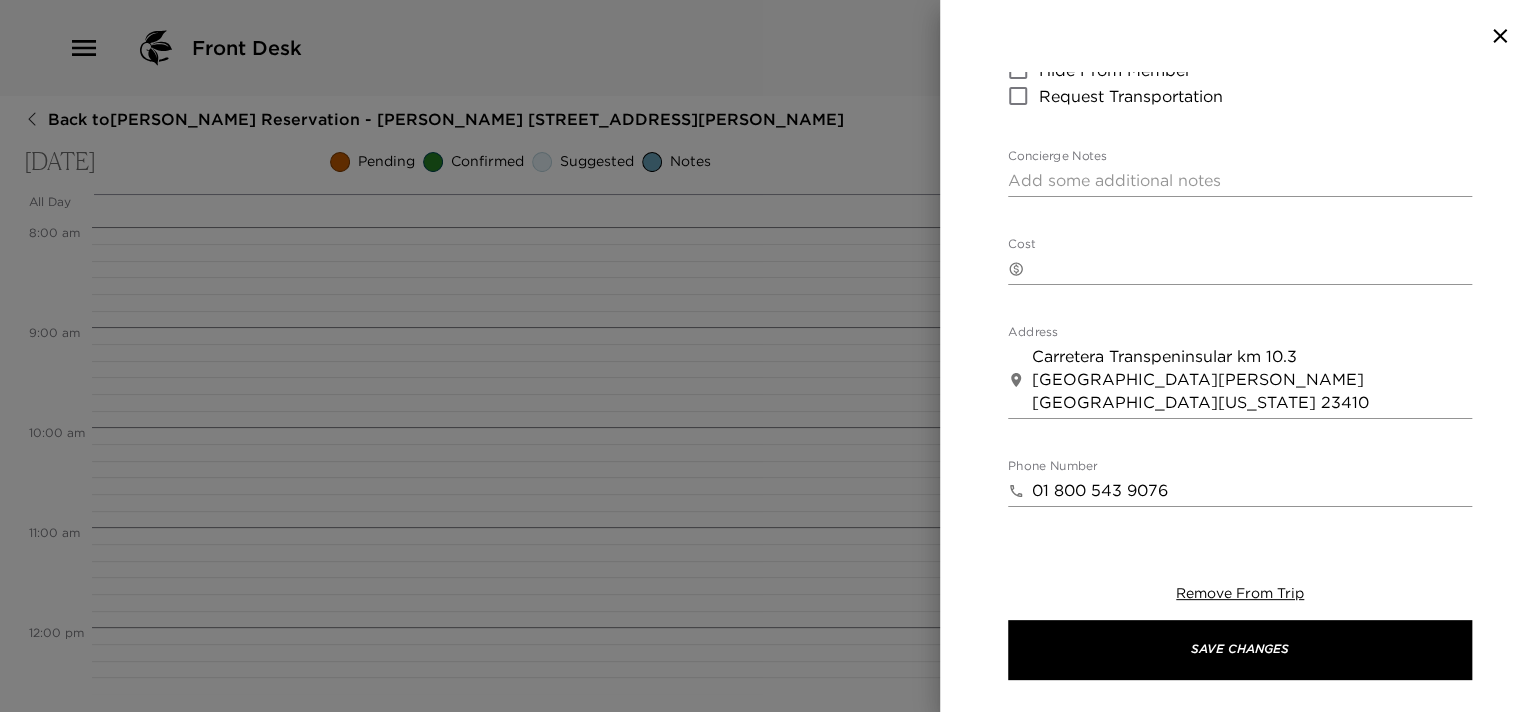 type on "1" 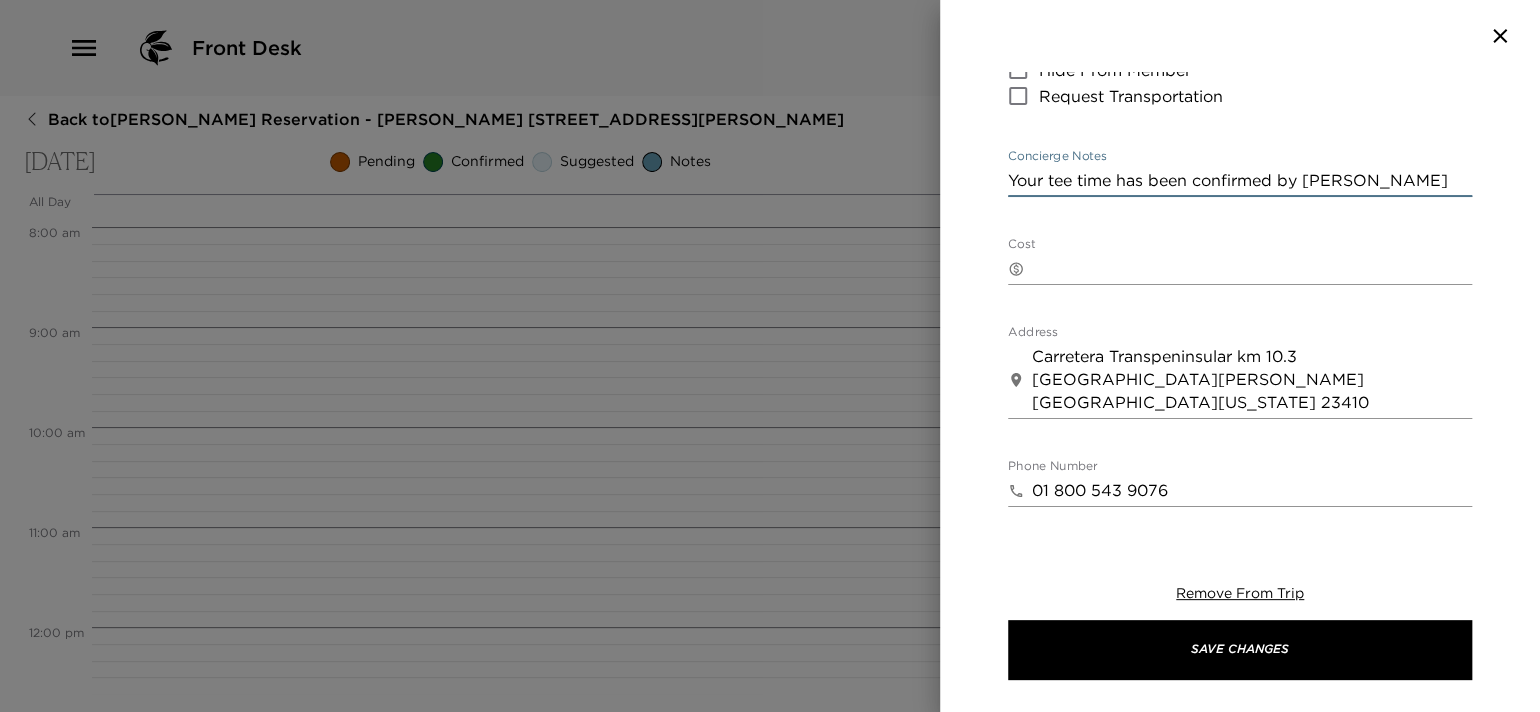 type on "Your tee time has been confirmed by [PERSON_NAME]" 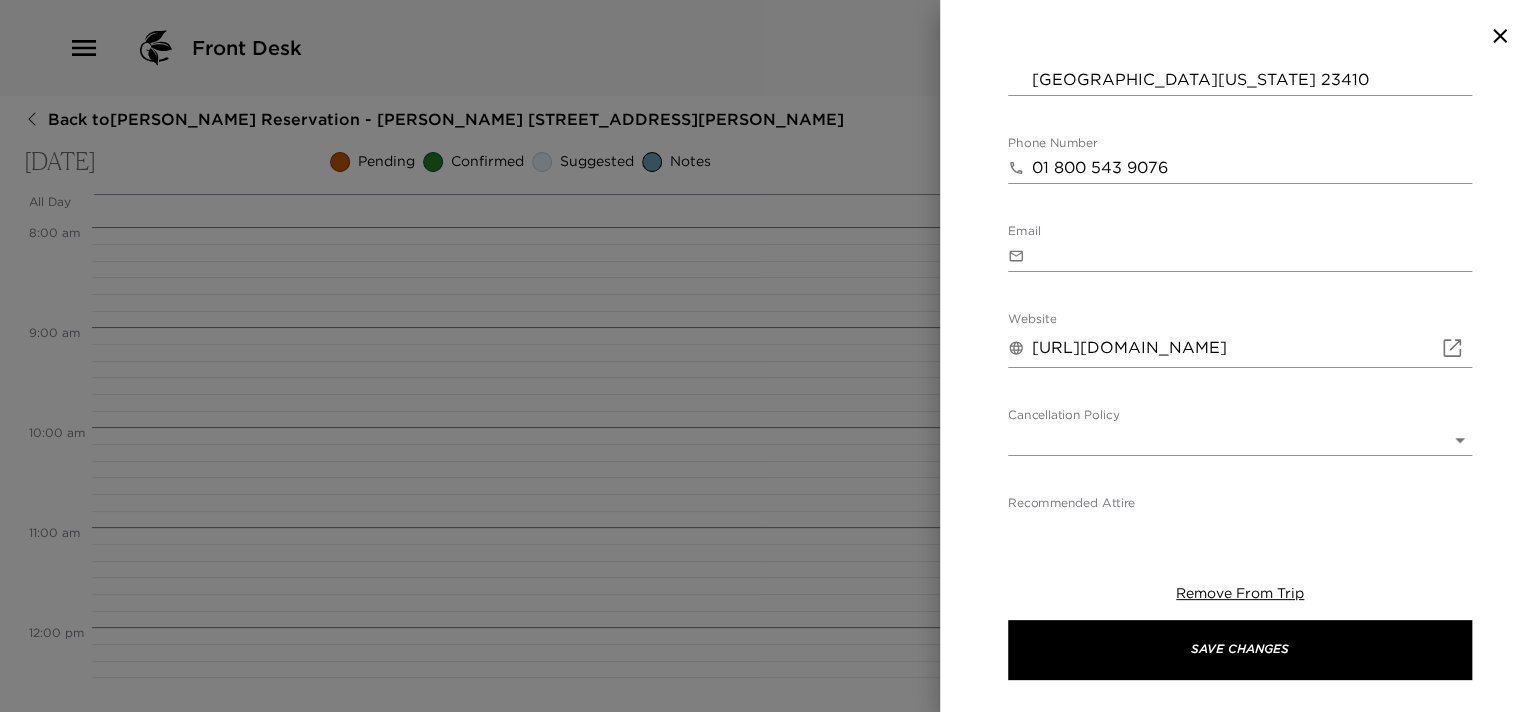 scroll, scrollTop: 833, scrollLeft: 0, axis: vertical 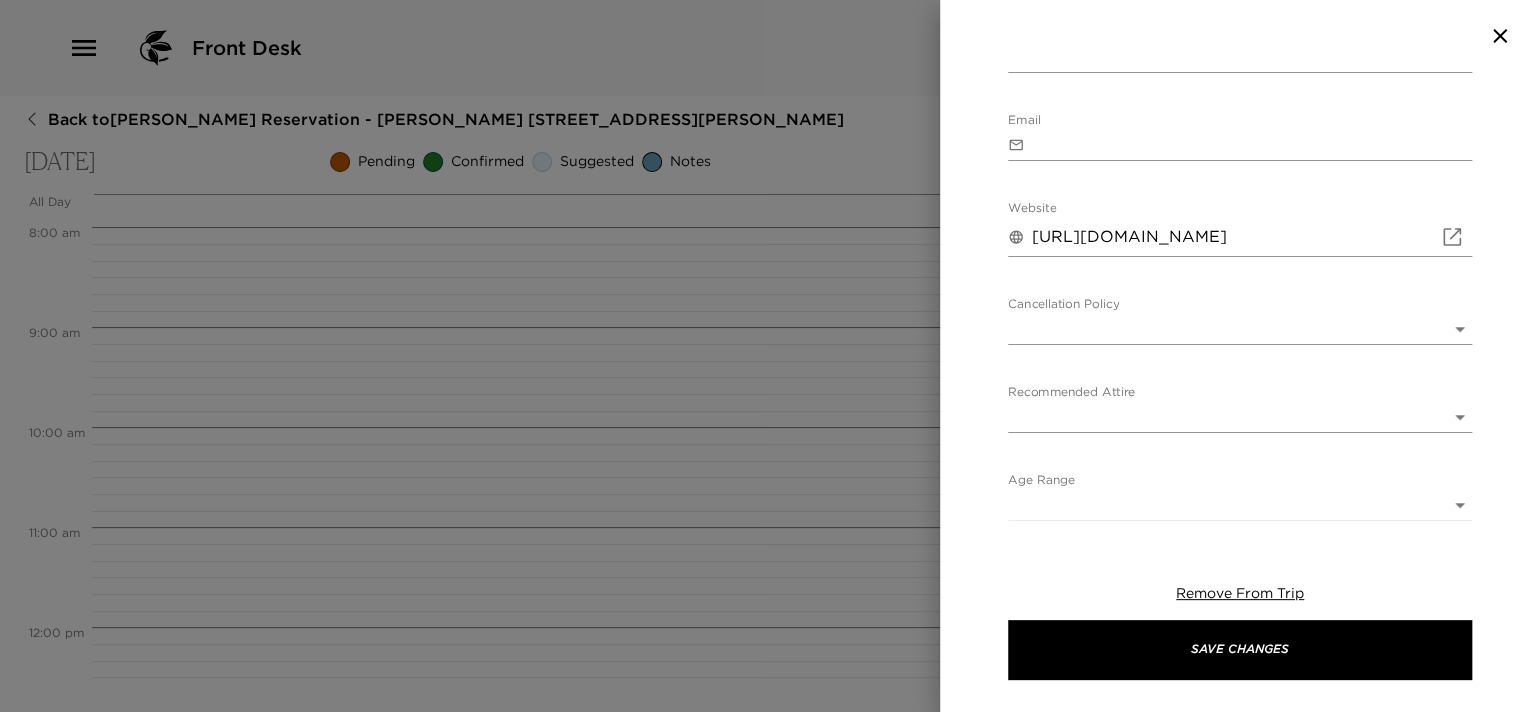 type on "$160usd + tax per player" 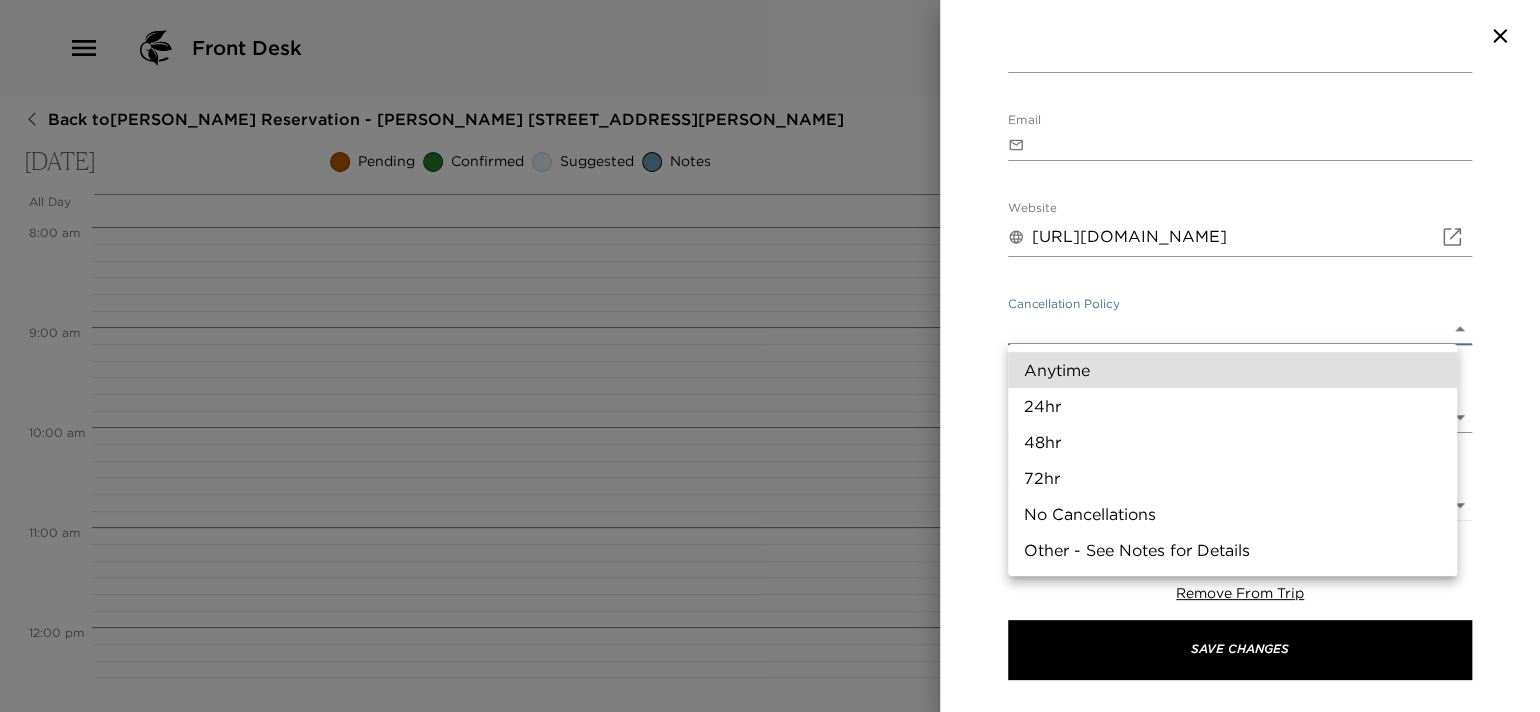 click on "Front Desk Back to  [PERSON_NAME][GEOGRAPHIC_DATA] - [PERSON_NAME] [GEOGRAPHIC_DATA], [GEOGRAPHIC_DATA][PERSON_NAME] [DATE] Pending Confirmed Suggested Notes Trip View Agenda View PDF View Print All Day [DATE] 12:00 AM 1:00 AM 2:00 AM 3:00 AM 4:00 AM 5:00 AM 6:00 AM 7:00 AM 8:00 AM 9:00 AM 10:00 AM 11:00 AM 12:00 PM 1:00 PM 2:00 PM 3:00 PM 4:00 PM 5:00 PM 6:00 PM 7:00 PM 8:00 PM 9:00 PM 10:00 PM 11:00 PM Clone Custom cabo del sol ​ Results (4) Golf [GEOGRAPHIC_DATA] Palmerio at [GEOGRAPHIC_DATA] [GEOGRAPHIC_DATA] Coraluz at [GEOGRAPHIC_DATA] [GEOGRAPHIC_DATA] Torote Restaurant at [PERSON_NAME][GEOGRAPHIC_DATA] at [GEOGRAPHIC_DATA] Start Date & Time [DATE] 09:42 AM to End Date & Time [DATE] 10:42 AM Number of Adults (18+) 1 Number of Children 0 Status Confirmed Confirmed Hide From Member Request Transportation Concierge Notes Your tee time has been confirmed by [PERSON_NAME] x Cost ​ $160usd + tax per [PERSON_NAME] Address ​ Carretera Transpeninsular km 10.3
[GEOGRAPHIC_DATA][PERSON_NAME][US_STATE] 23410
[GEOGRAPHIC_DATA] x Phone Number ​ Email ​" at bounding box center [770, 356] 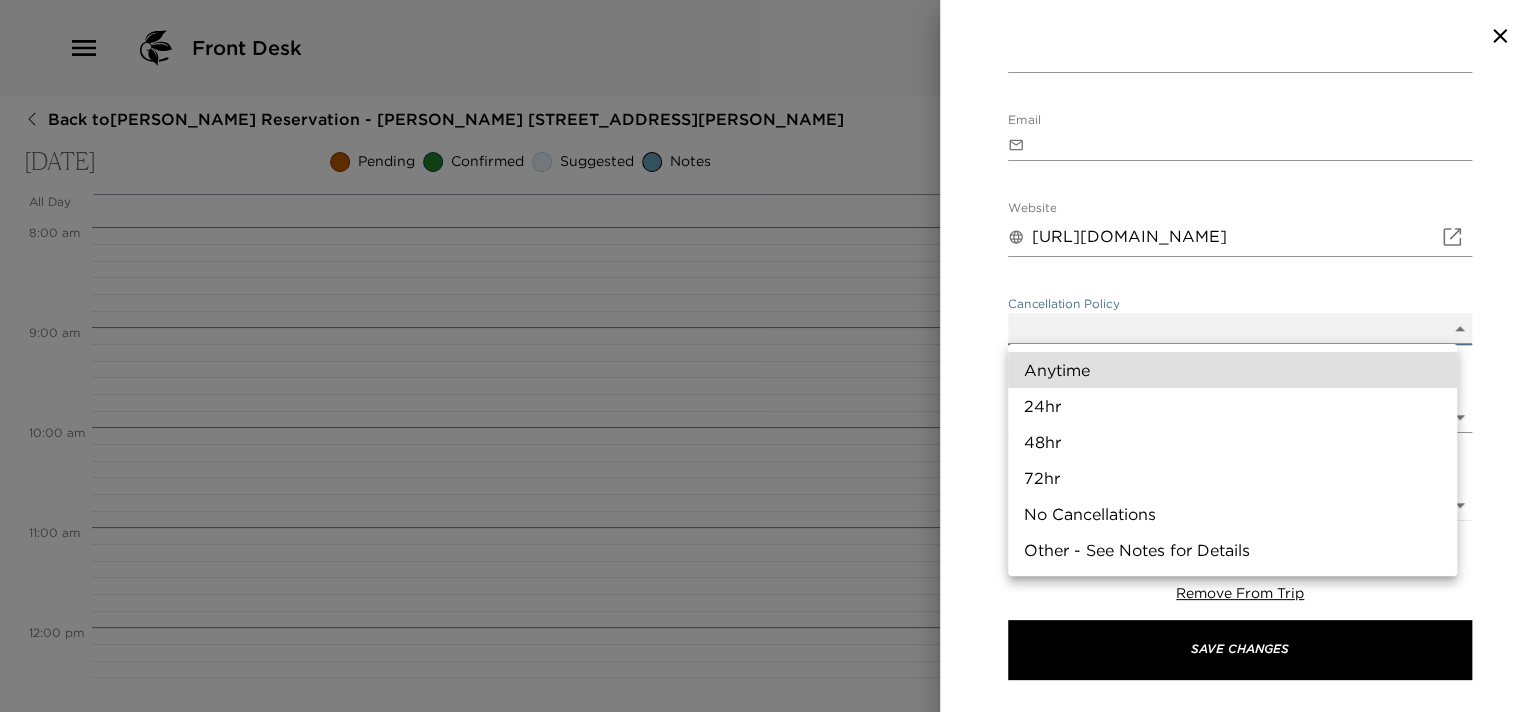 type on "24hr" 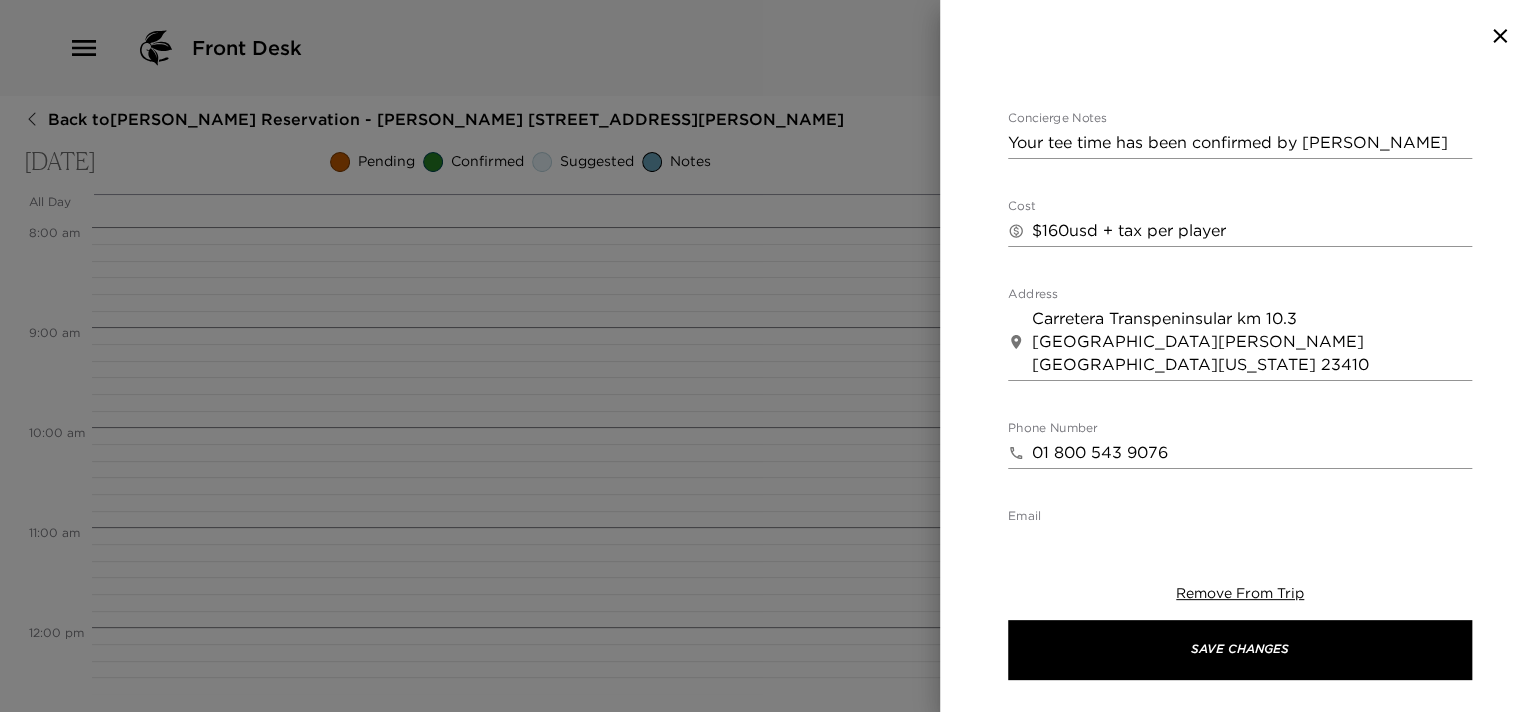 scroll, scrollTop: 433, scrollLeft: 0, axis: vertical 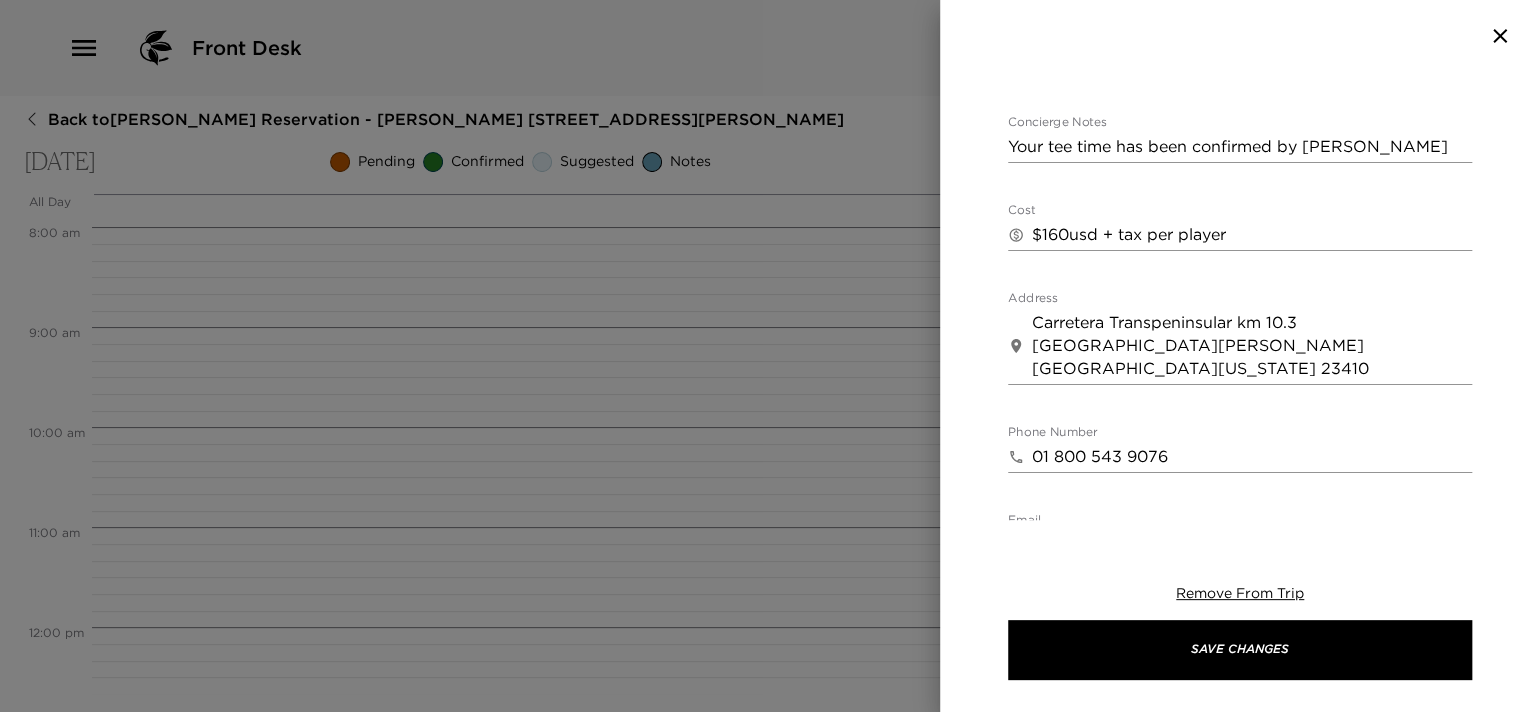 click on "$160usd + tax per player" at bounding box center (1252, 234) 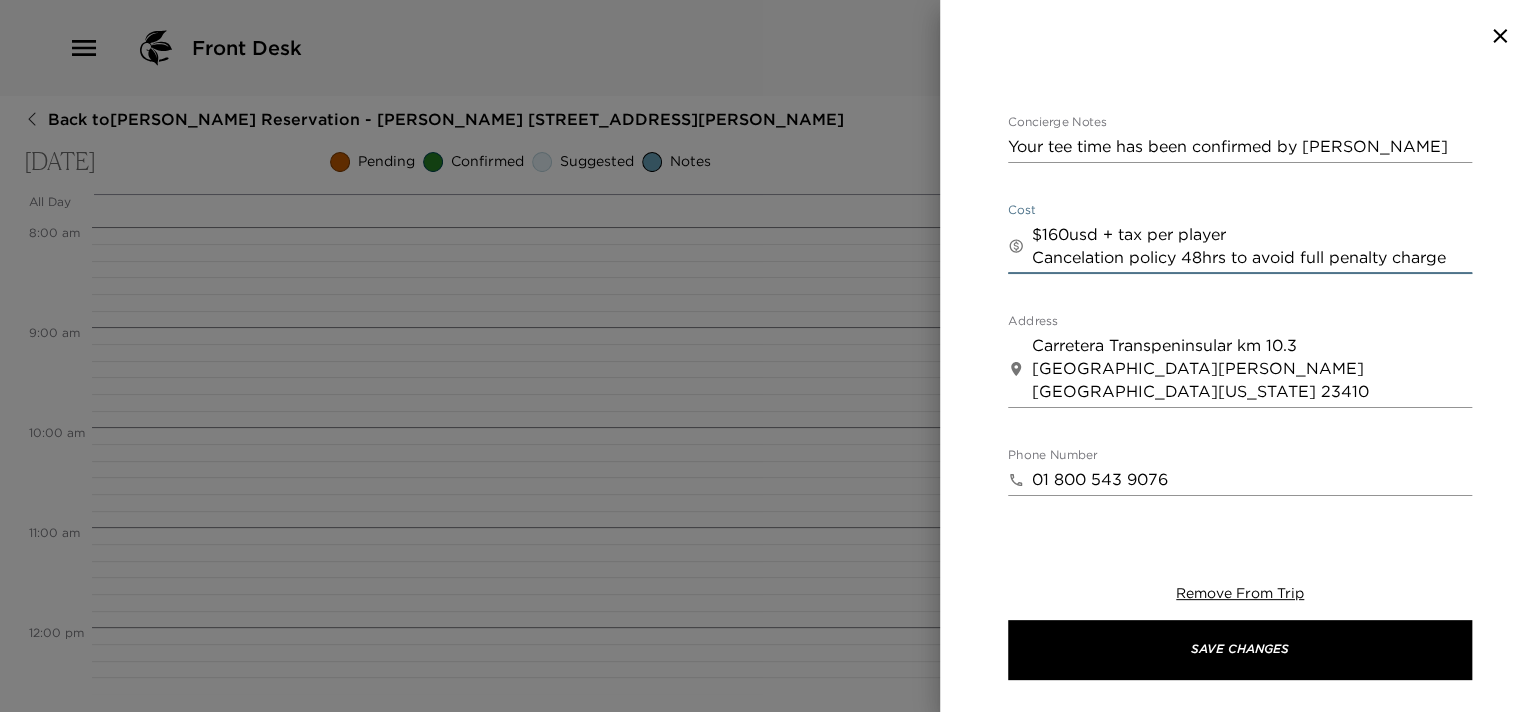 type on "$160usd + tax per player
Cancelation policy 48hrs to avoid full penalty charge" 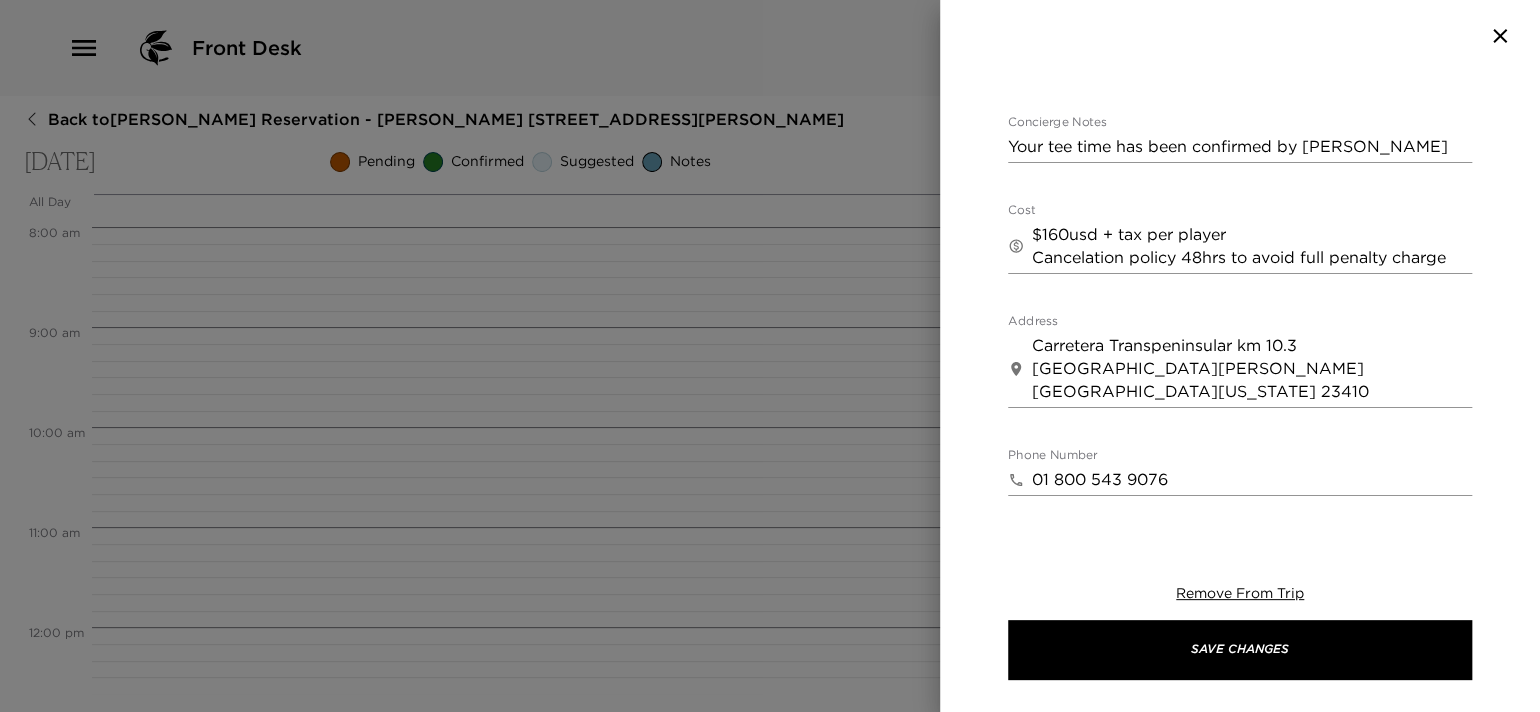 drag, startPoint x: 1029, startPoint y: 233, endPoint x: 1352, endPoint y: 270, distance: 325.11227 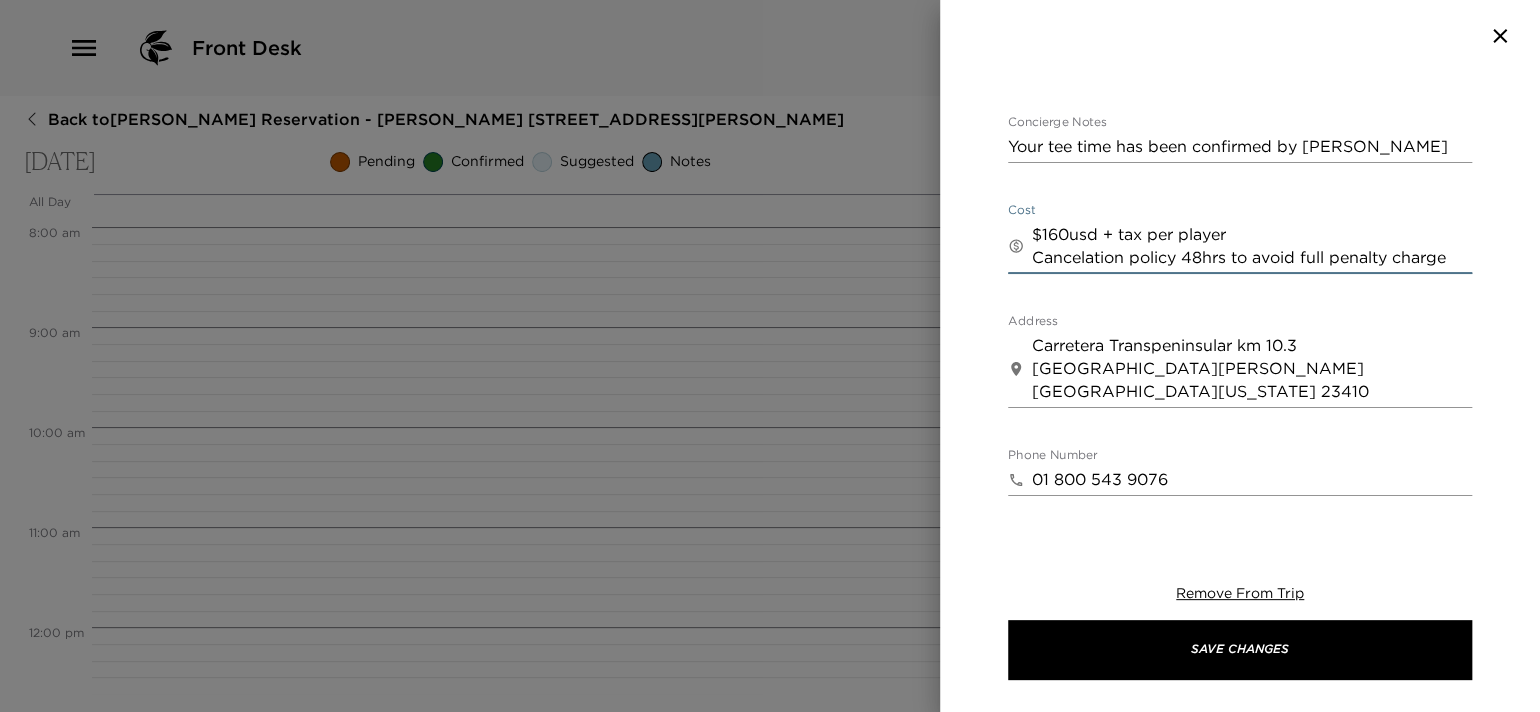 drag, startPoint x: 1452, startPoint y: 257, endPoint x: 1013, endPoint y: 229, distance: 439.89203 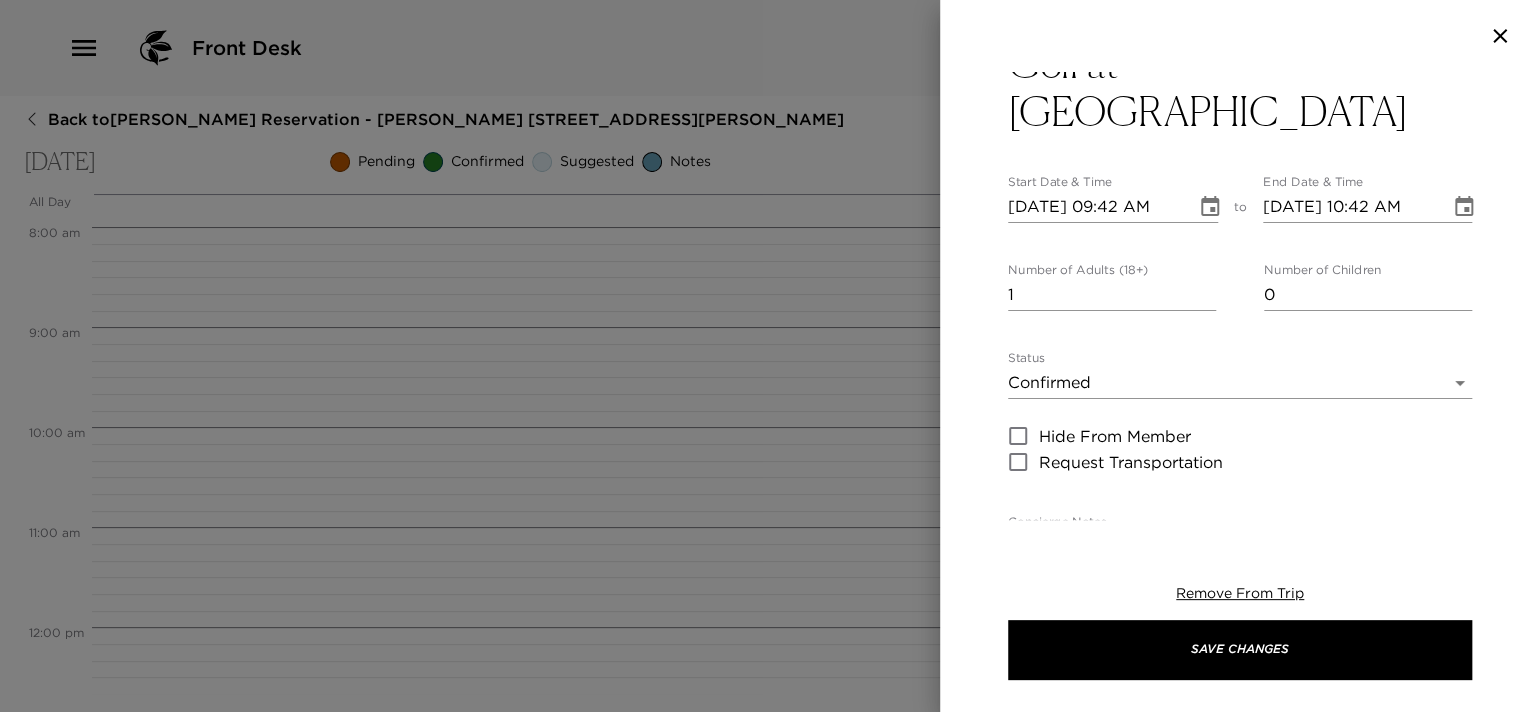 scroll, scrollTop: 0, scrollLeft: 0, axis: both 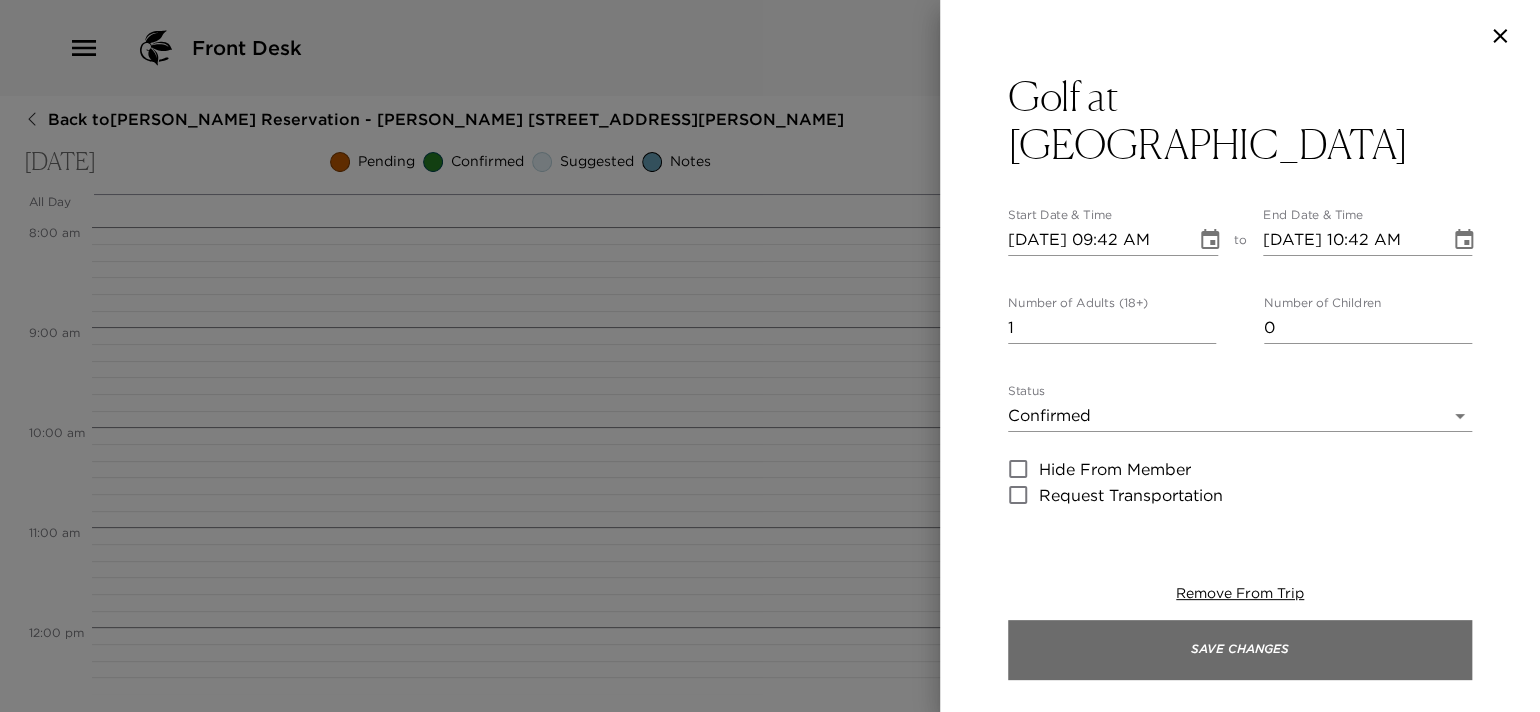 click on "Save Changes" at bounding box center [1240, 650] 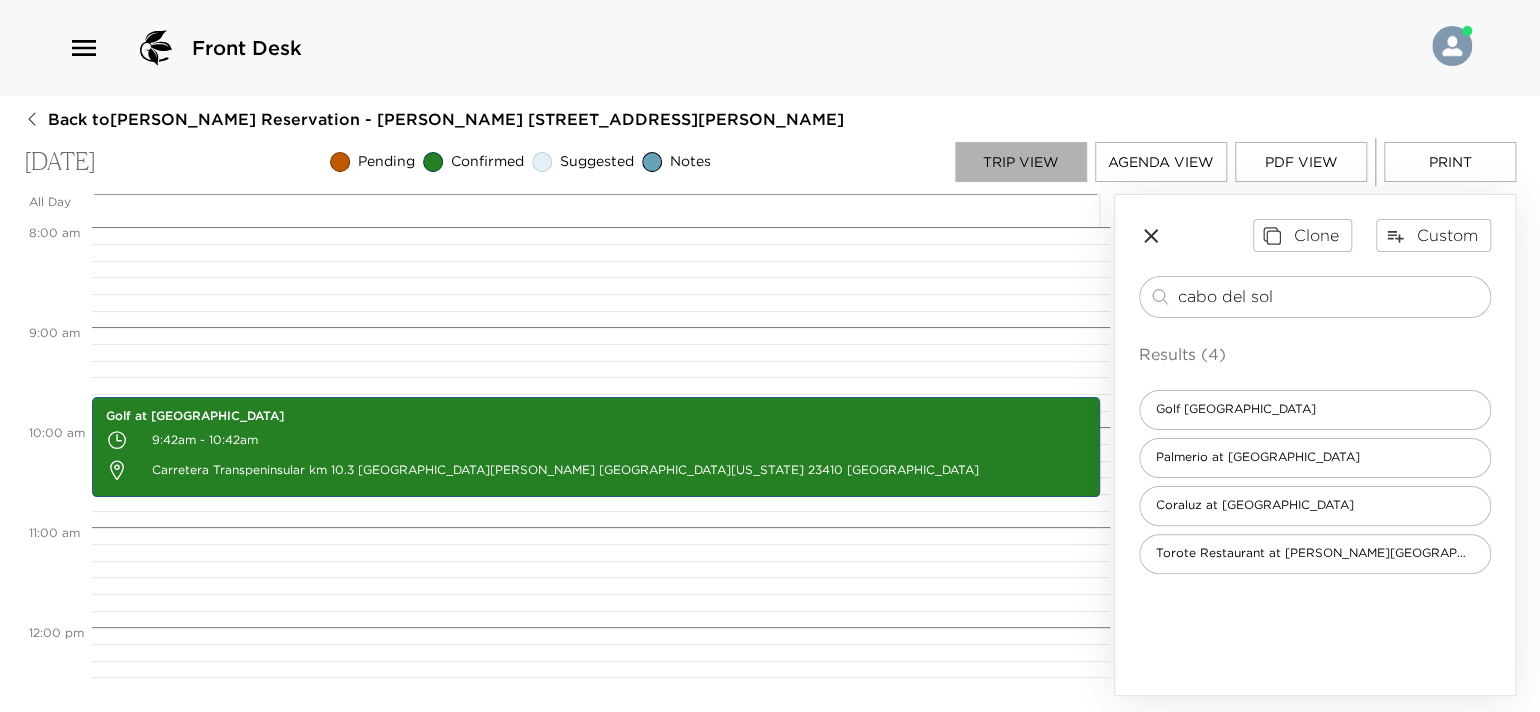 click on "Trip View" at bounding box center (1021, 162) 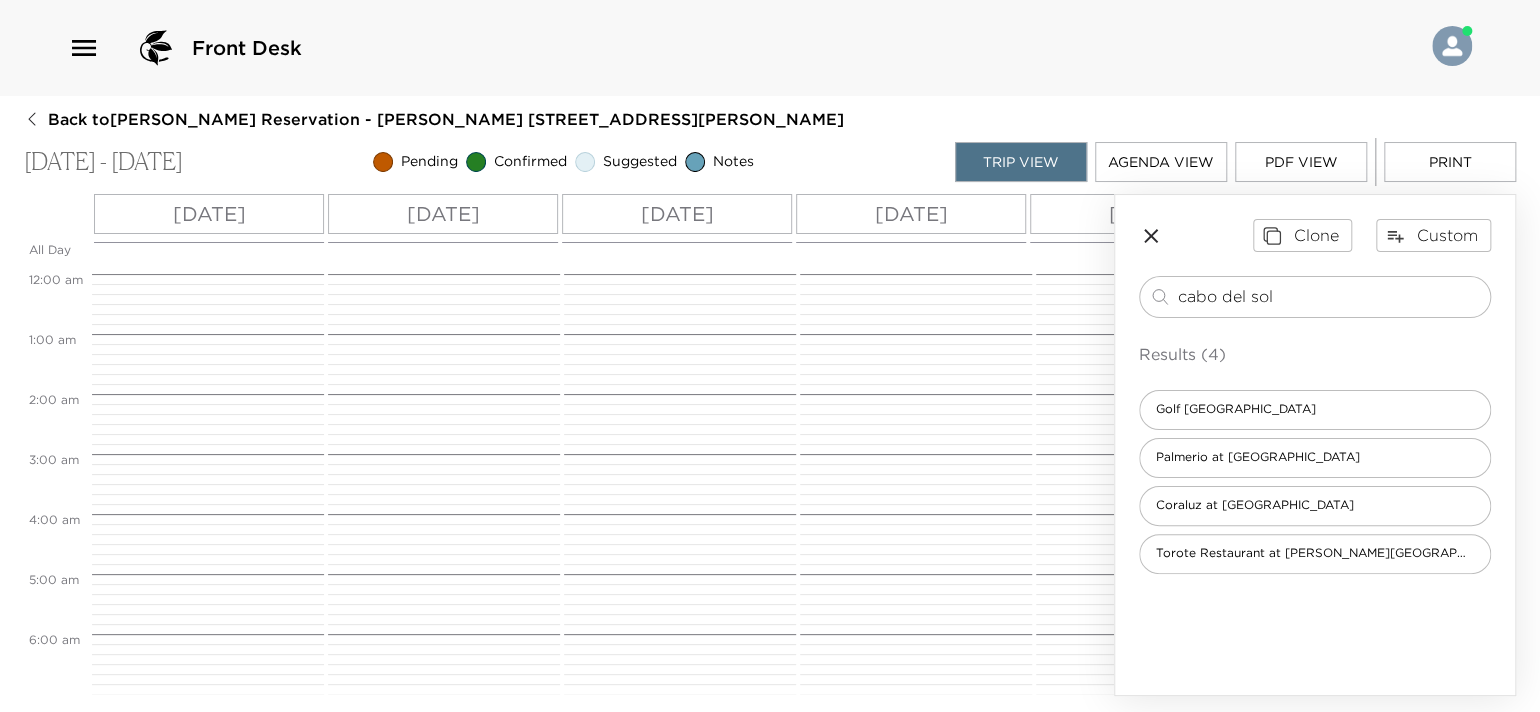 scroll, scrollTop: 540, scrollLeft: 0, axis: vertical 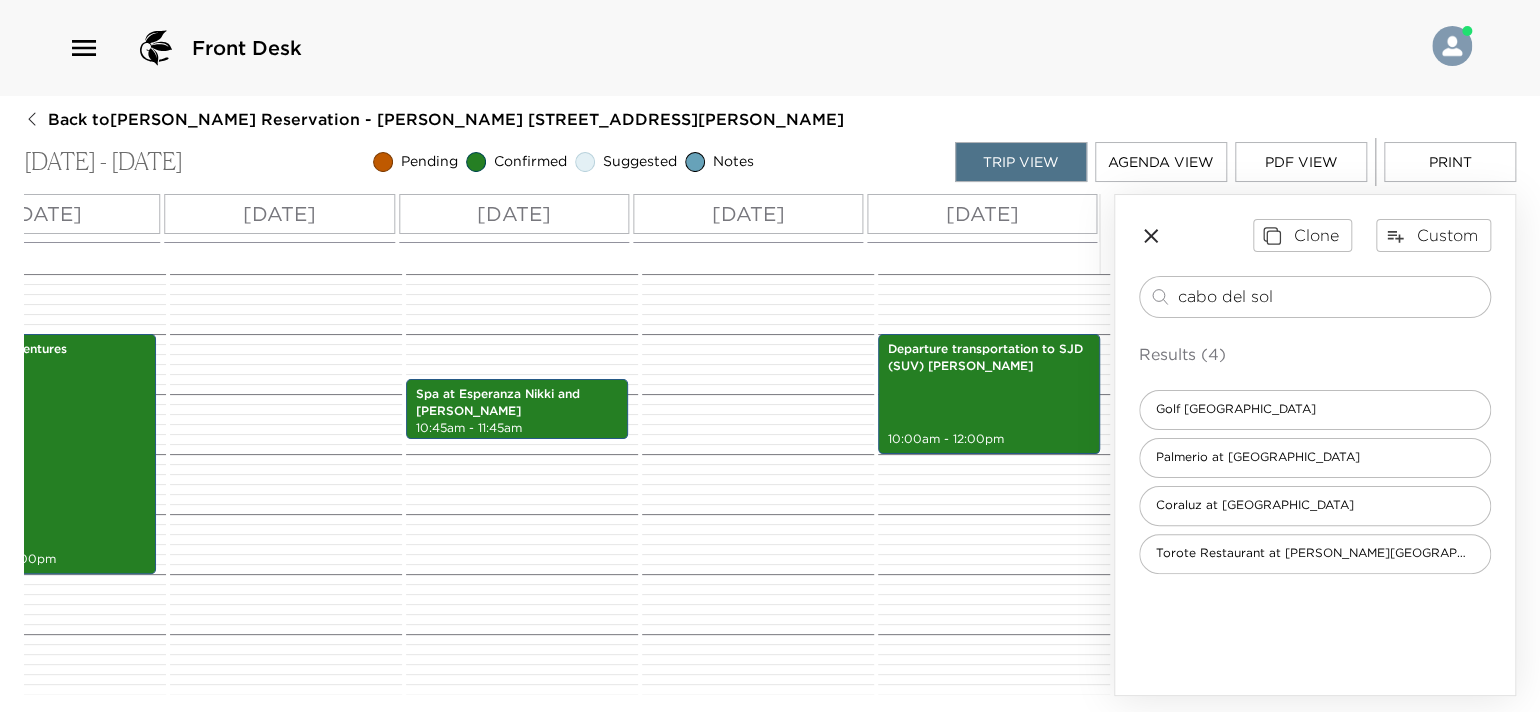 click on "[DATE]" at bounding box center (747, 214) 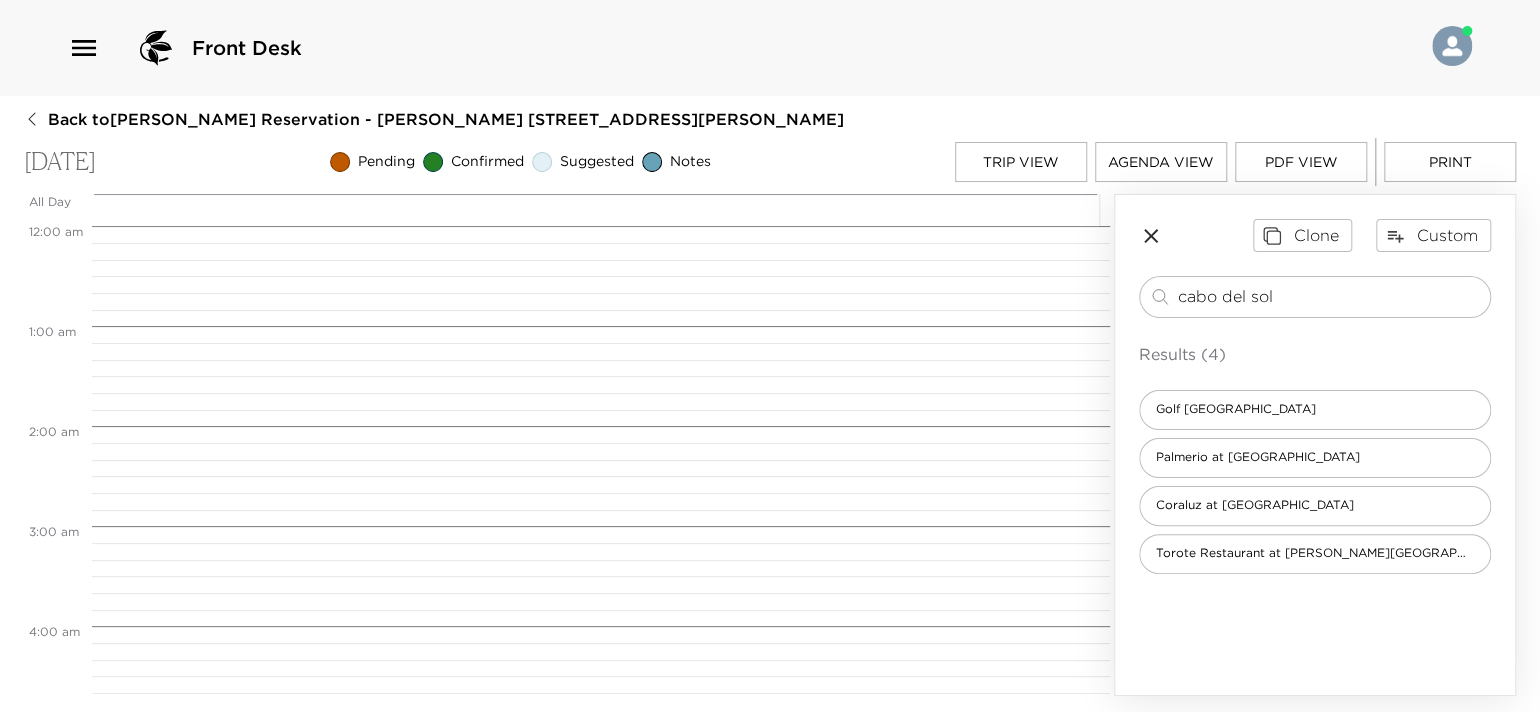 scroll, scrollTop: 0, scrollLeft: 0, axis: both 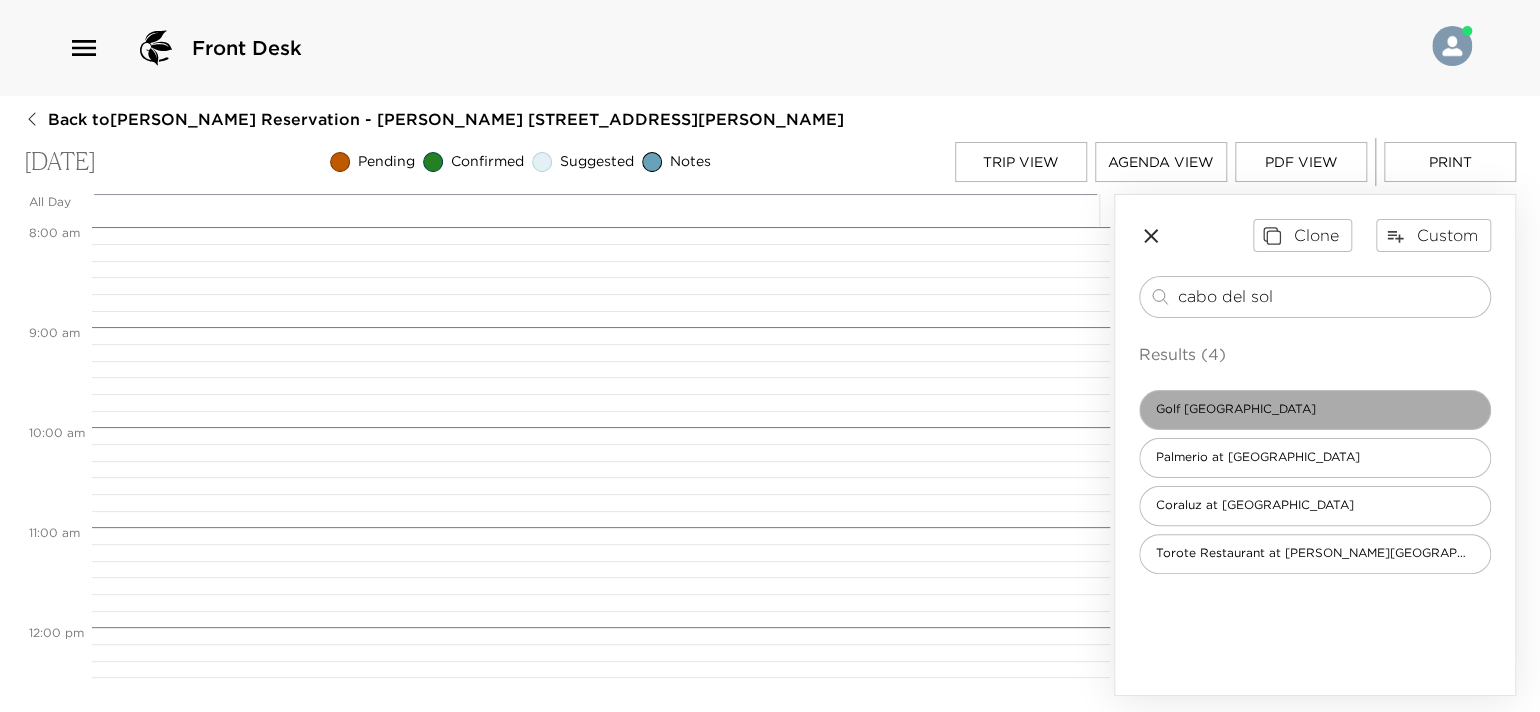 click on "Golf [GEOGRAPHIC_DATA]" at bounding box center (1236, 409) 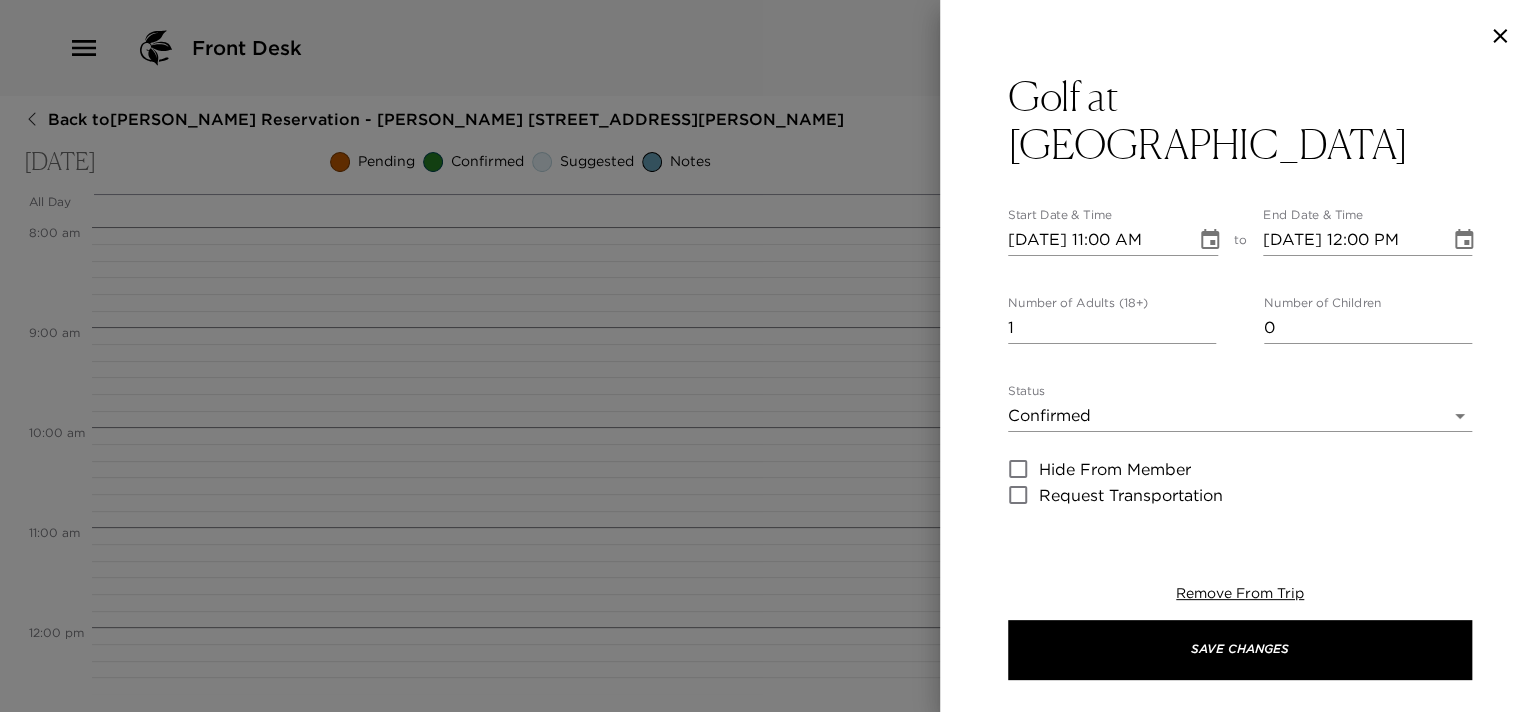 click on "[DATE] 11:00 AM" at bounding box center [1095, 240] 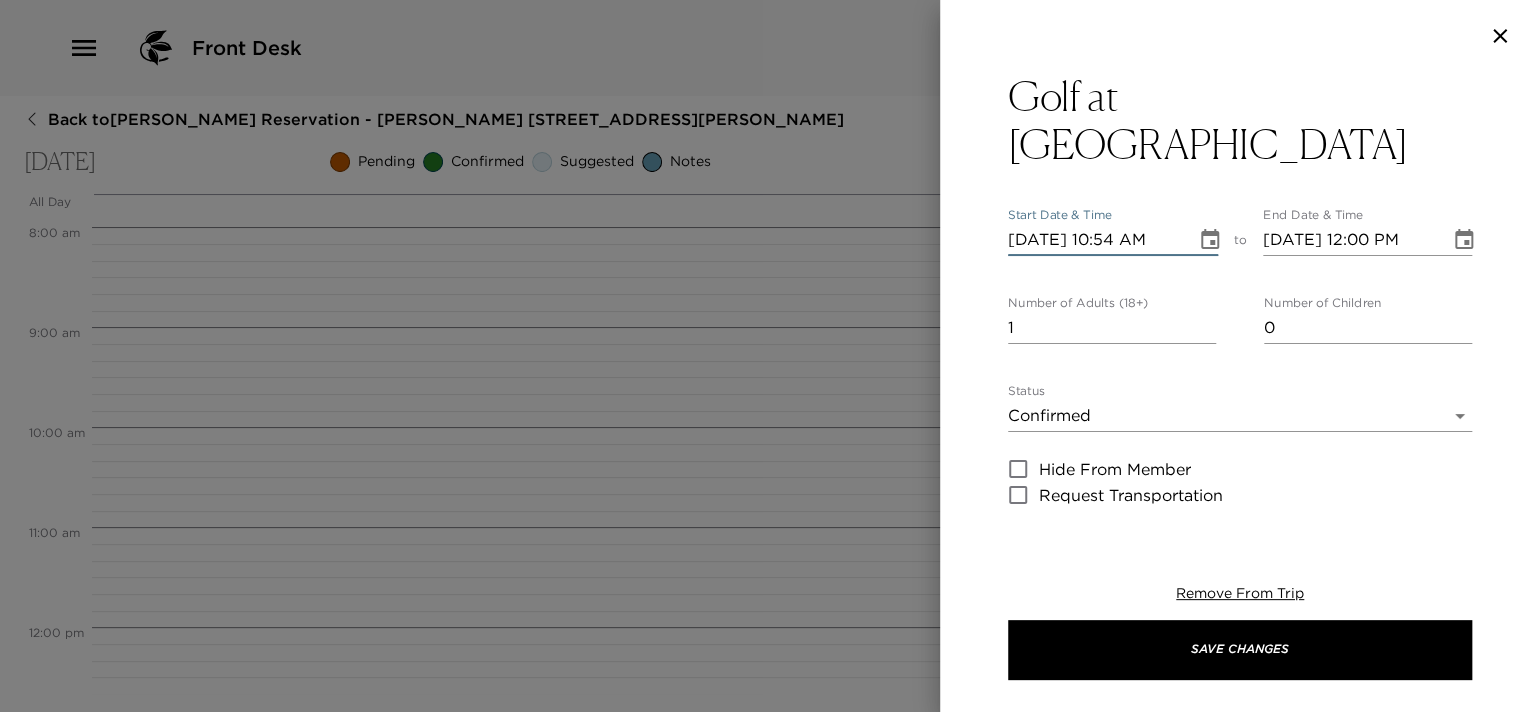 type on "[DATE] 10:54 AM" 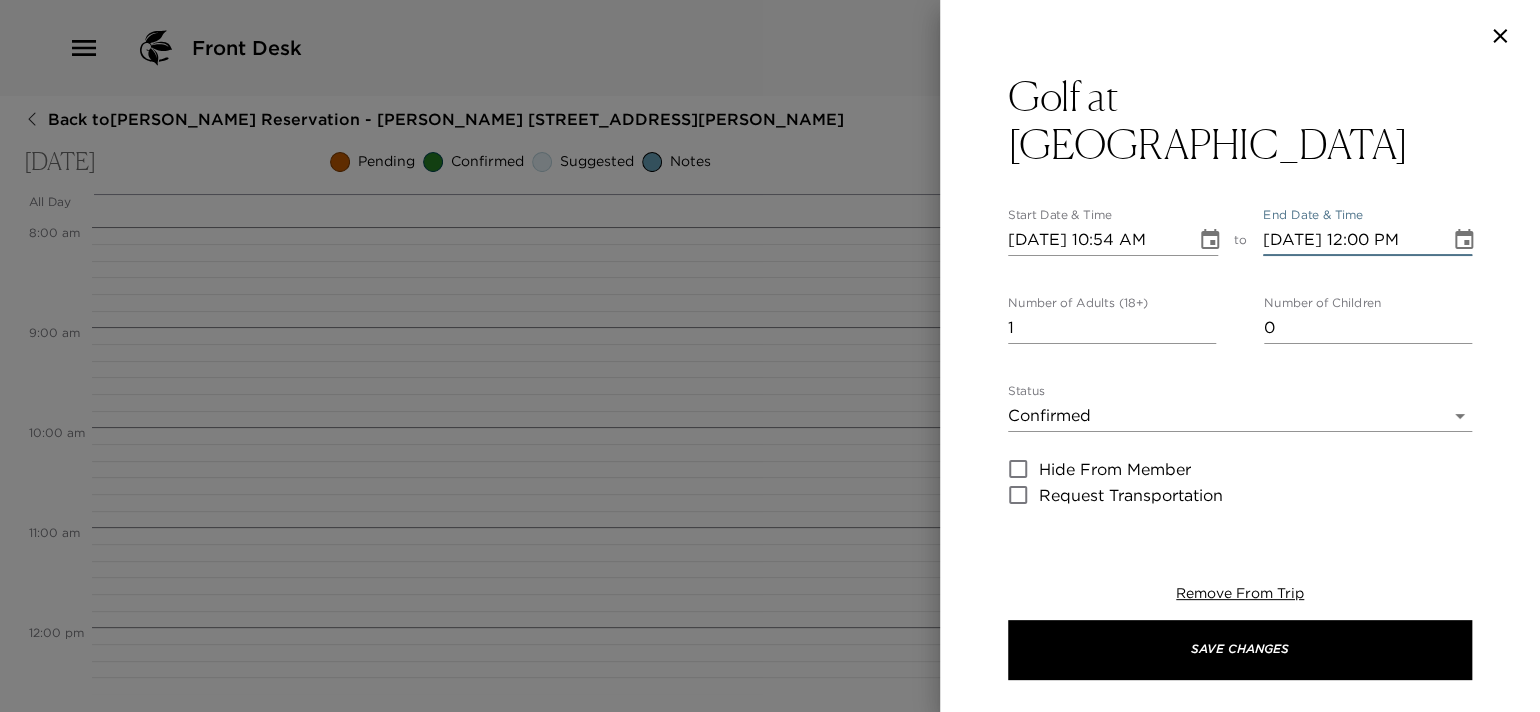 click on "[DATE] 12:00 PM" at bounding box center [1350, 240] 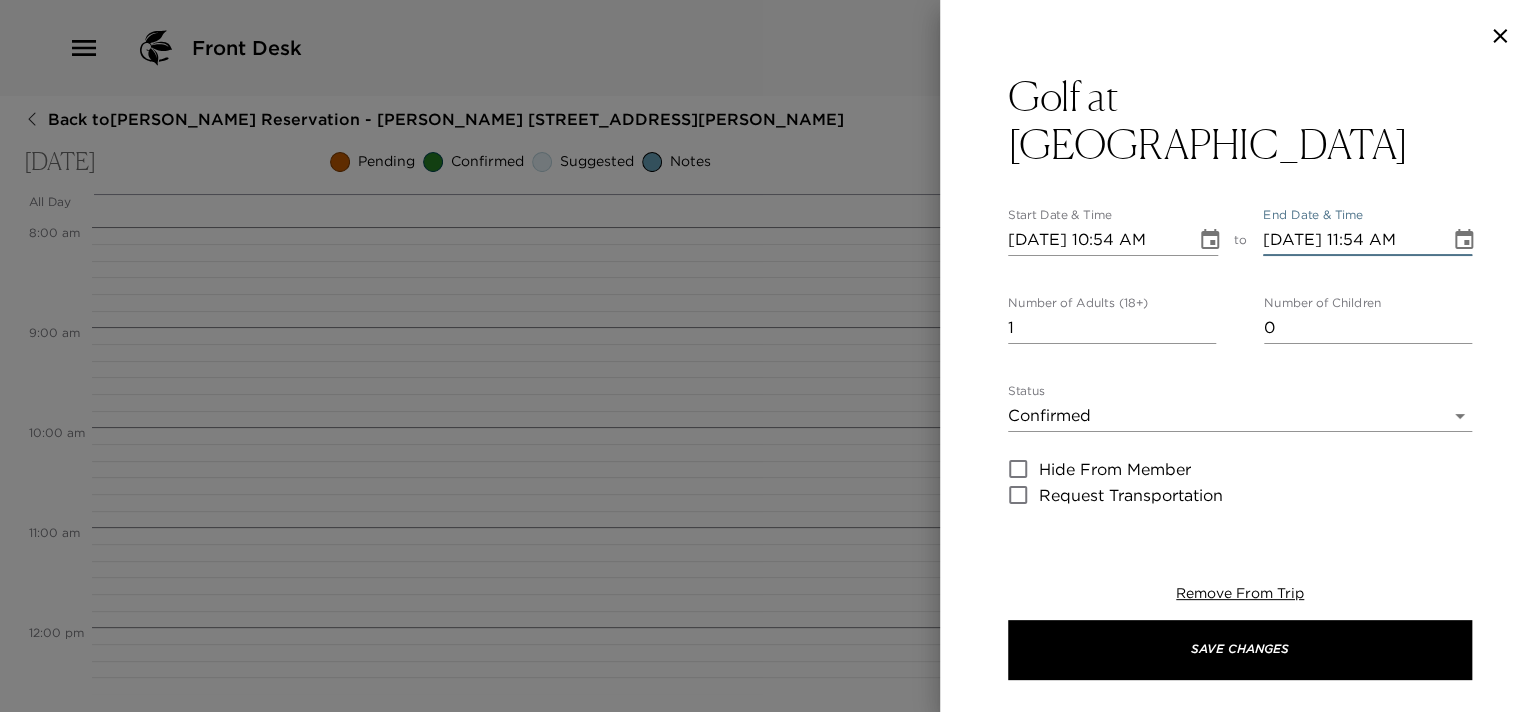 type on "[DATE] 11:54 AM" 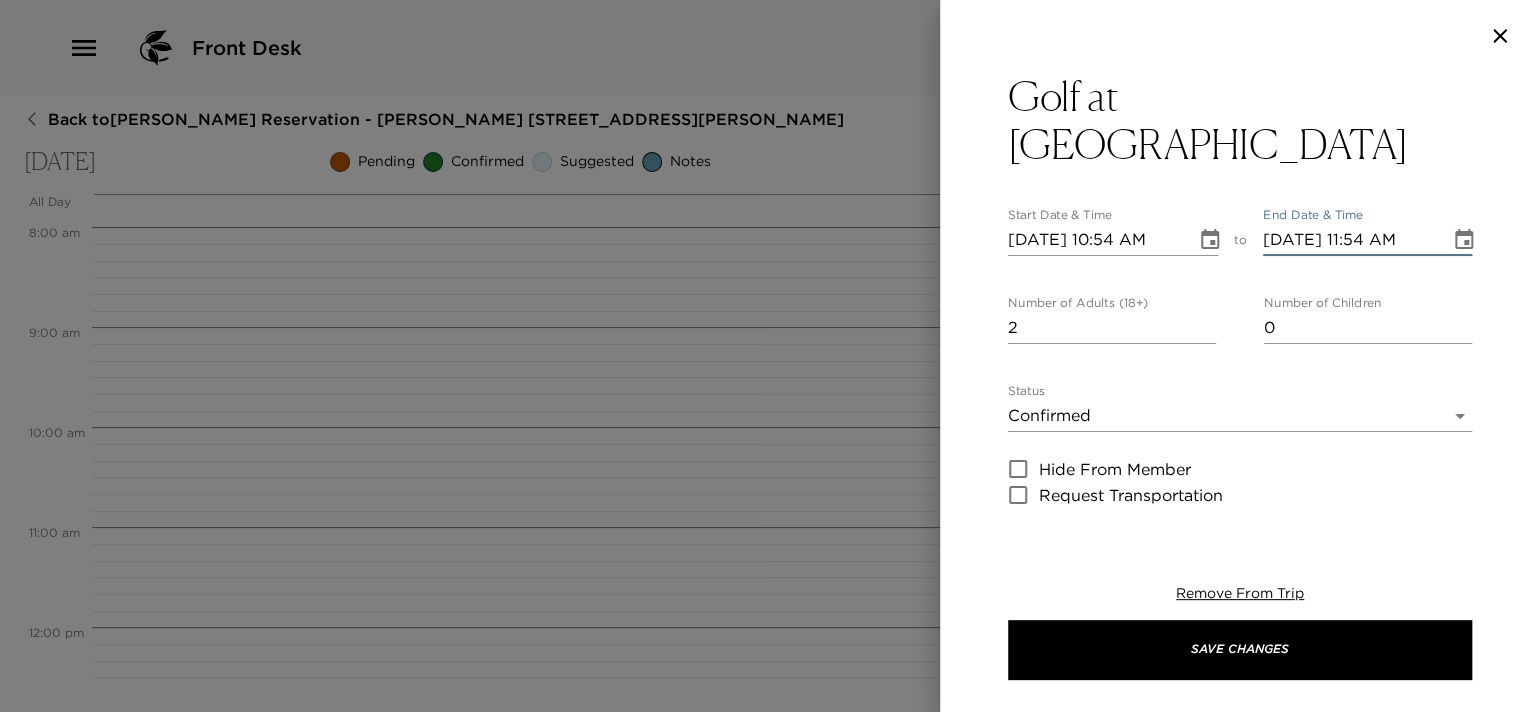 click on "2" at bounding box center [1112, 328] 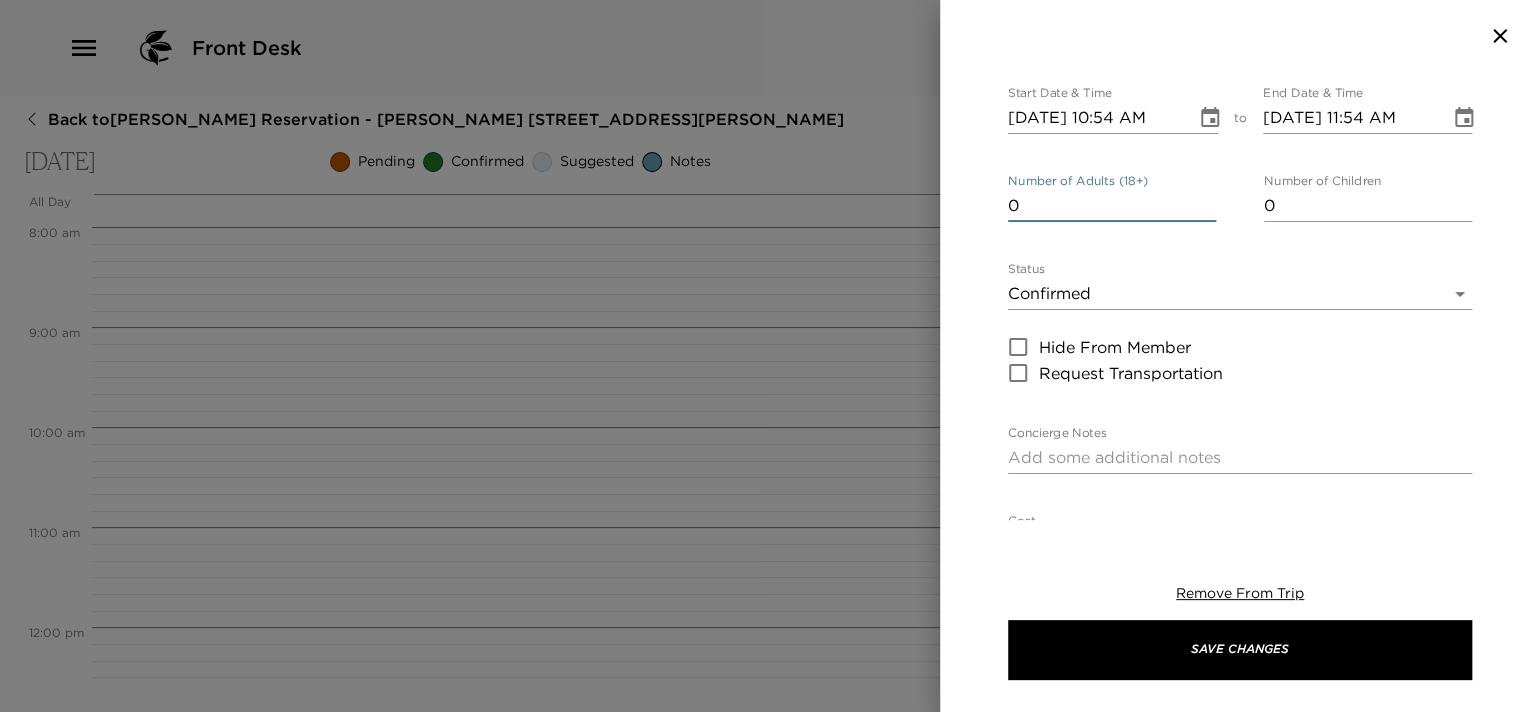 scroll, scrollTop: 200, scrollLeft: 0, axis: vertical 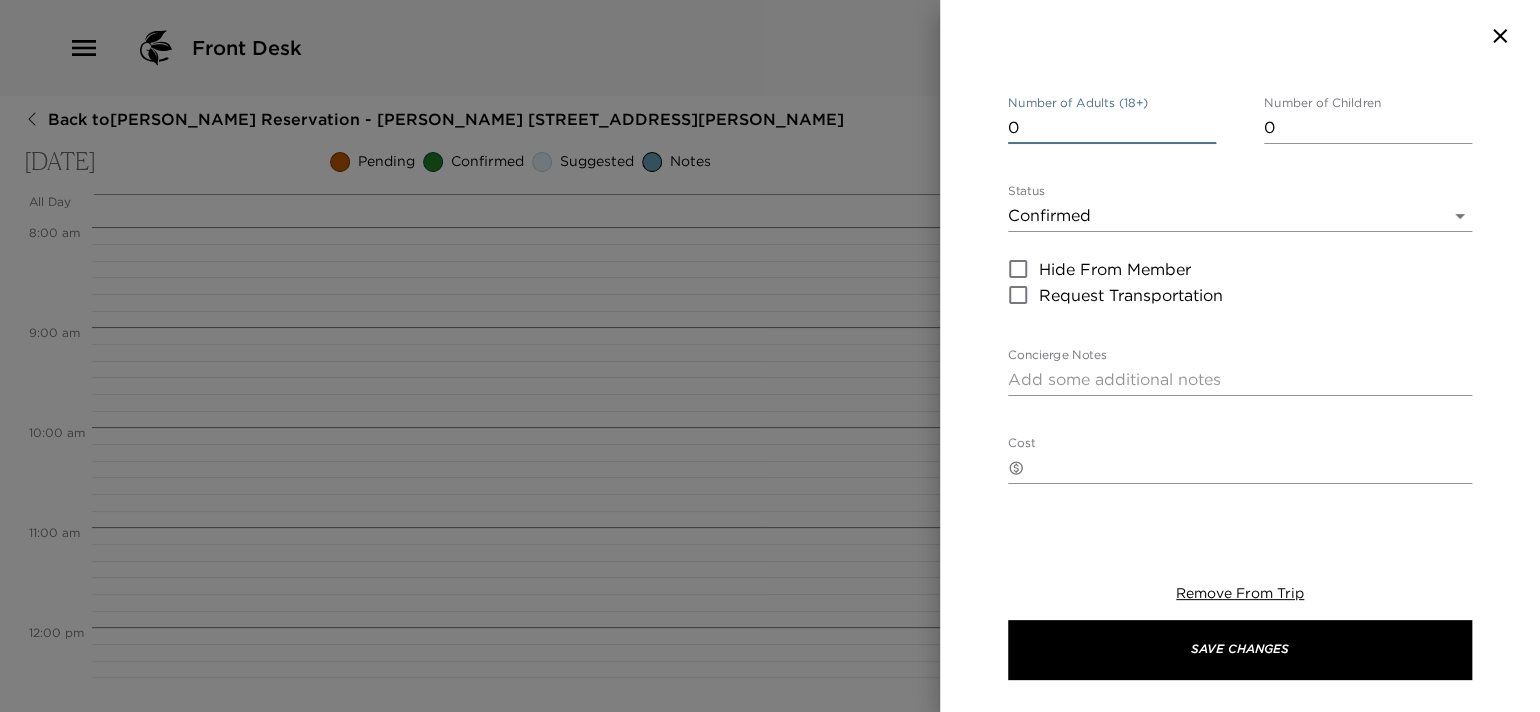 type on "0" 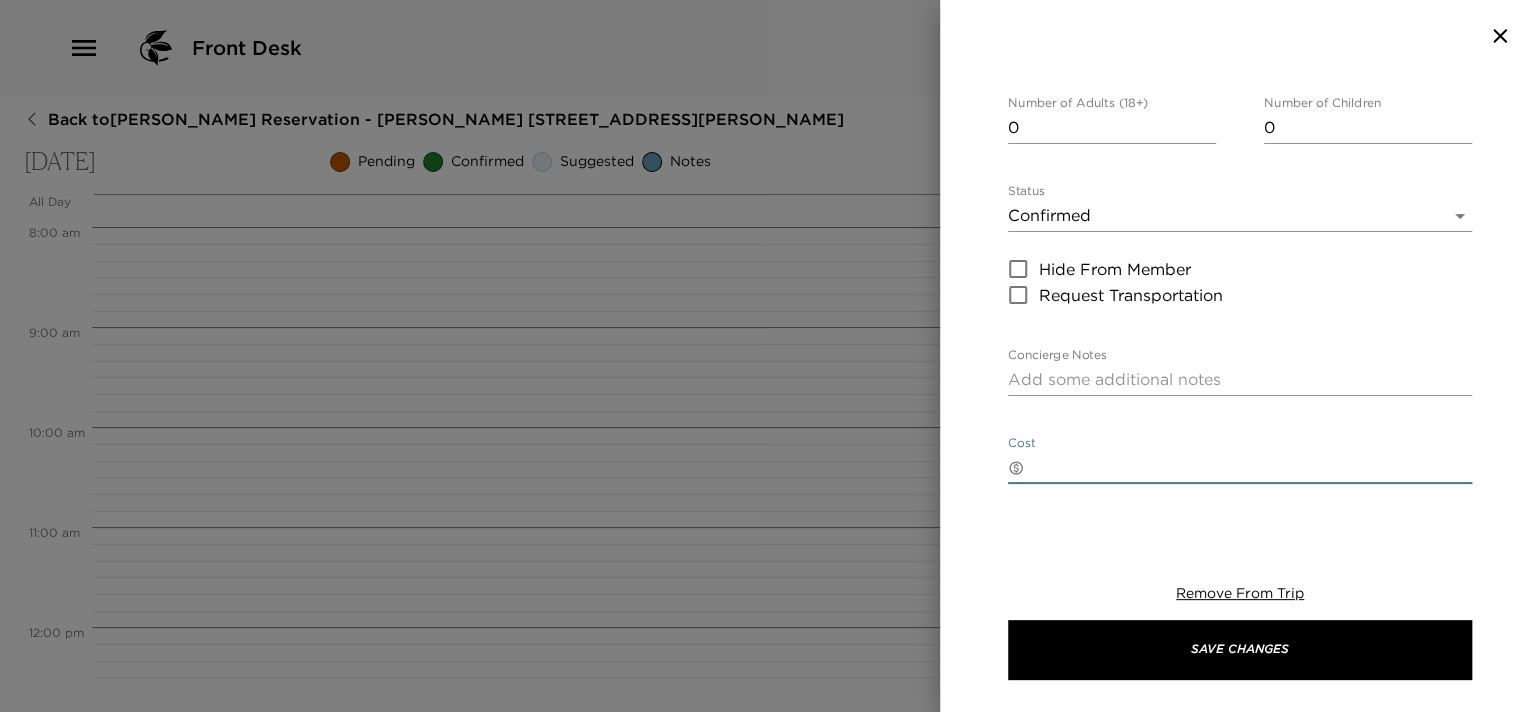 paste on "$160usd + tax per player
Cancelation policy 48hrs to avoid full penalty charge" 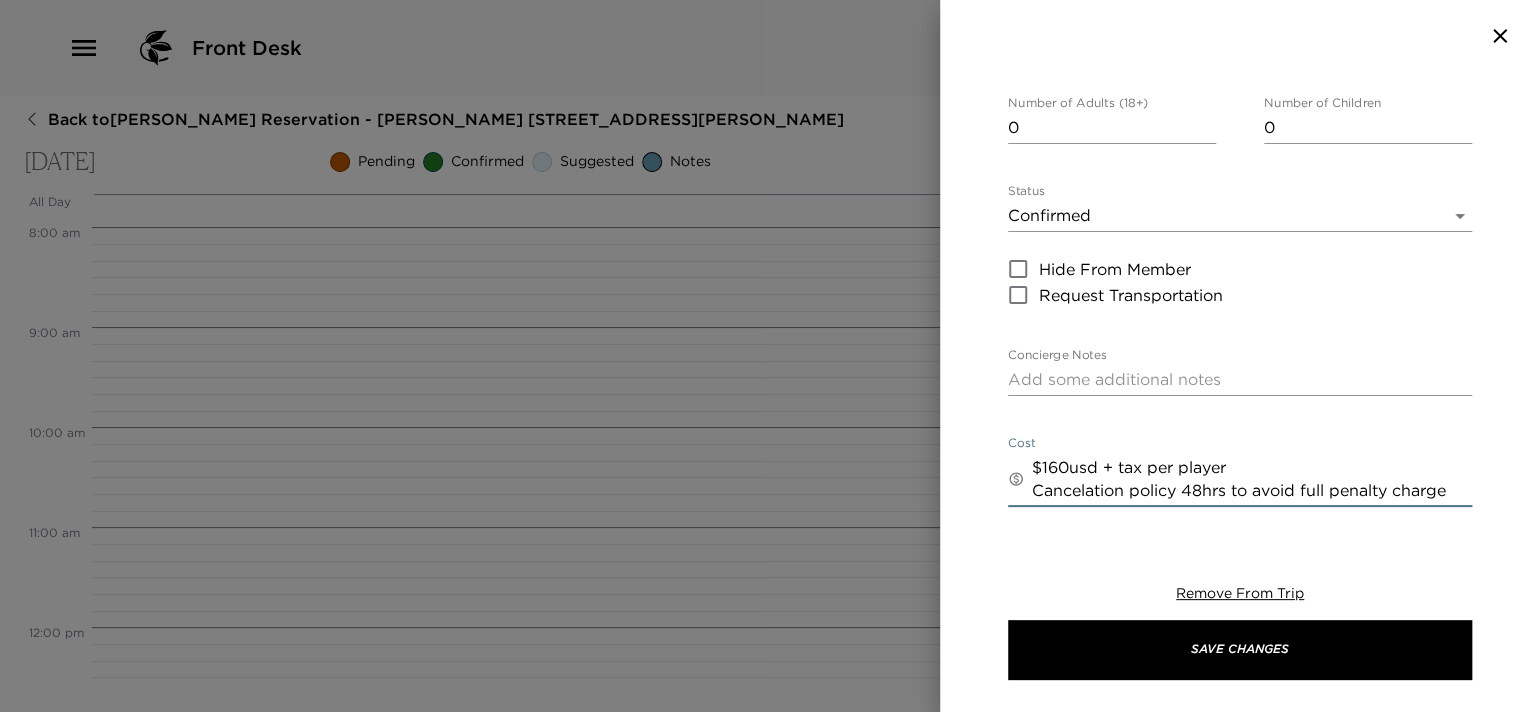type on "$160usd + tax per player
Cancelation policy 48hrs to avoid full penalty charge" 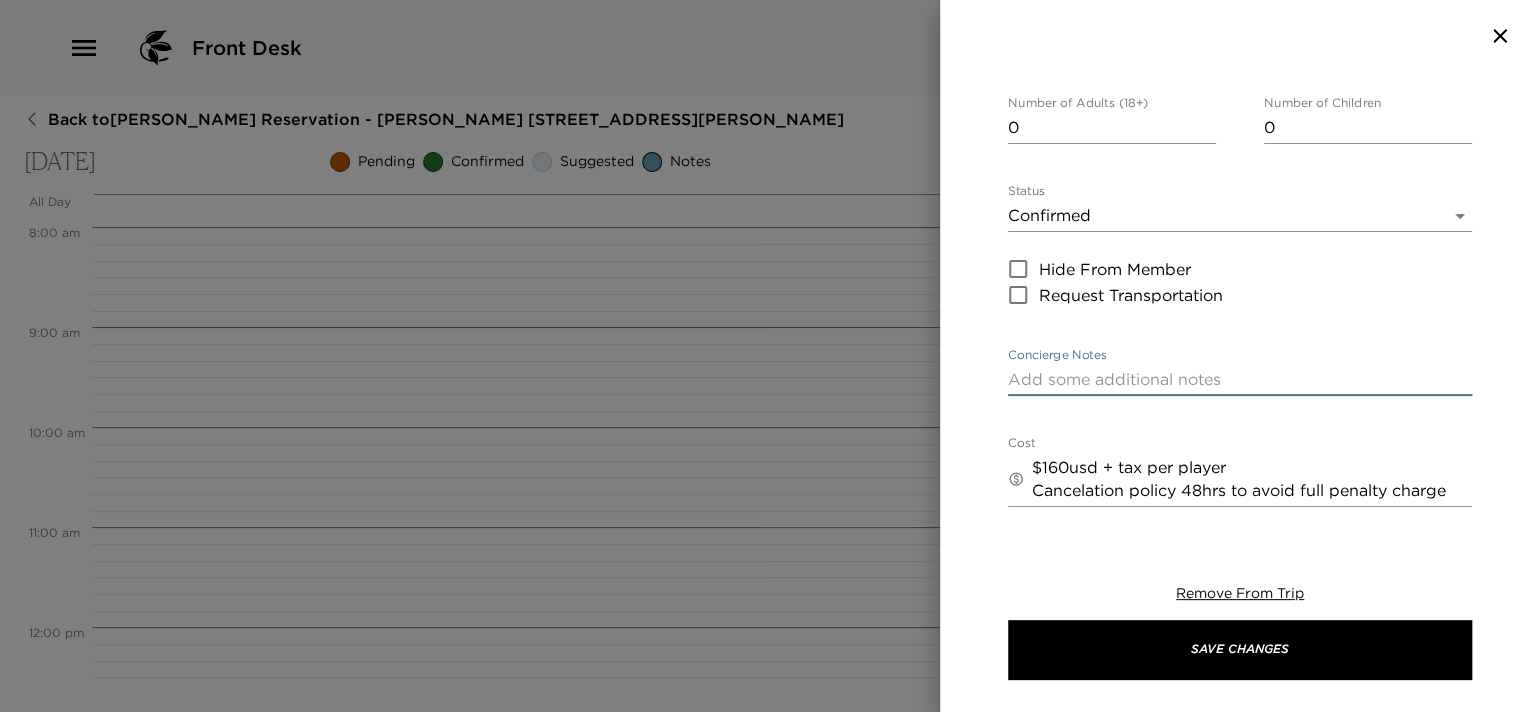 click on "Concierge Notes" at bounding box center (1240, 379) 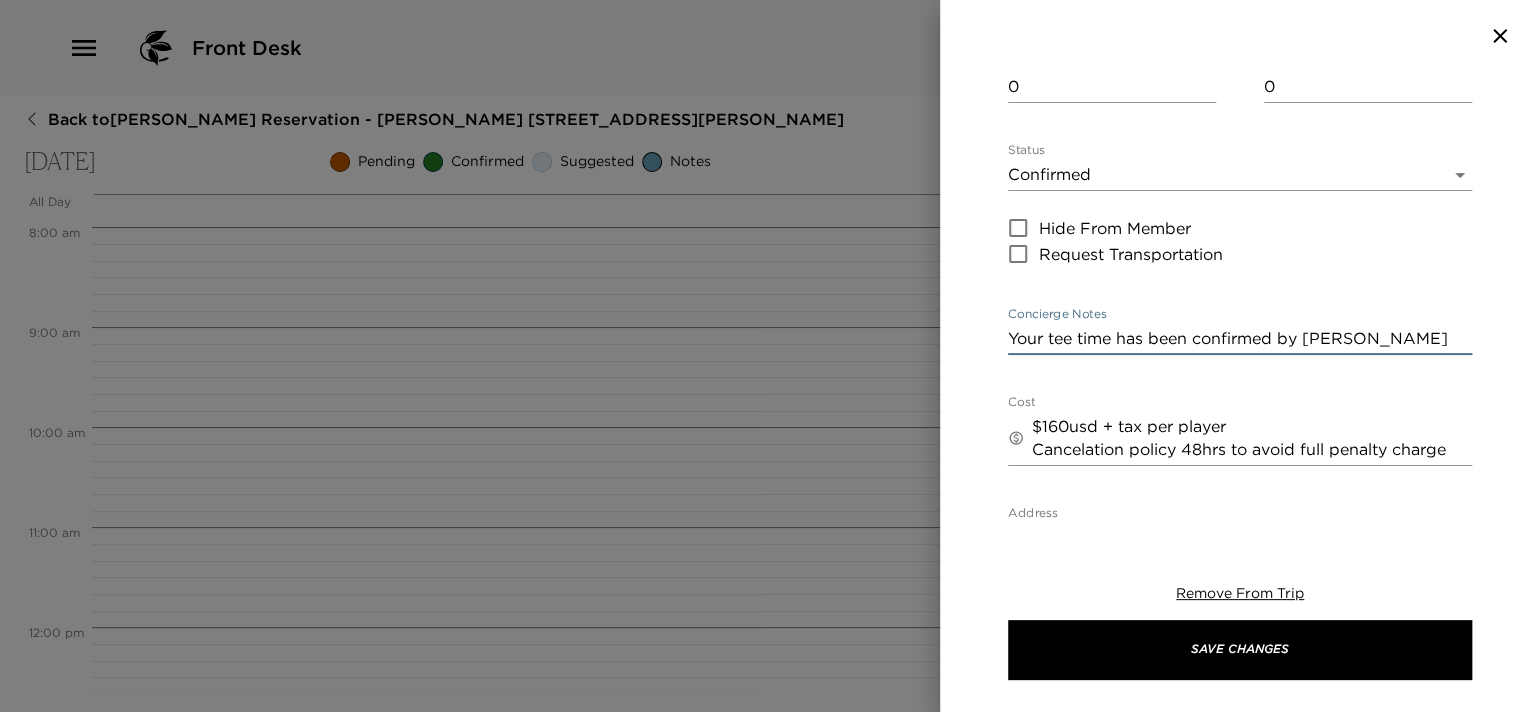 scroll, scrollTop: 0, scrollLeft: 0, axis: both 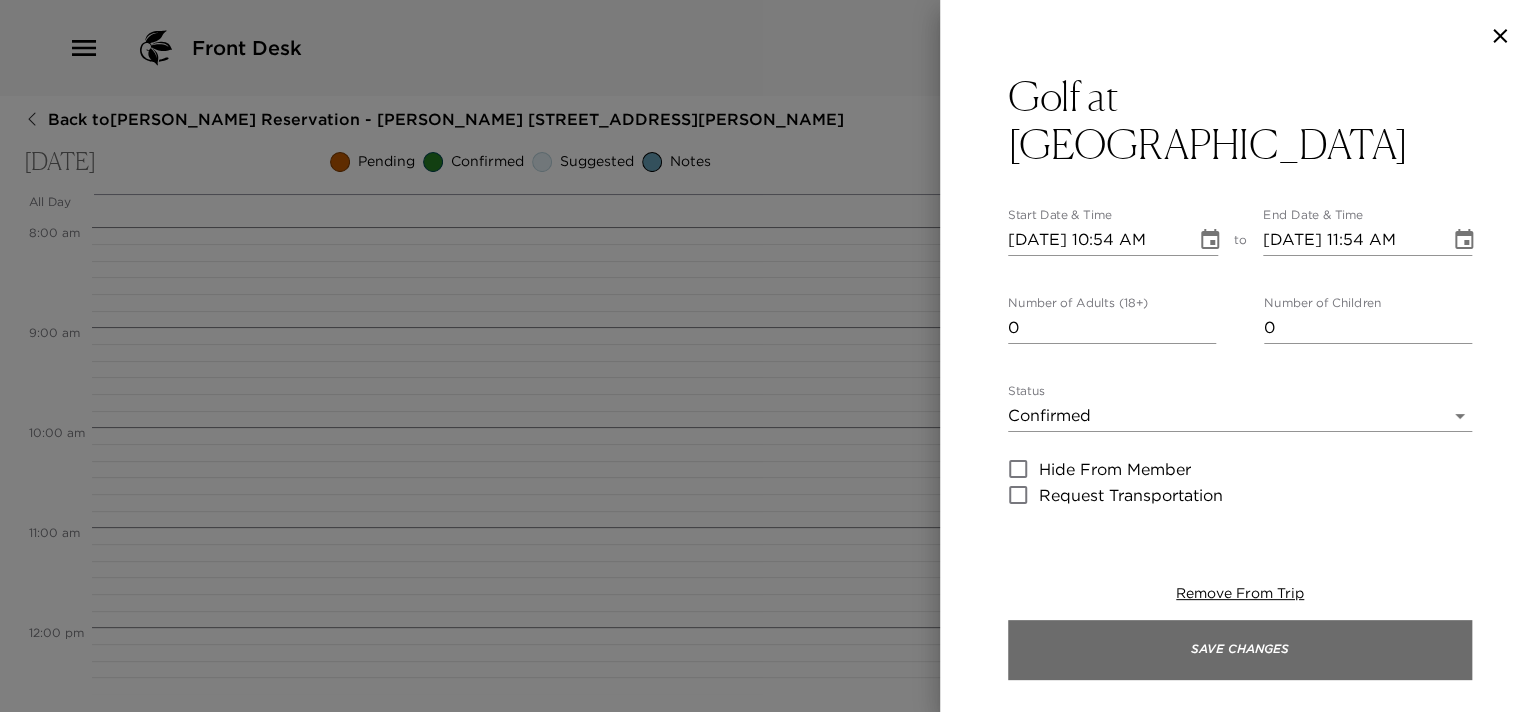 type on "Your tee time has been confirmed by [PERSON_NAME]" 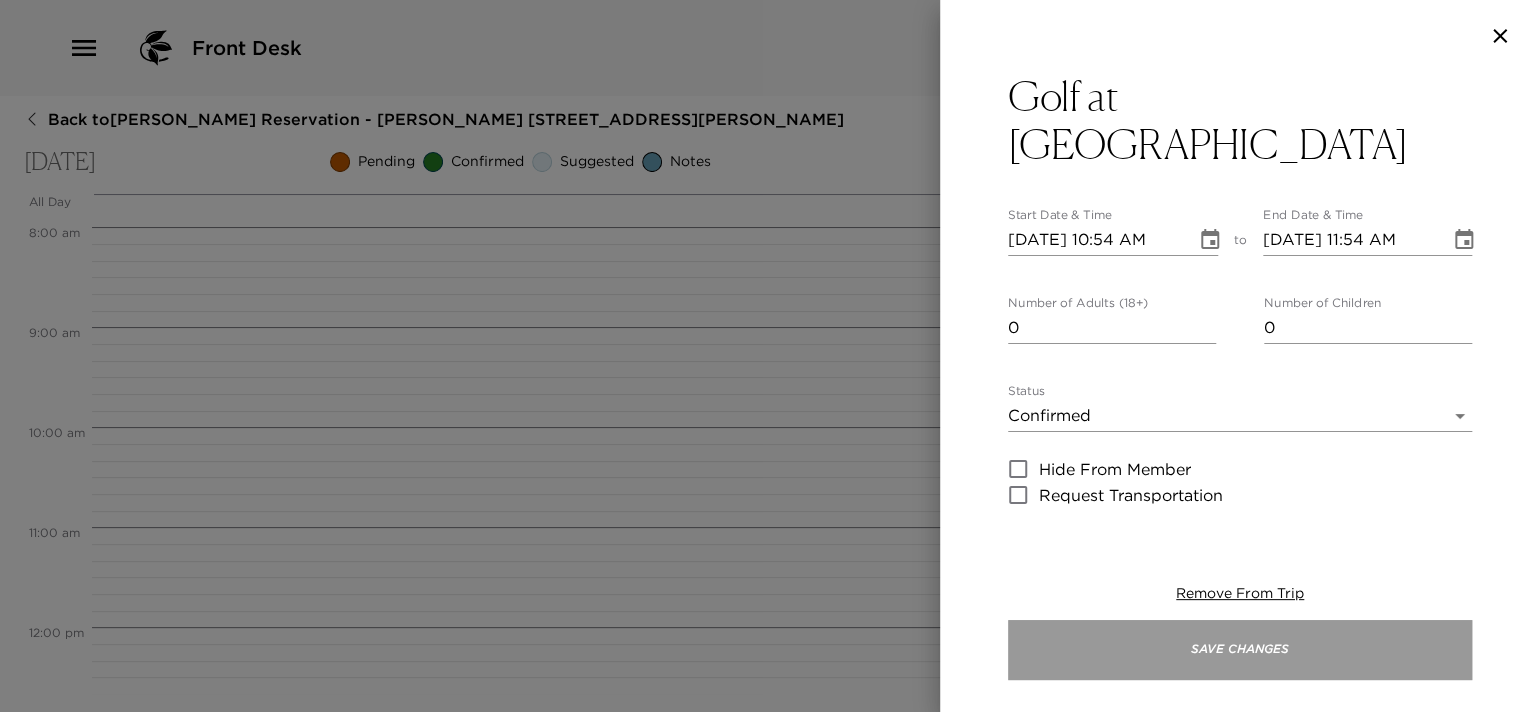 click on "Save Changes" at bounding box center (1240, 650) 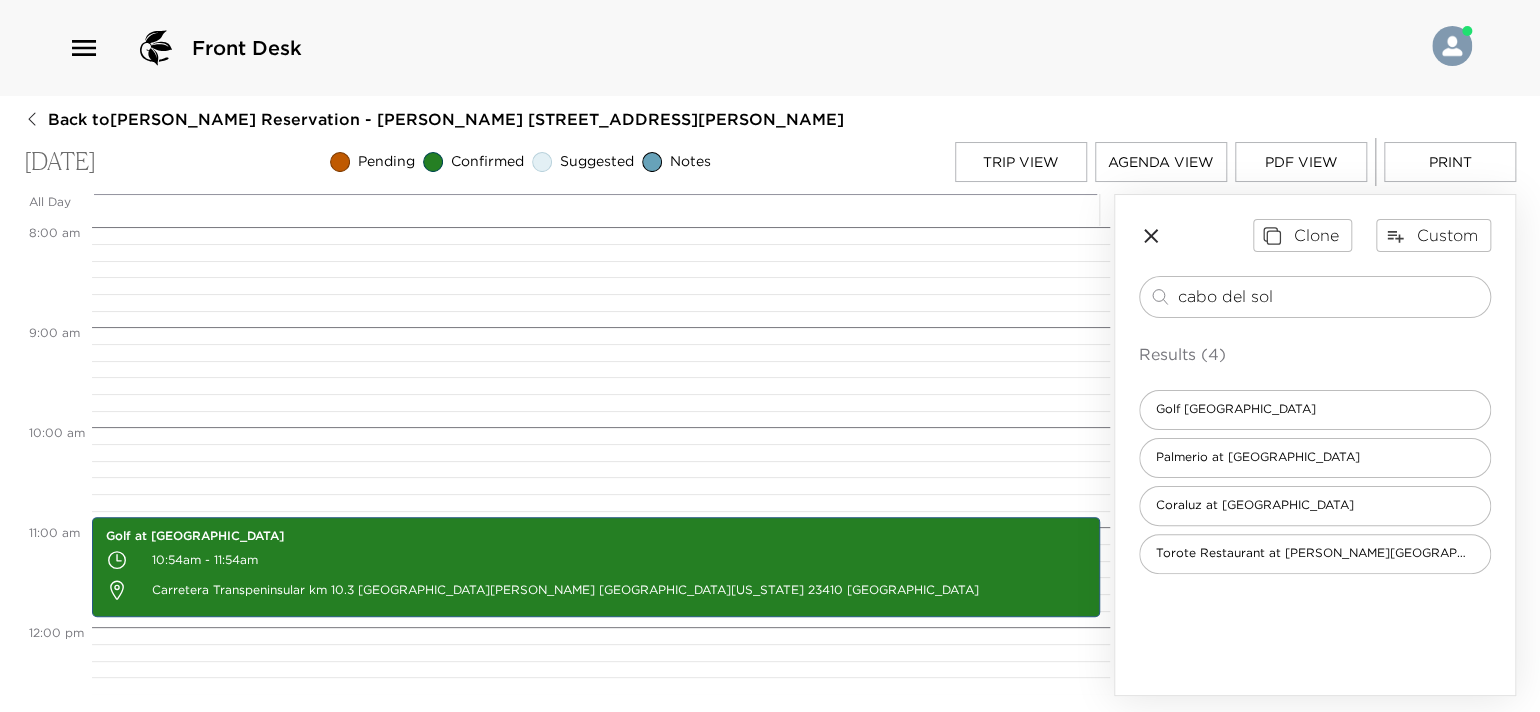 click on "Trip View" at bounding box center [1021, 162] 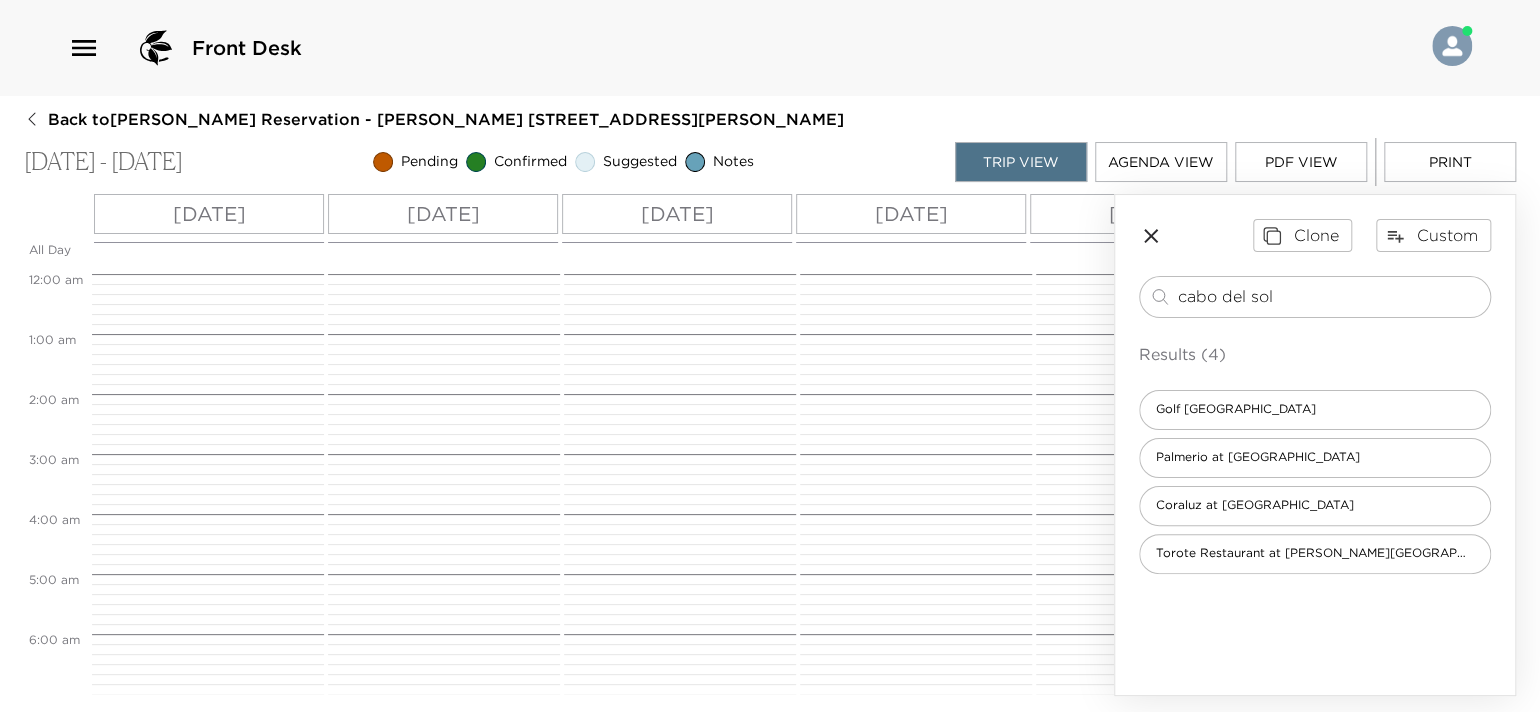 scroll, scrollTop: 540, scrollLeft: 0, axis: vertical 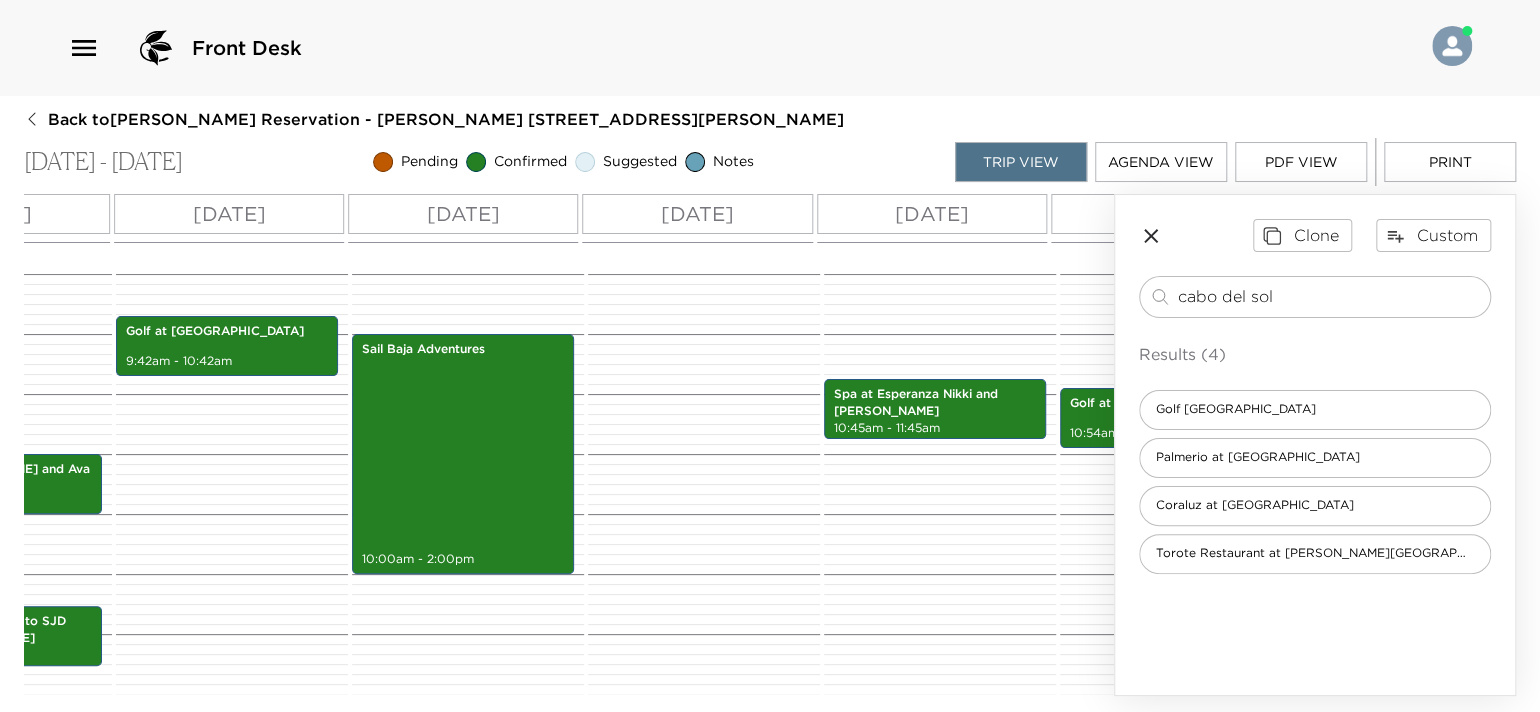 click on "[DATE]" at bounding box center (697, 214) 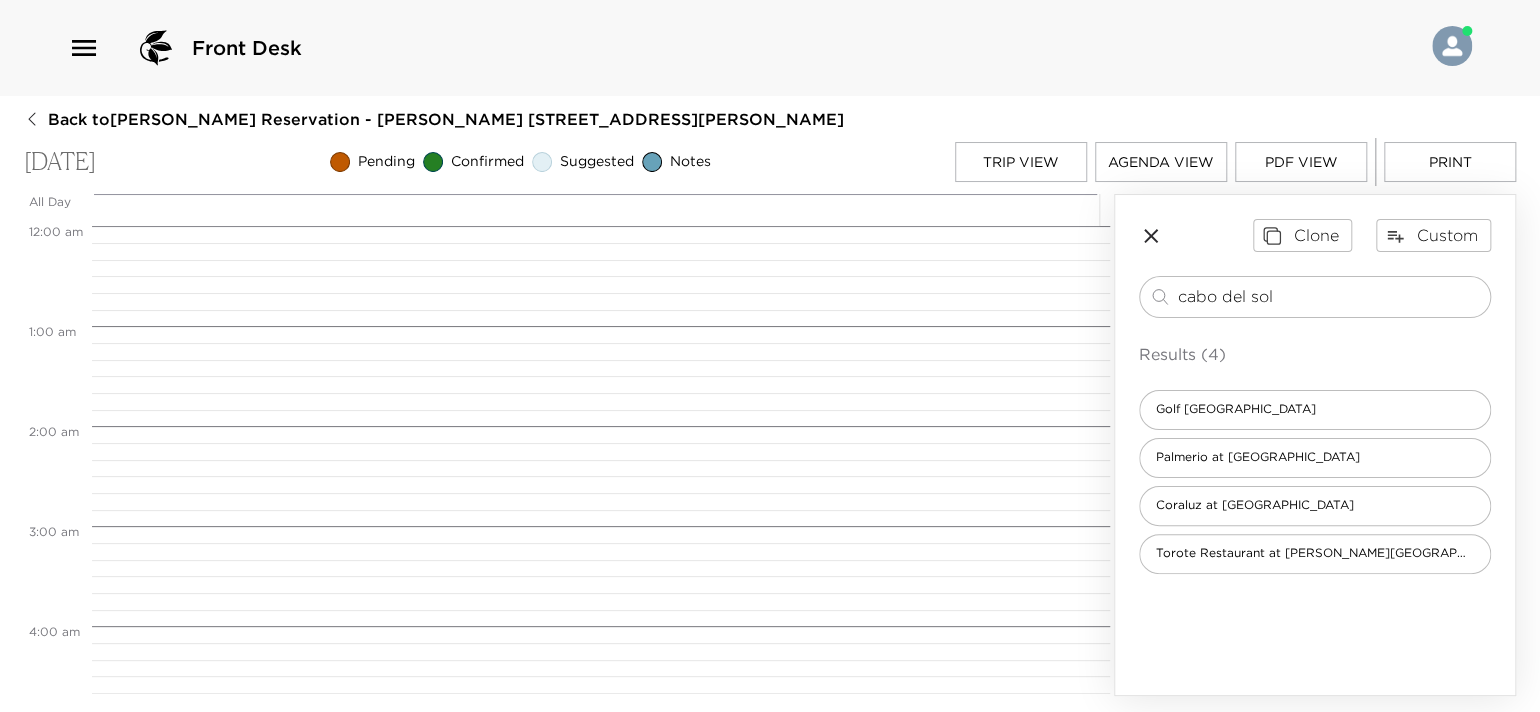 scroll, scrollTop: 0, scrollLeft: 0, axis: both 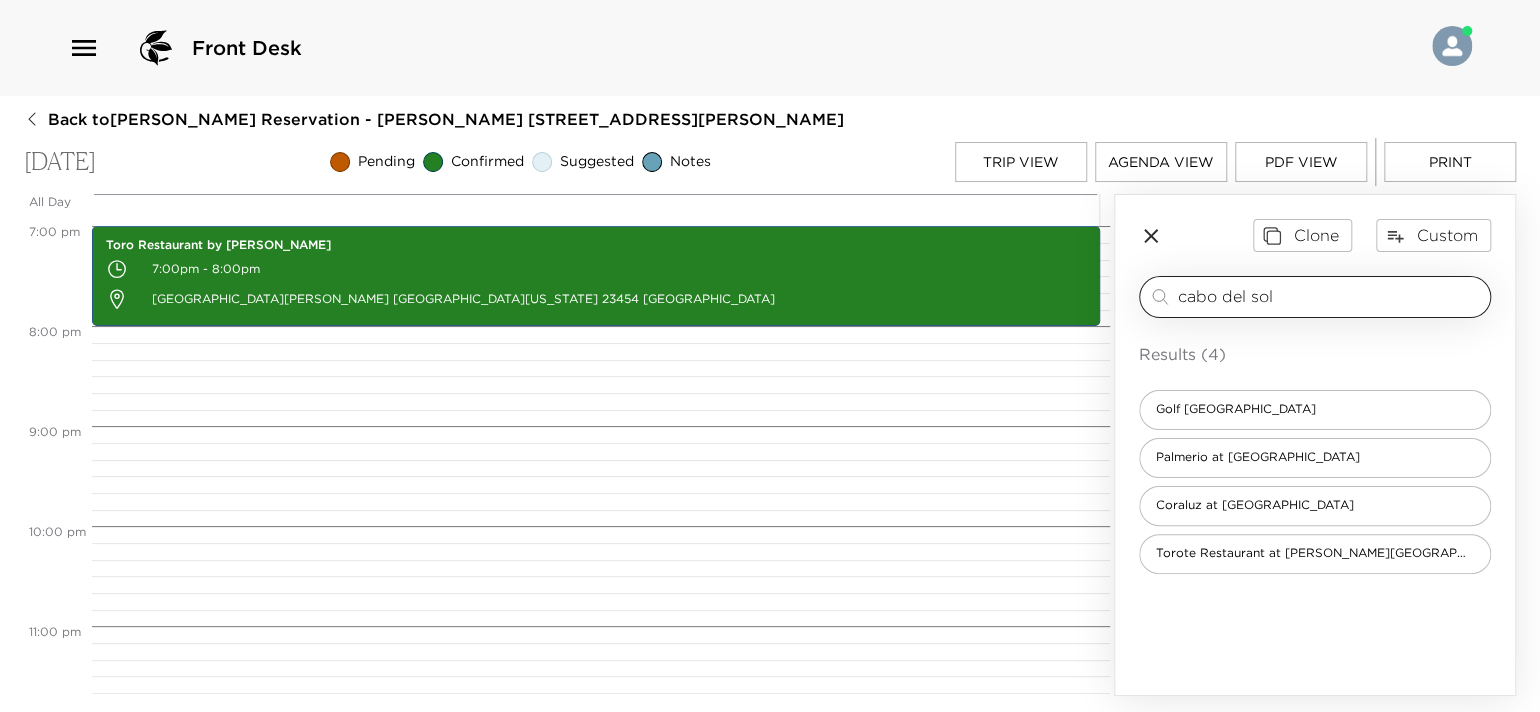 drag, startPoint x: 1306, startPoint y: 298, endPoint x: 1145, endPoint y: 306, distance: 161.19864 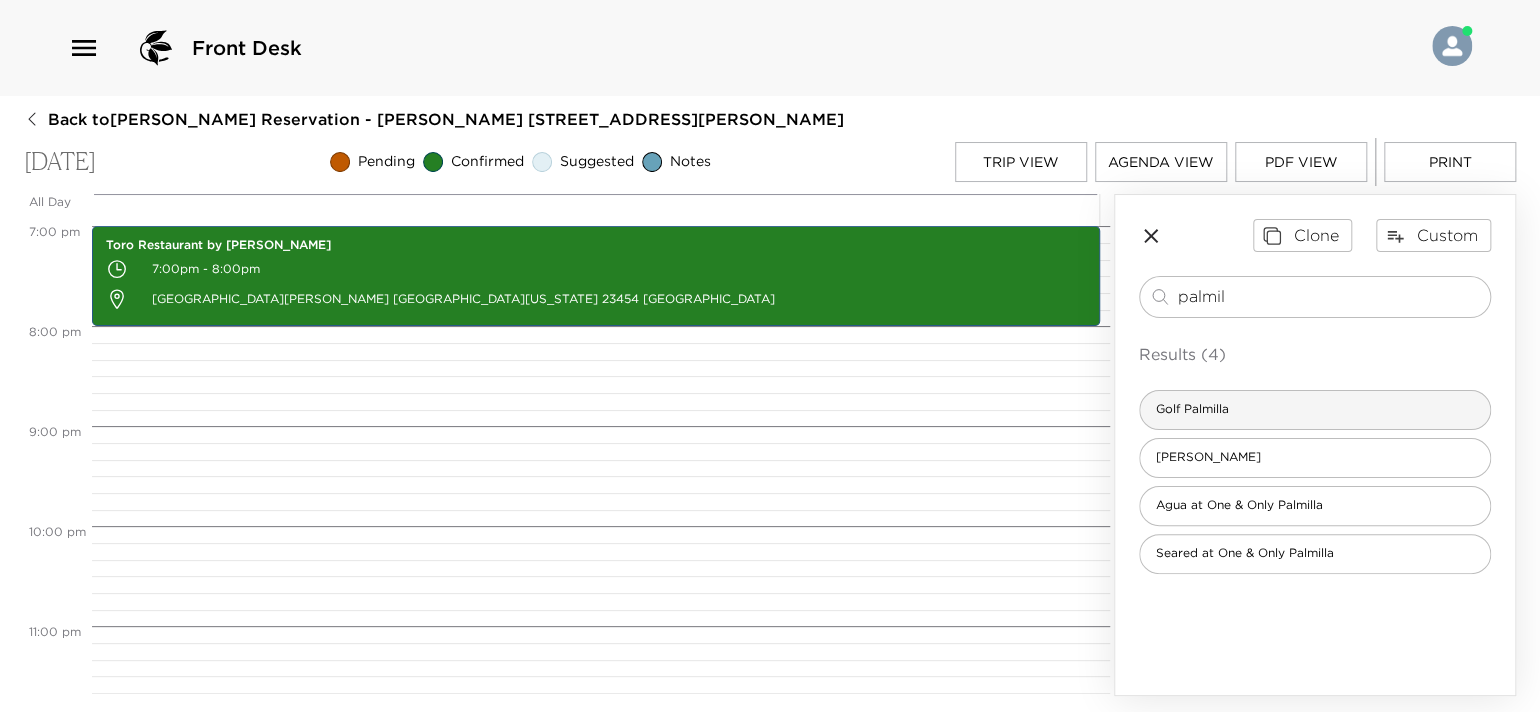 type on "palmil" 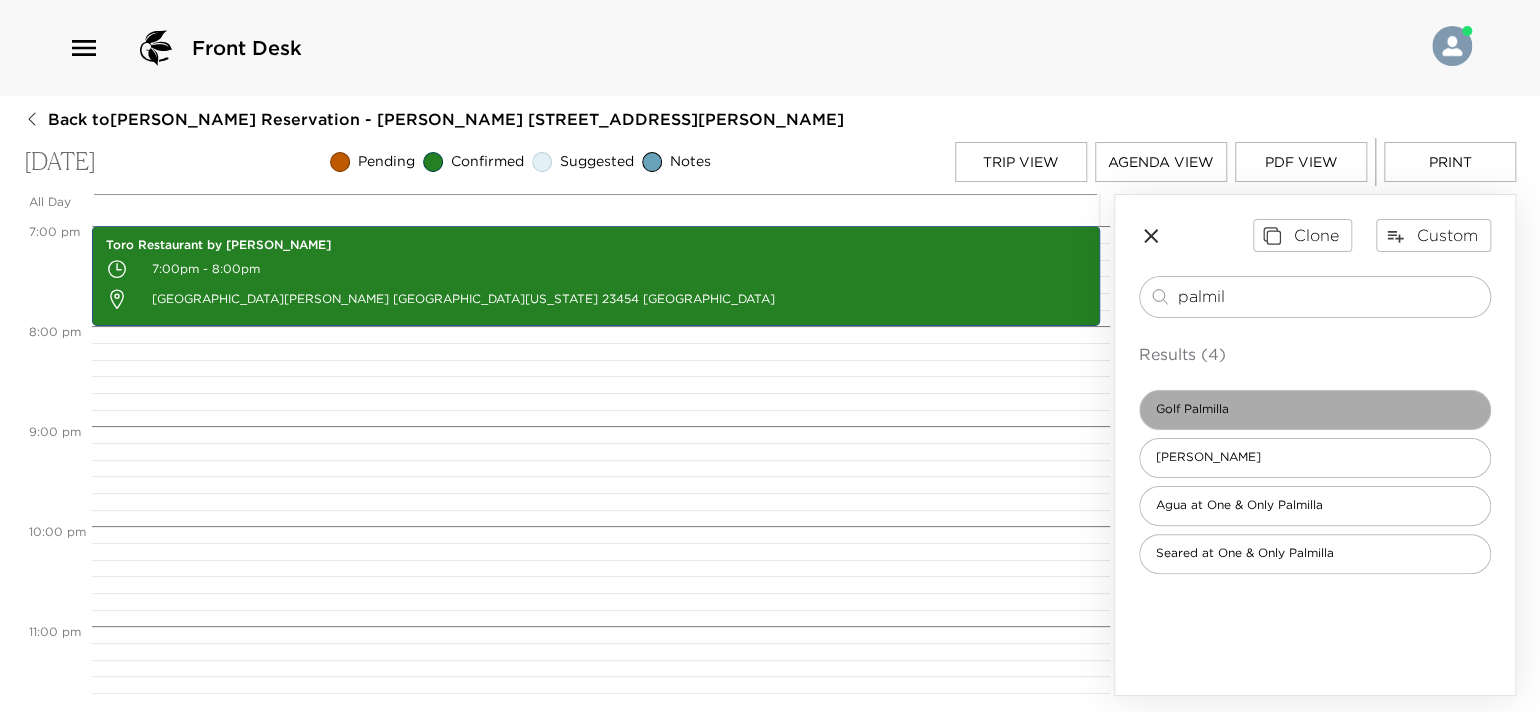 click on "Golf Palmilla" at bounding box center (1192, 409) 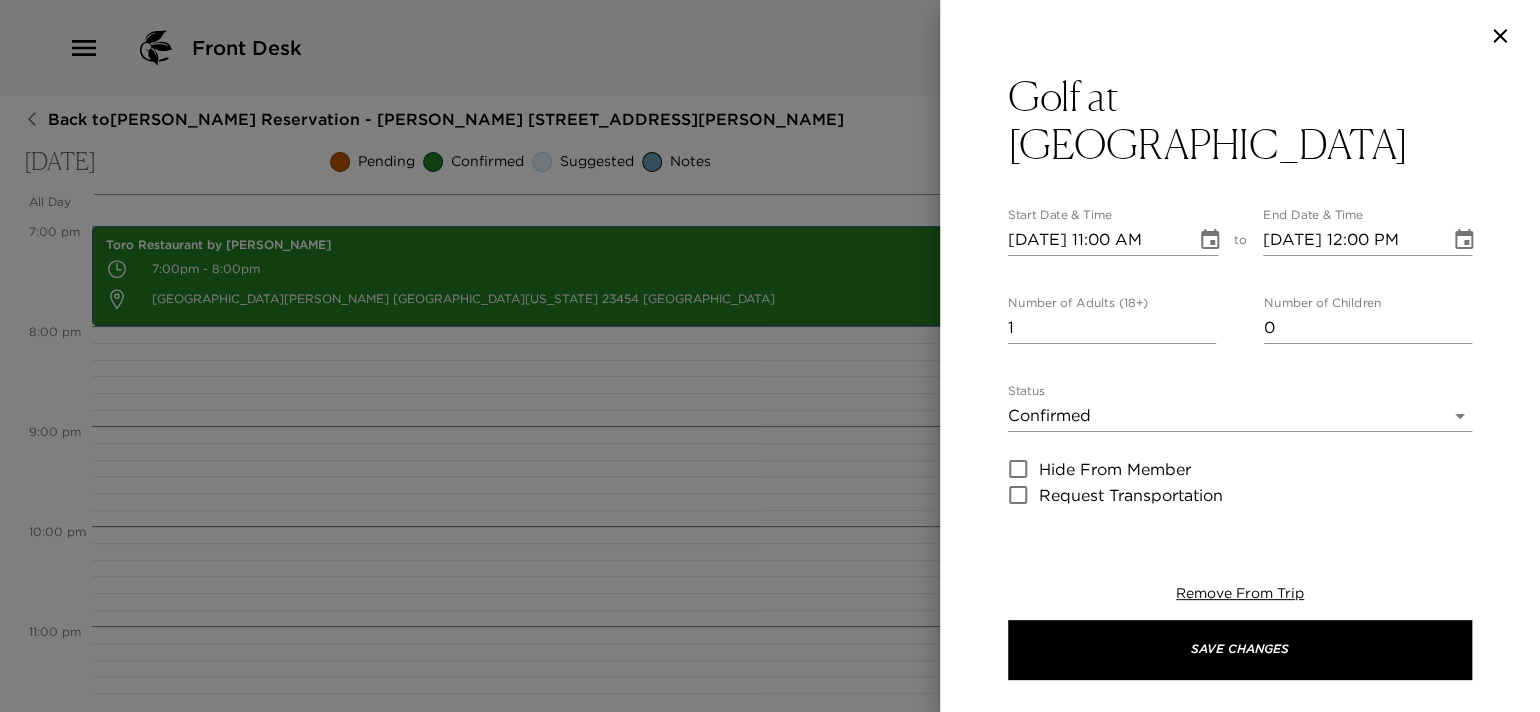 click on "[DATE] 11:00 AM" at bounding box center [1095, 240] 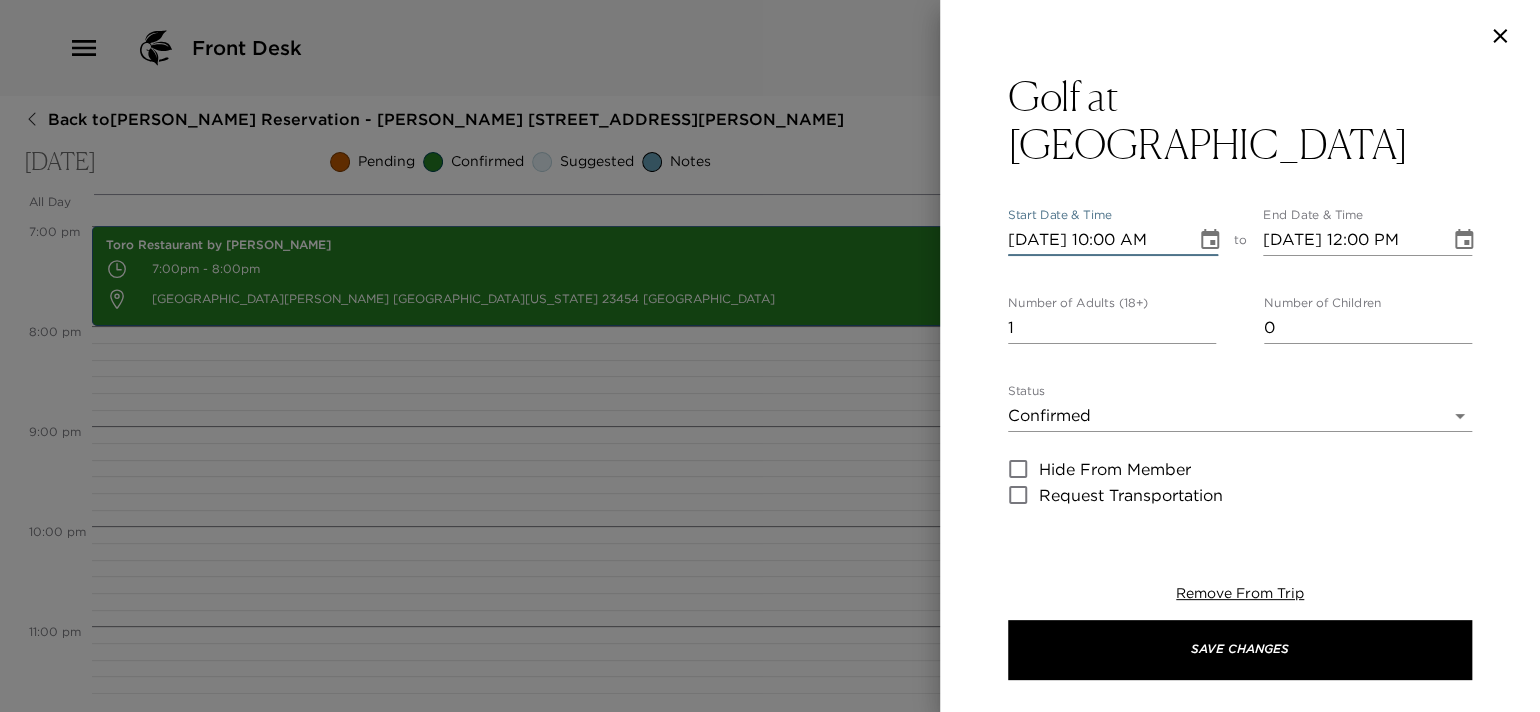 type on "[DATE] 10:00 AM" 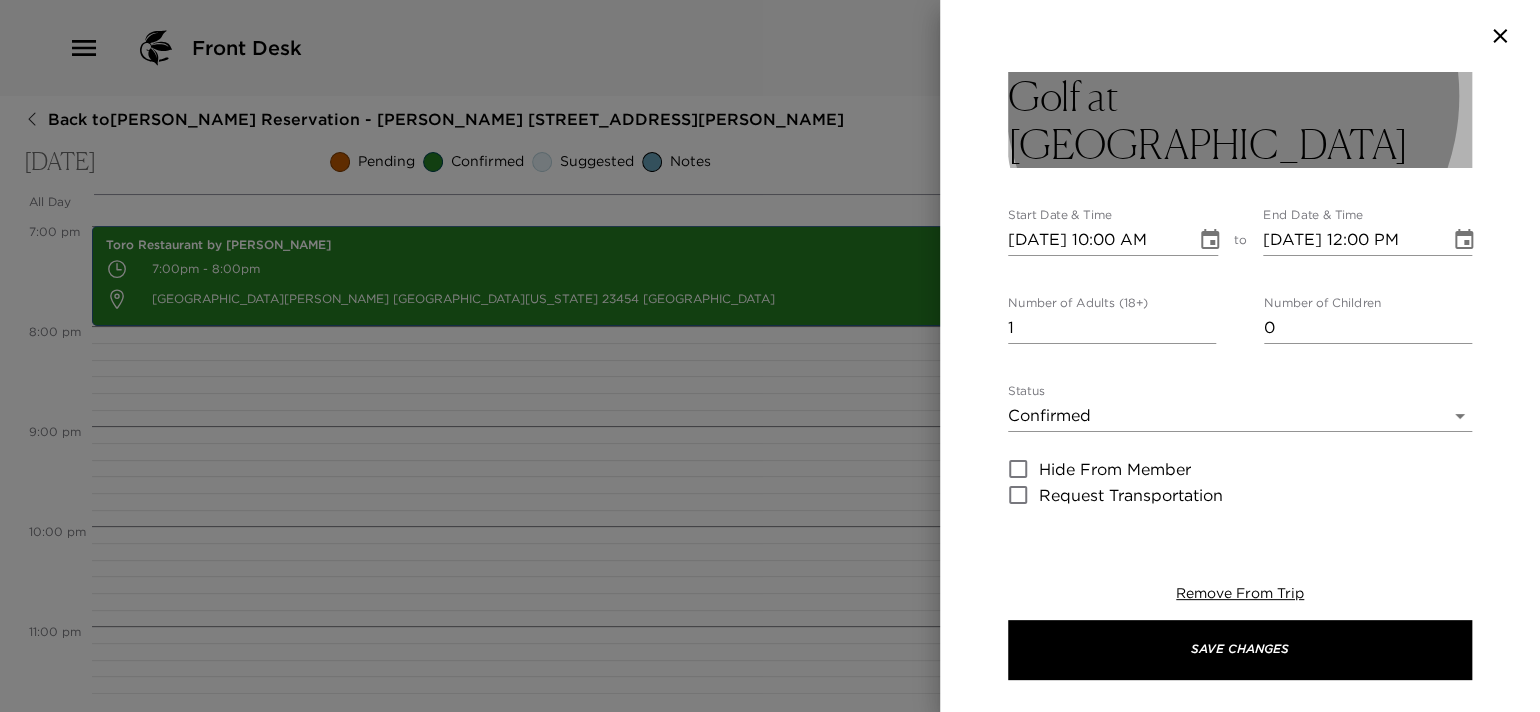 click on "Golf at [GEOGRAPHIC_DATA]" at bounding box center [1240, 120] 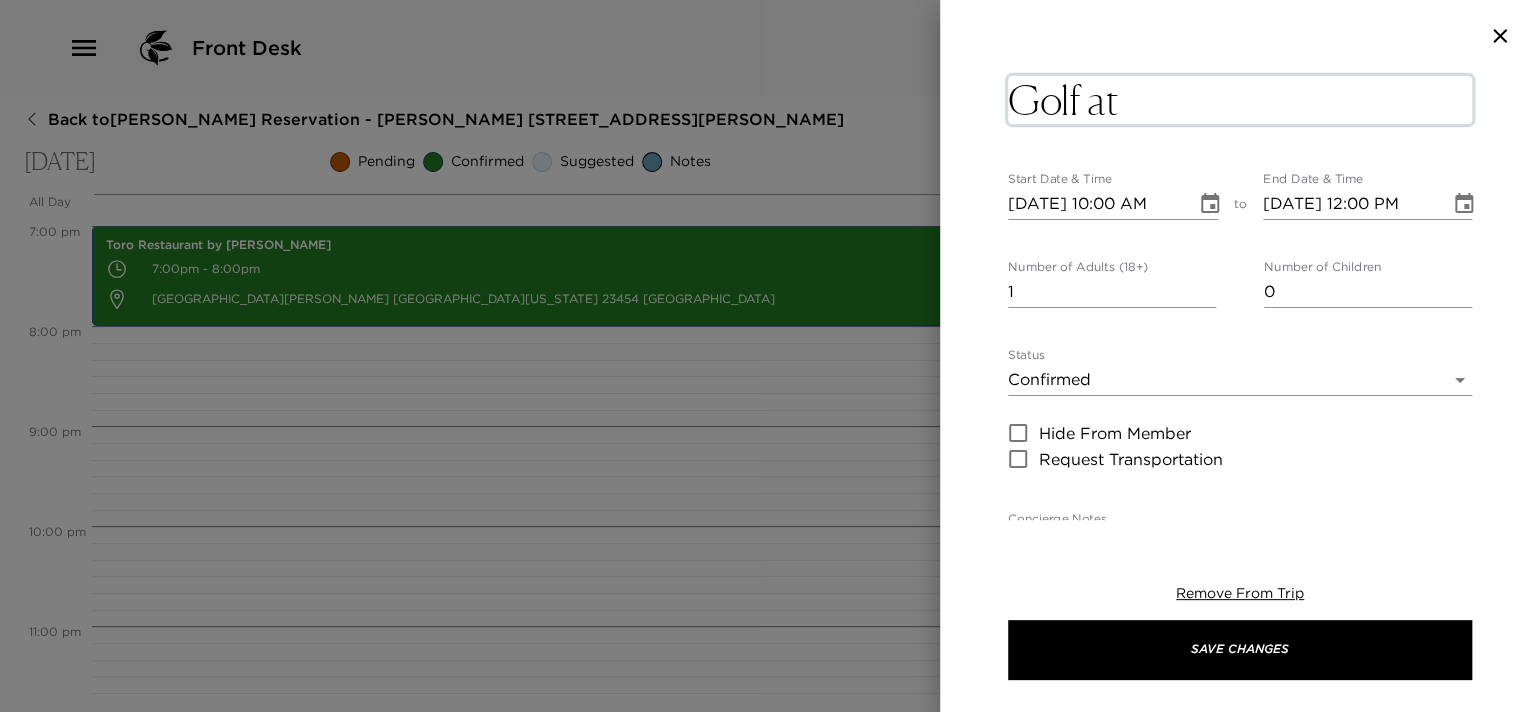 click on "Golf at [GEOGRAPHIC_DATA]" at bounding box center (1240, 100) 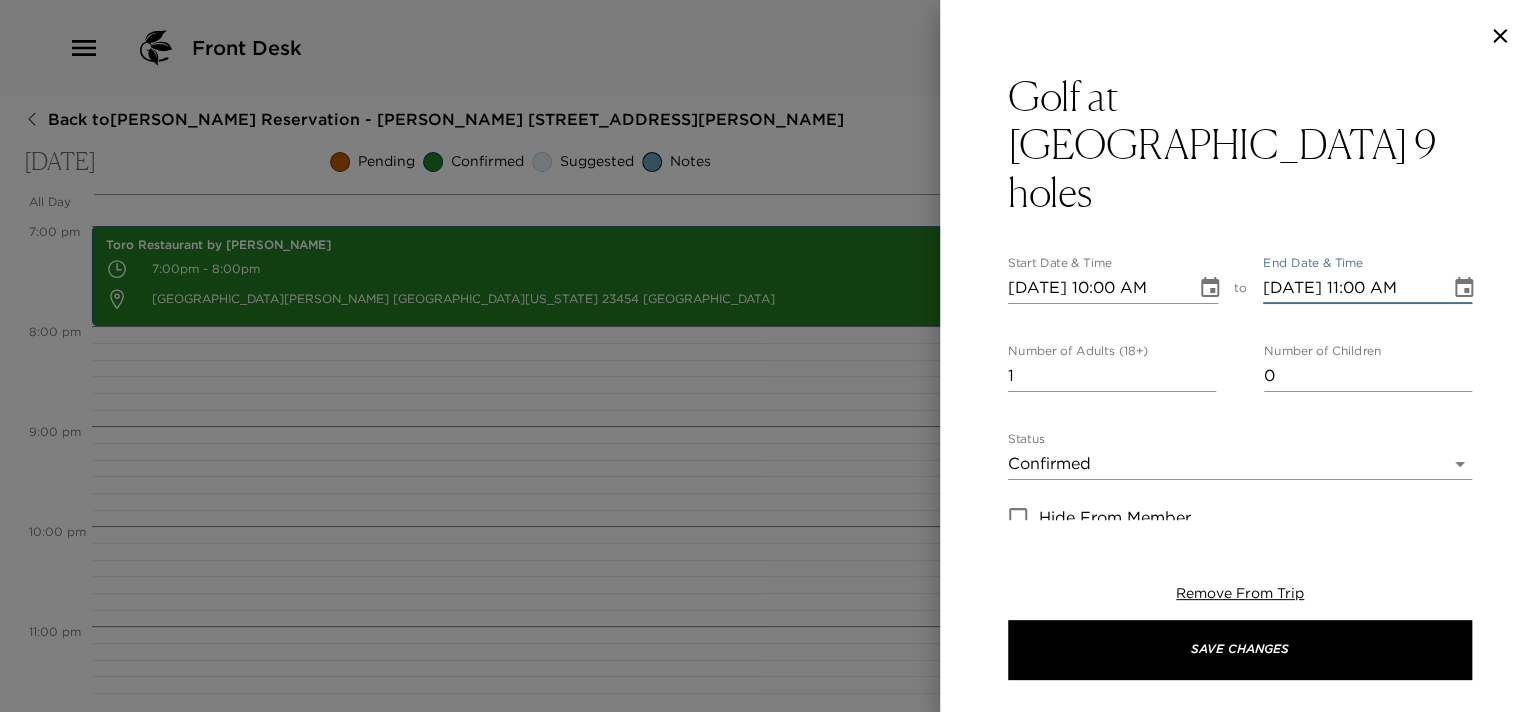 type on "[DATE] 11:00 AM" 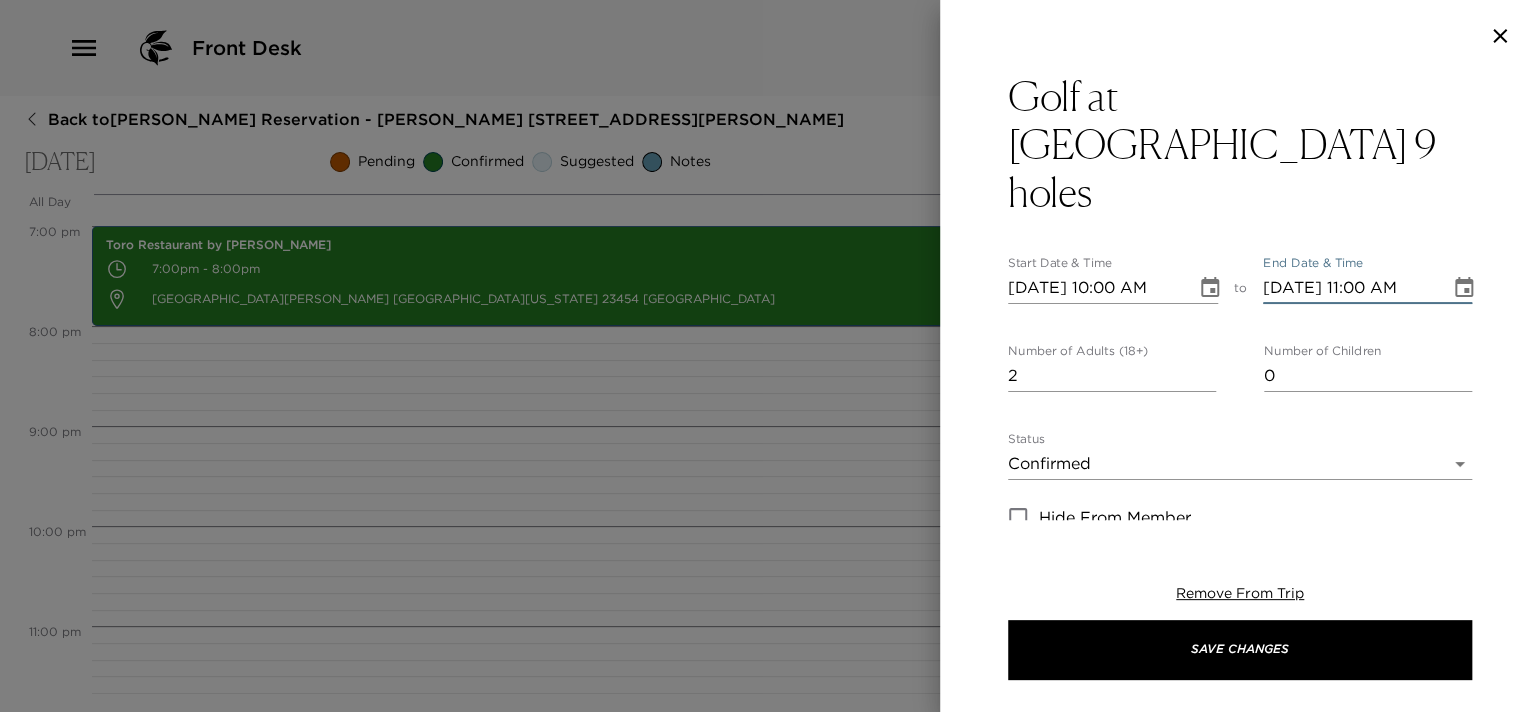 type on "2" 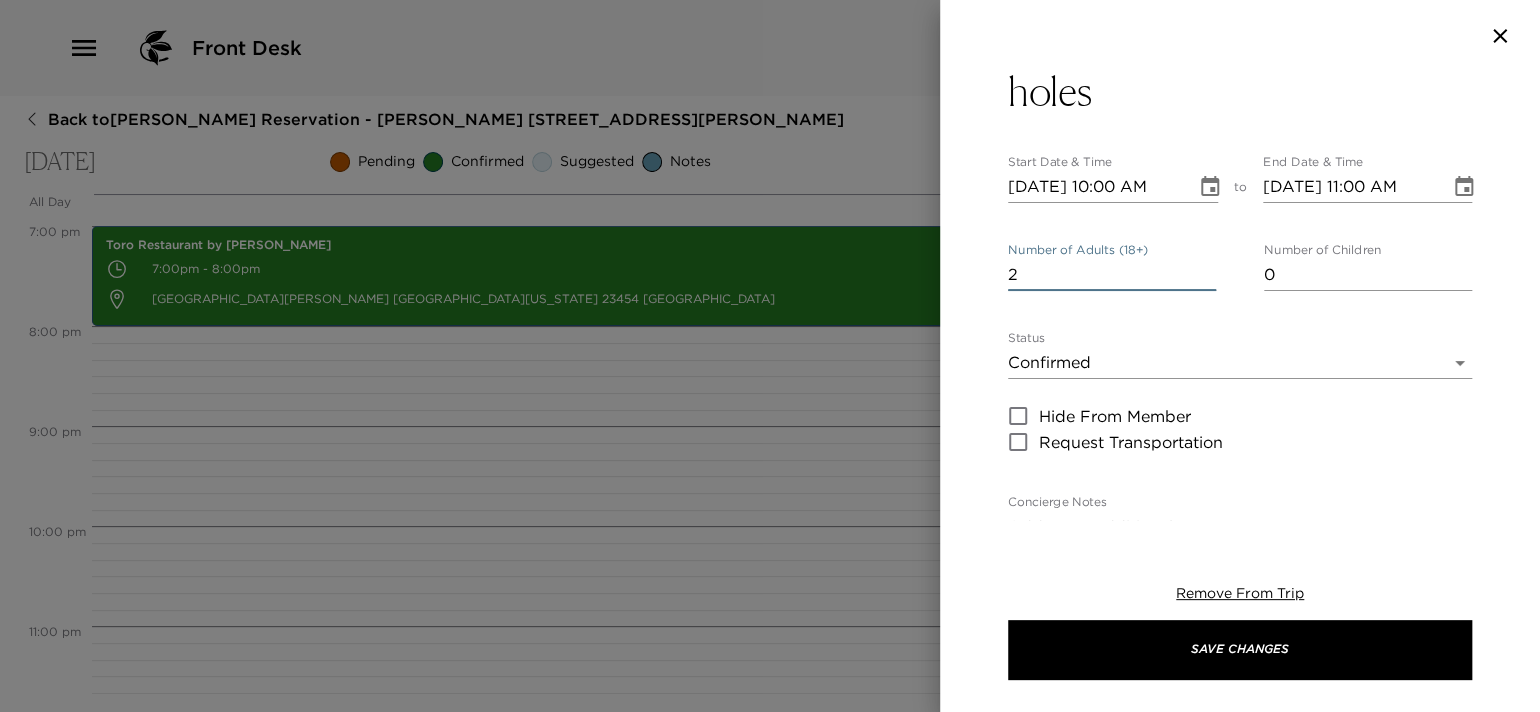 scroll, scrollTop: 200, scrollLeft: 0, axis: vertical 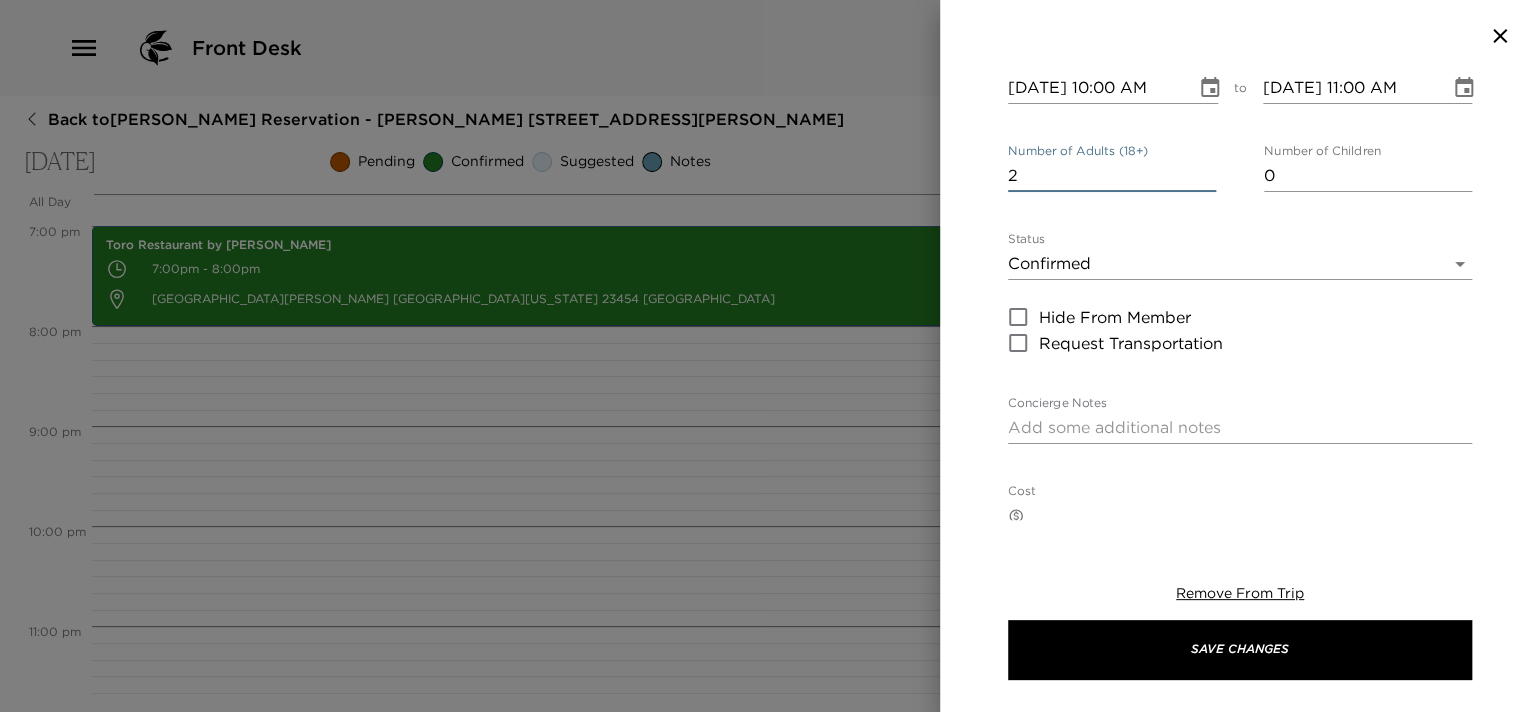 click on "Concierge Notes" at bounding box center (1240, 427) 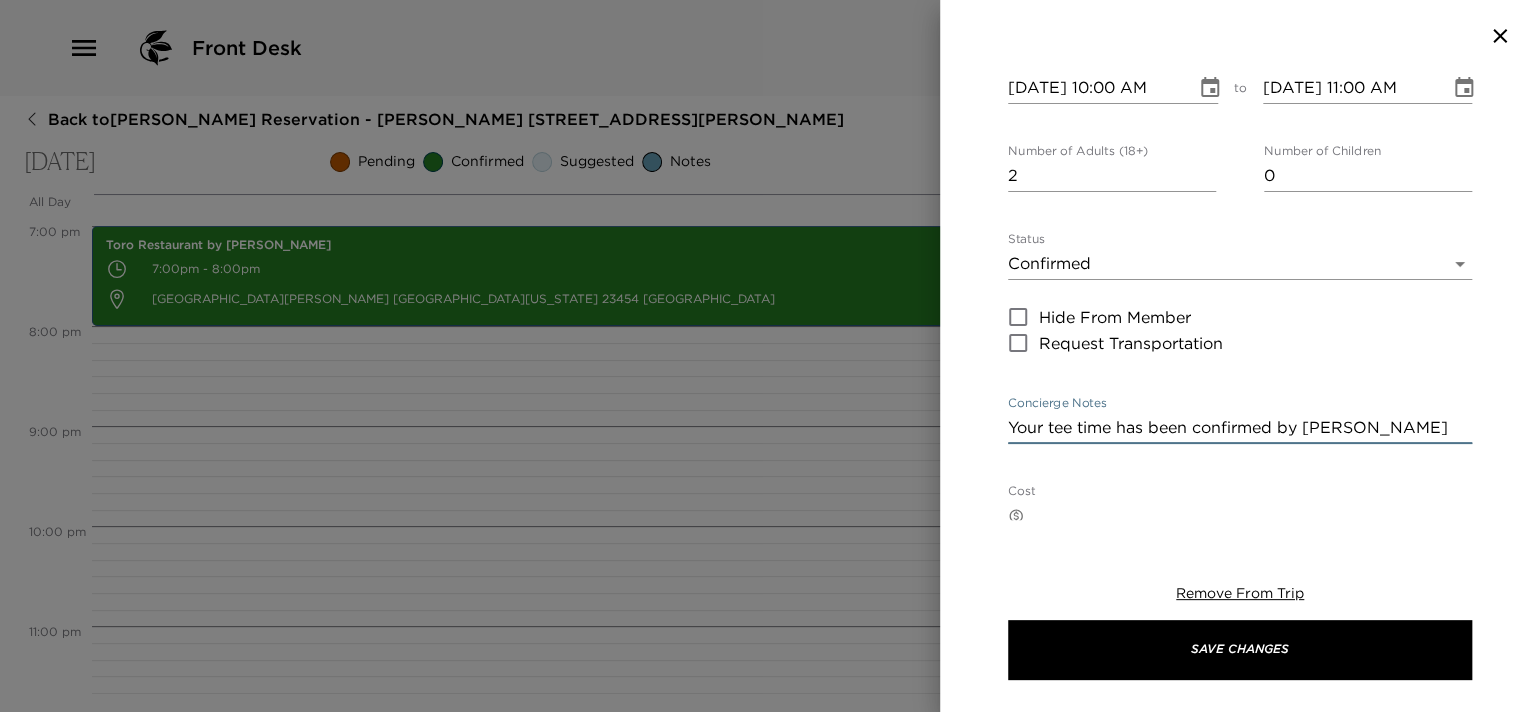 scroll, scrollTop: 299, scrollLeft: 0, axis: vertical 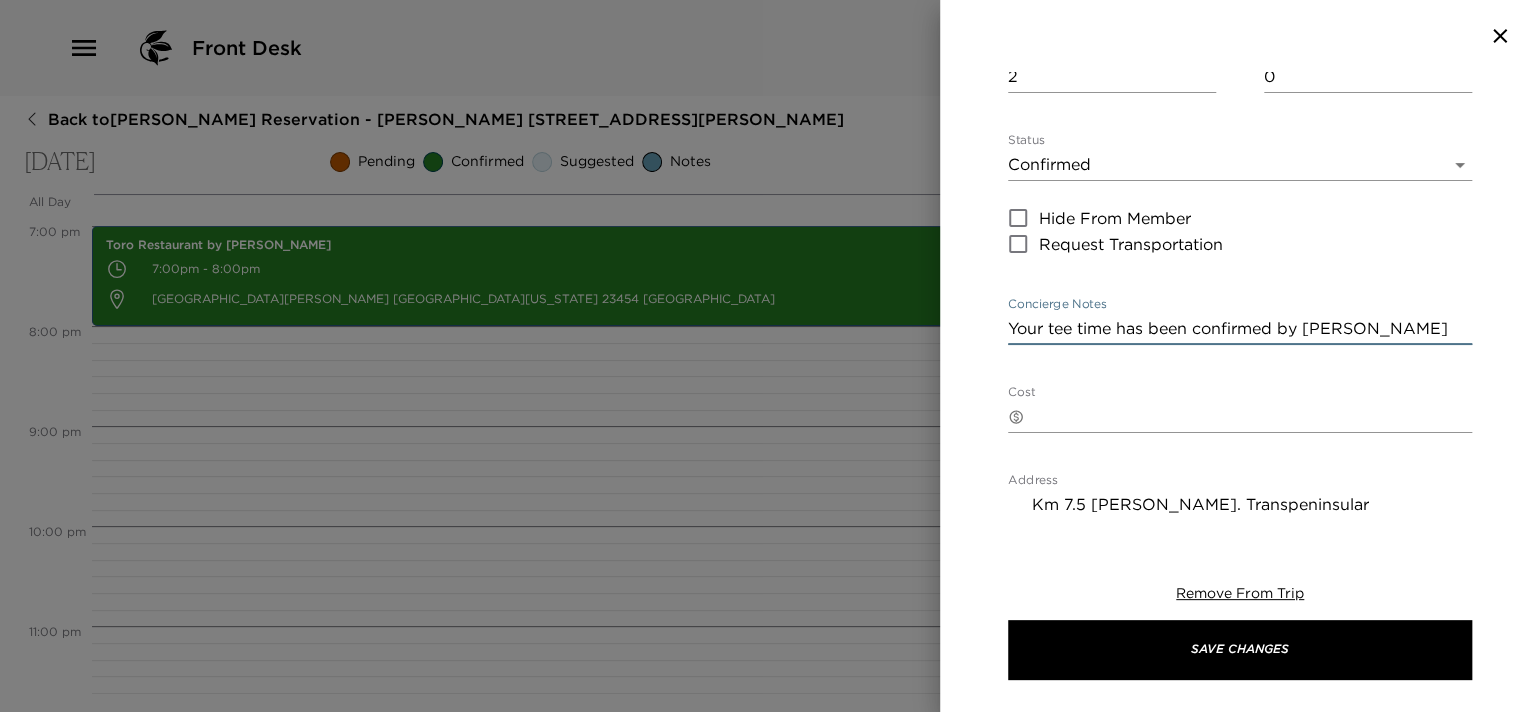 type on "Your tee time has been confirmed by [PERSON_NAME]" 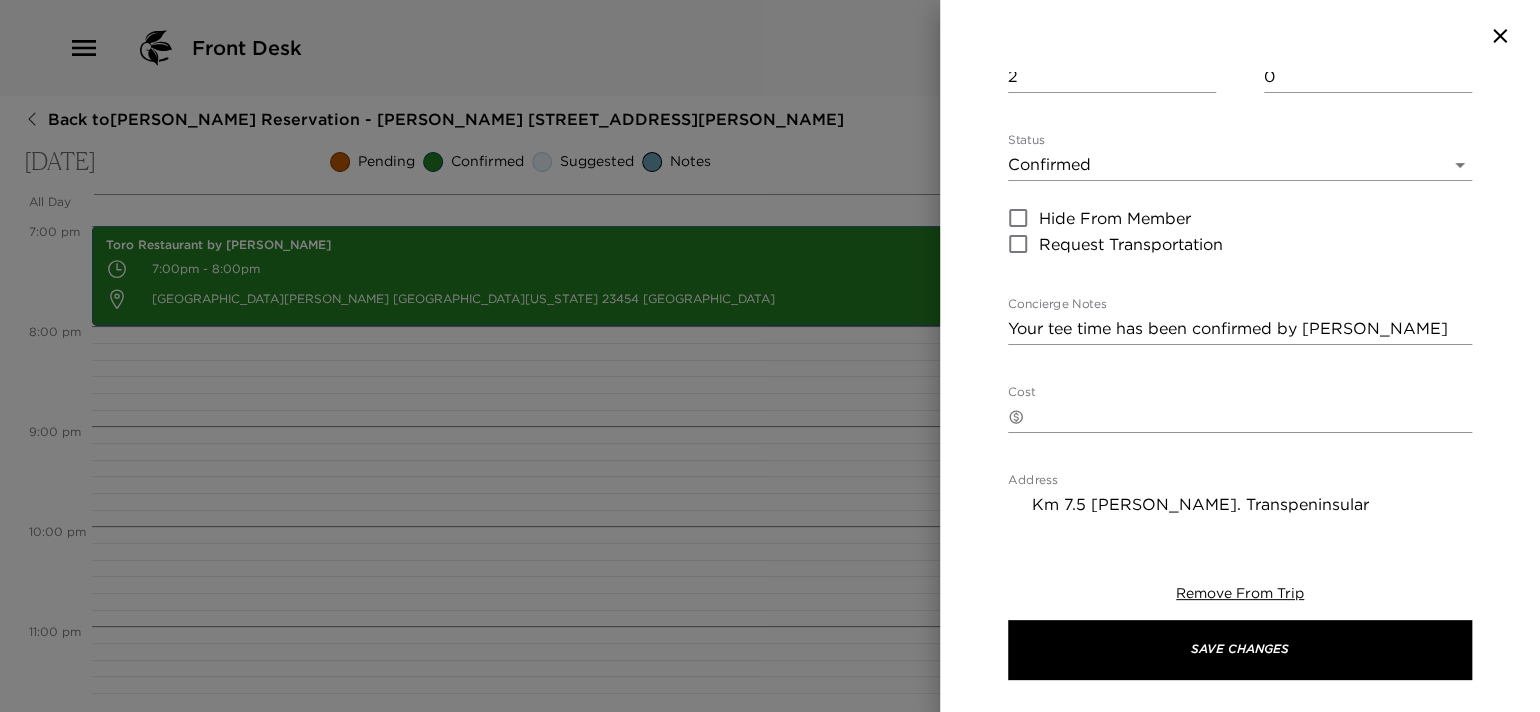 click on "​ x" at bounding box center (1240, 417) 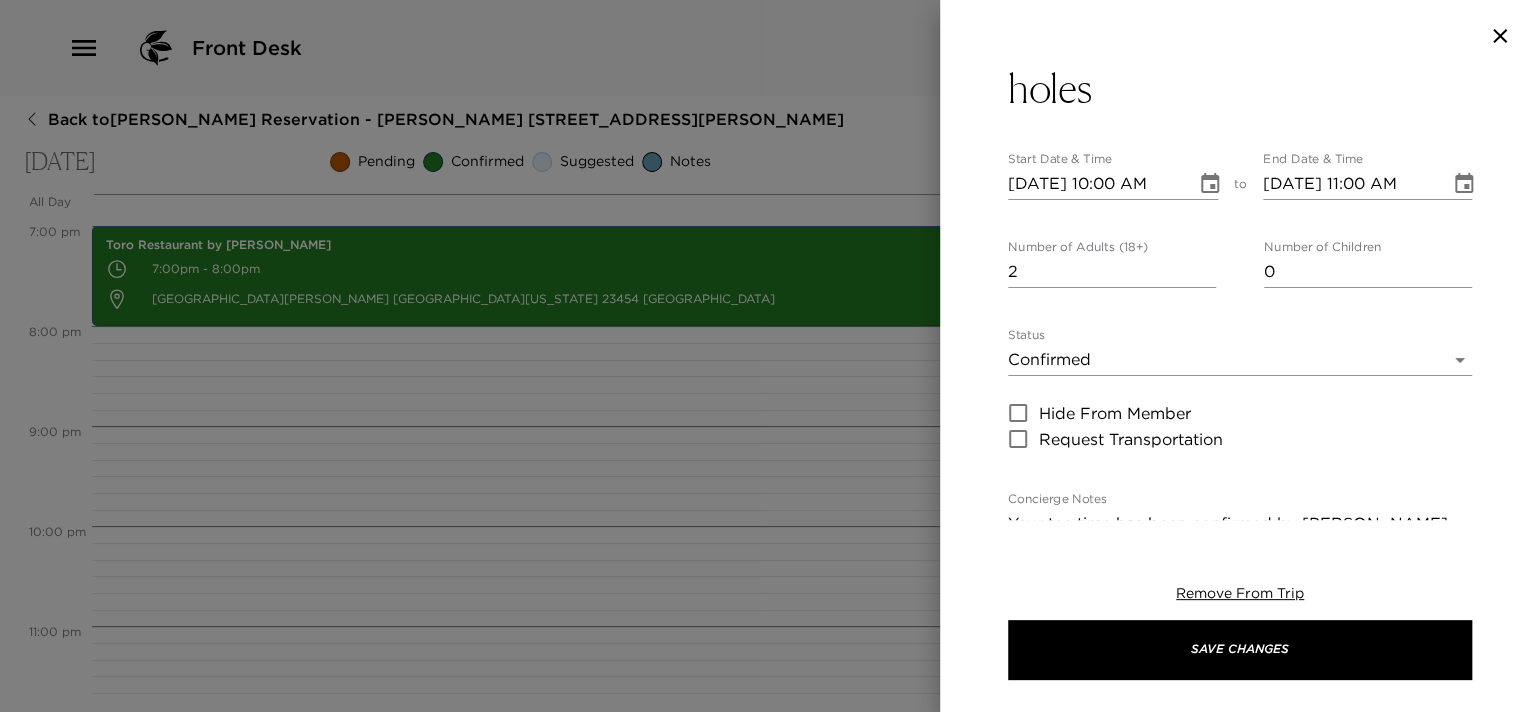 scroll, scrollTop: 0, scrollLeft: 0, axis: both 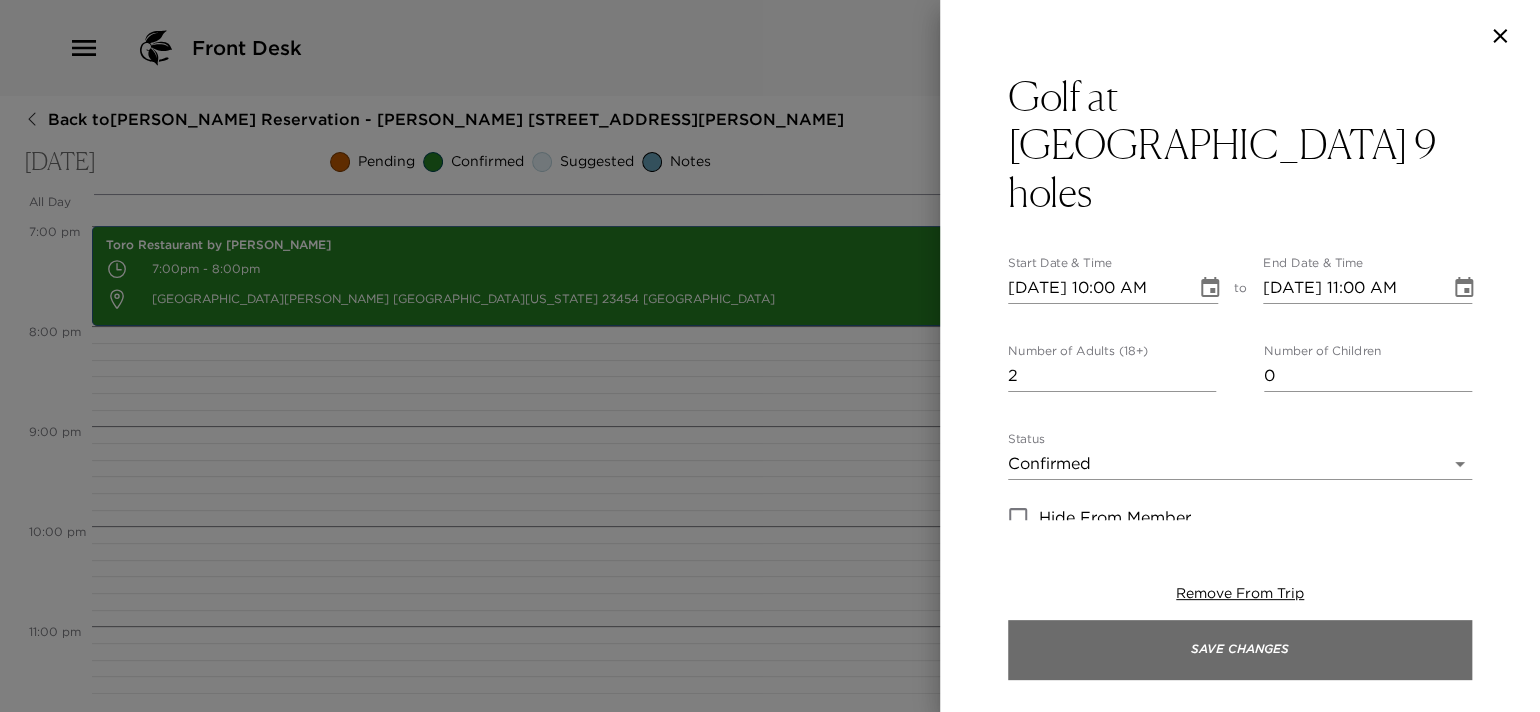 type on "$130 usd per player
Cancelation policy 48hrs to avoid full penalty charge" 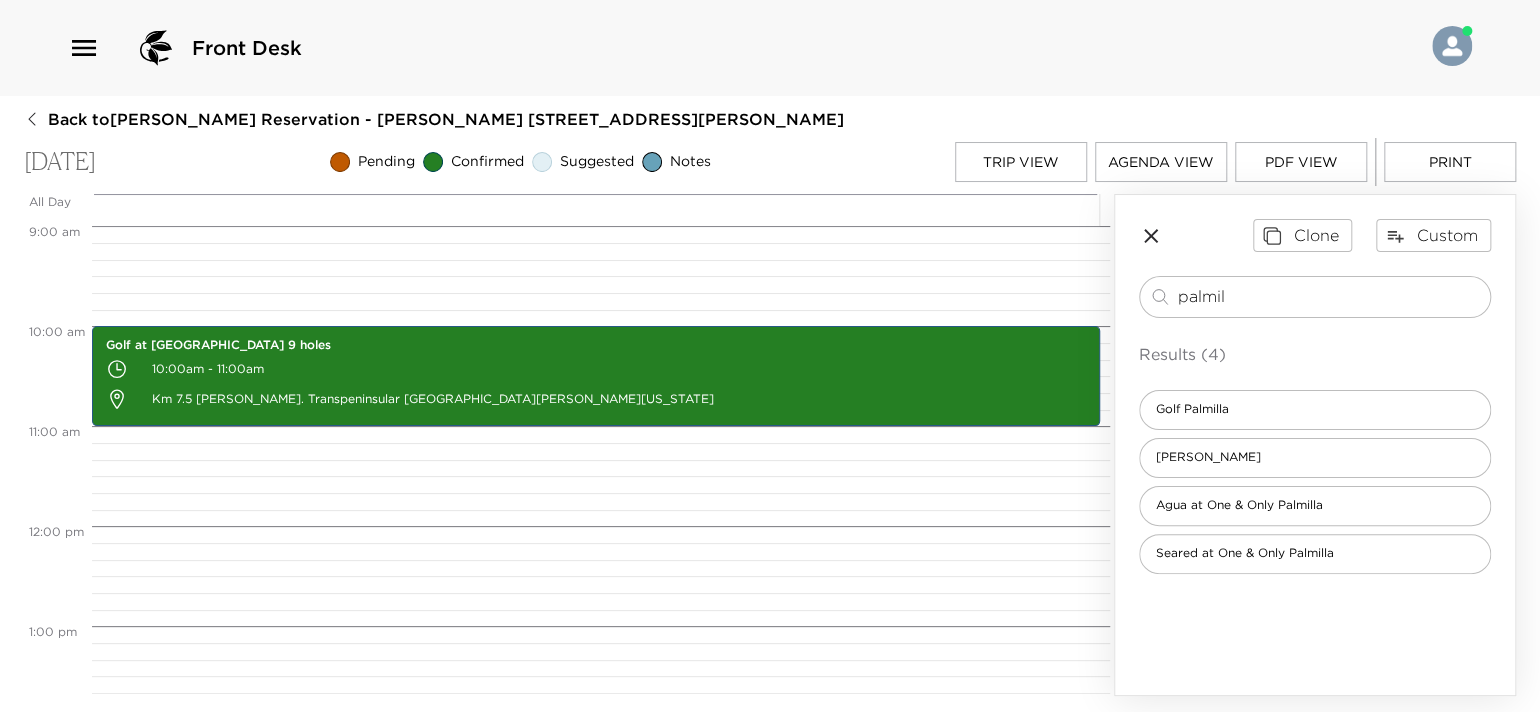 scroll, scrollTop: 800, scrollLeft: 0, axis: vertical 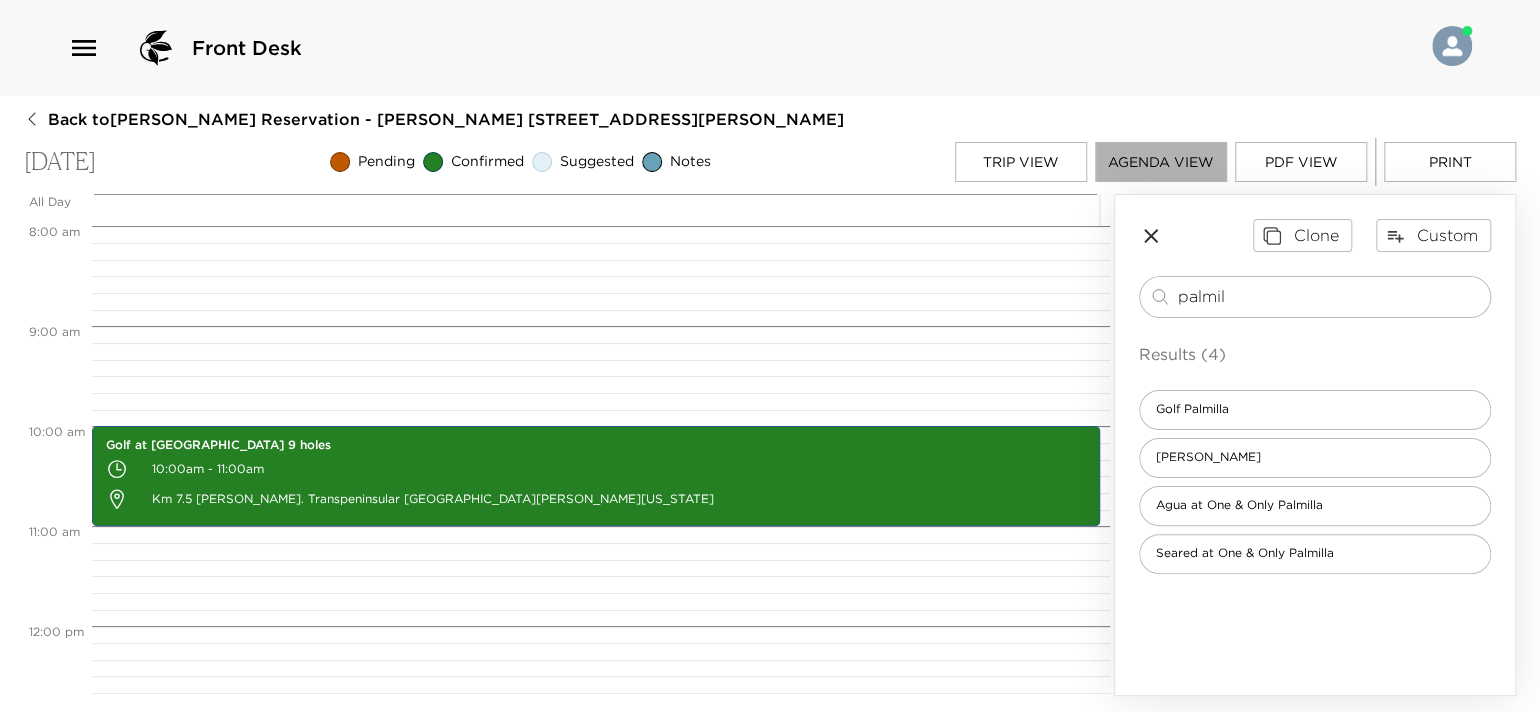 click on "Agenda View" at bounding box center (1161, 162) 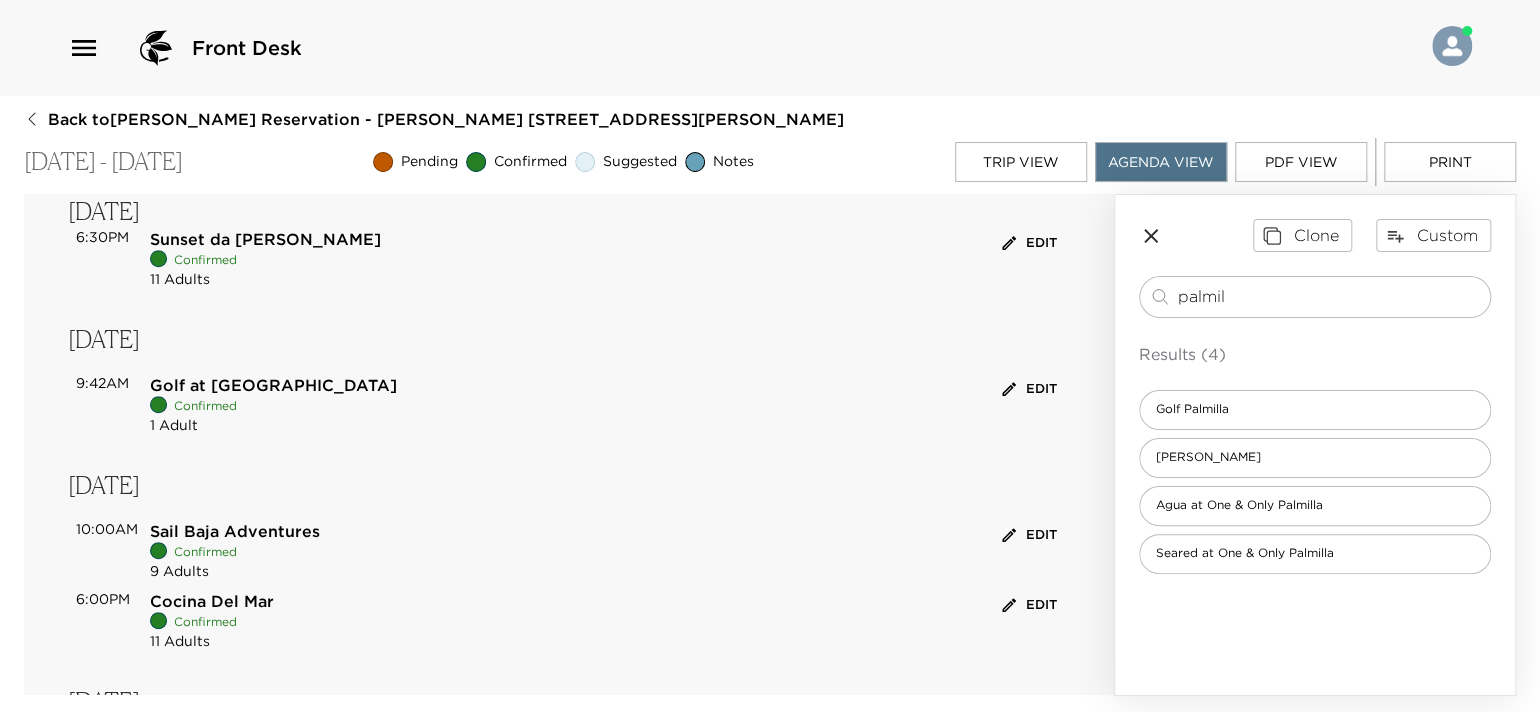 scroll, scrollTop: 600, scrollLeft: 0, axis: vertical 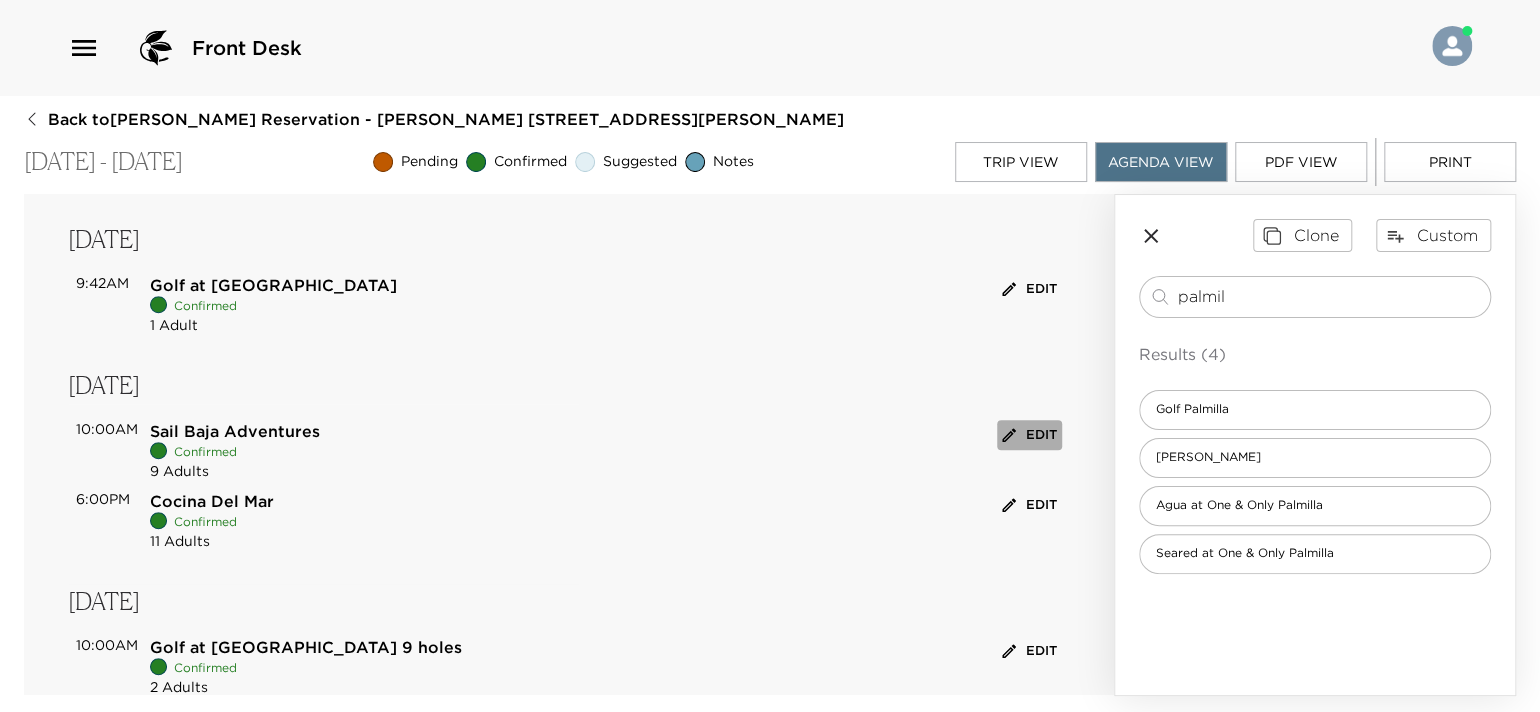 click 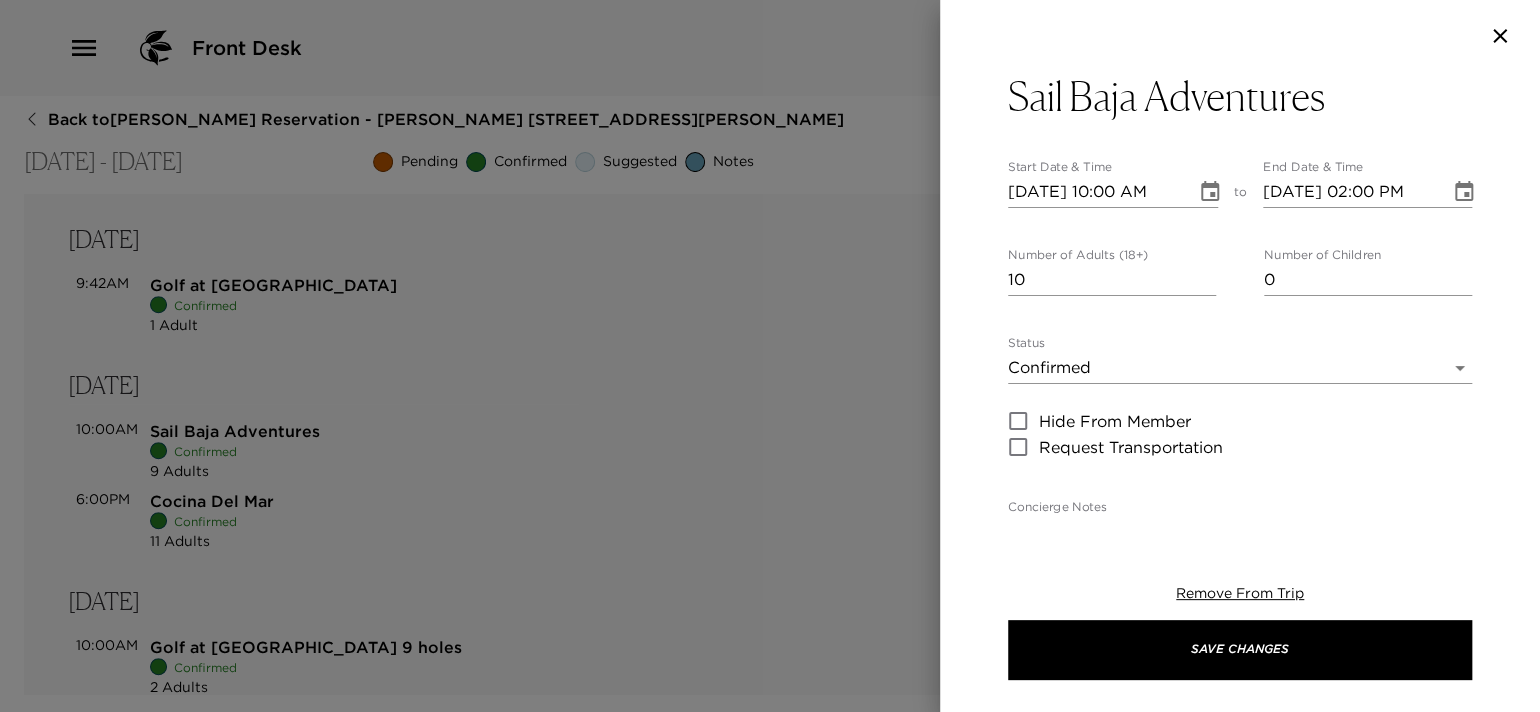 click on "10" at bounding box center (1112, 280) 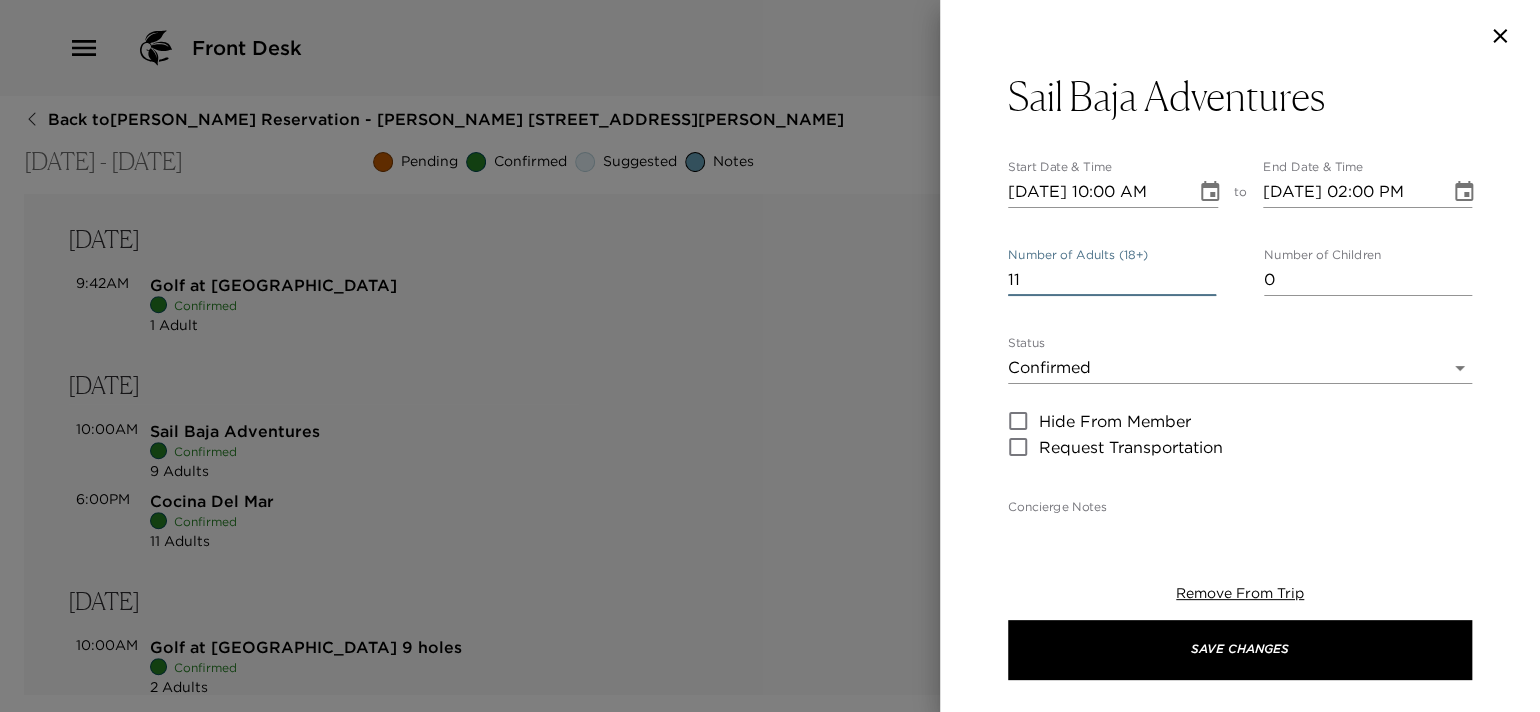 type on "11" 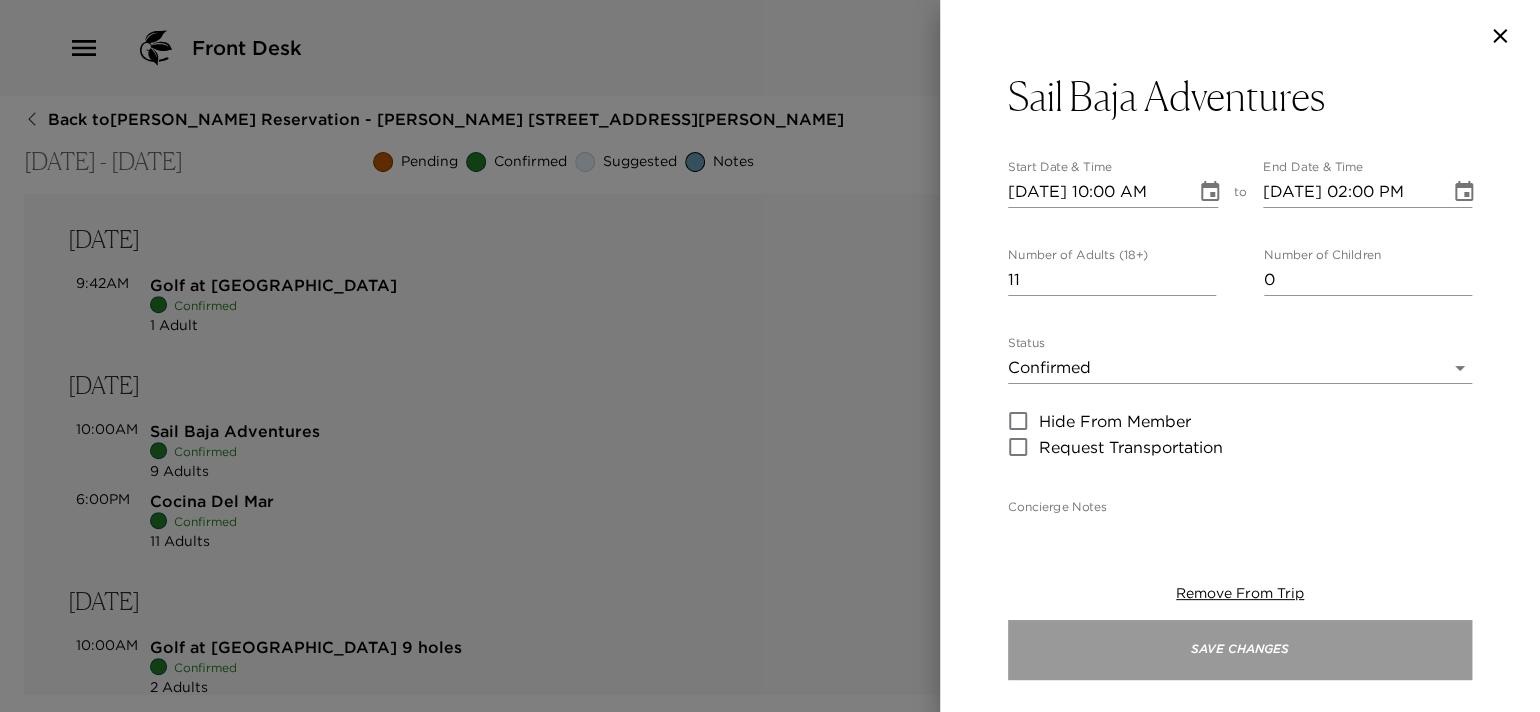 click on "Save Changes" at bounding box center [1240, 650] 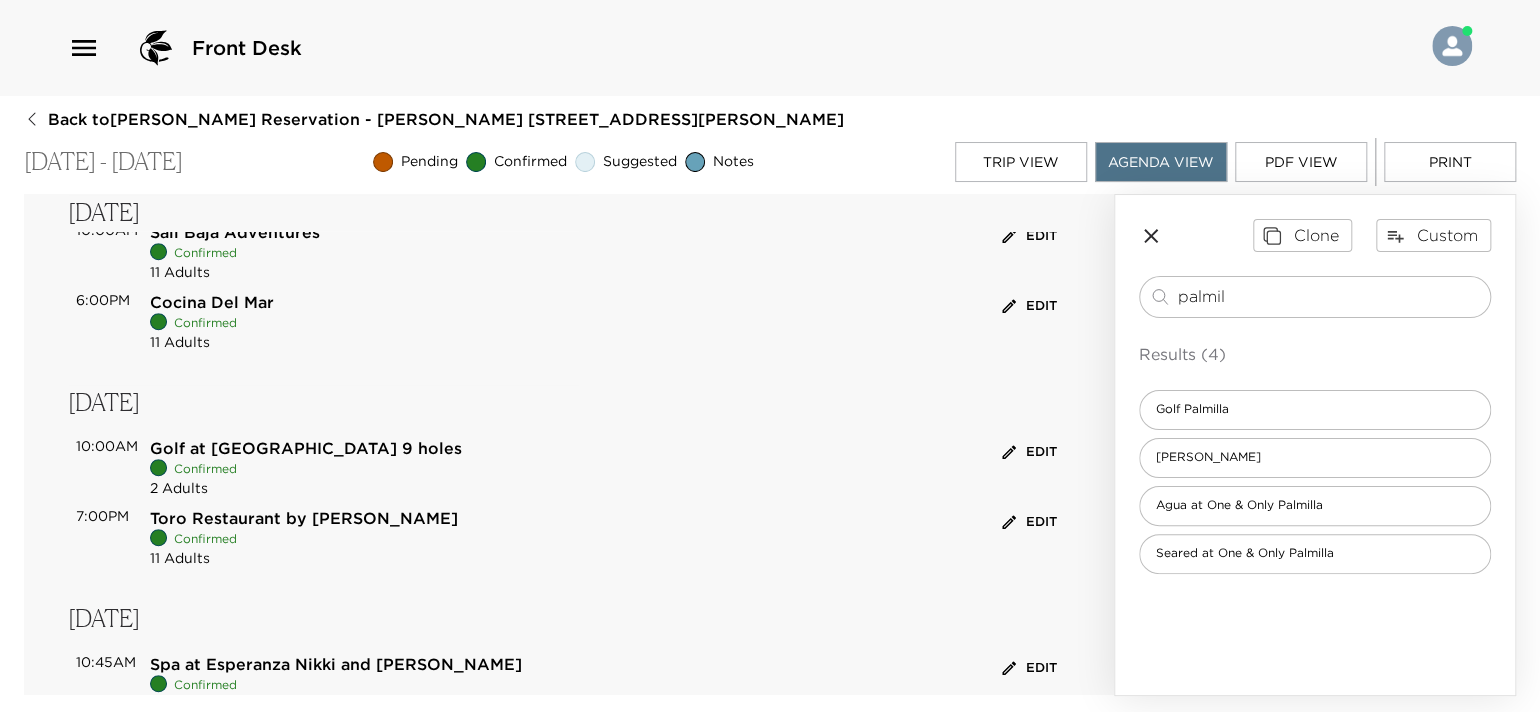 scroll, scrollTop: 1099, scrollLeft: 0, axis: vertical 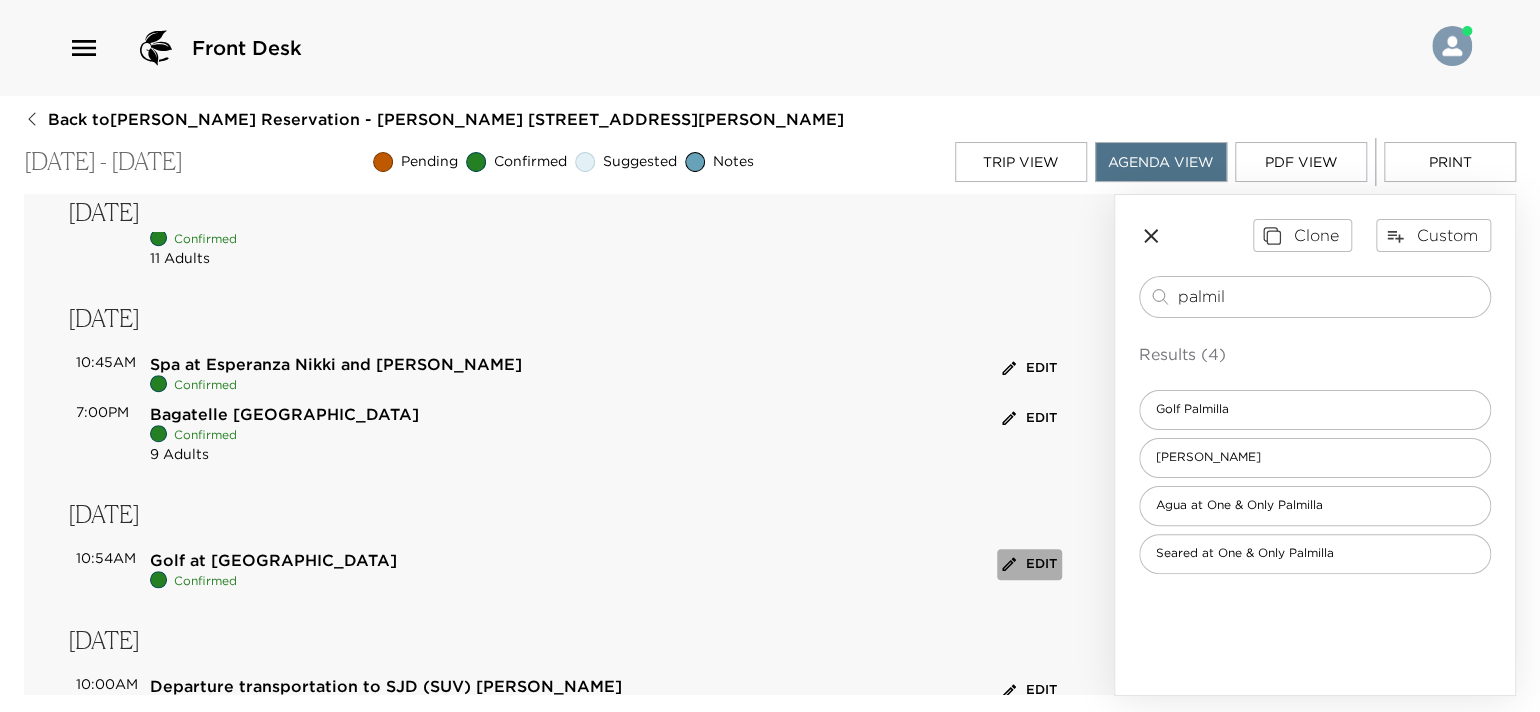 click 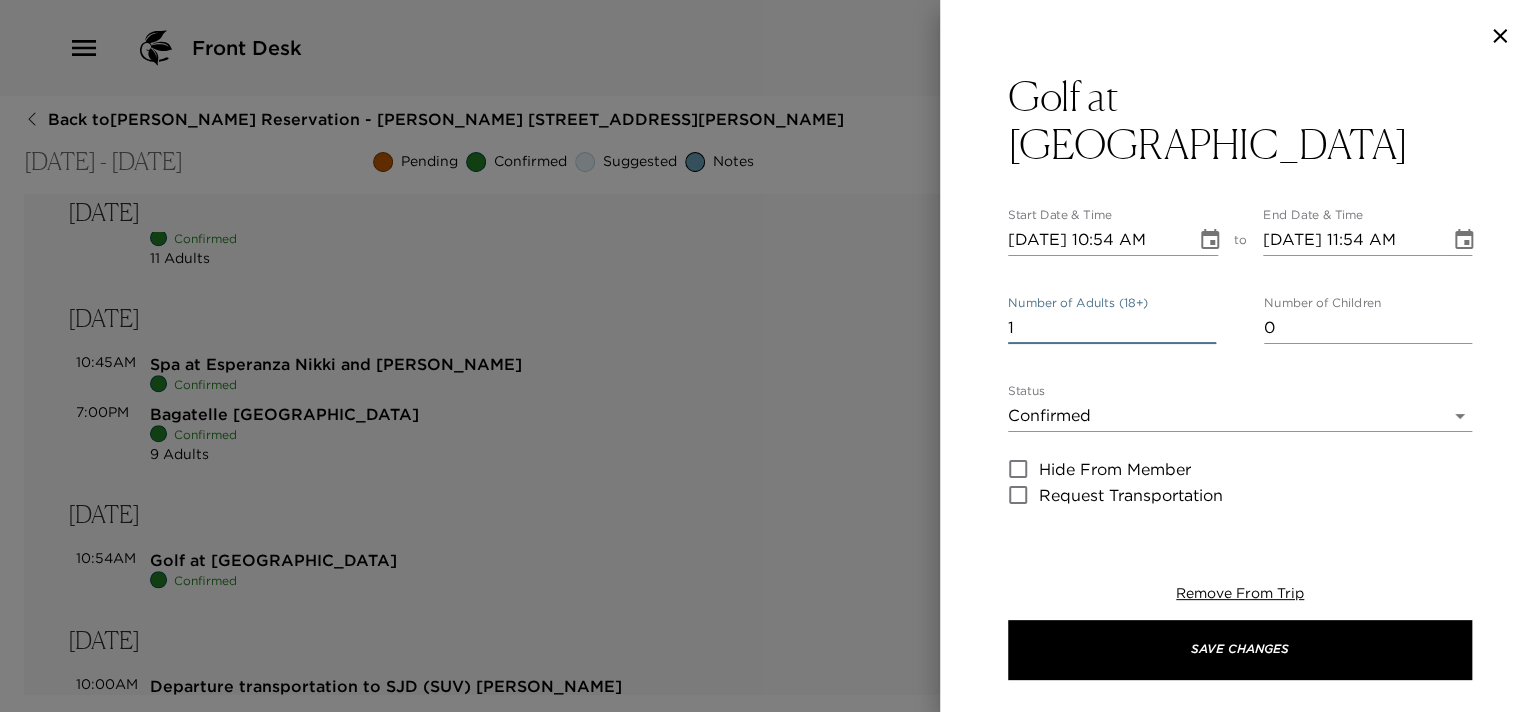 click on "1" at bounding box center (1112, 328) 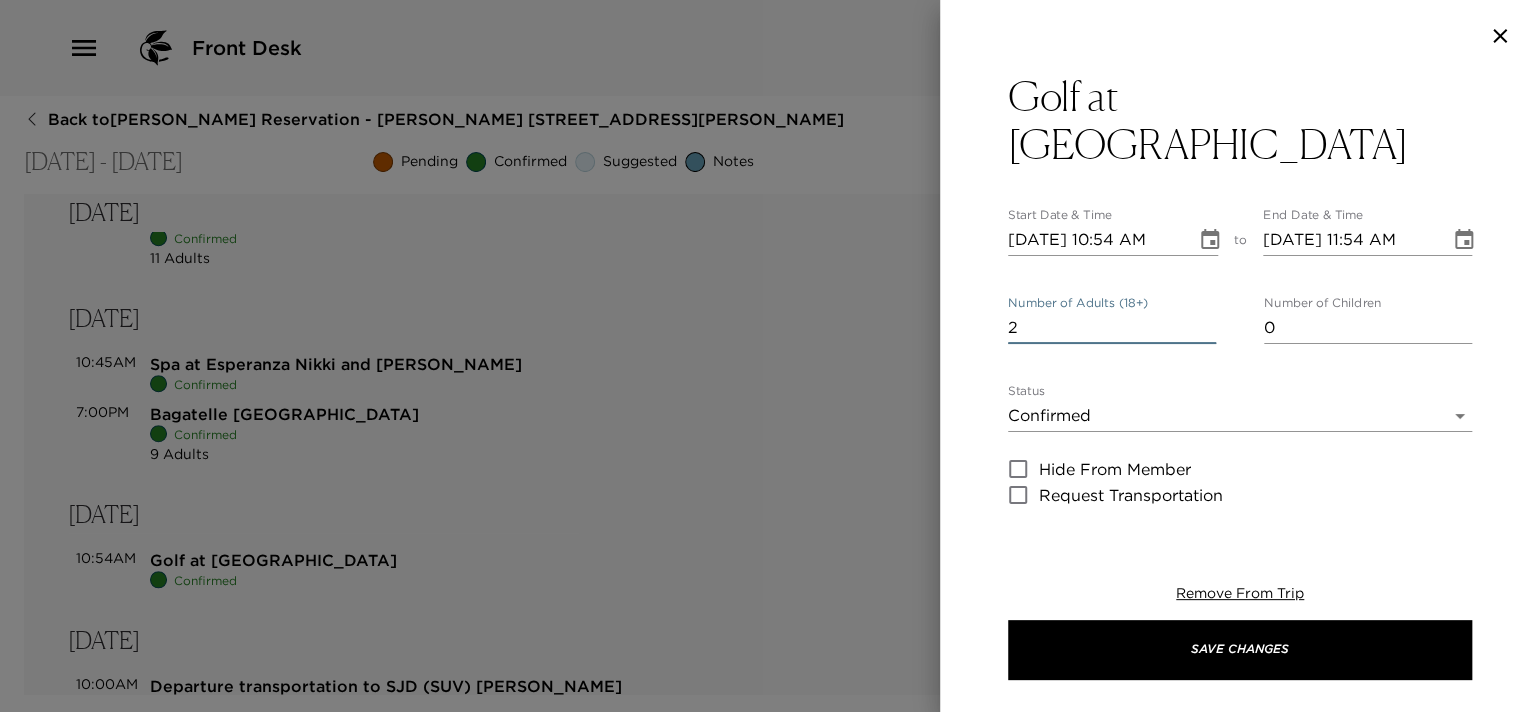 type on "2" 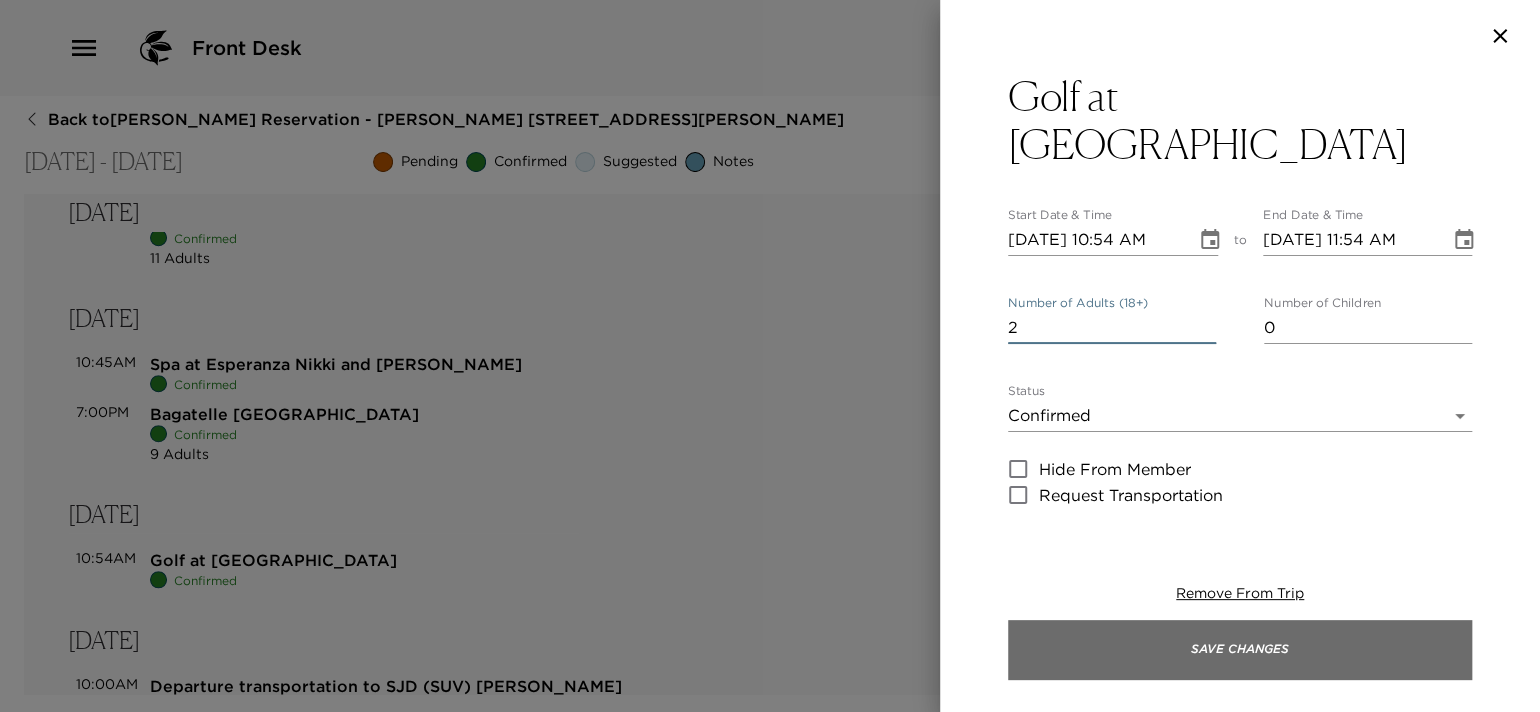 click on "Save Changes" at bounding box center [1240, 650] 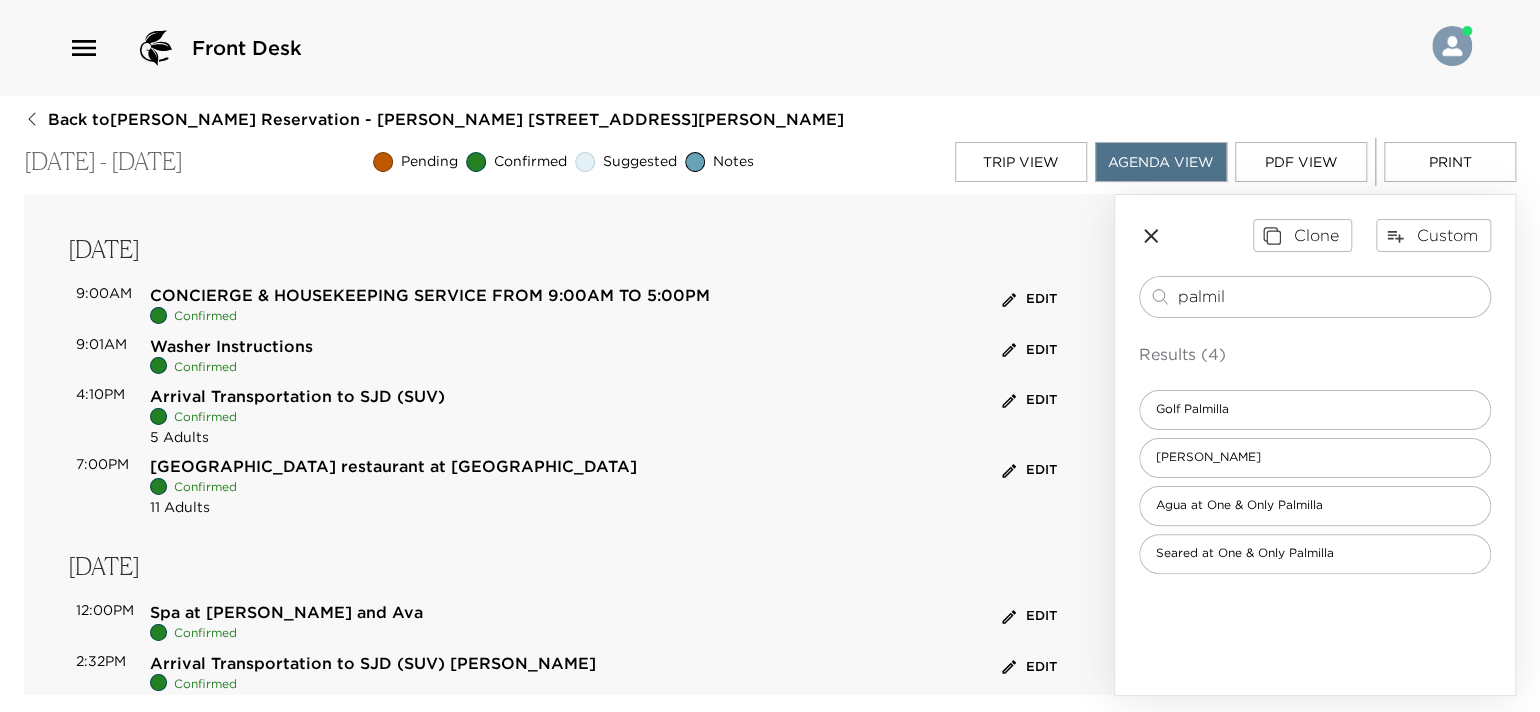 scroll, scrollTop: 0, scrollLeft: 0, axis: both 